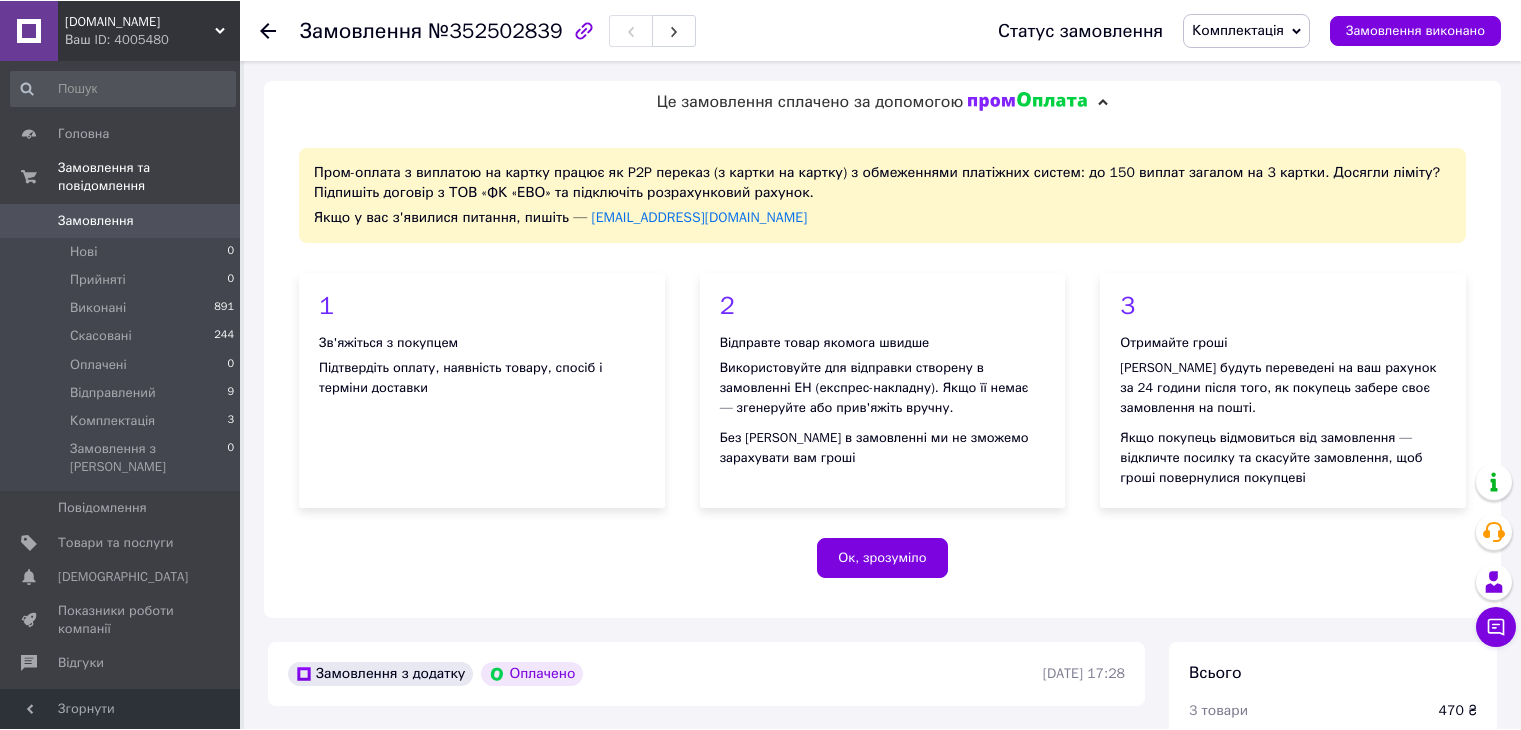 scroll, scrollTop: 186, scrollLeft: 0, axis: vertical 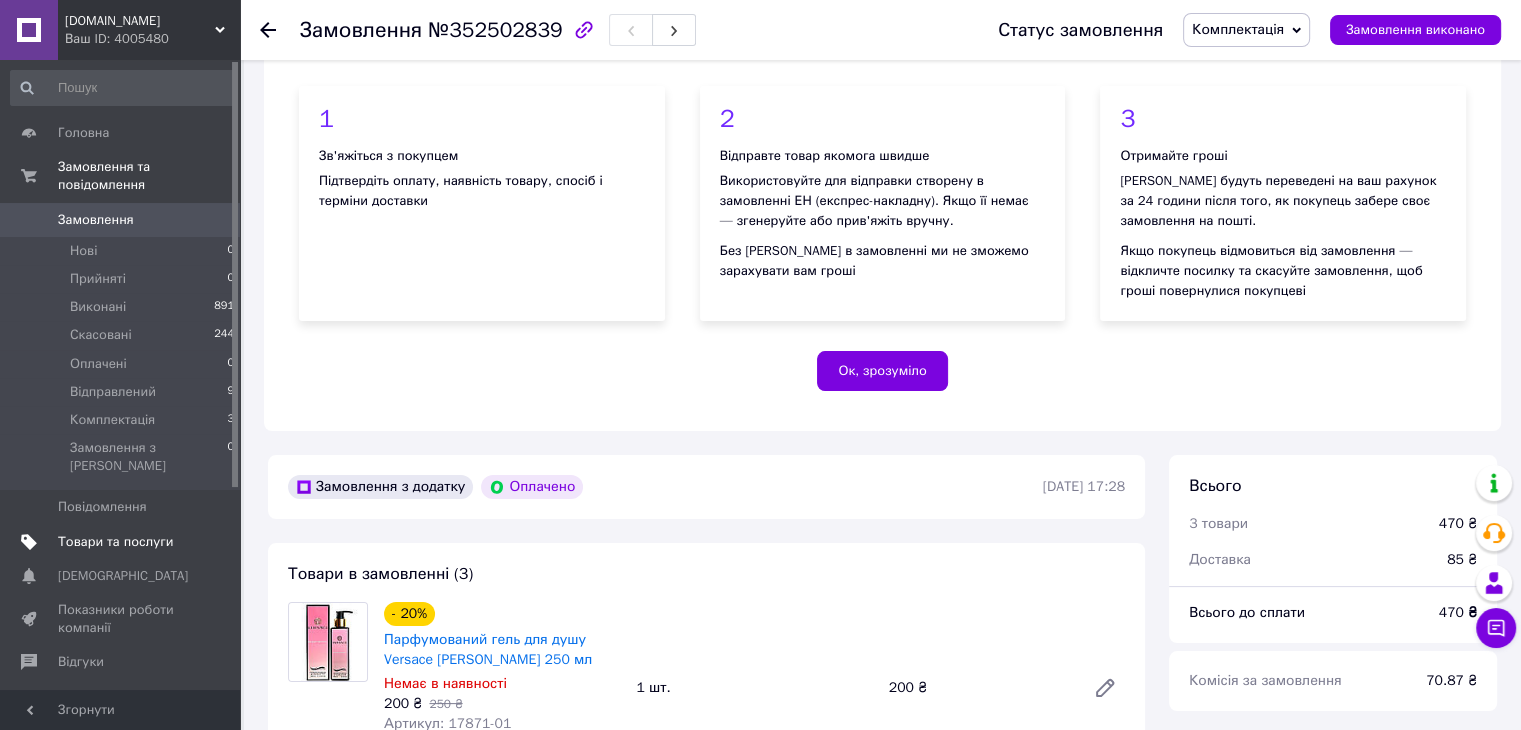 click on "Товари та послуги" at bounding box center [115, 542] 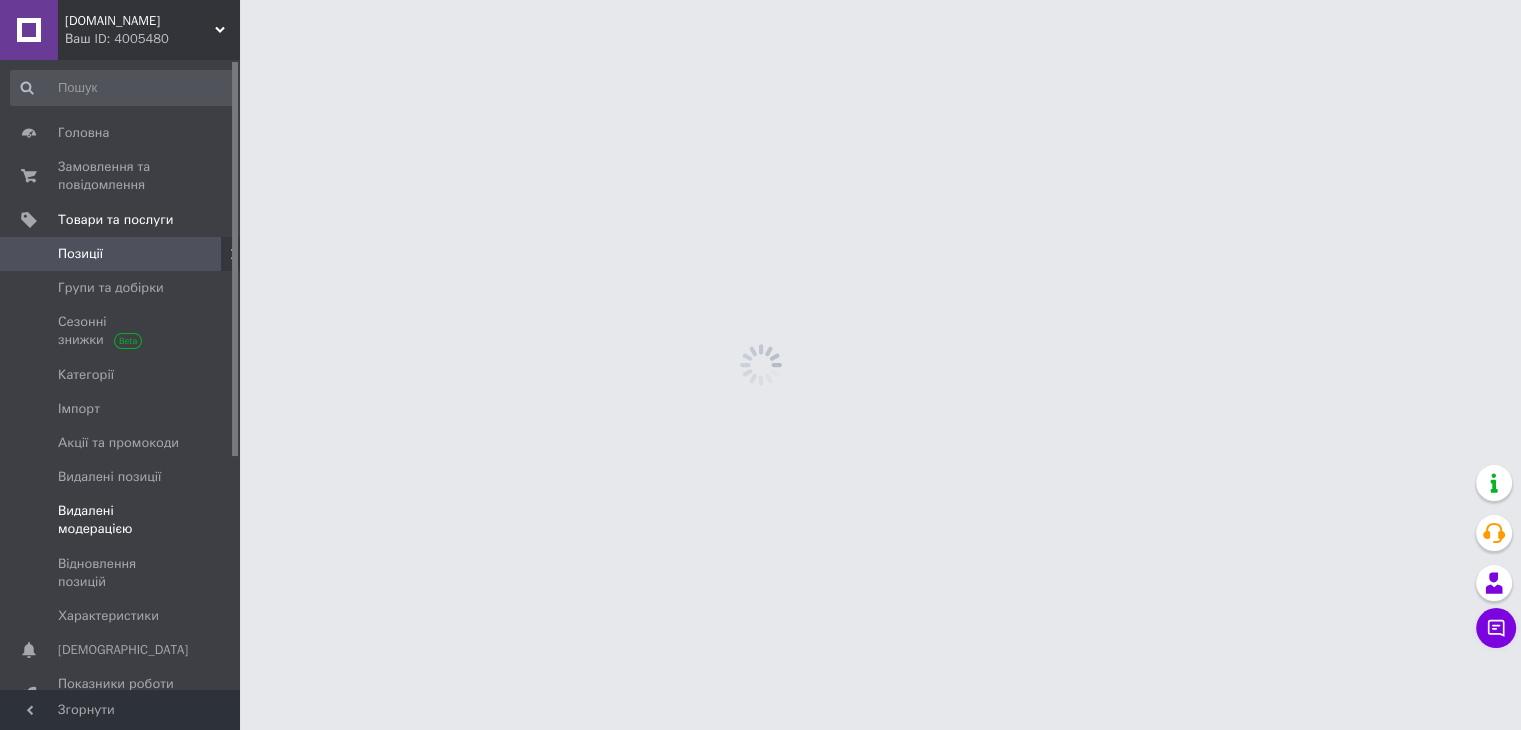 scroll, scrollTop: 0, scrollLeft: 0, axis: both 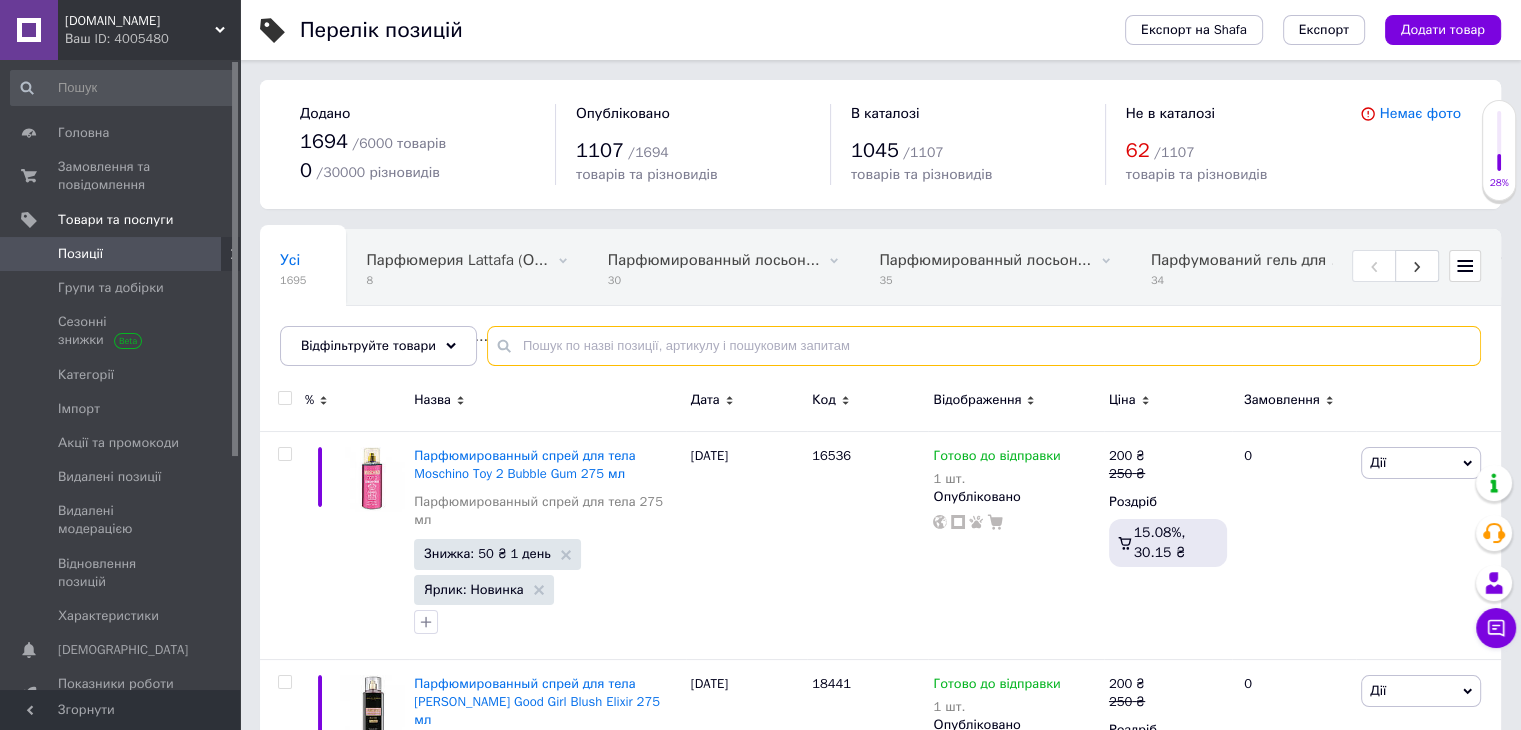 click at bounding box center (984, 346) 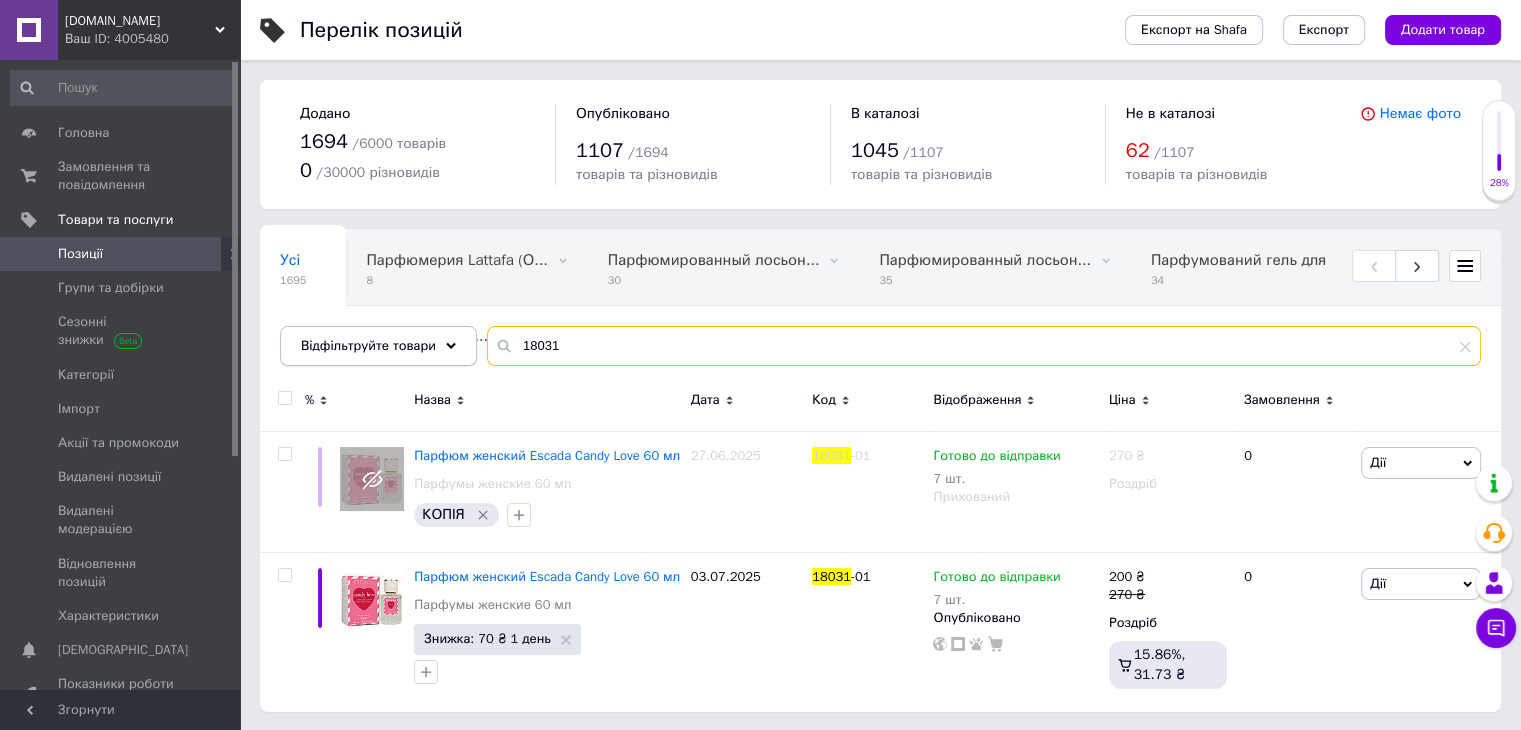 drag, startPoint x: 575, startPoint y: 346, endPoint x: 445, endPoint y: 341, distance: 130.09612 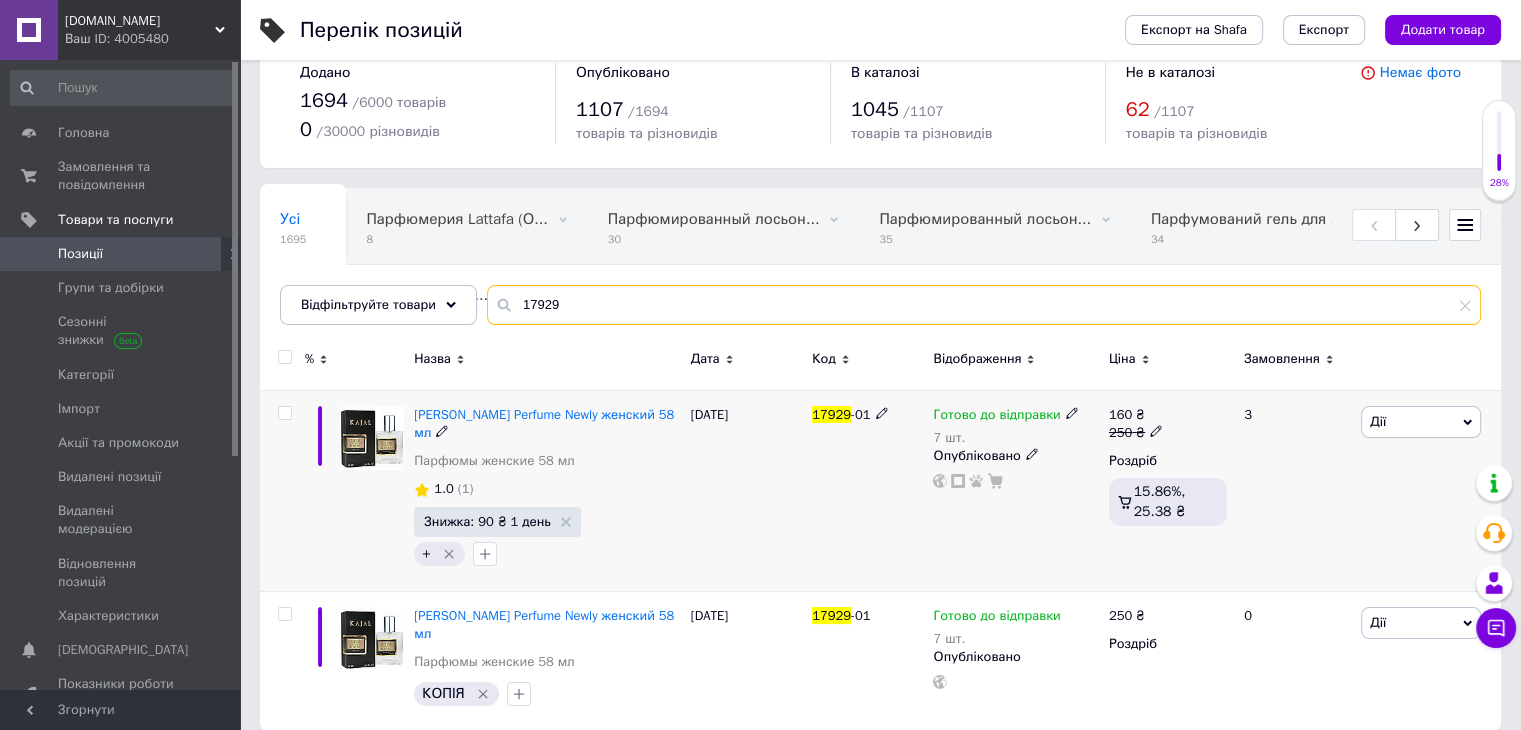 scroll, scrollTop: 42, scrollLeft: 0, axis: vertical 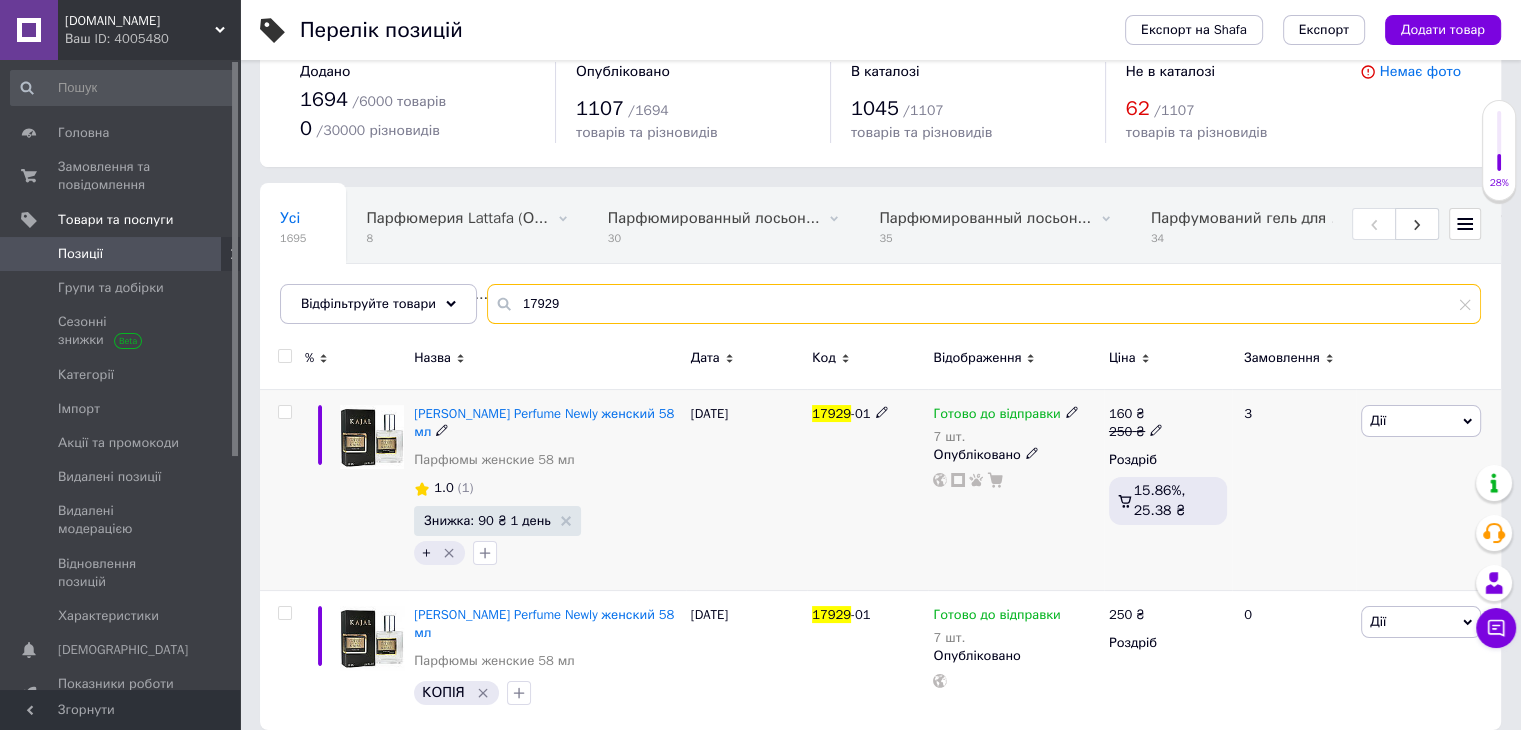 type on "17929" 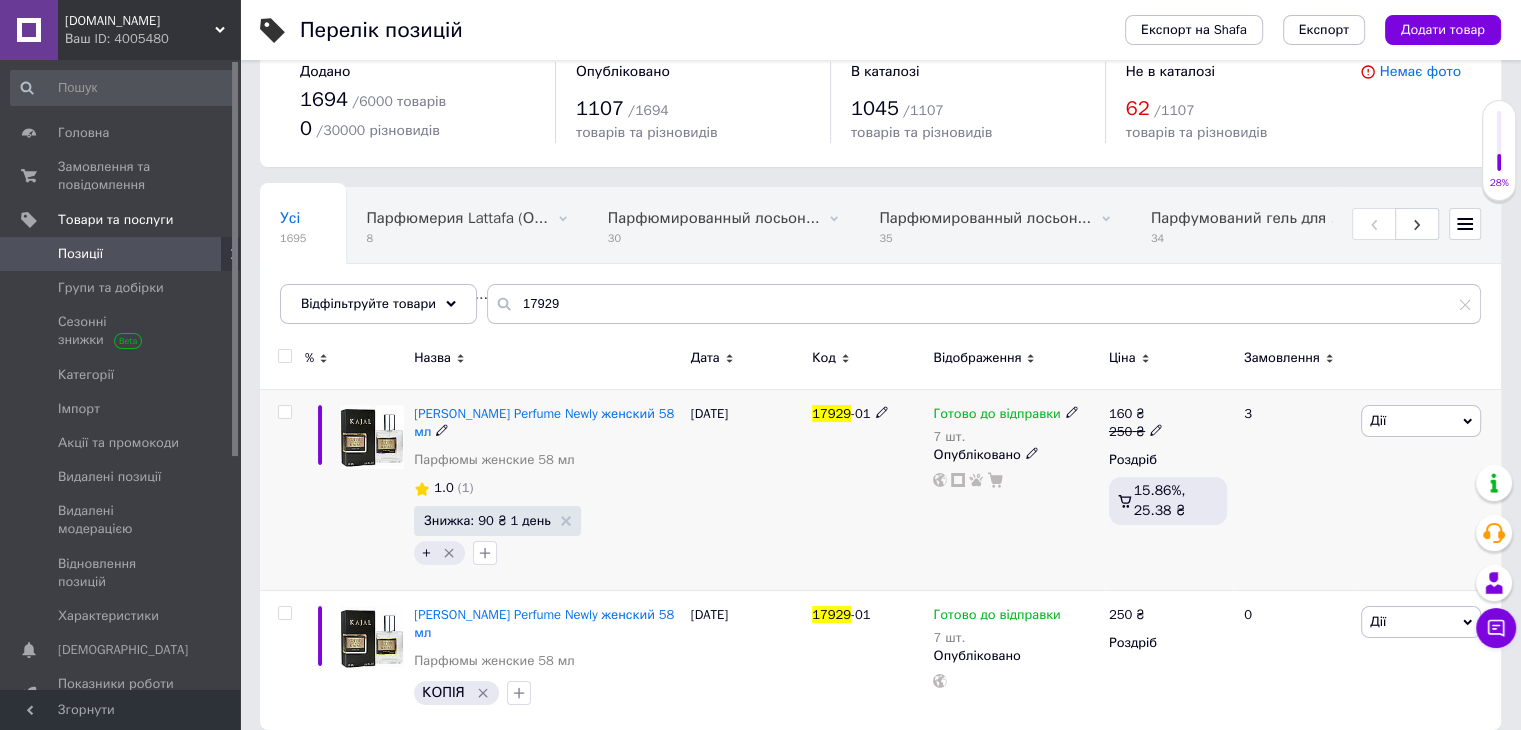 click 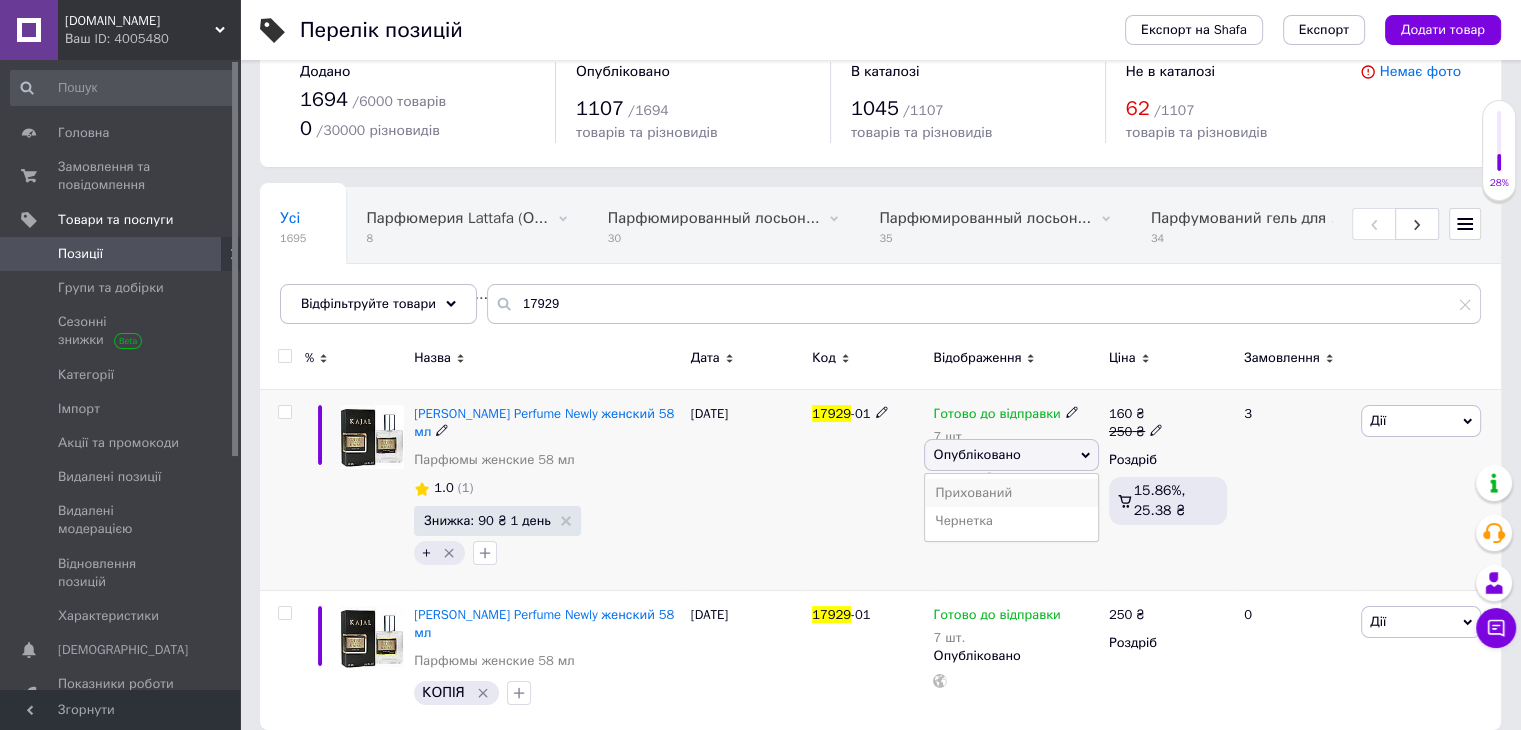 click on "Прихований" at bounding box center [1011, 493] 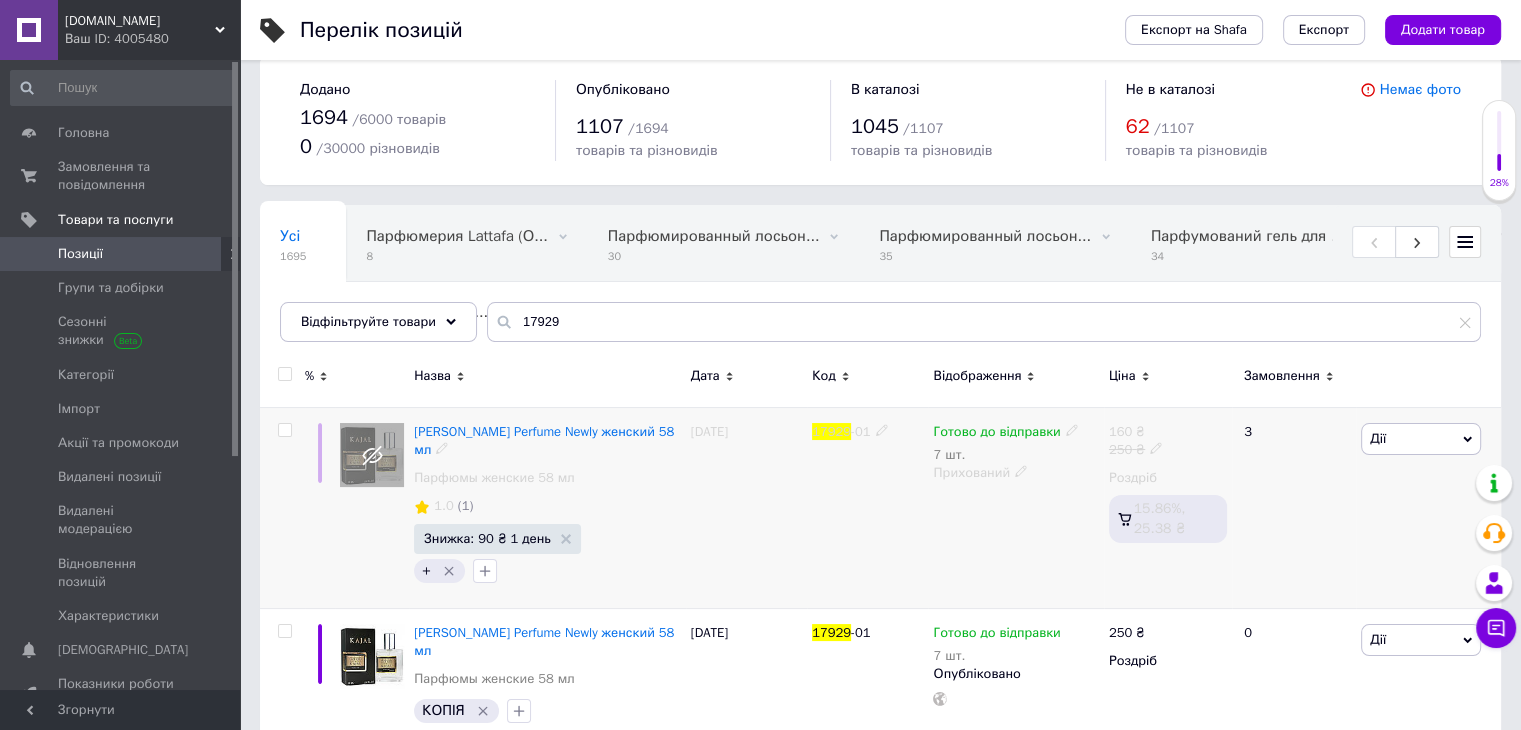 scroll, scrollTop: 42, scrollLeft: 0, axis: vertical 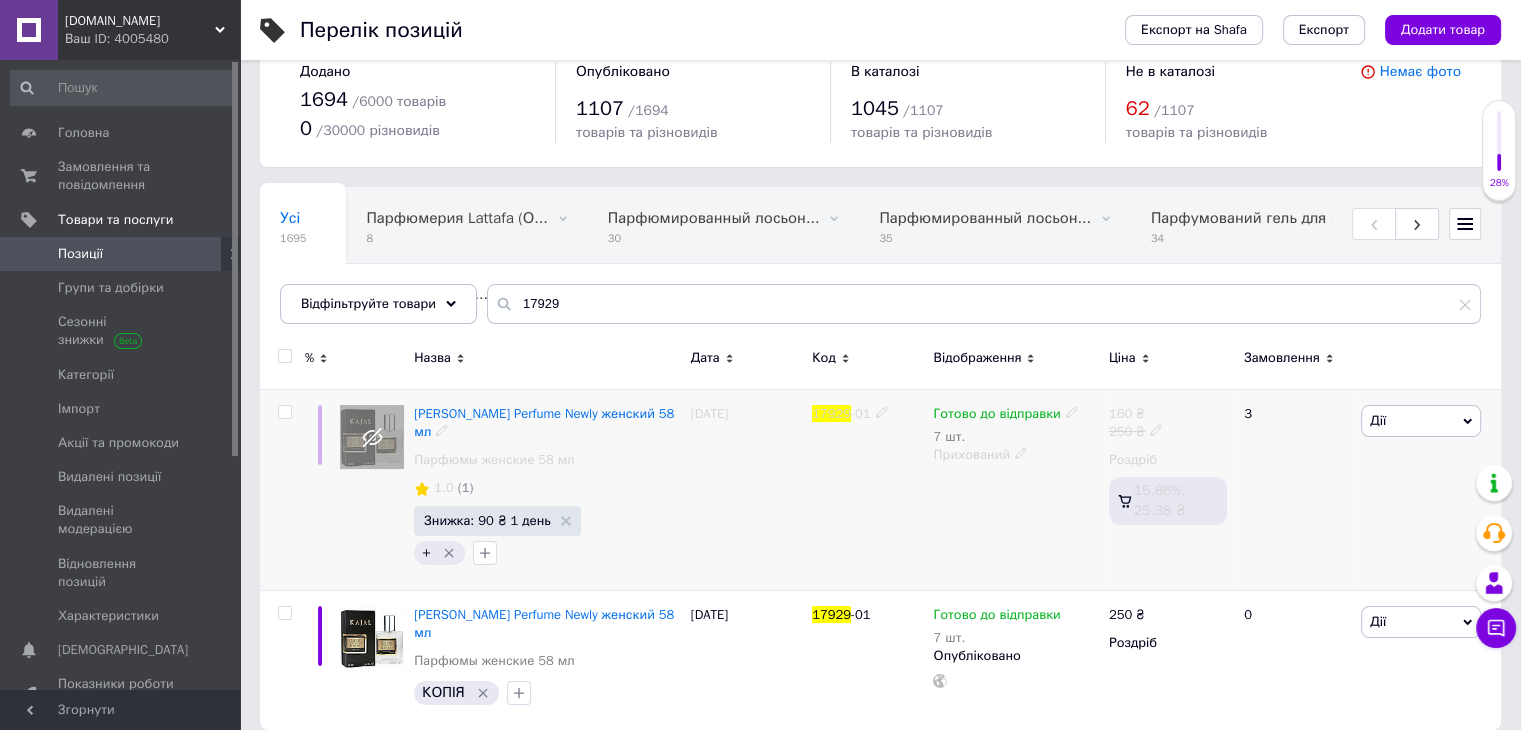 click on "(1)" at bounding box center (466, 487) 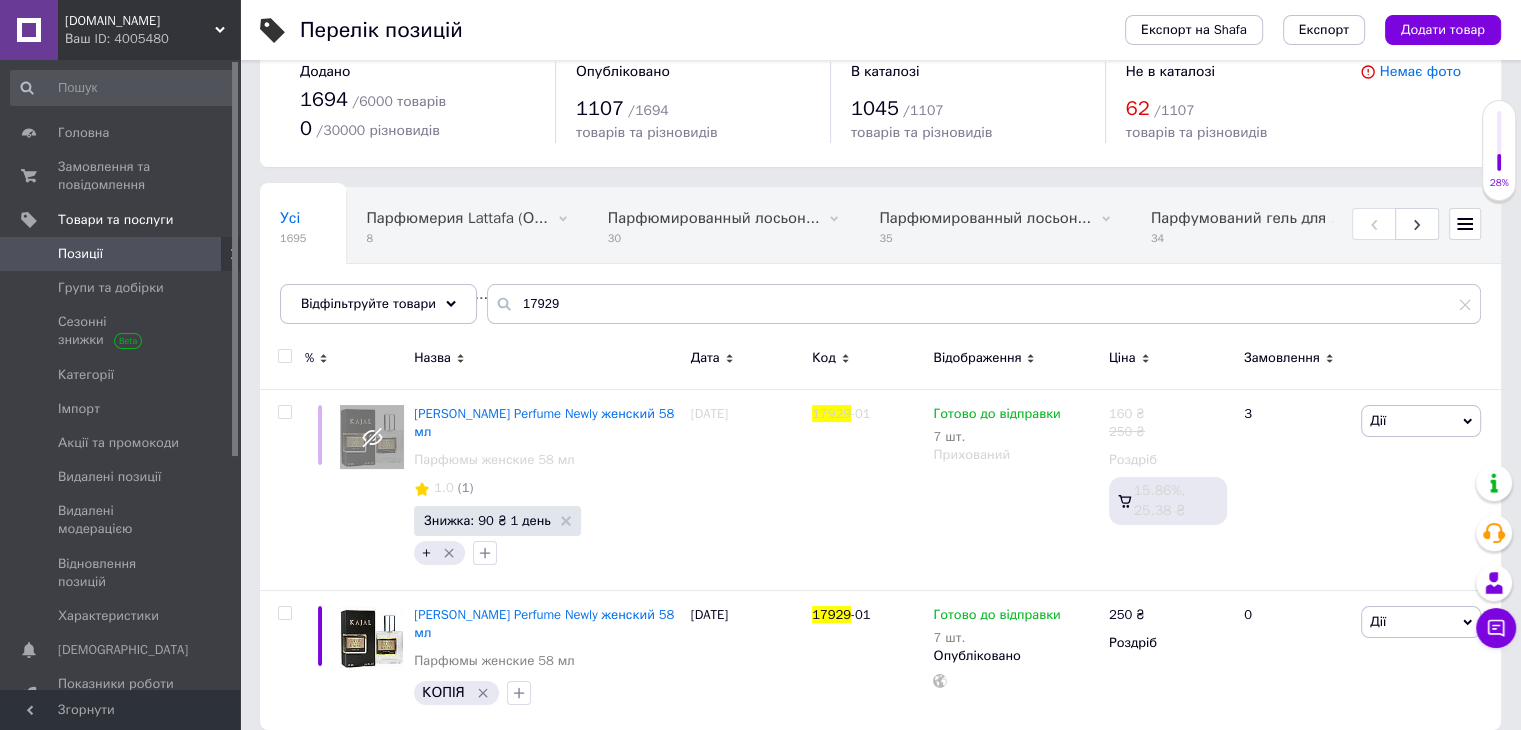 scroll, scrollTop: 24, scrollLeft: 0, axis: vertical 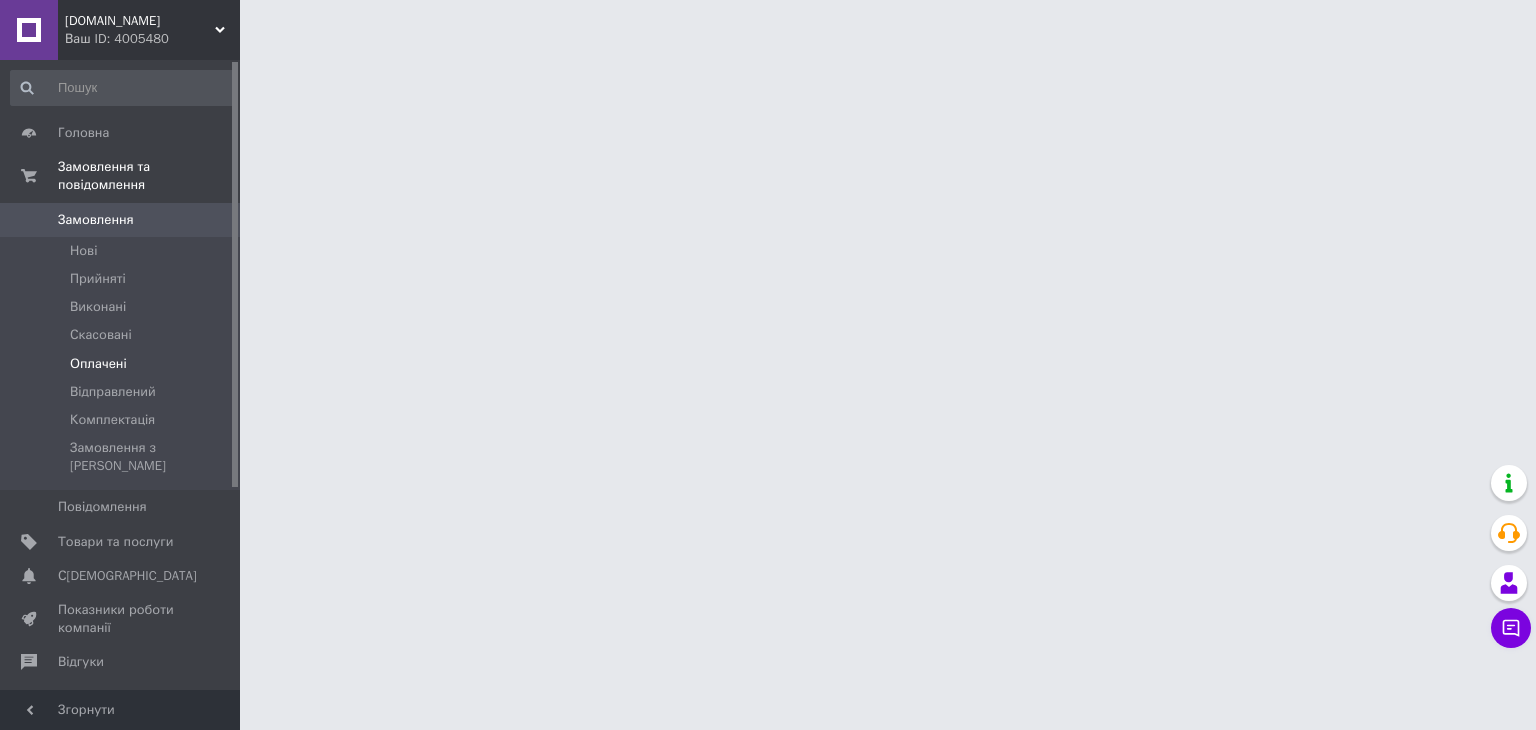 click on "Оплачені" at bounding box center [123, 364] 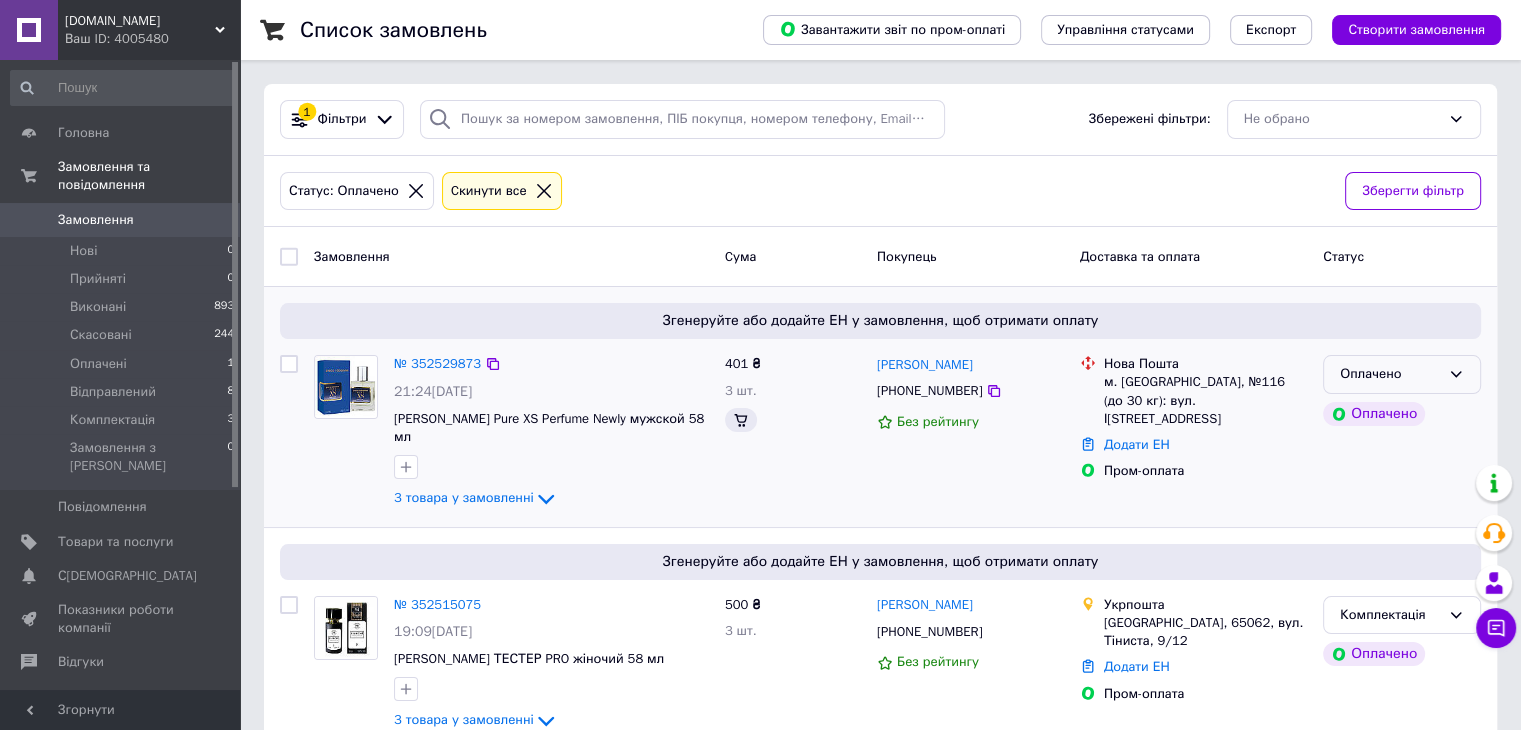 click on "Оплачено" at bounding box center (1390, 374) 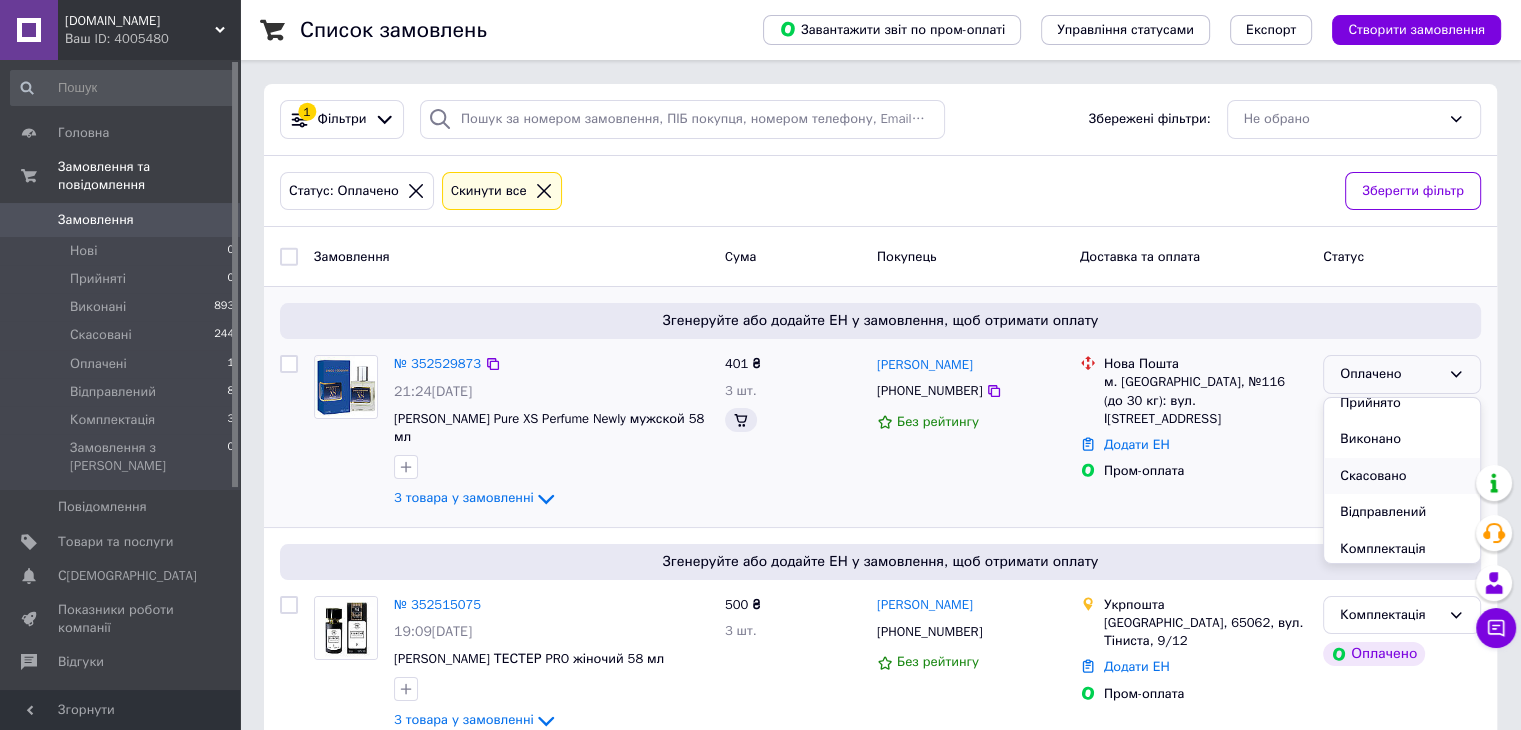 scroll, scrollTop: 17, scrollLeft: 0, axis: vertical 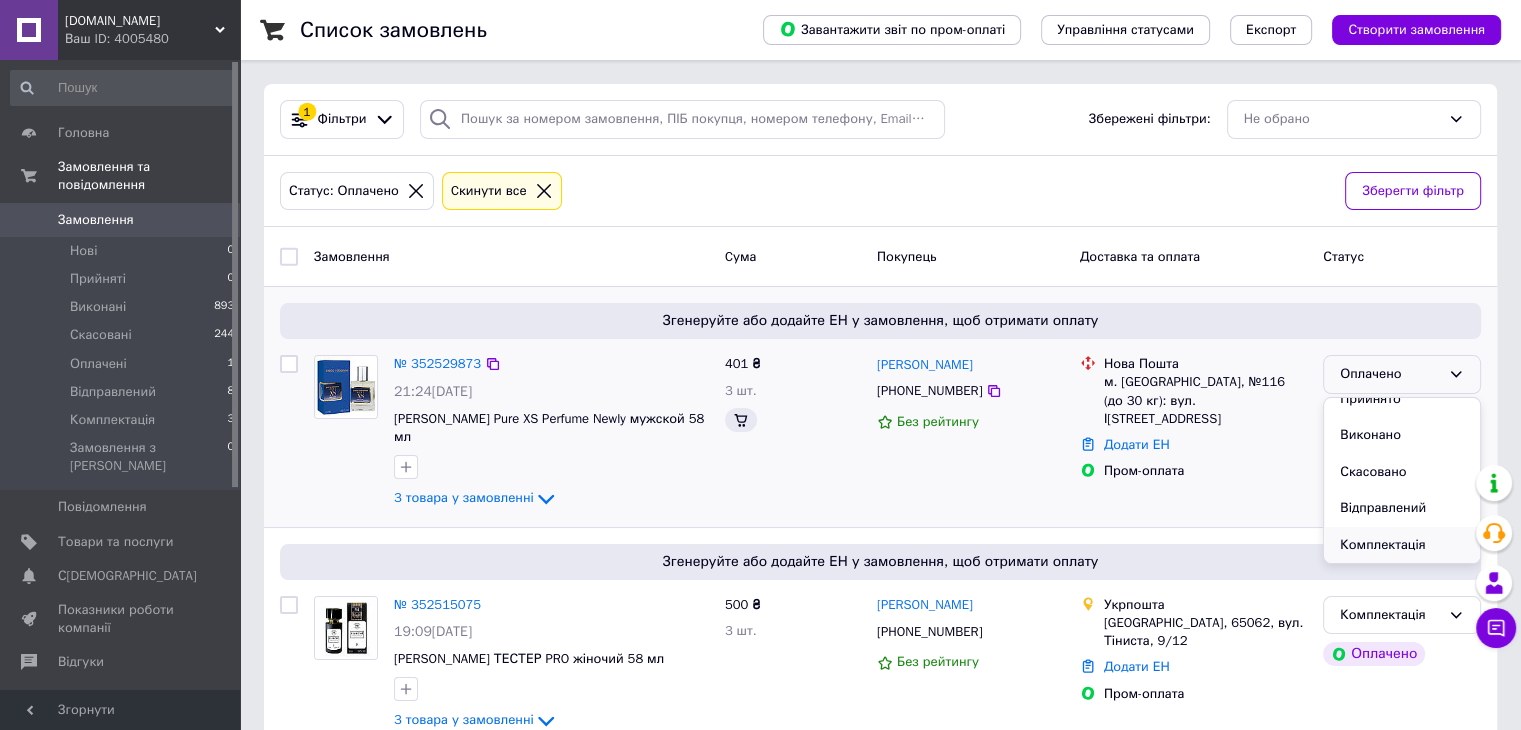 click on "Комплектація" at bounding box center [1402, 545] 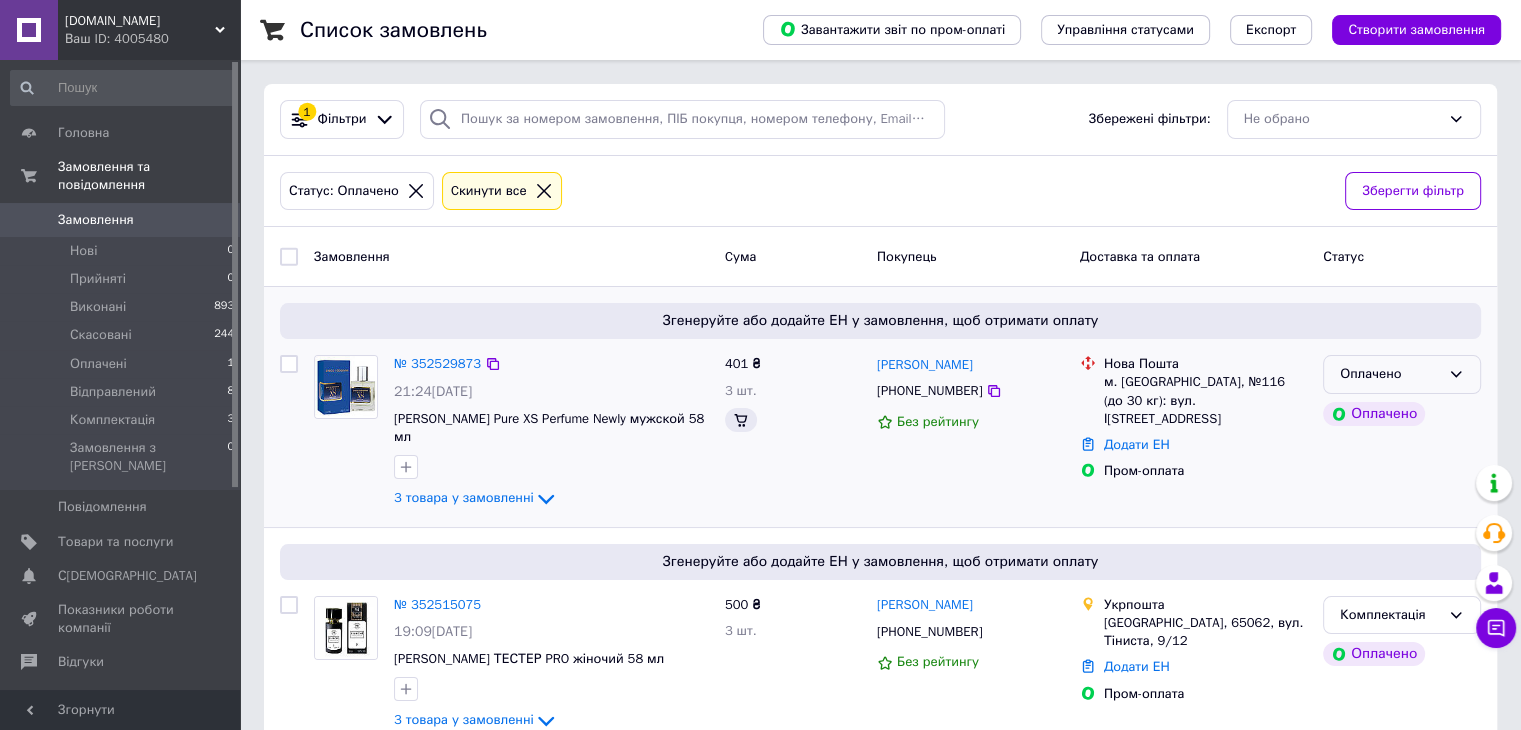click at bounding box center [289, 364] 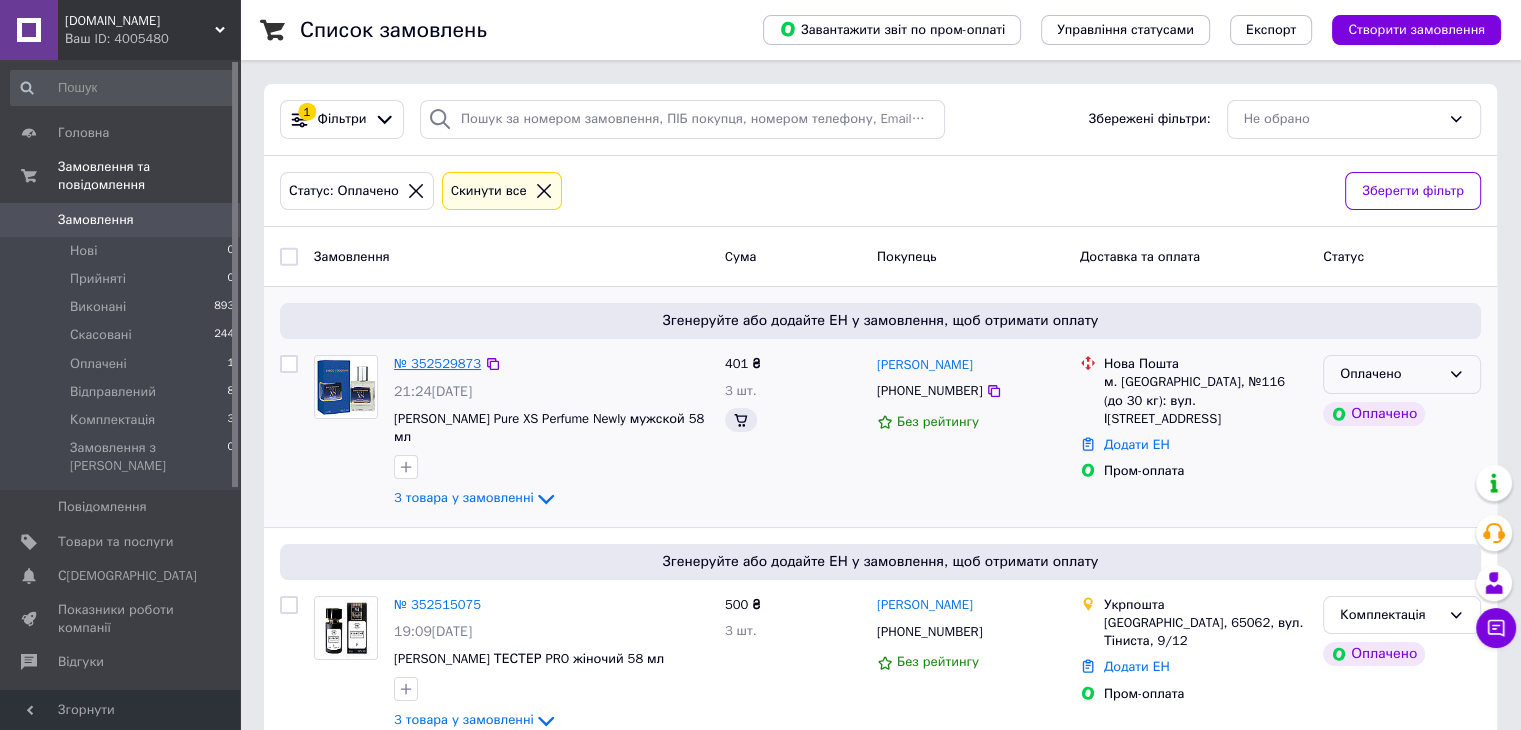 click on "№ 352529873" at bounding box center [437, 363] 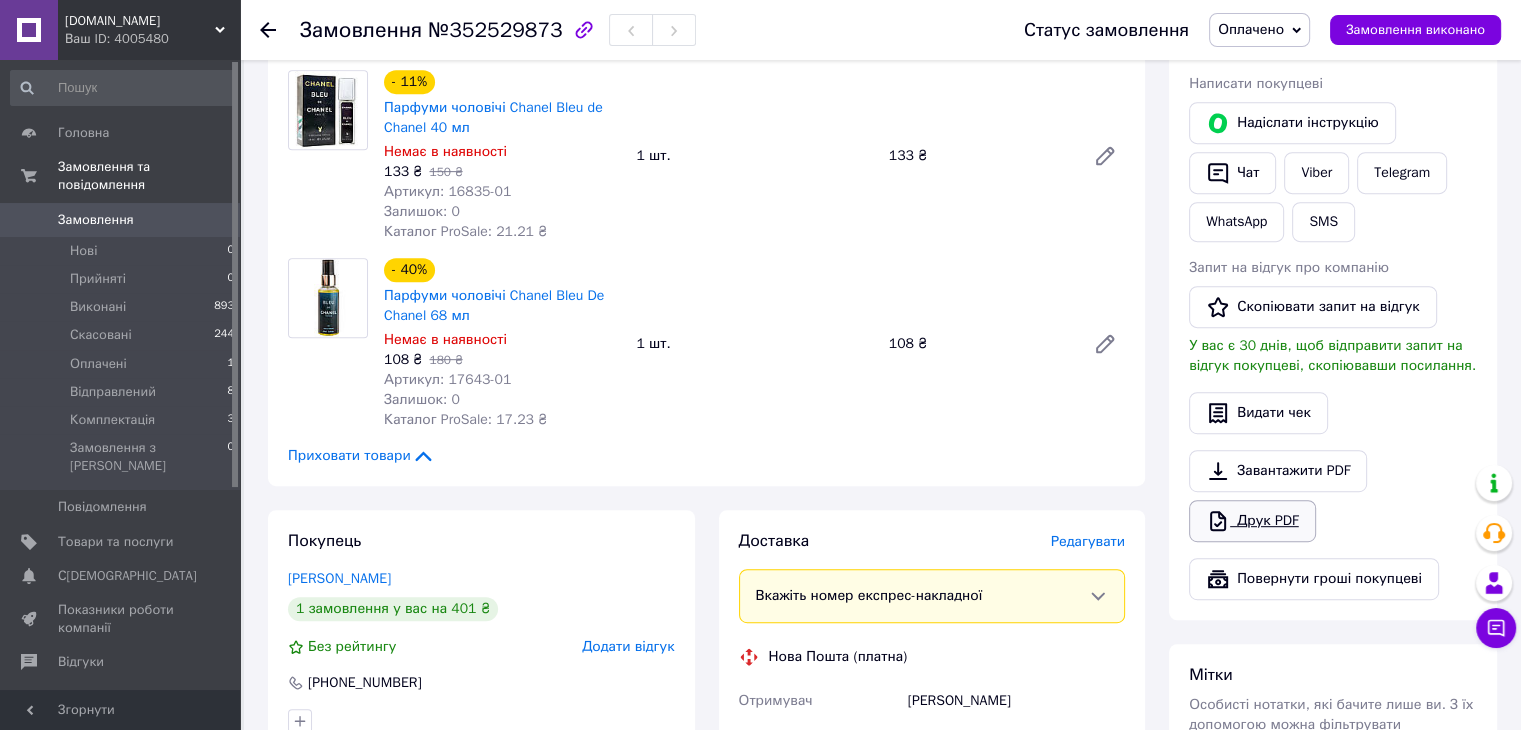 scroll, scrollTop: 900, scrollLeft: 0, axis: vertical 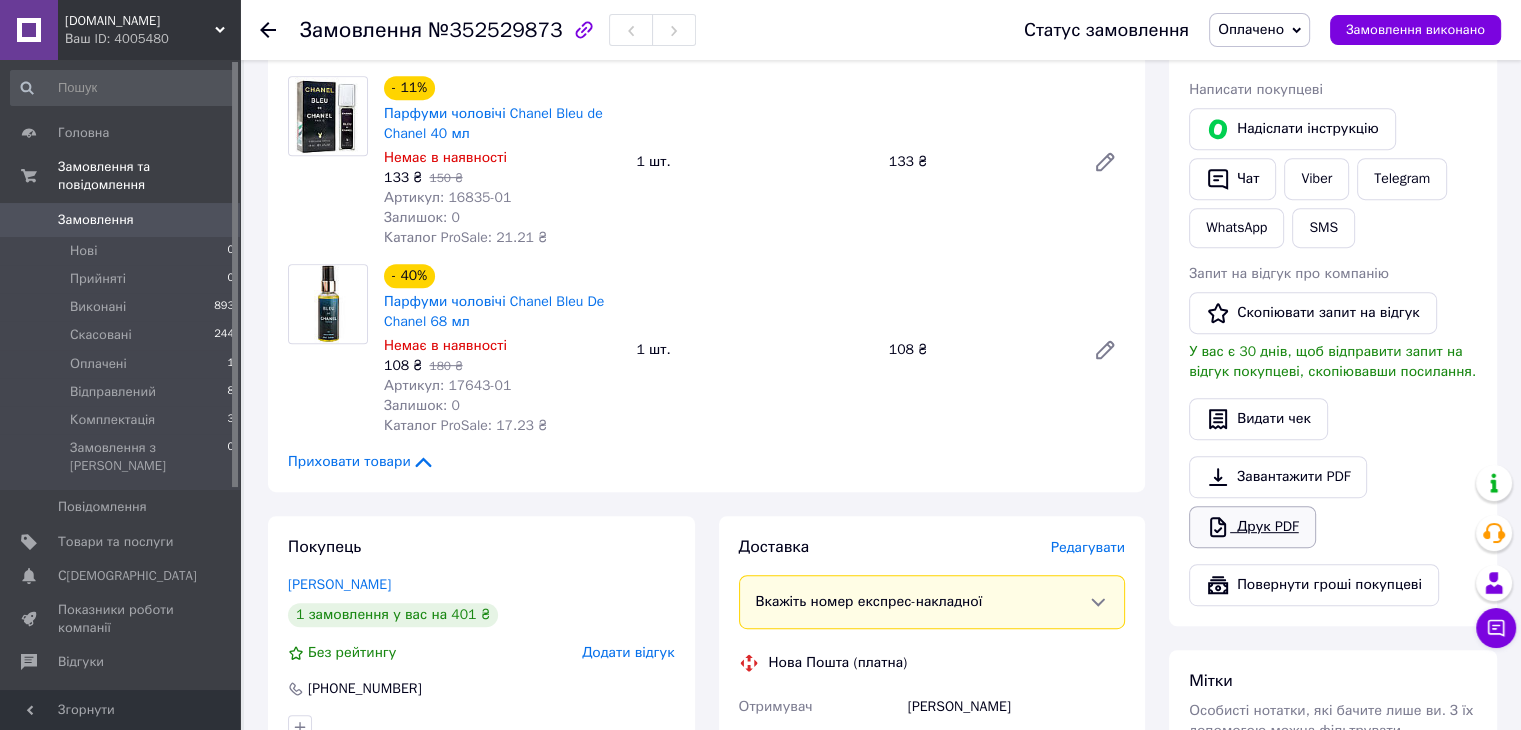 click on "Друк PDF" at bounding box center [1252, 527] 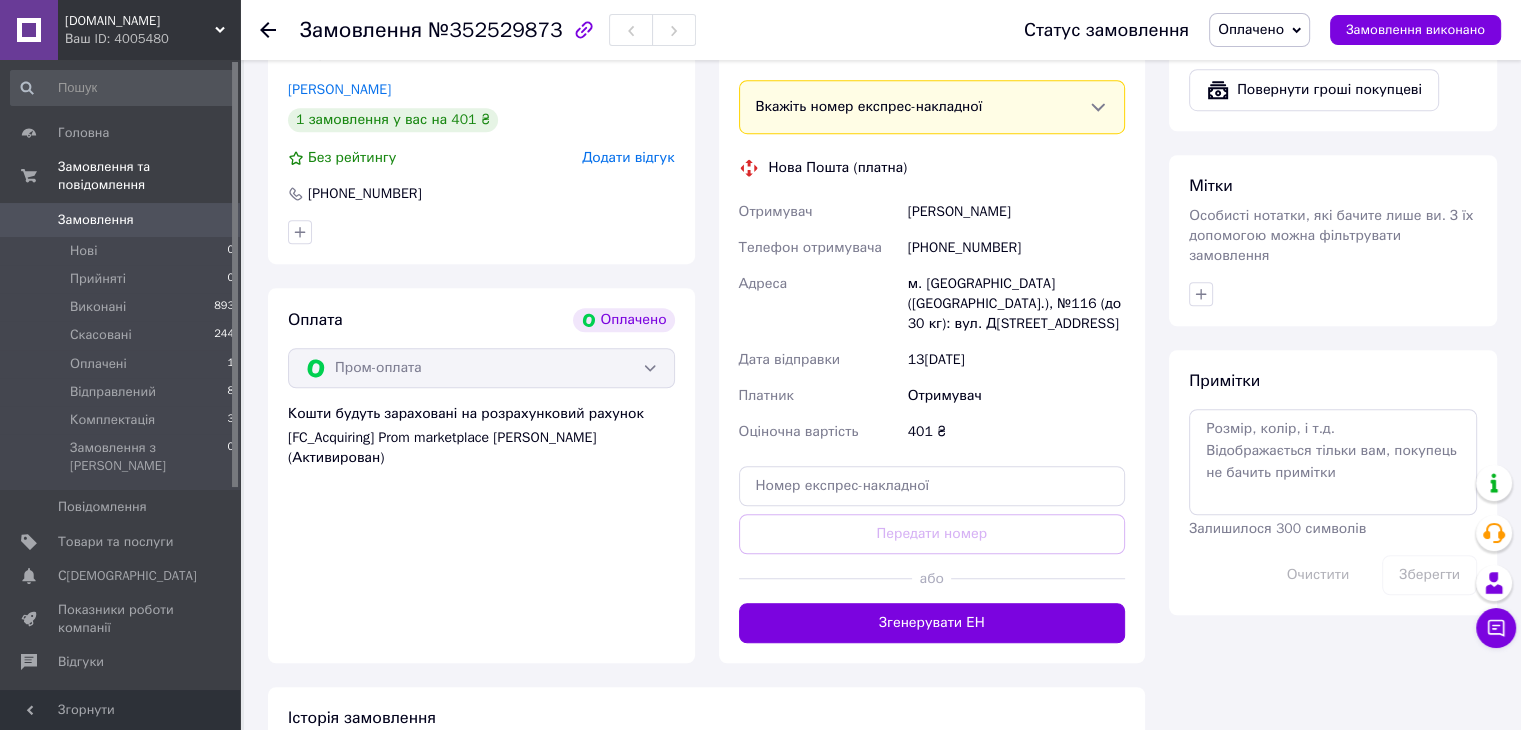 scroll, scrollTop: 1400, scrollLeft: 0, axis: vertical 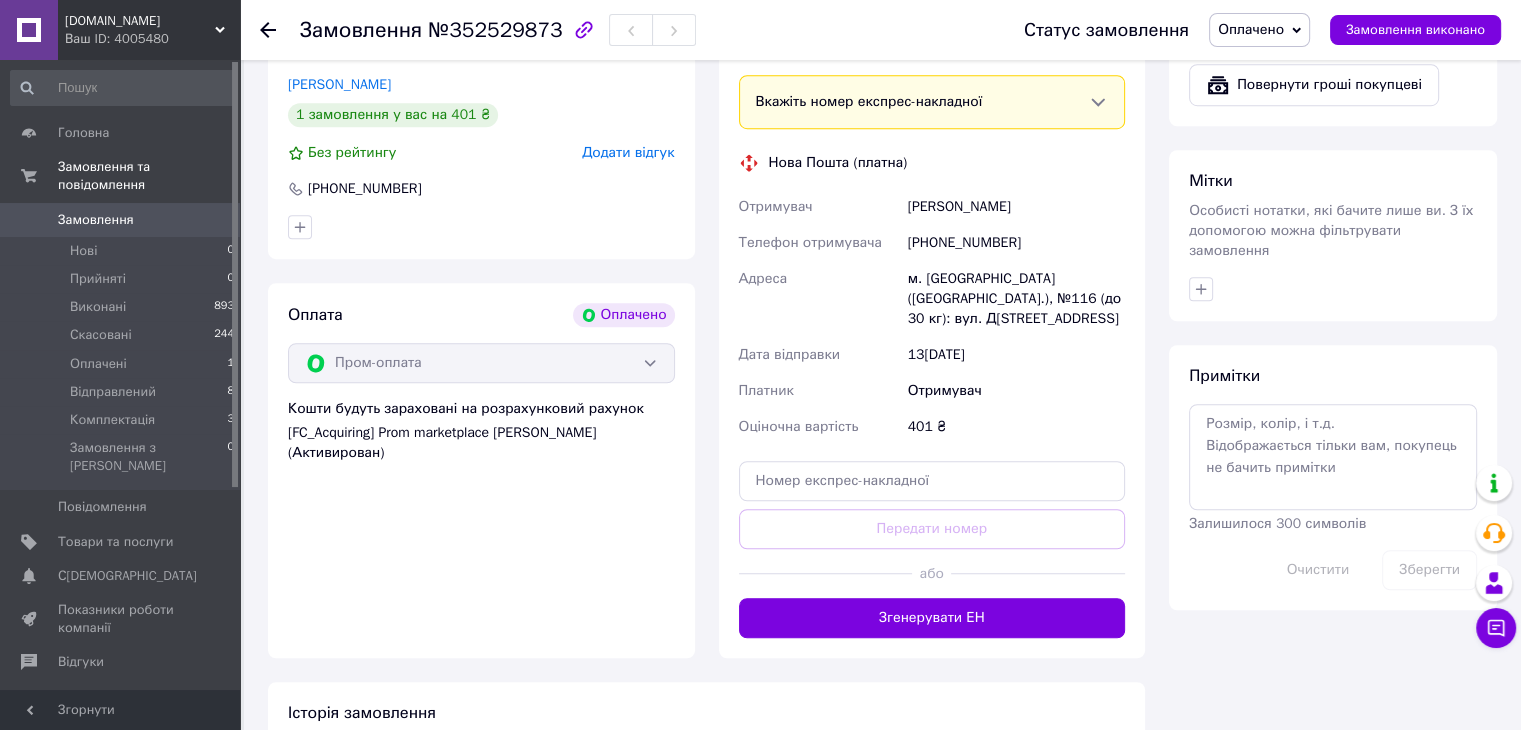 click on "Оплачено" at bounding box center (1251, 29) 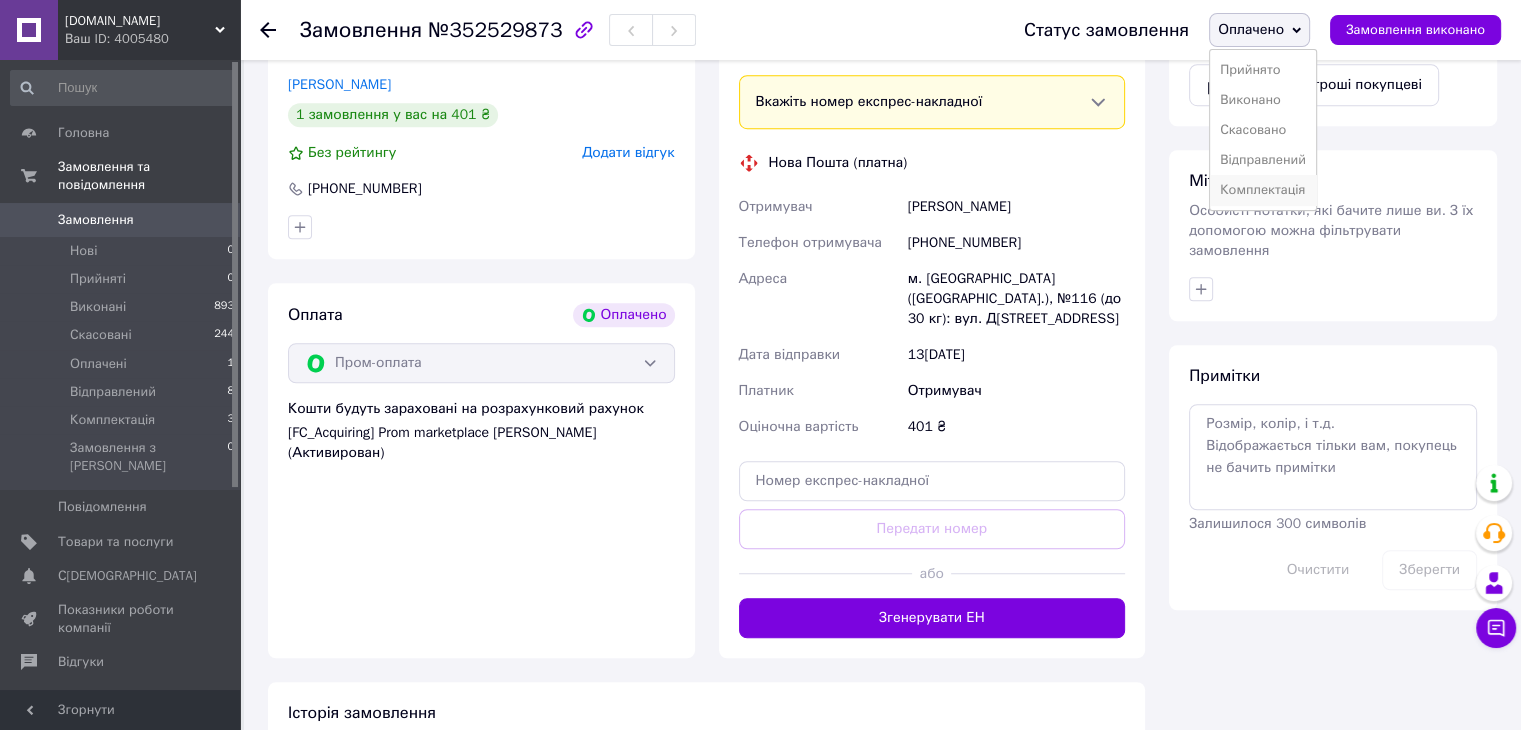 click on "Комплектація" at bounding box center (1263, 190) 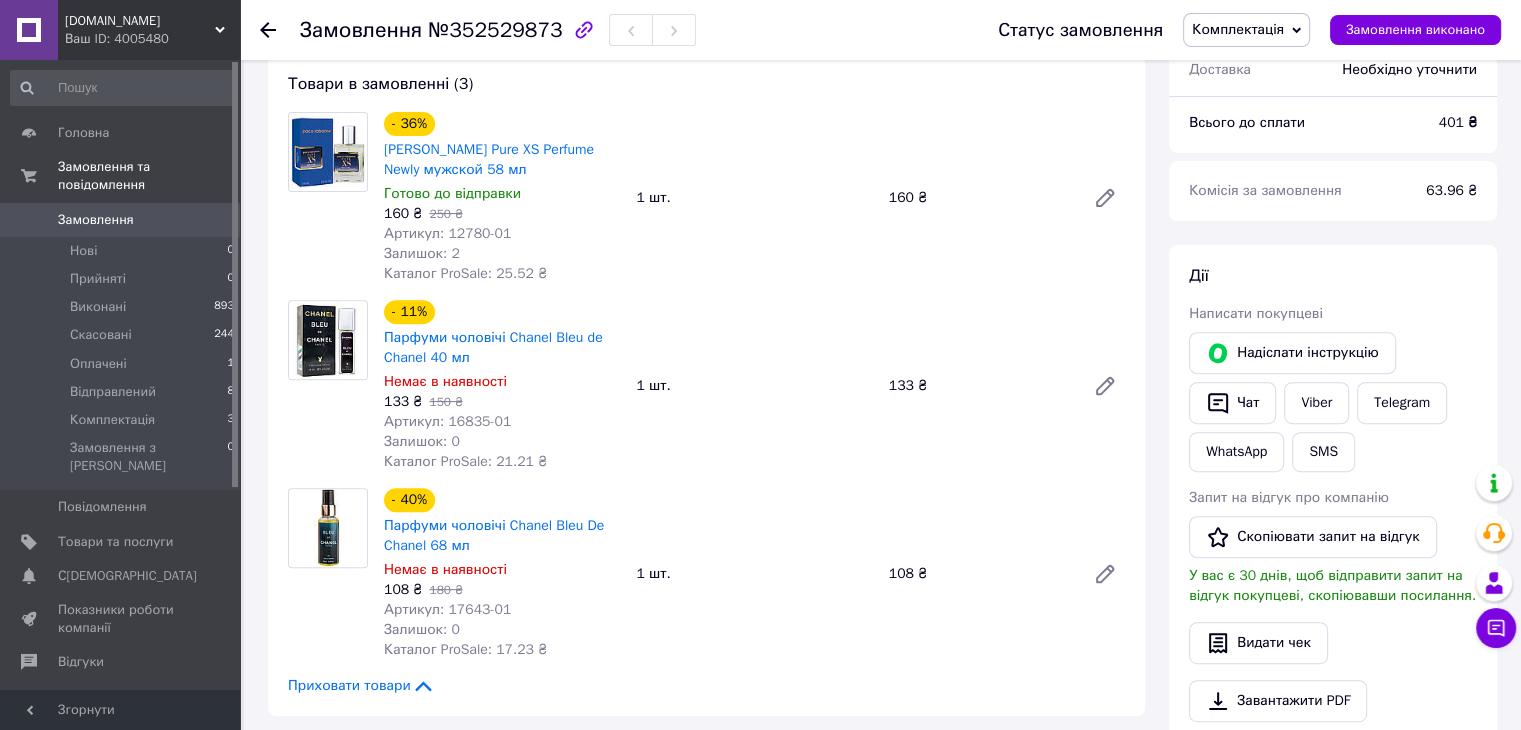 scroll, scrollTop: 672, scrollLeft: 0, axis: vertical 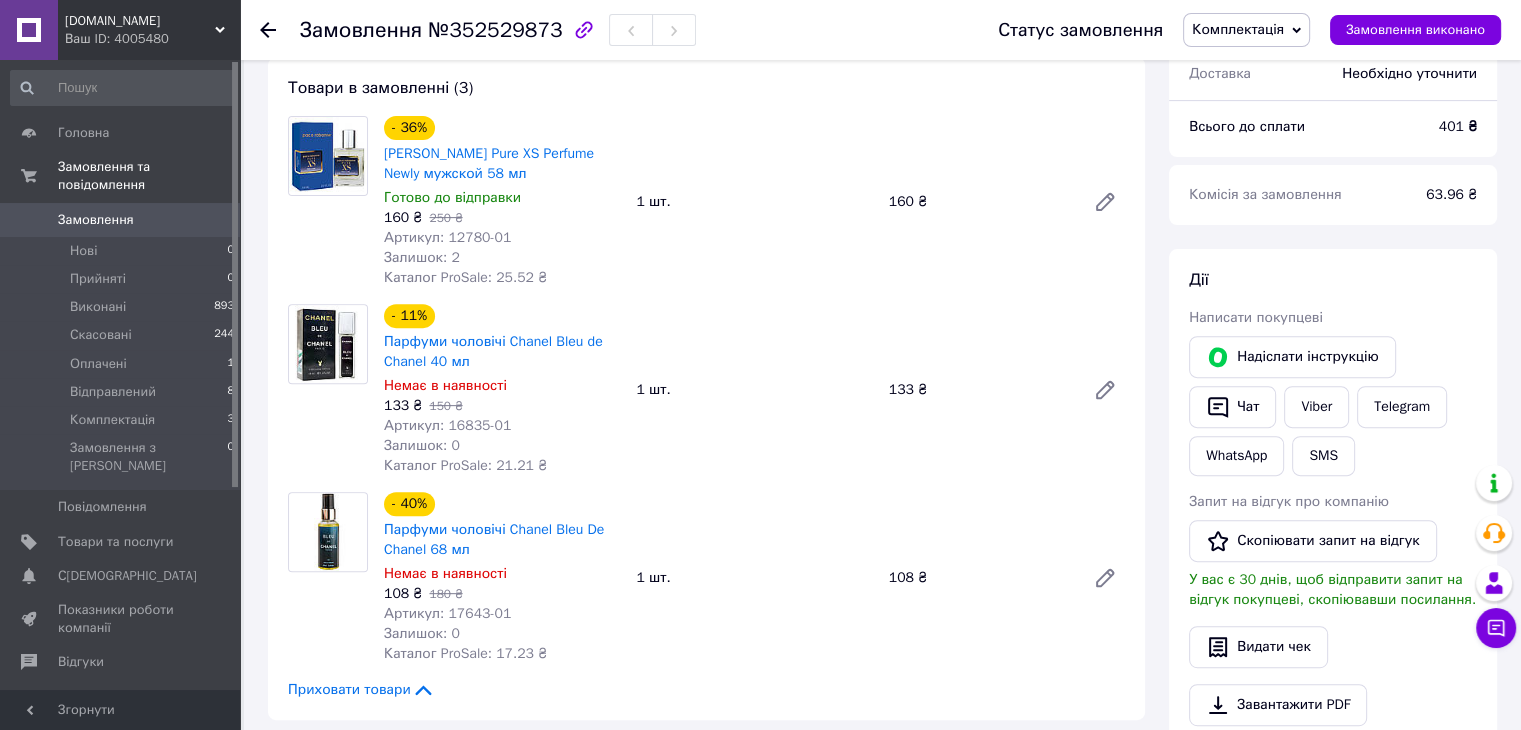 click on "Артикул: 16835-01" at bounding box center (447, 425) 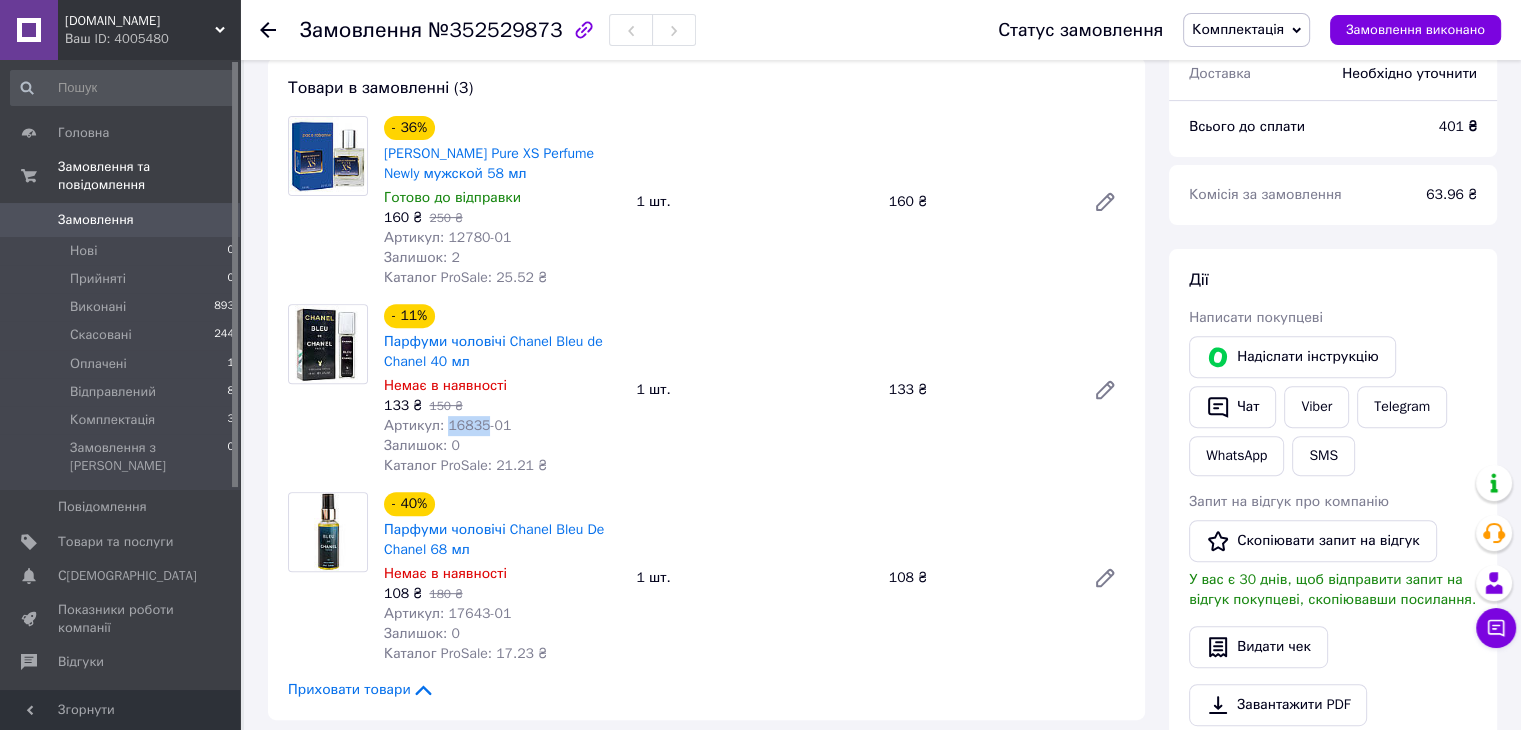 click on "Артикул: 16835-01" at bounding box center [447, 425] 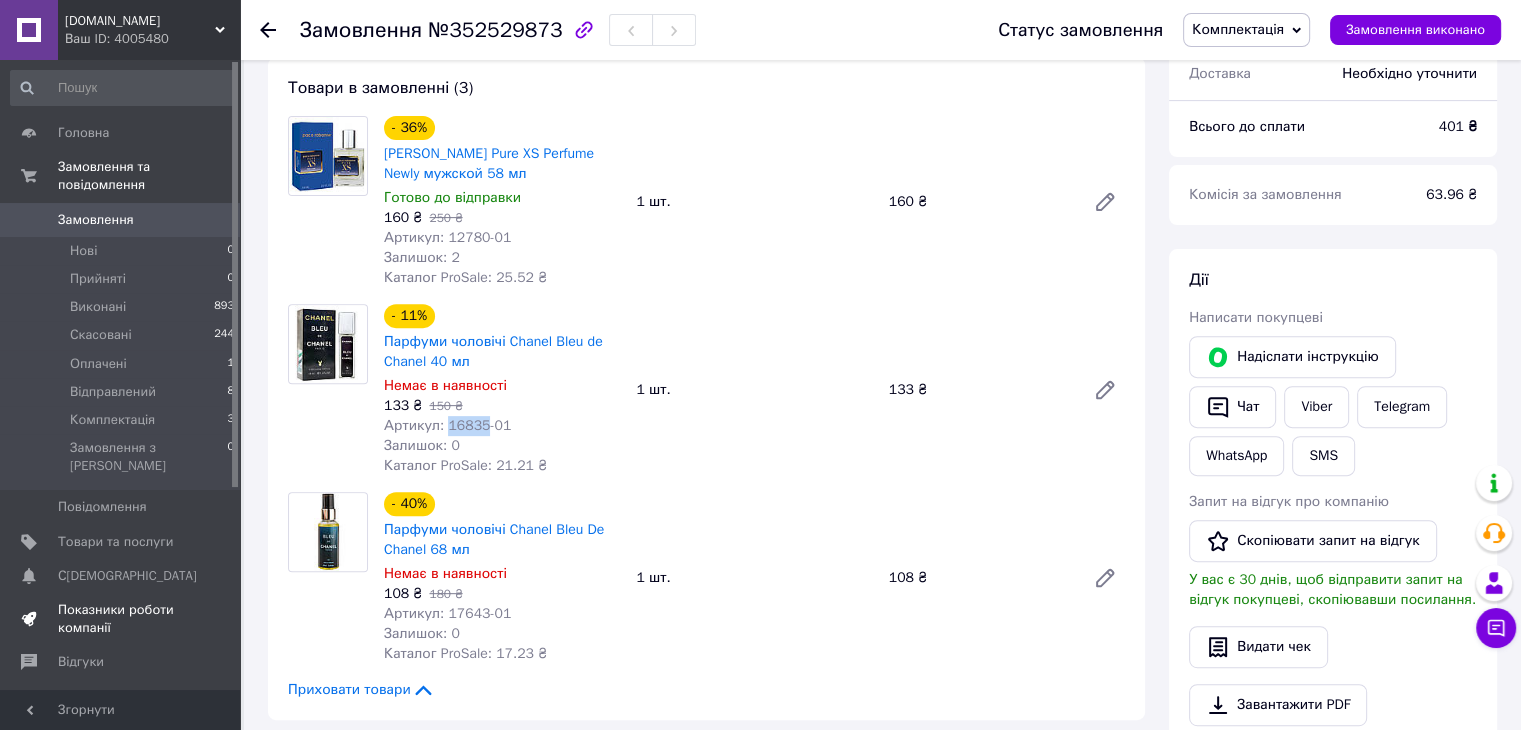 copy on "16835" 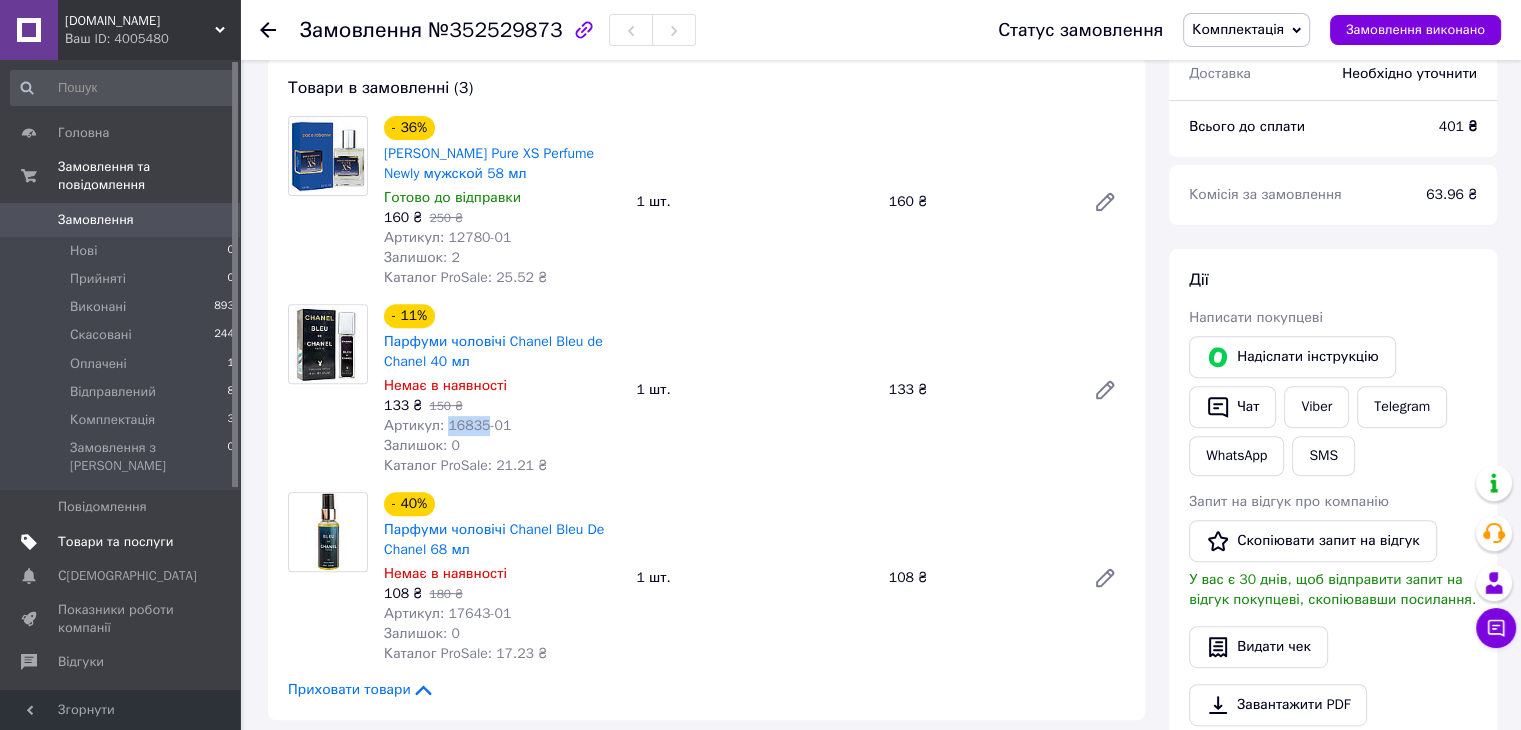 click on "Товари та послуги" at bounding box center (115, 542) 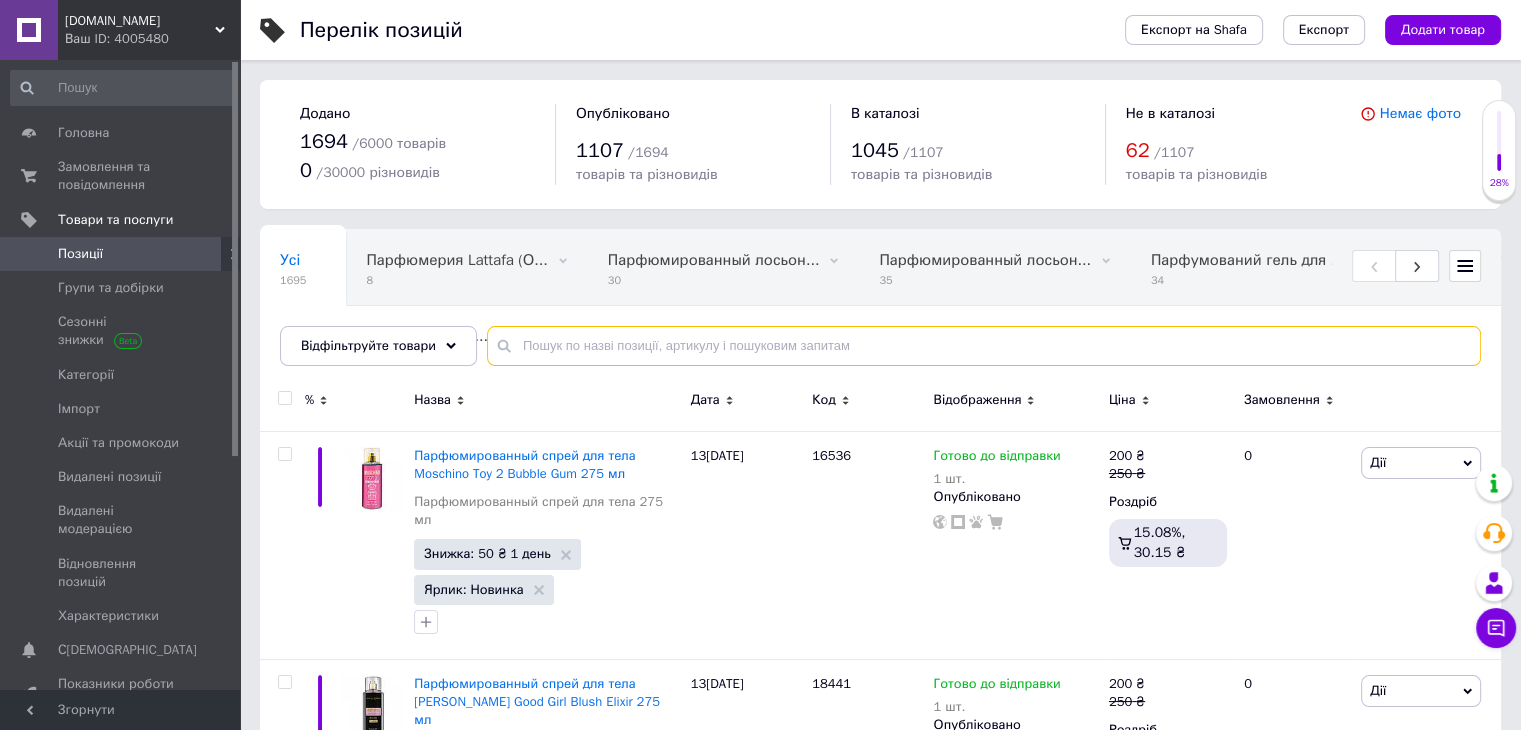 click at bounding box center (984, 346) 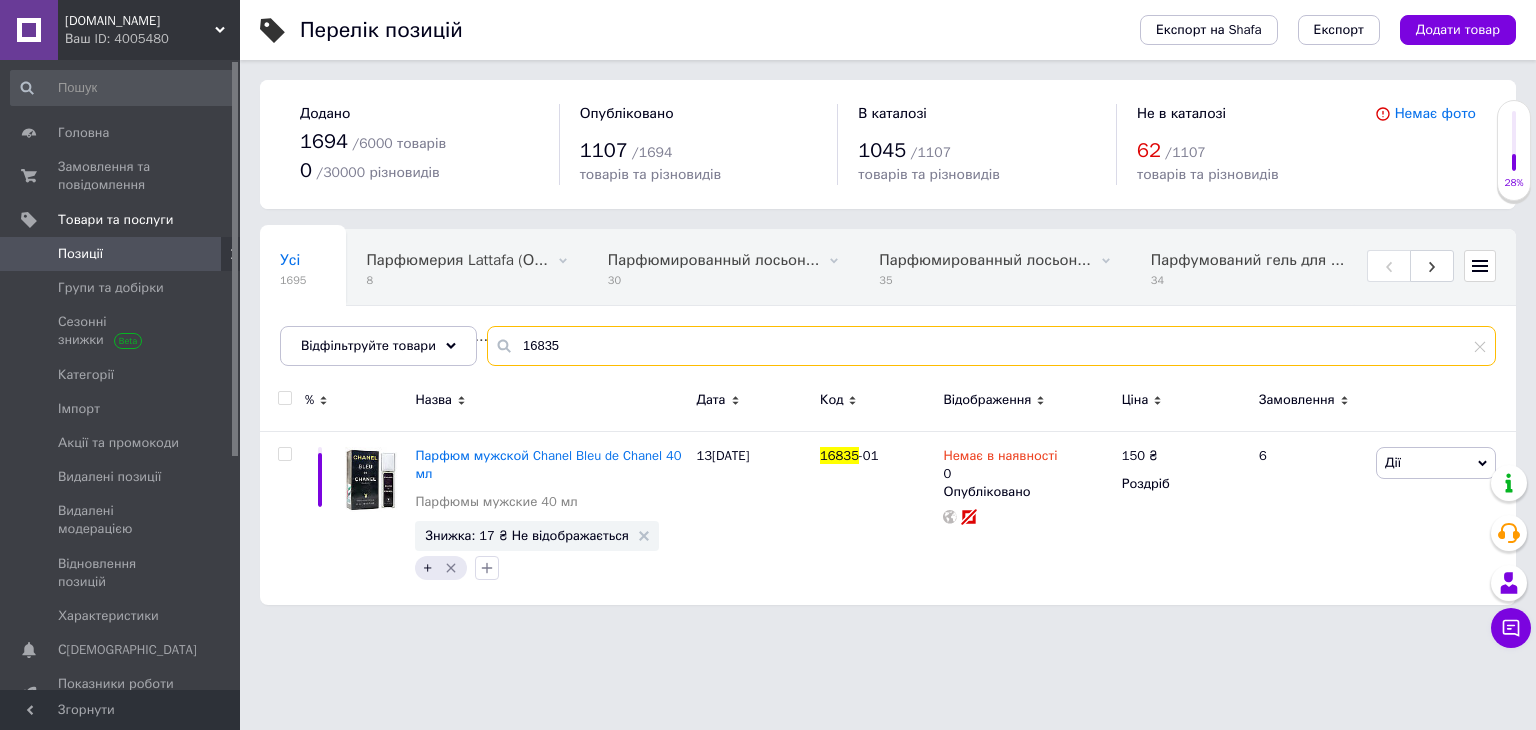 type on "16835" 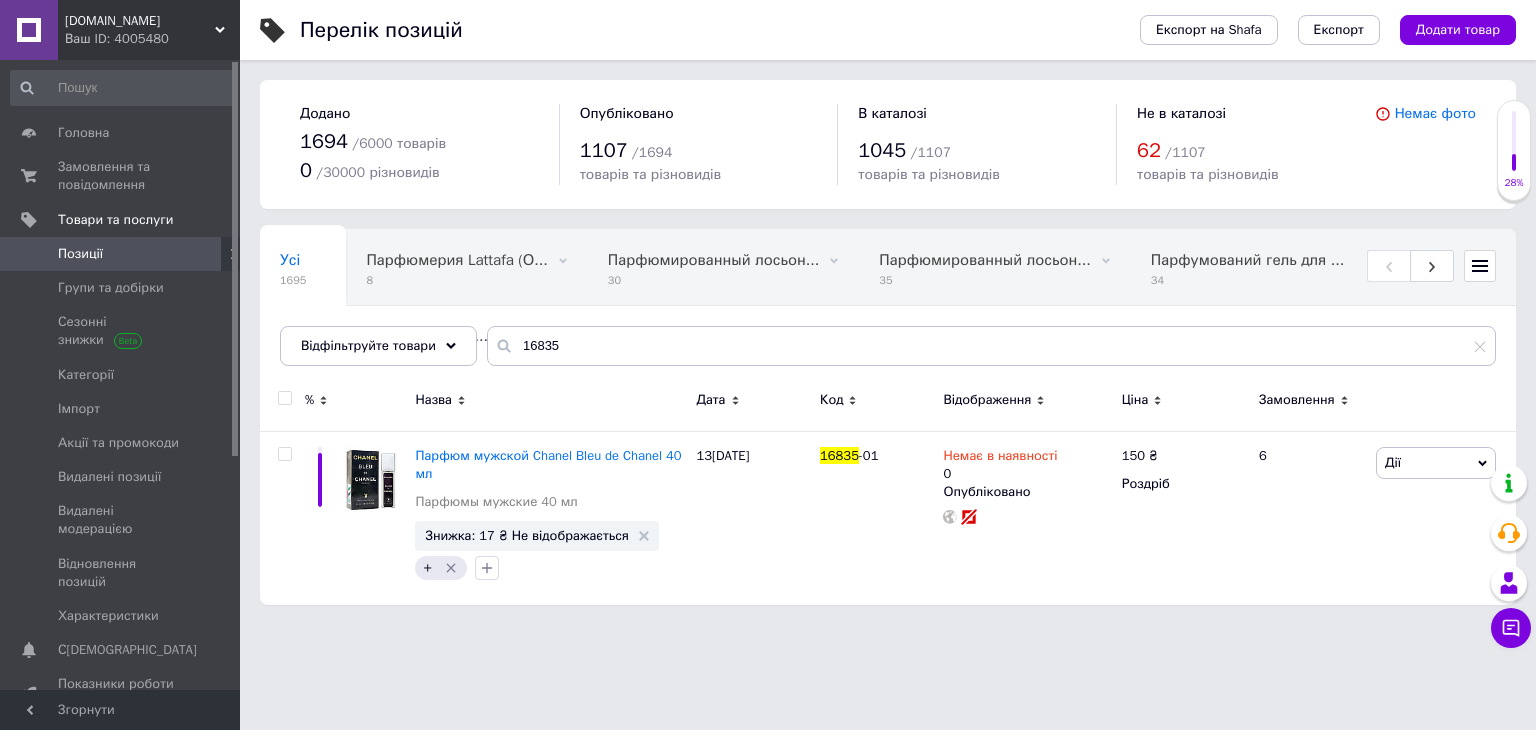 click 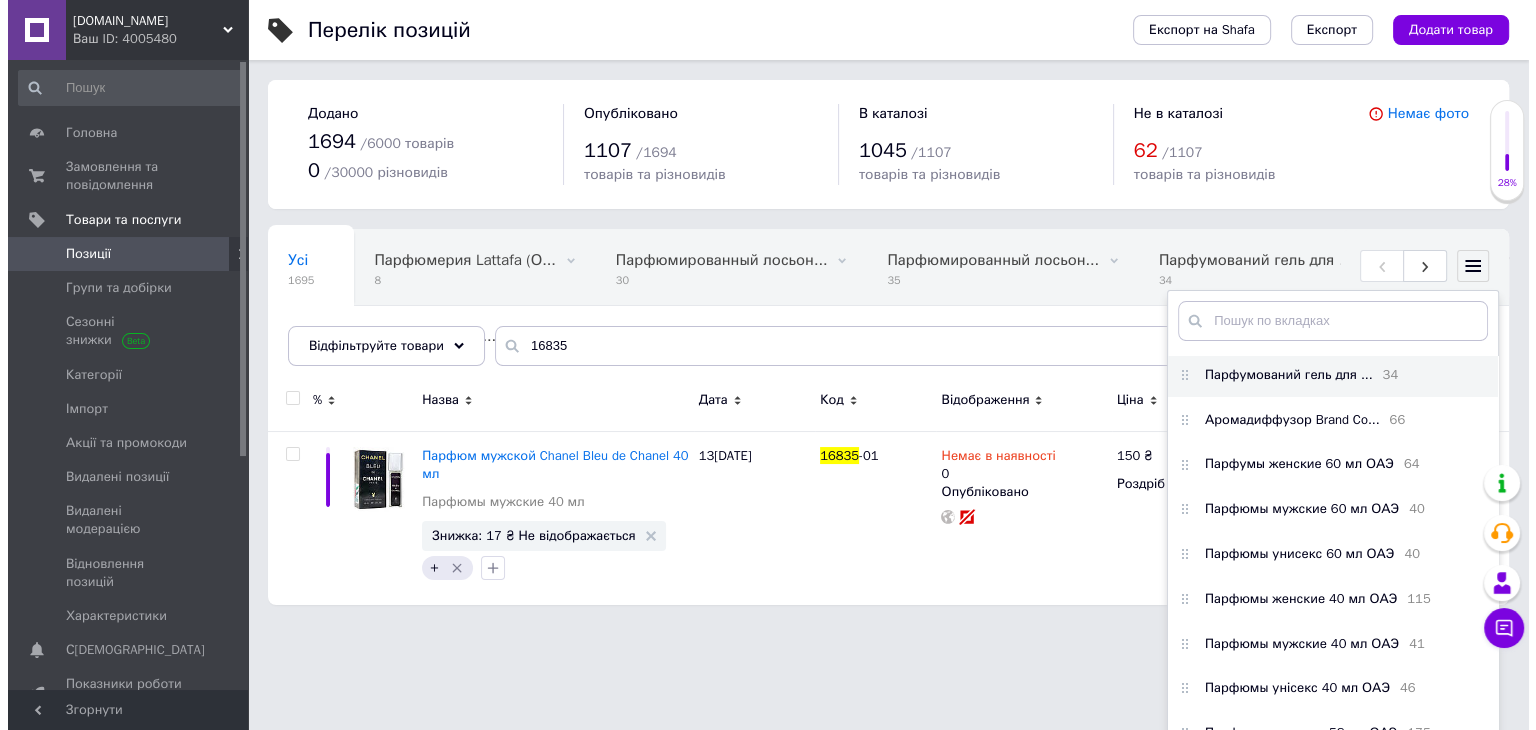 scroll, scrollTop: 200, scrollLeft: 0, axis: vertical 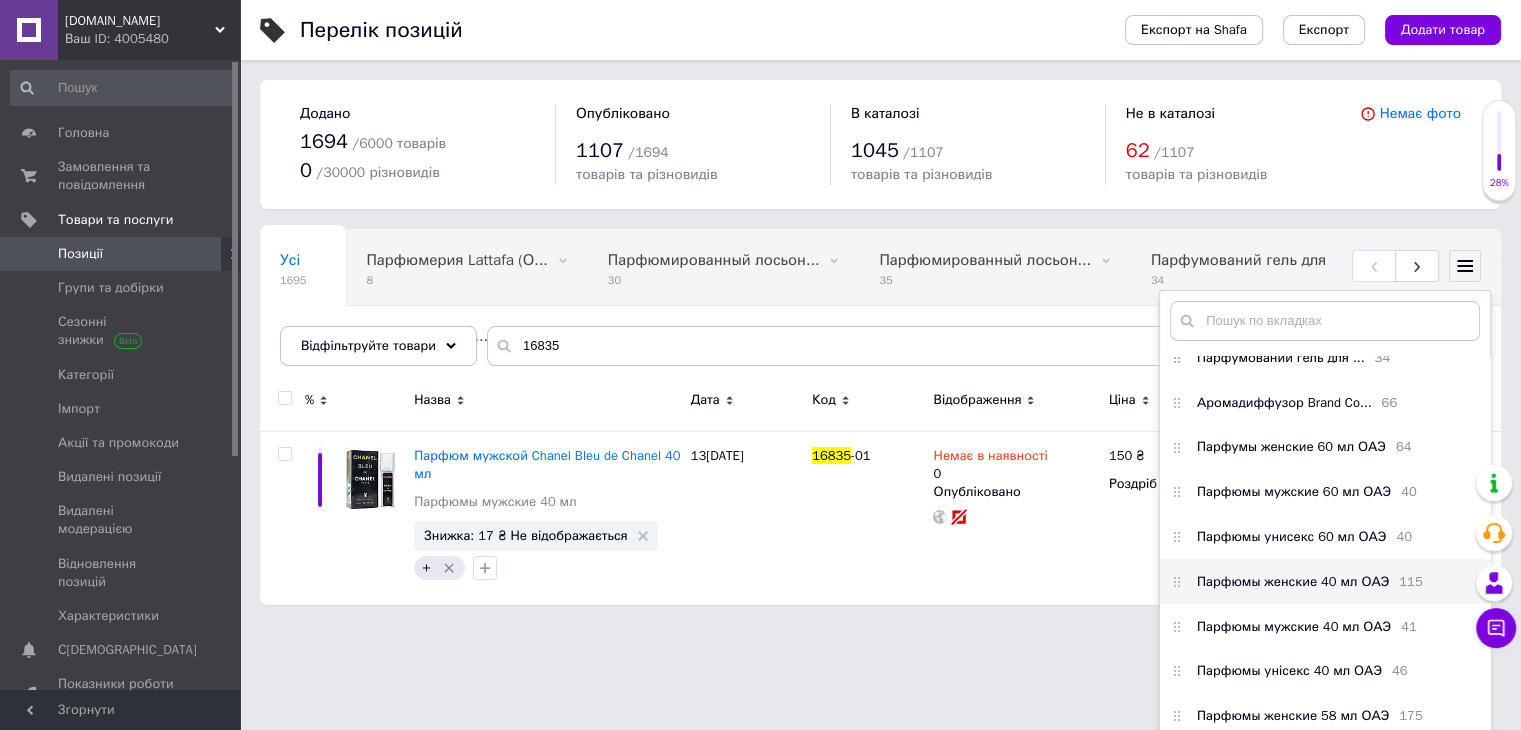 click on "Парфюмы женские 40 мл ОАЭ" at bounding box center [1293, 582] 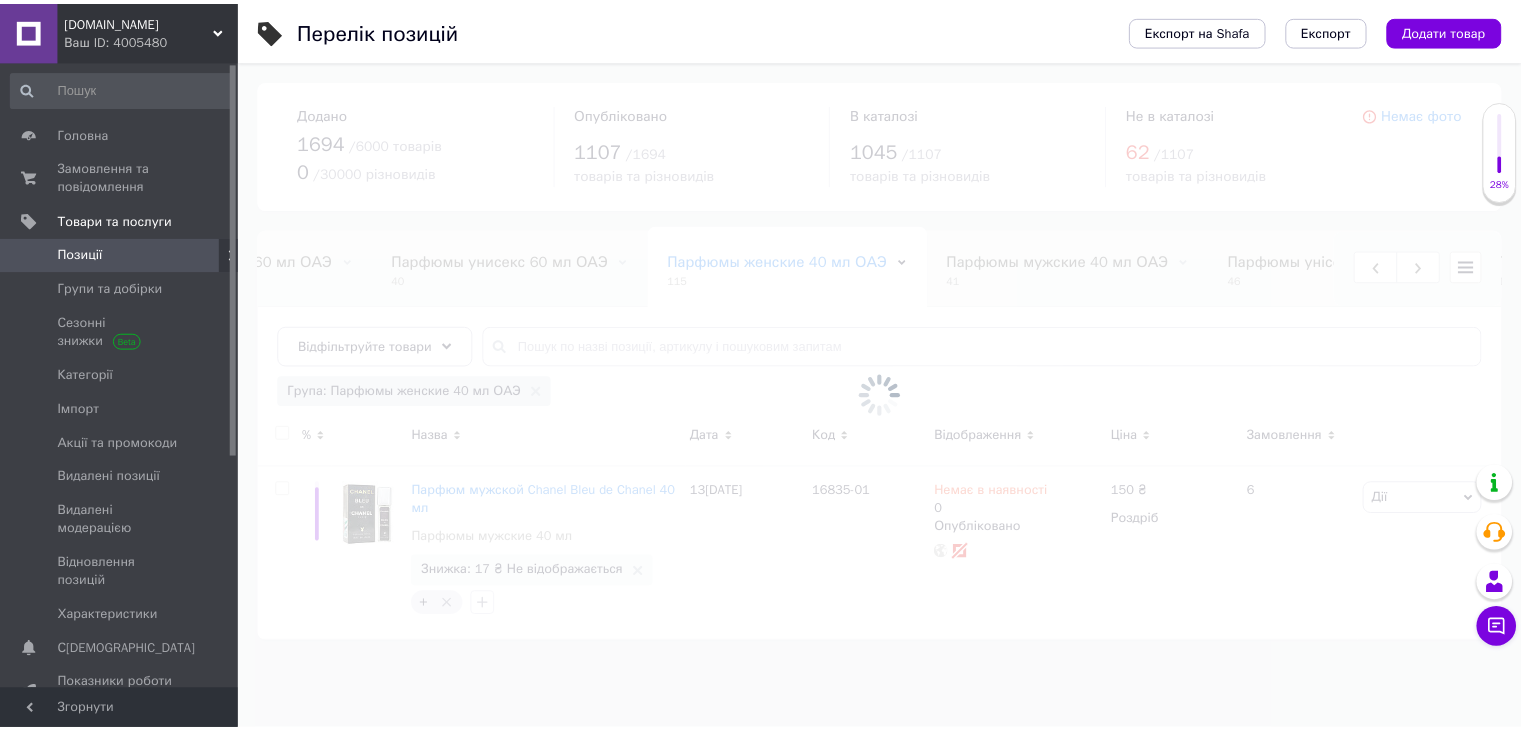 scroll, scrollTop: 0, scrollLeft: 2140, axis: horizontal 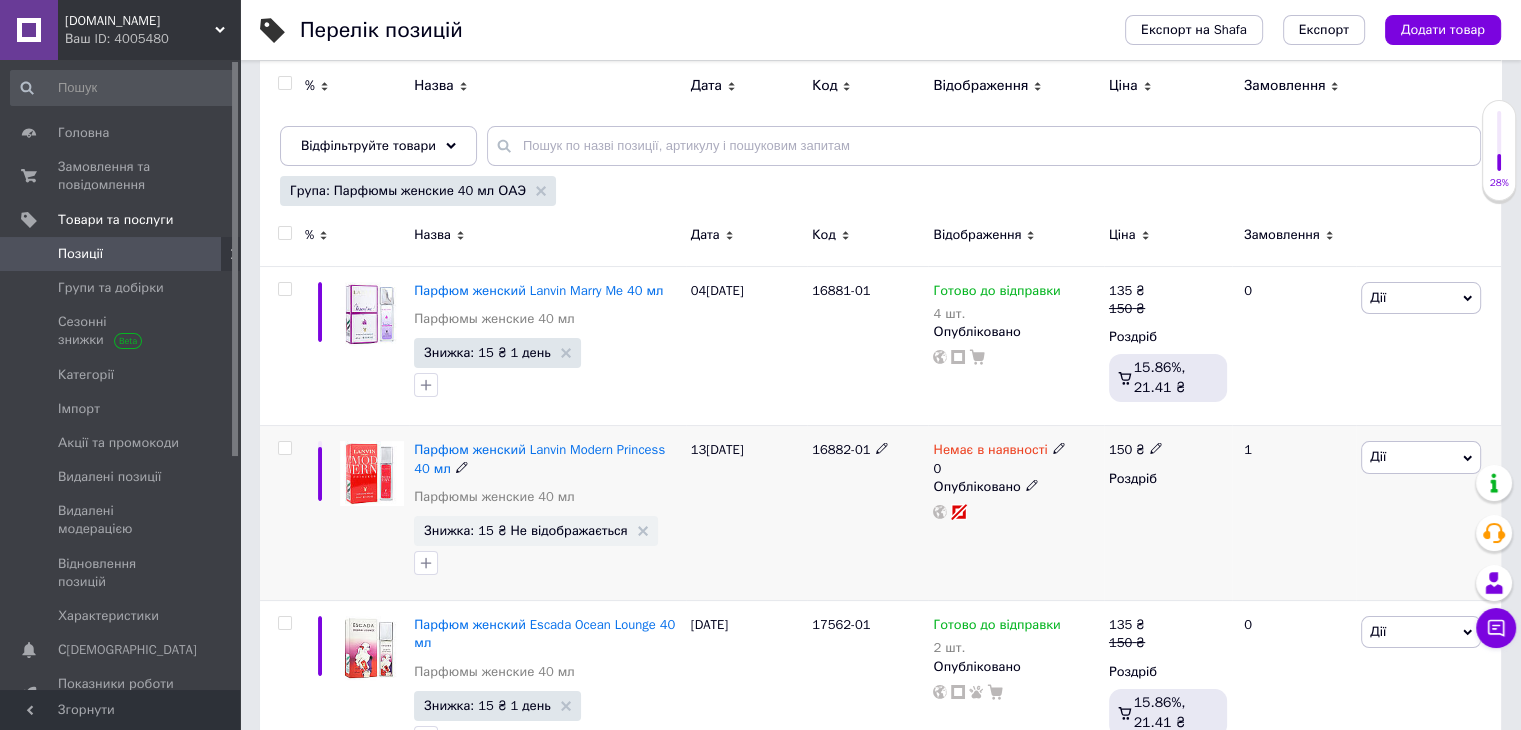 click on "16882-01" at bounding box center [841, 449] 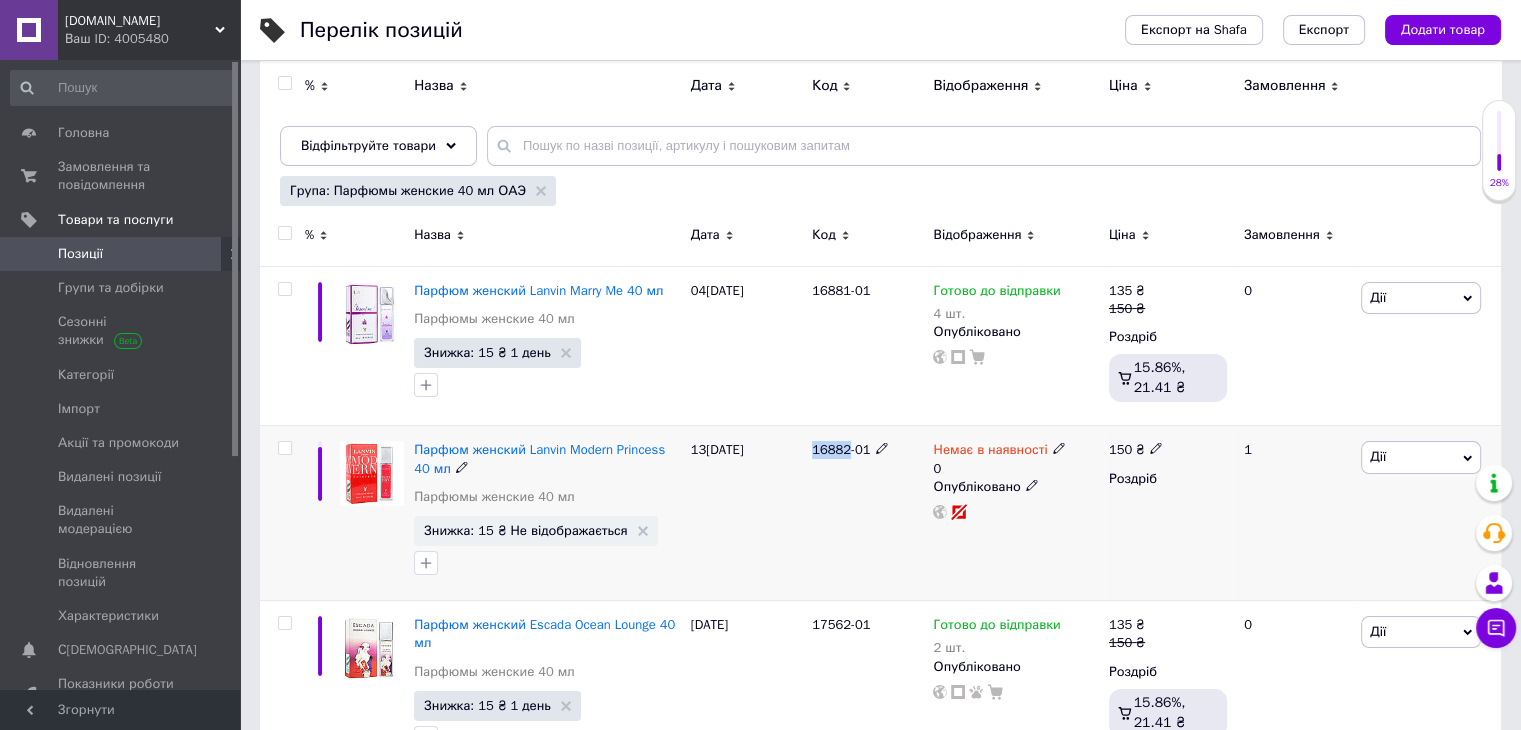 click on "16882-01" at bounding box center [841, 449] 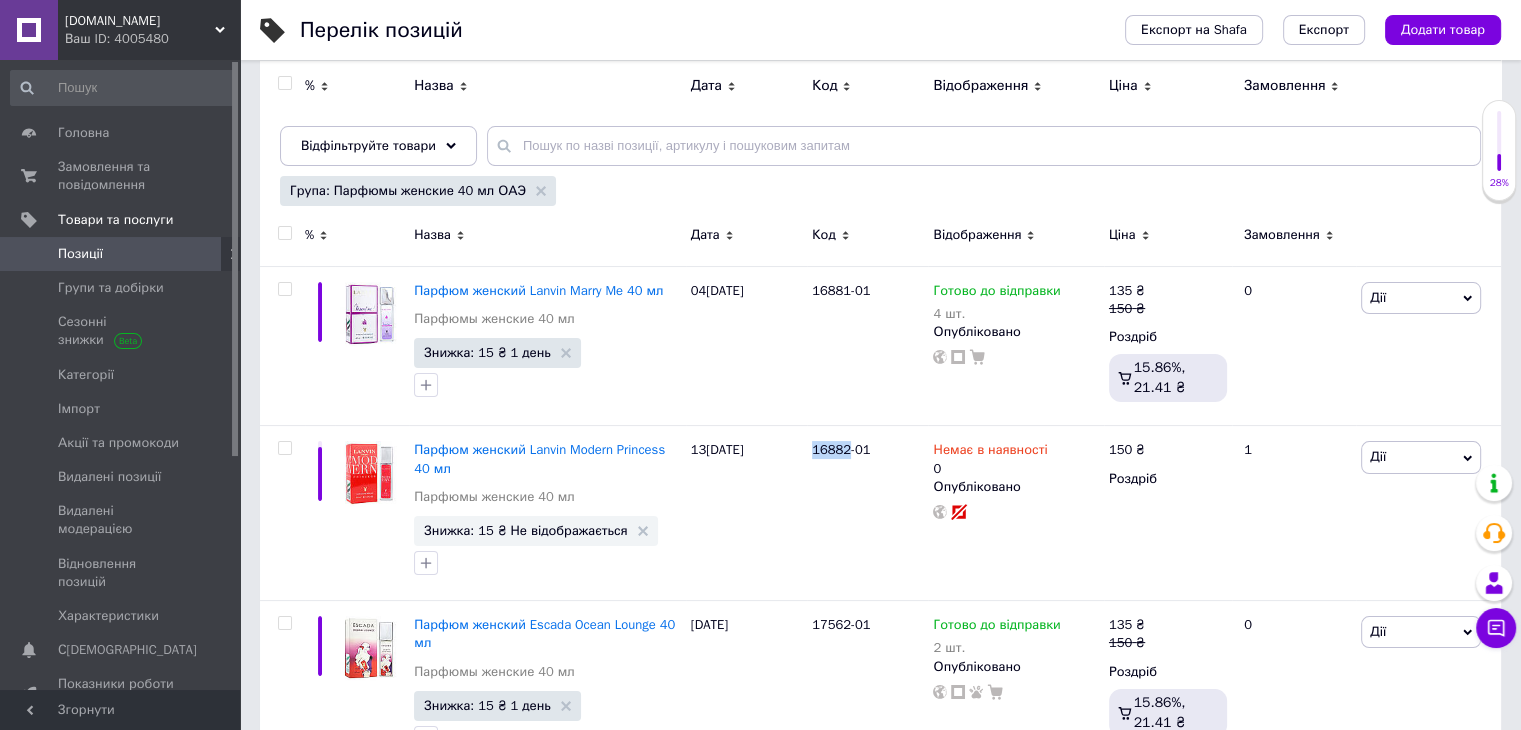 copy on "16882" 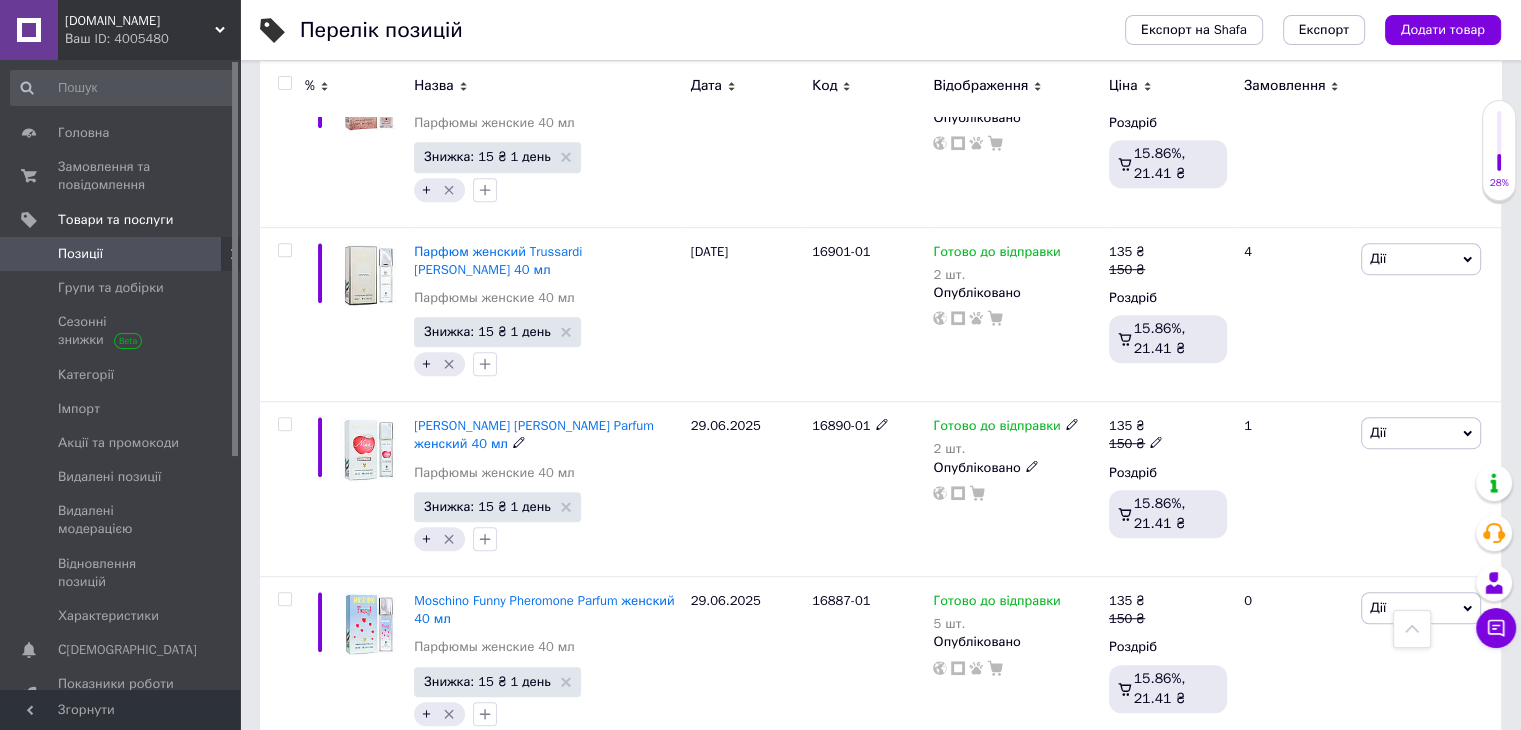 scroll, scrollTop: 16274, scrollLeft: 0, axis: vertical 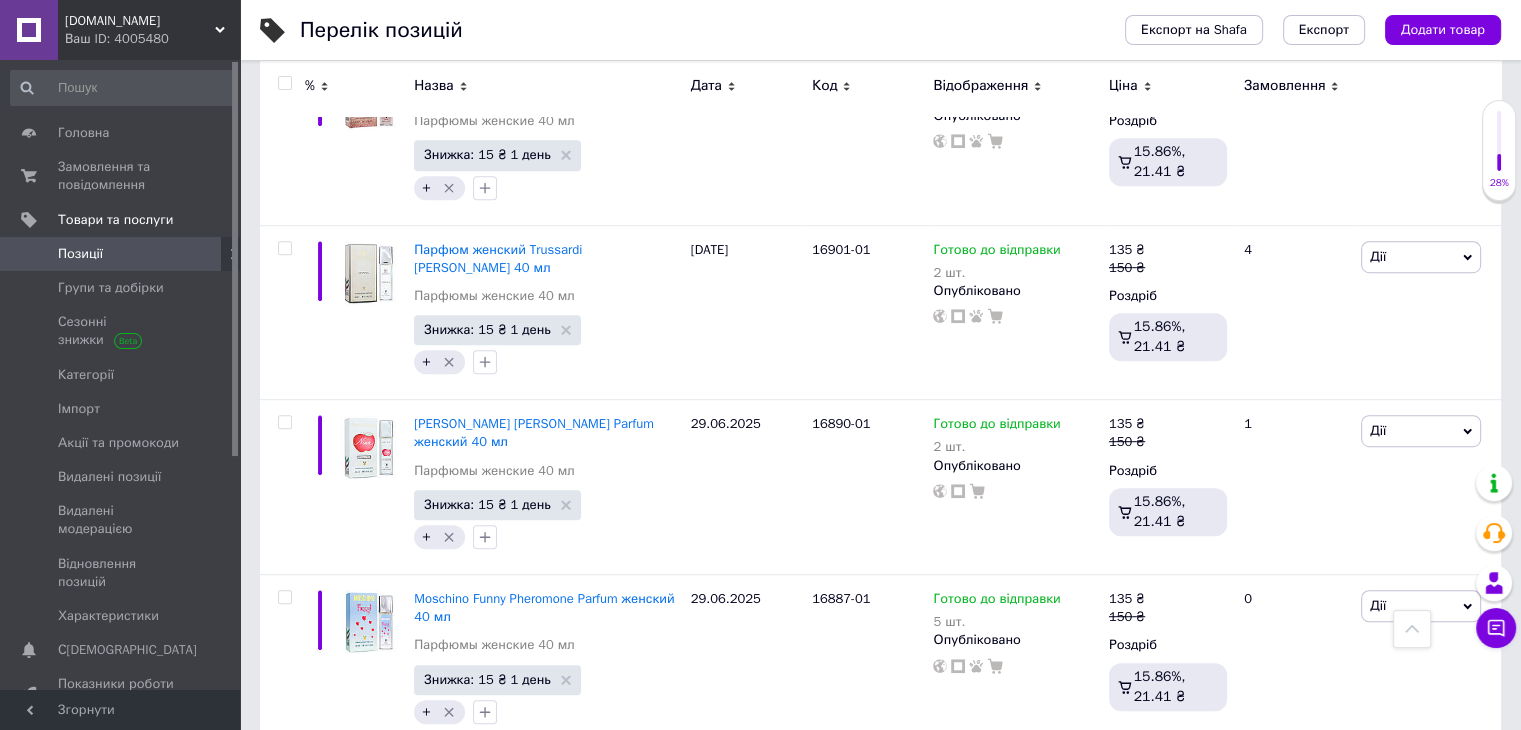 click at bounding box center (1412, 629) 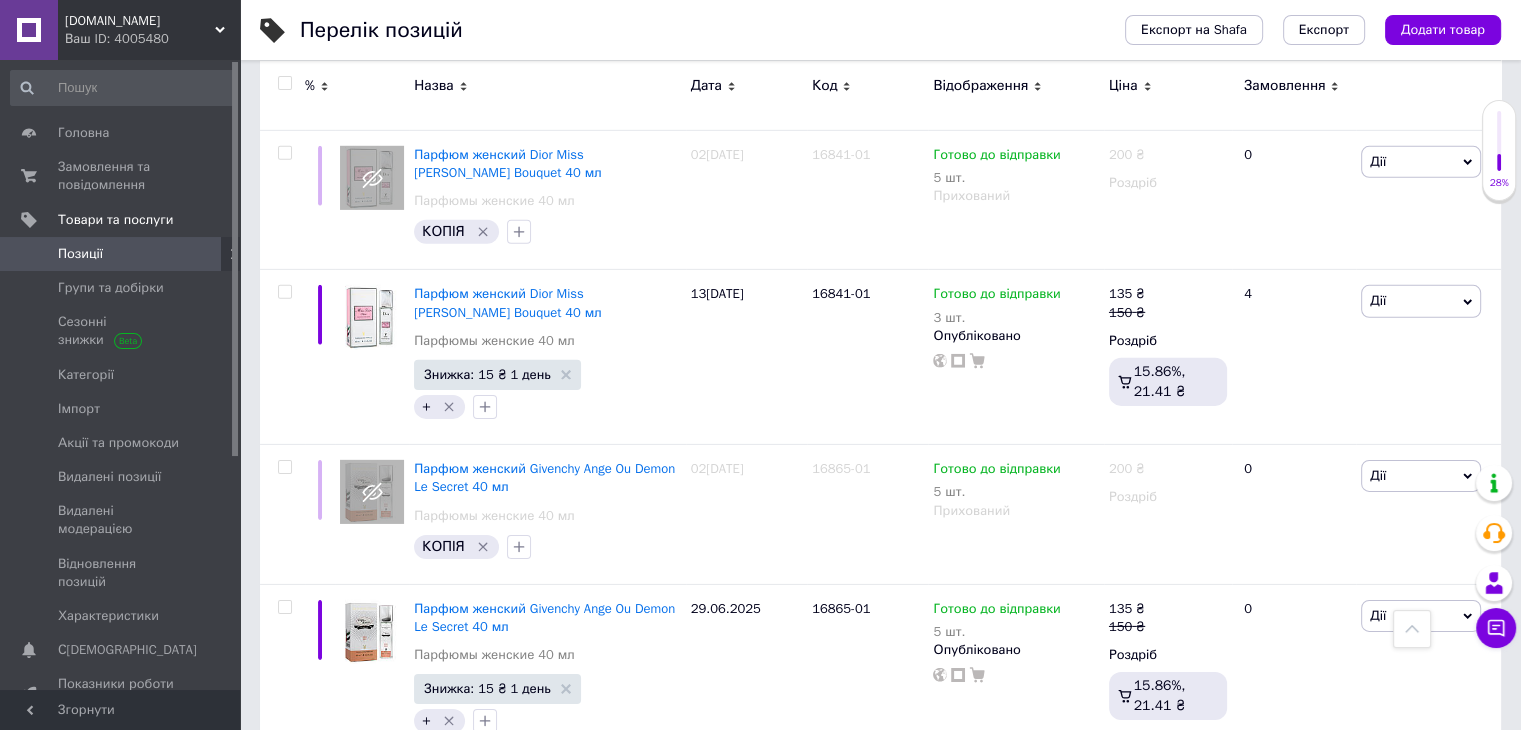scroll, scrollTop: 0, scrollLeft: 0, axis: both 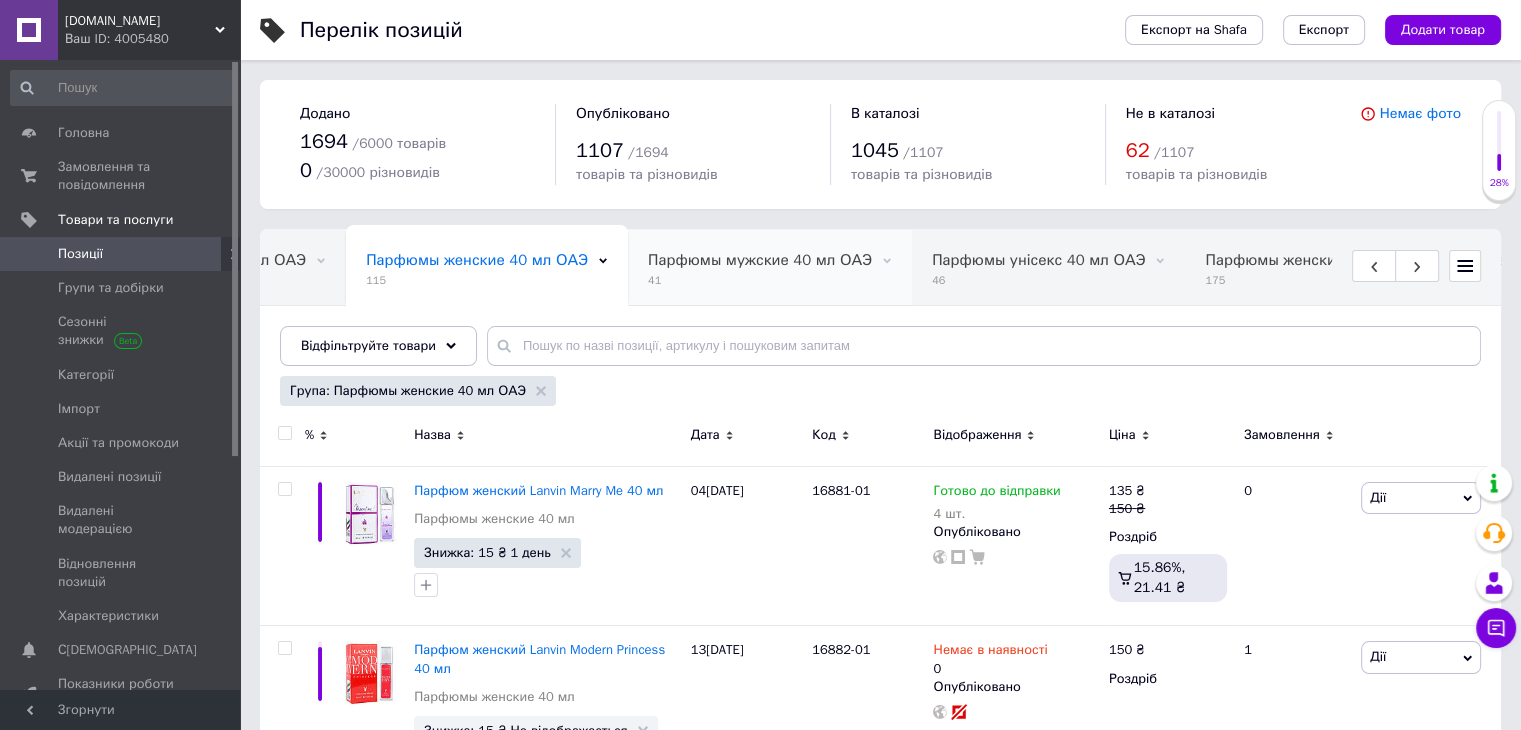 click on "41" at bounding box center [760, 280] 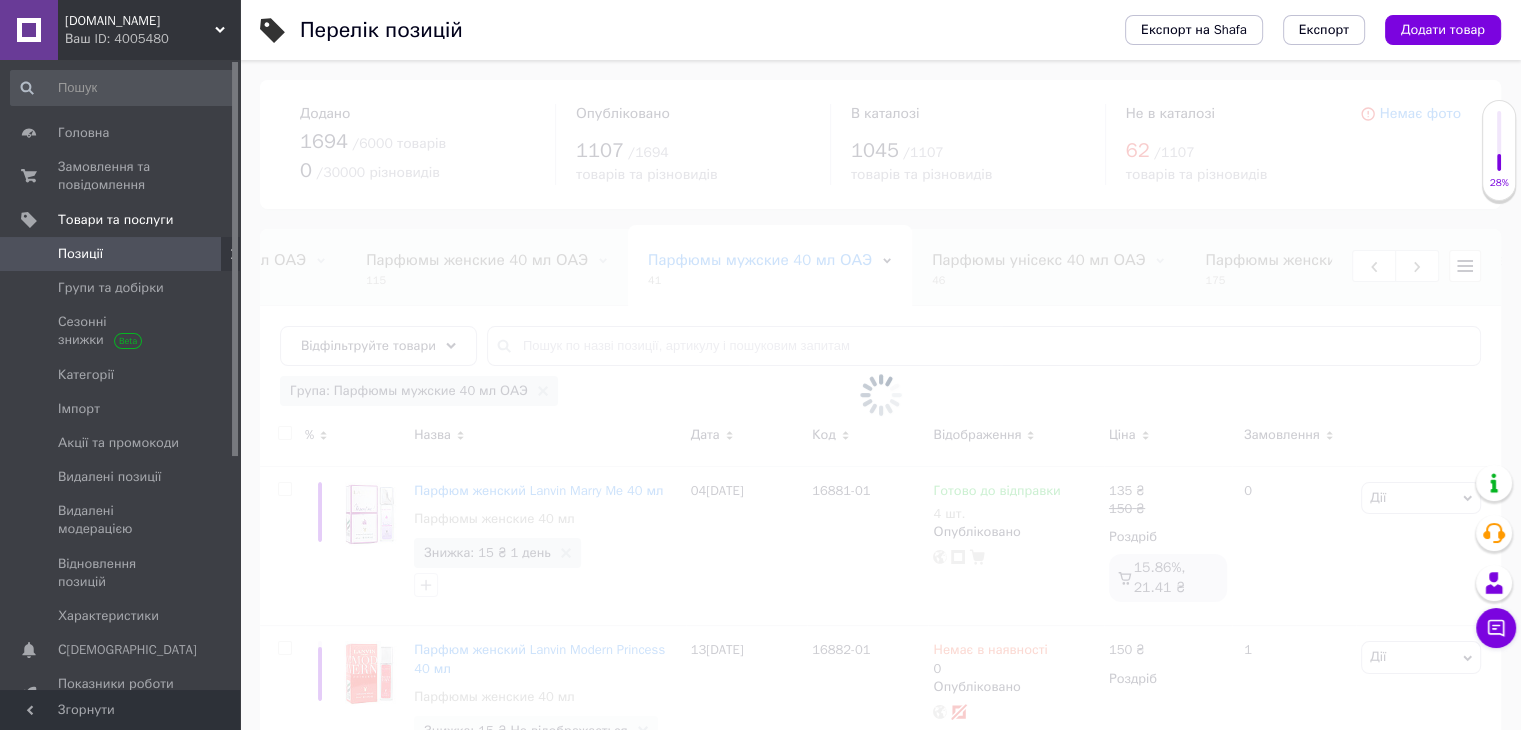 scroll, scrollTop: 0, scrollLeft: 2412, axis: horizontal 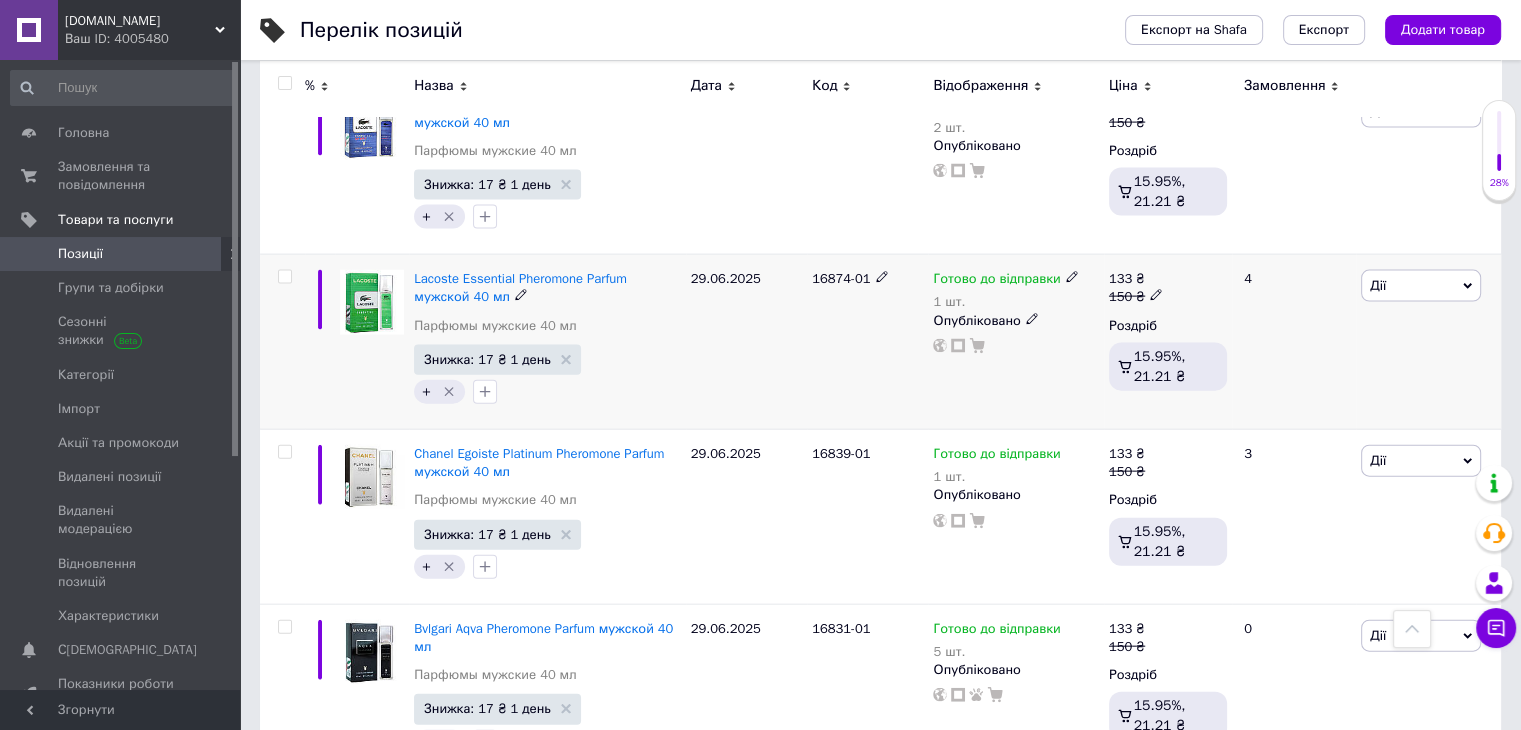 click on "16874-01" at bounding box center (841, 278) 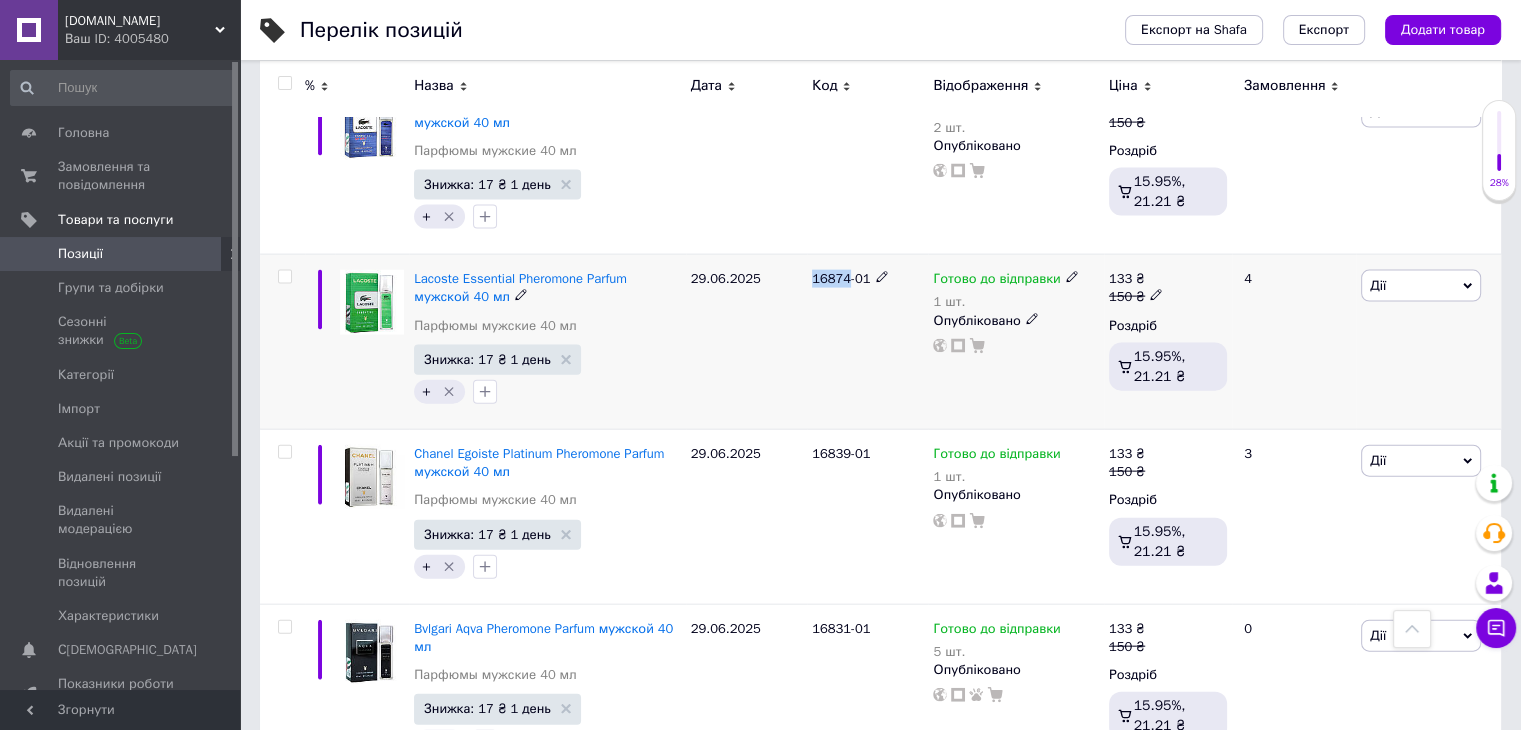 click on "16874-01" at bounding box center [841, 278] 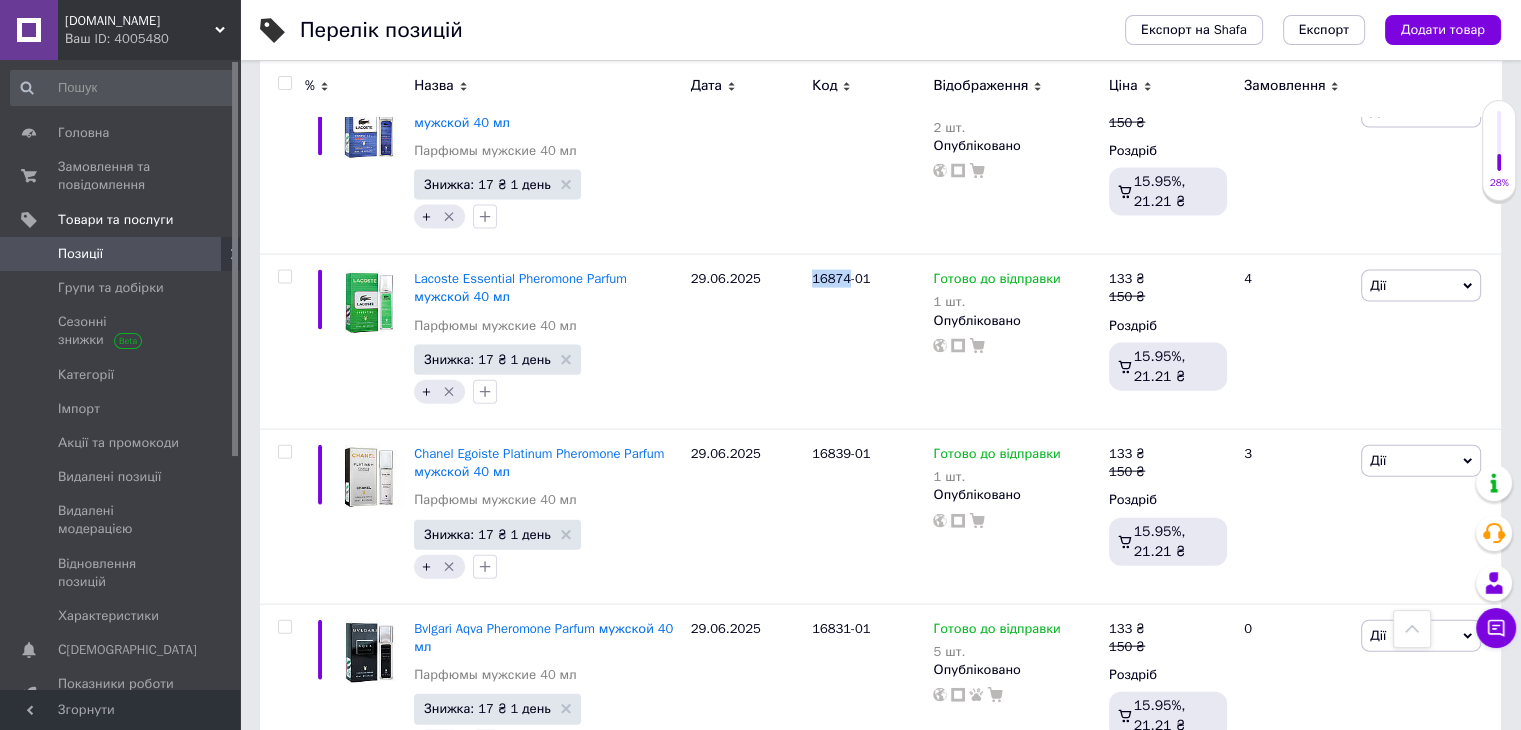 copy on "16874" 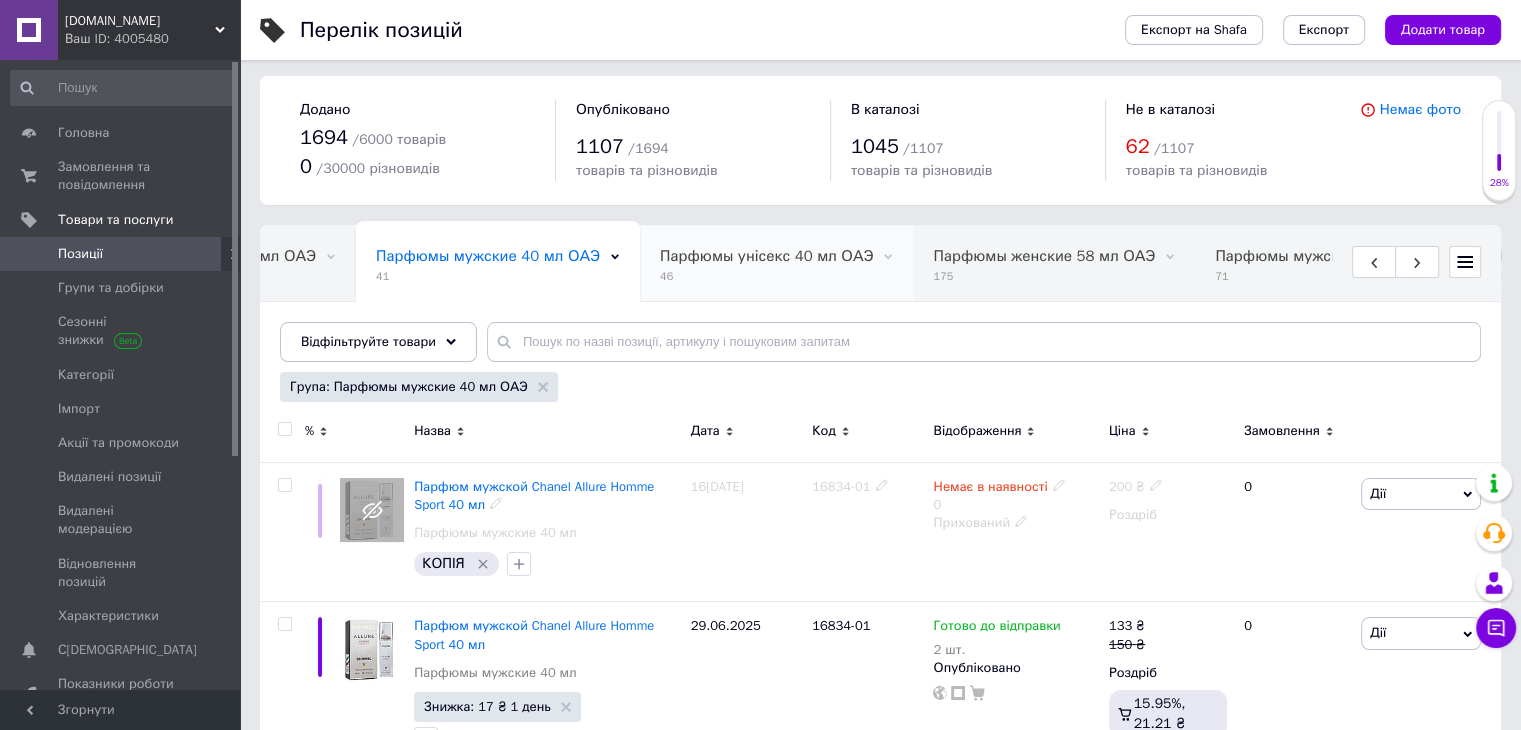 scroll, scrollTop: 0, scrollLeft: 0, axis: both 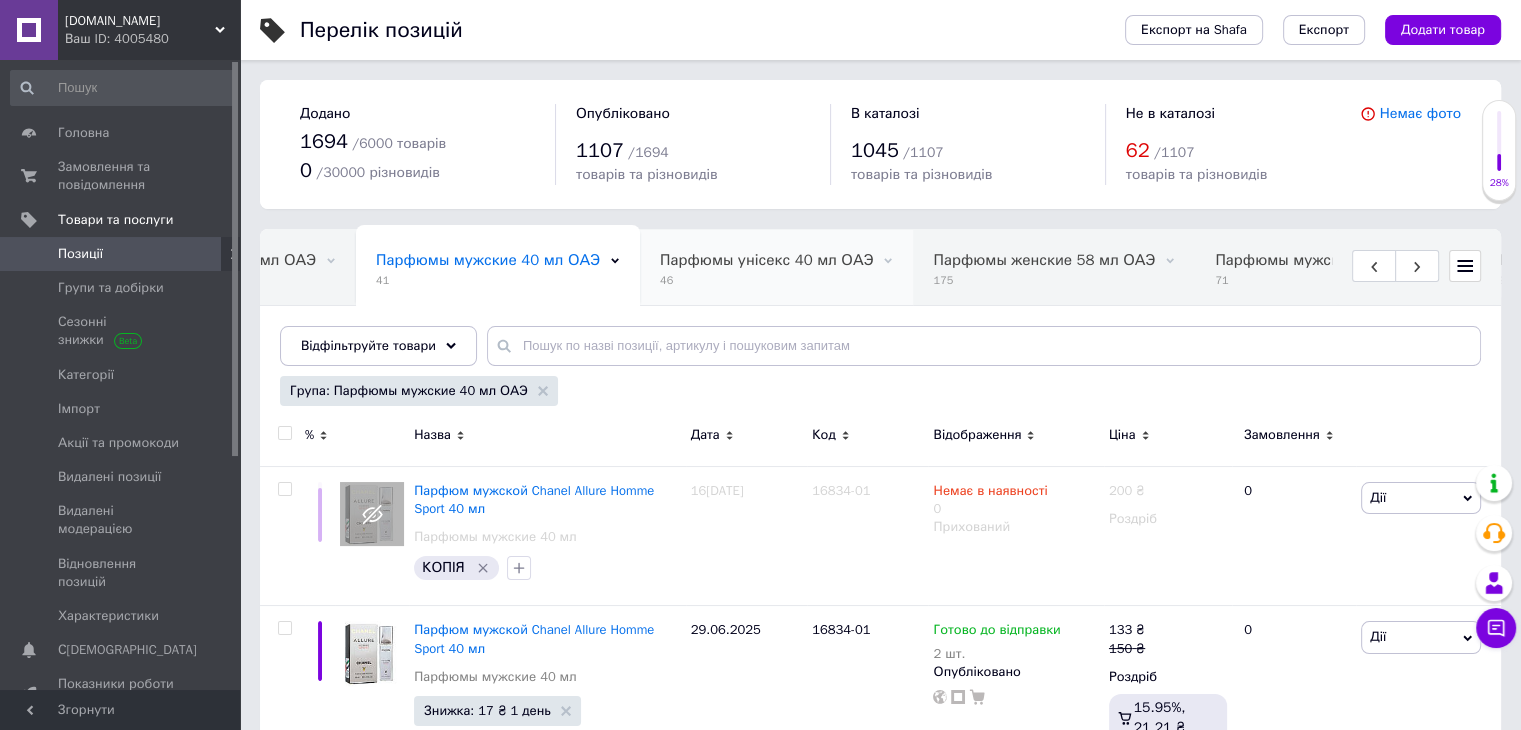 click on "46" at bounding box center [766, 280] 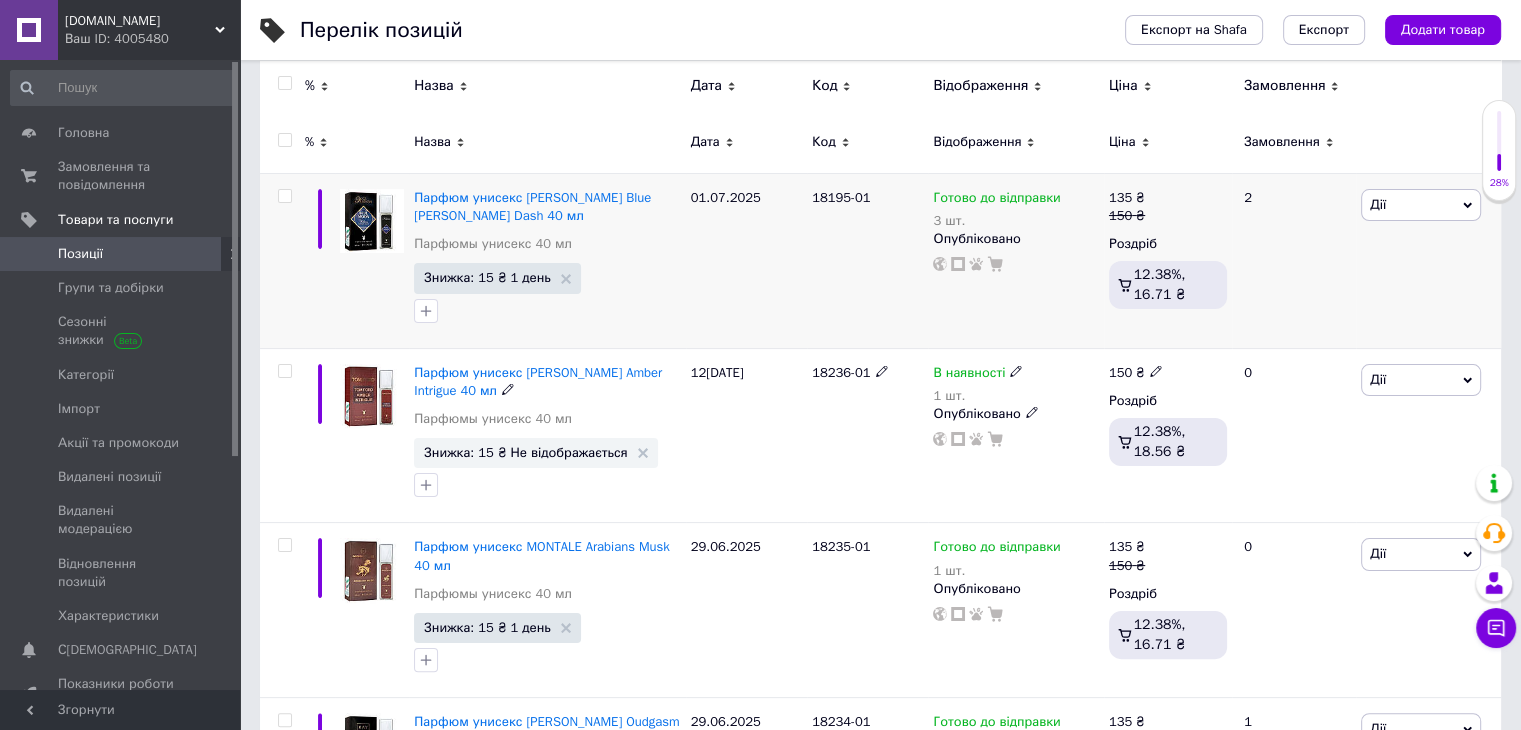 scroll, scrollTop: 300, scrollLeft: 0, axis: vertical 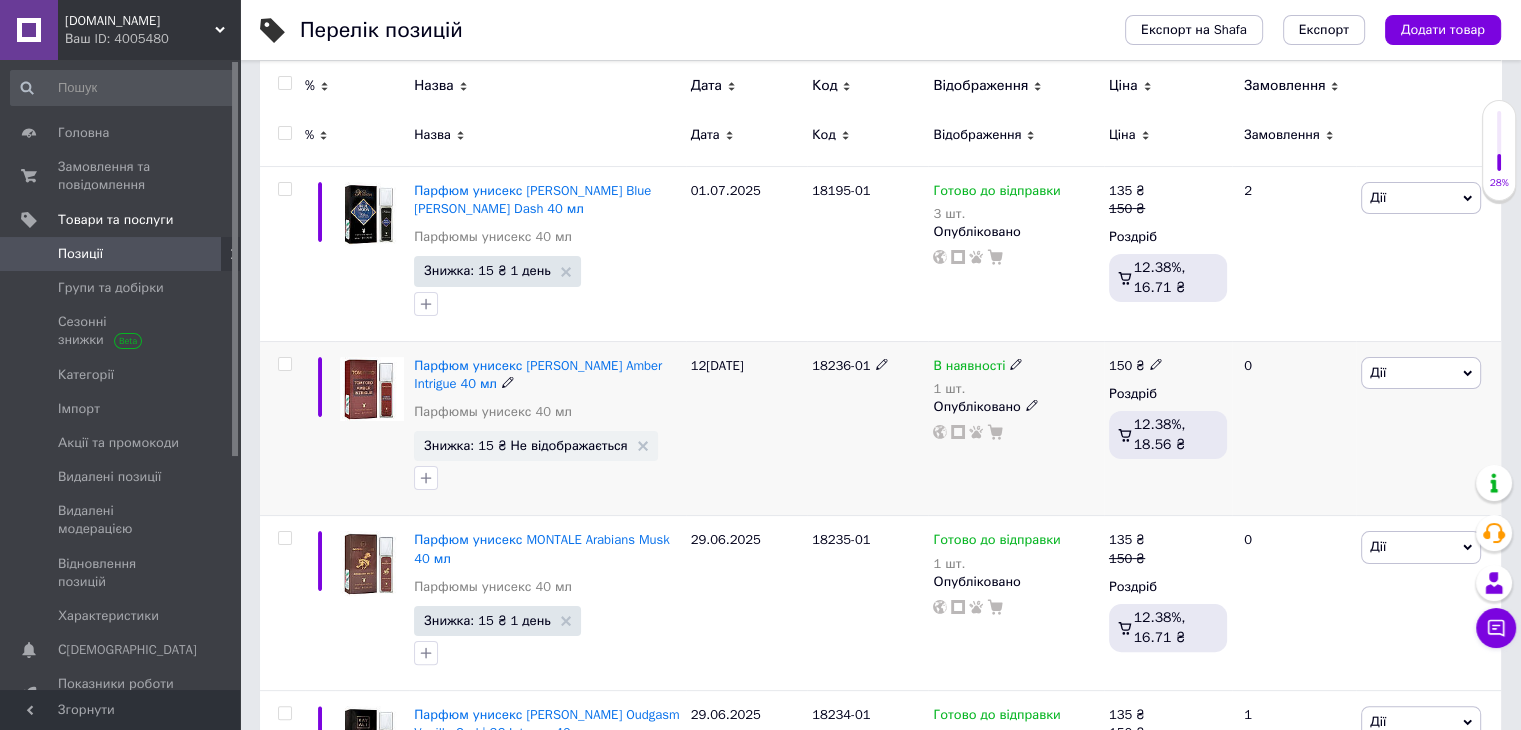 click 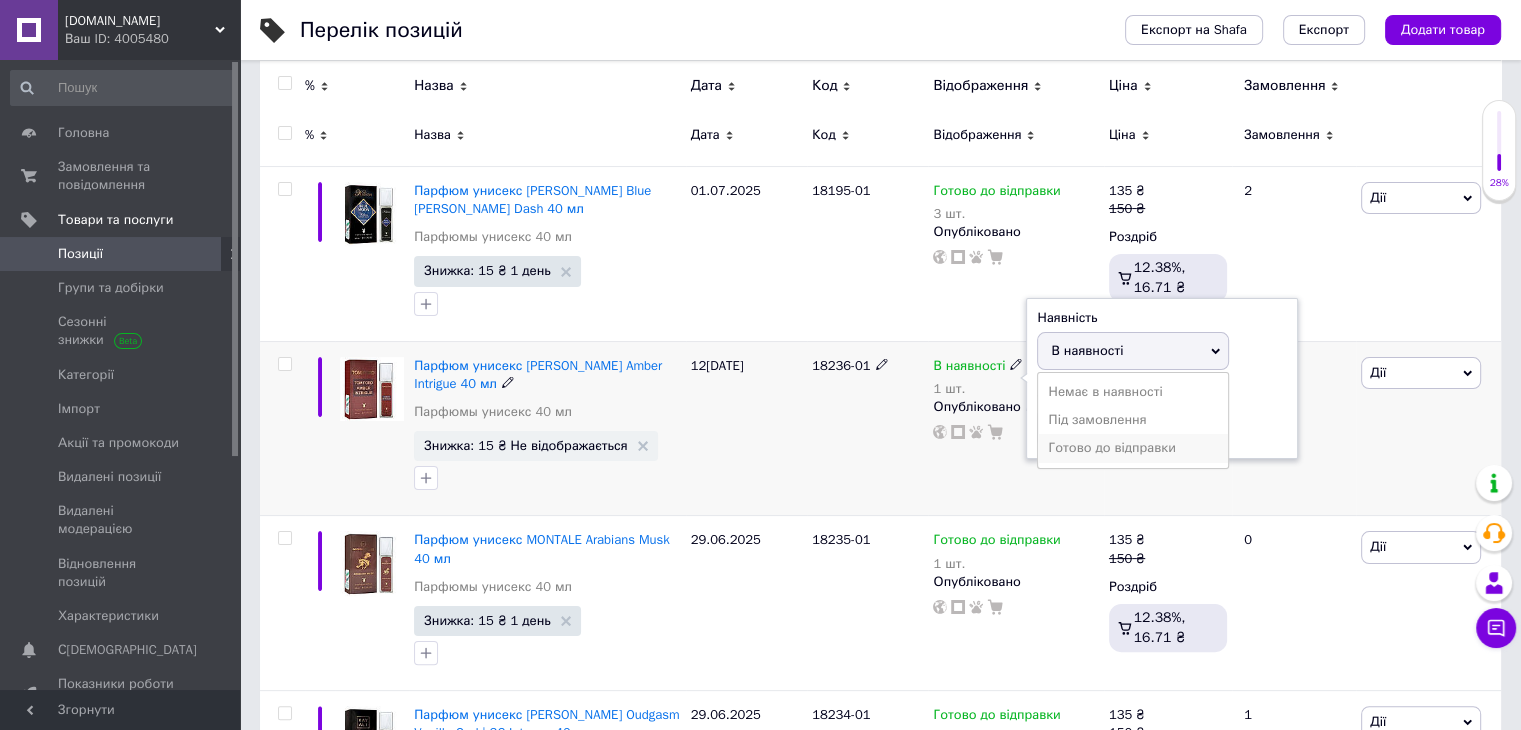 click on "Готово до відправки" at bounding box center [1133, 448] 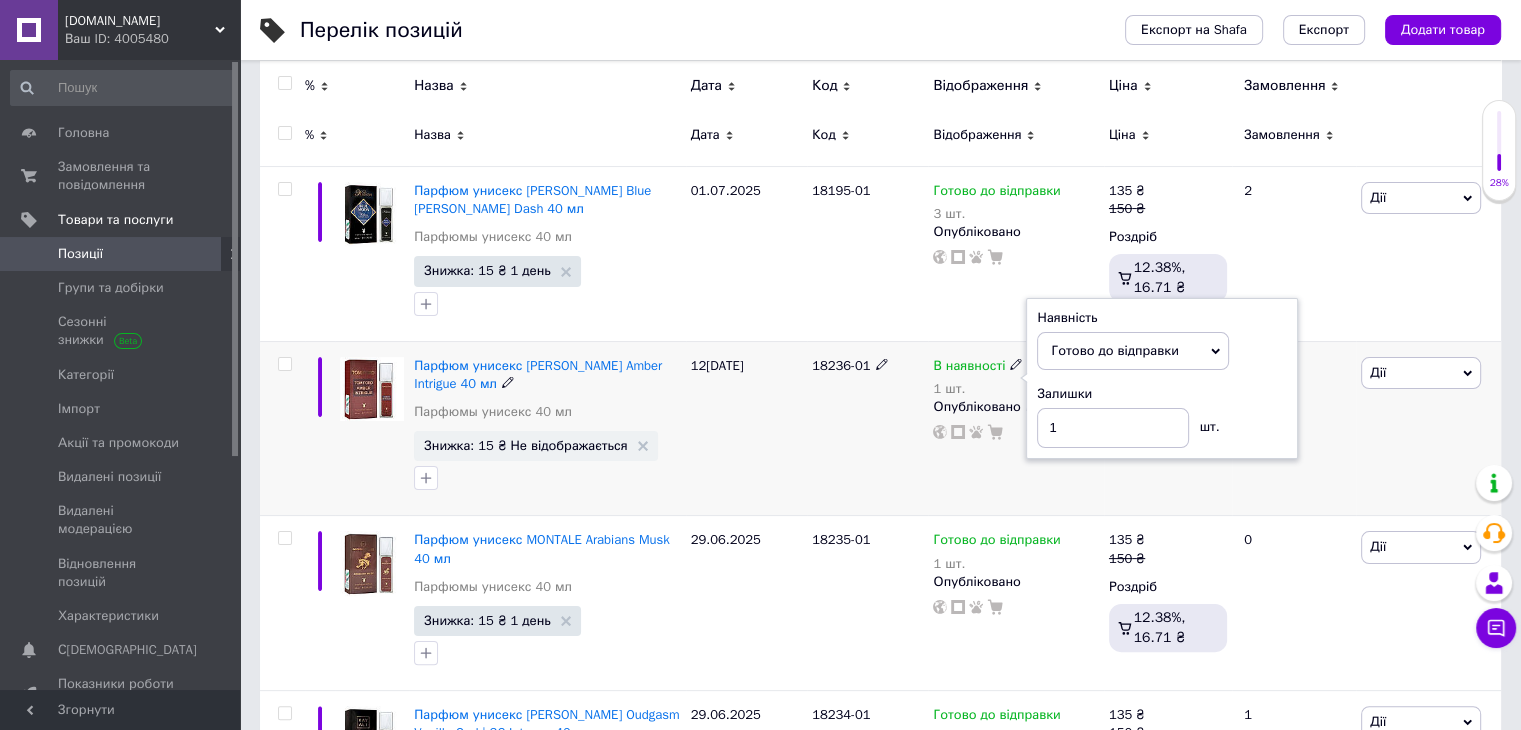 click on "В наявності 1 шт. Наявність [PERSON_NAME] до відправки В наявності Немає в наявності Під замовлення Залишки 1 шт. Опубліковано" at bounding box center [1015, 428] 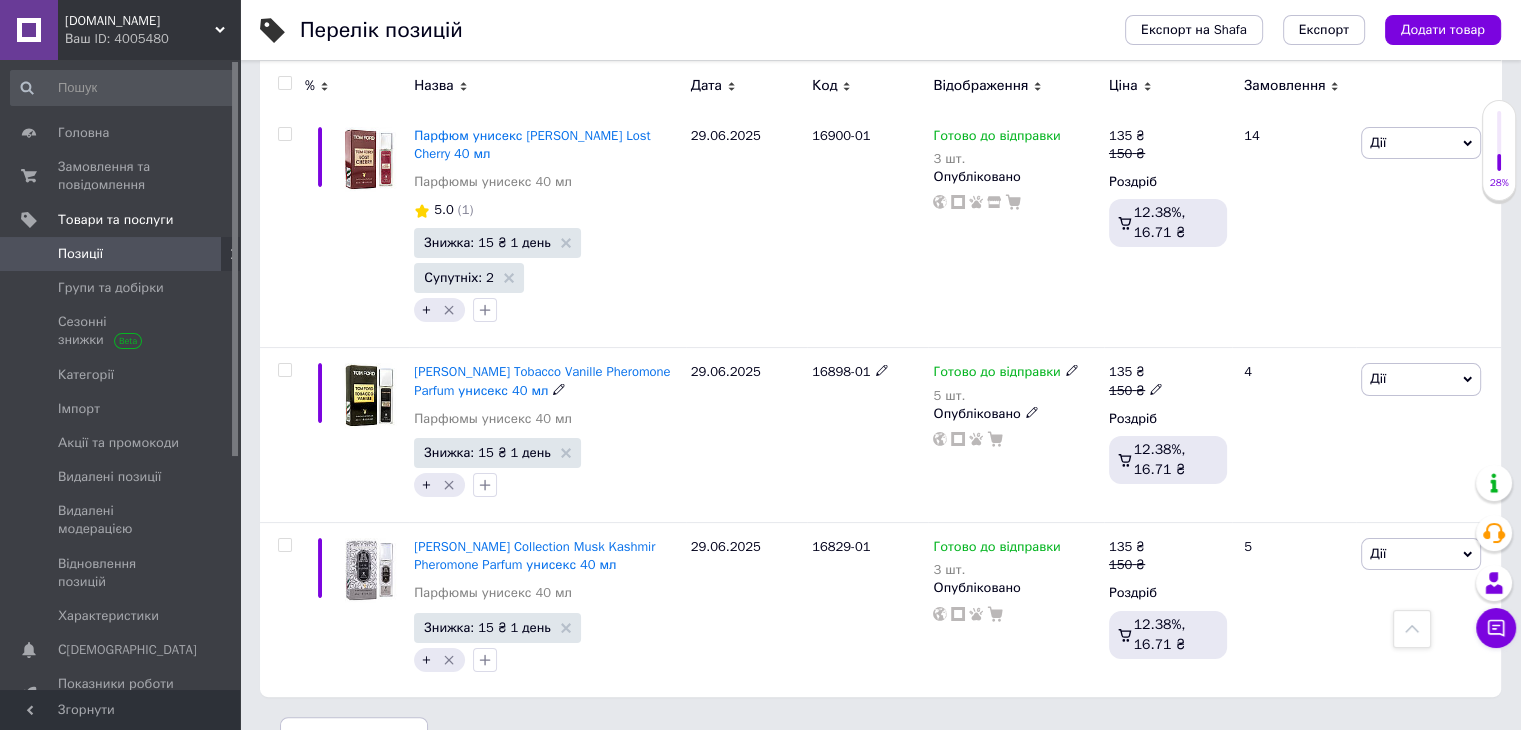 scroll, scrollTop: 7873, scrollLeft: 0, axis: vertical 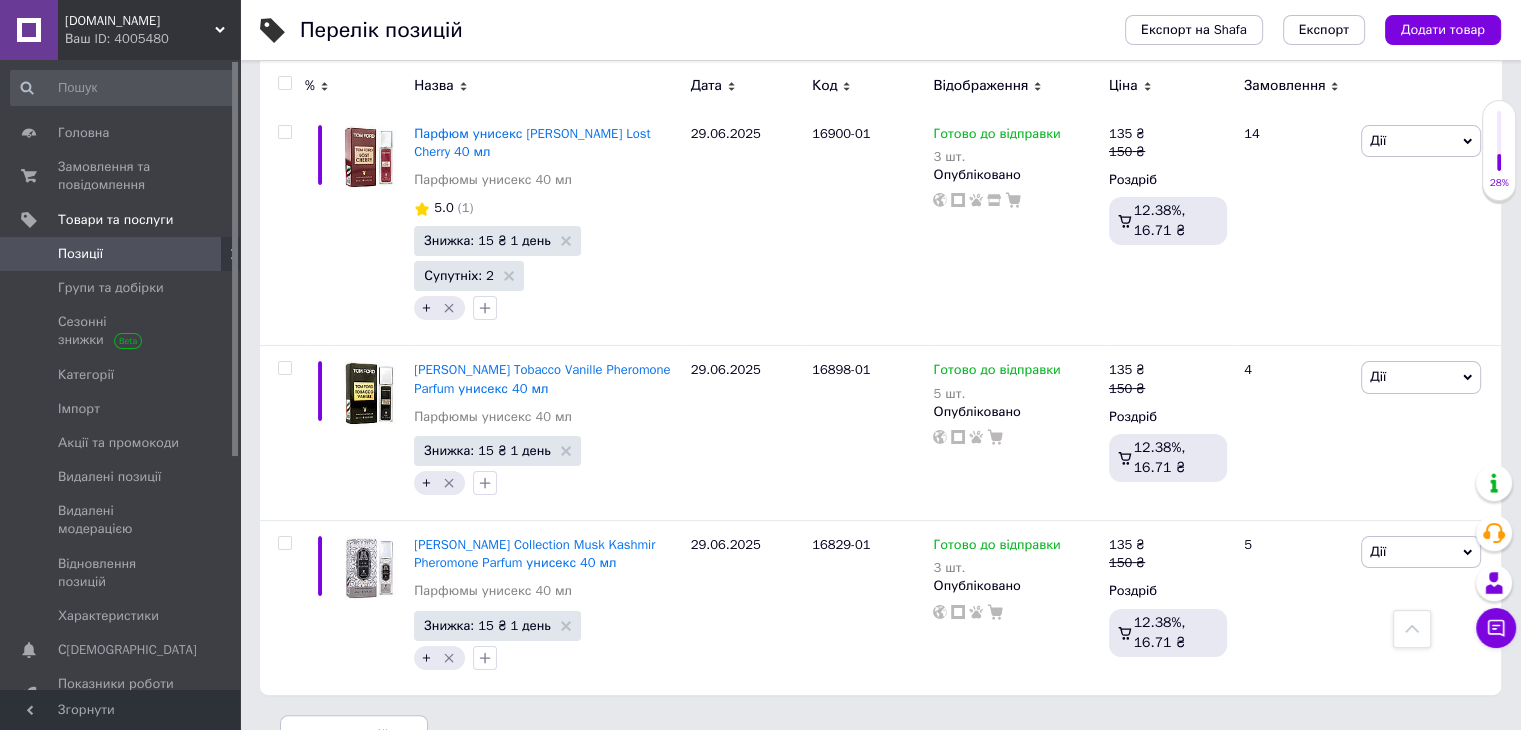 click at bounding box center (1412, 629) 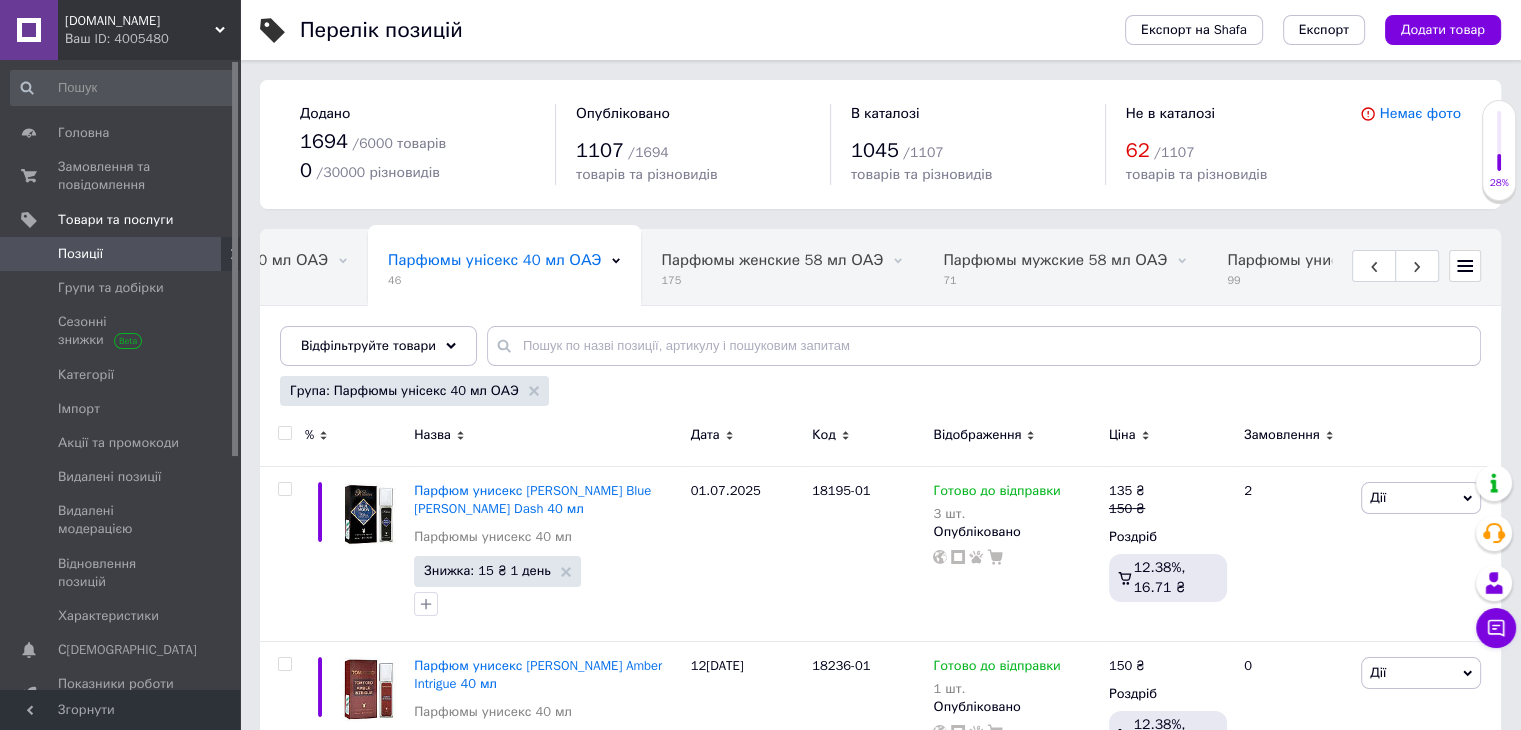 click at bounding box center (1465, 266) 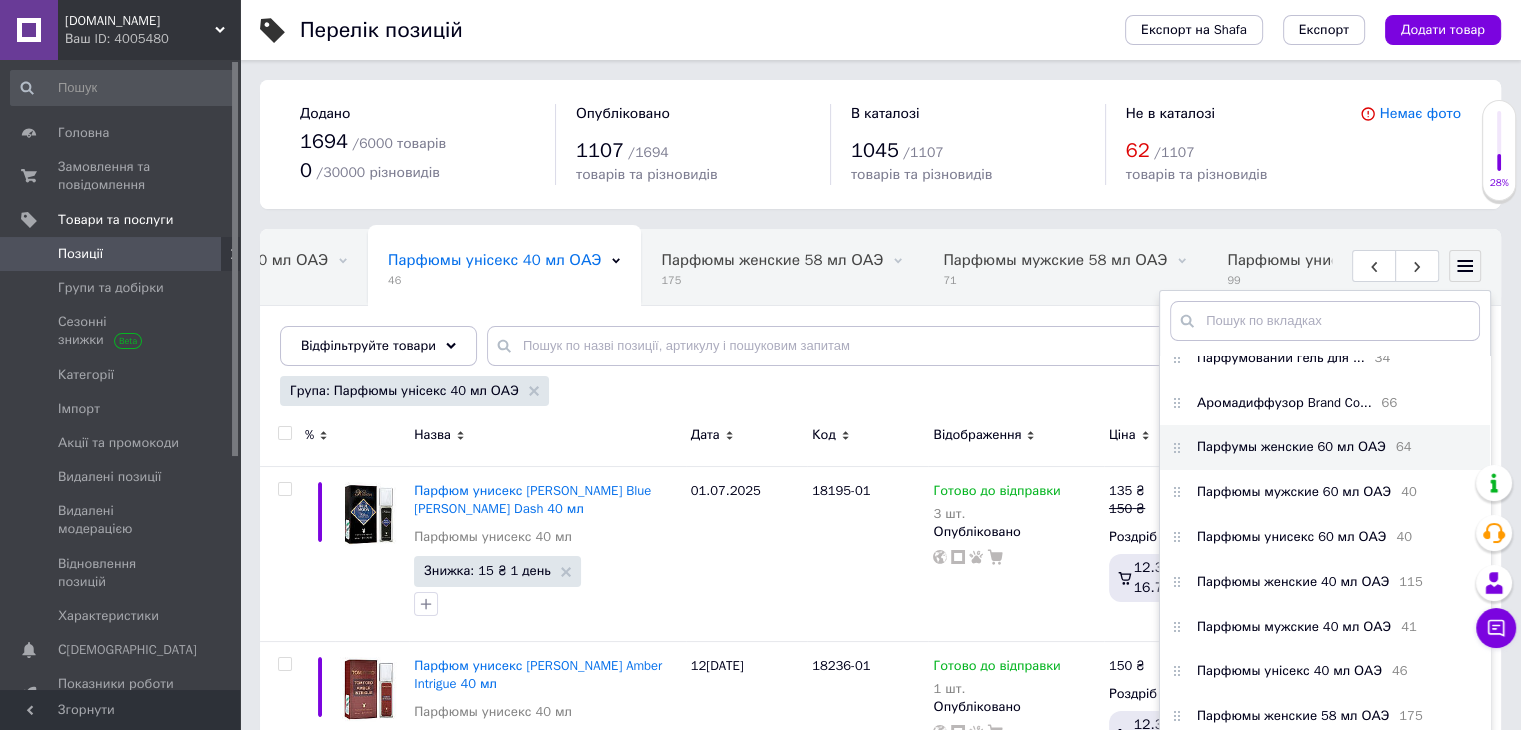 click on "Парфумы женские 60 мл ОАЭ 64" at bounding box center (1325, 447) 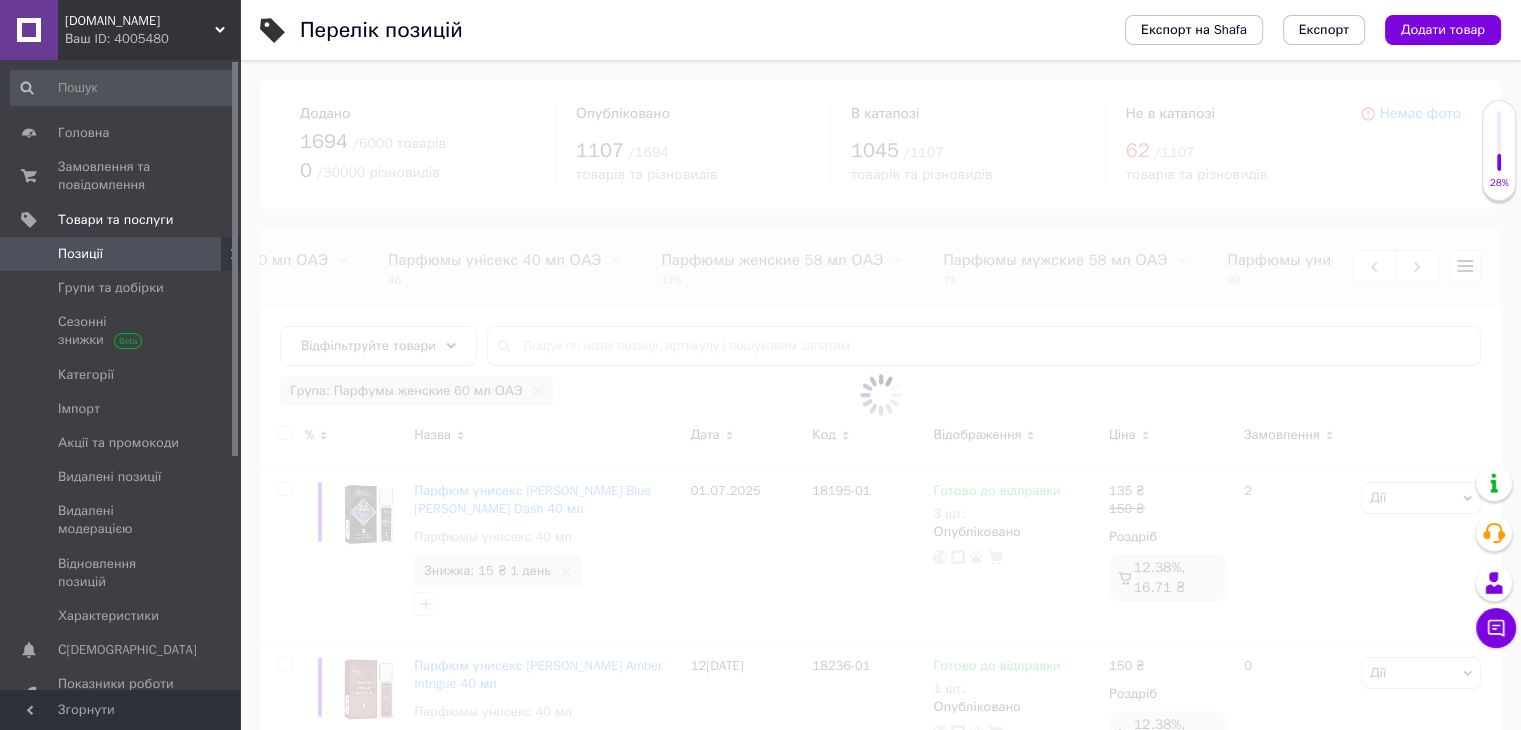 scroll, scrollTop: 0, scrollLeft: 1336, axis: horizontal 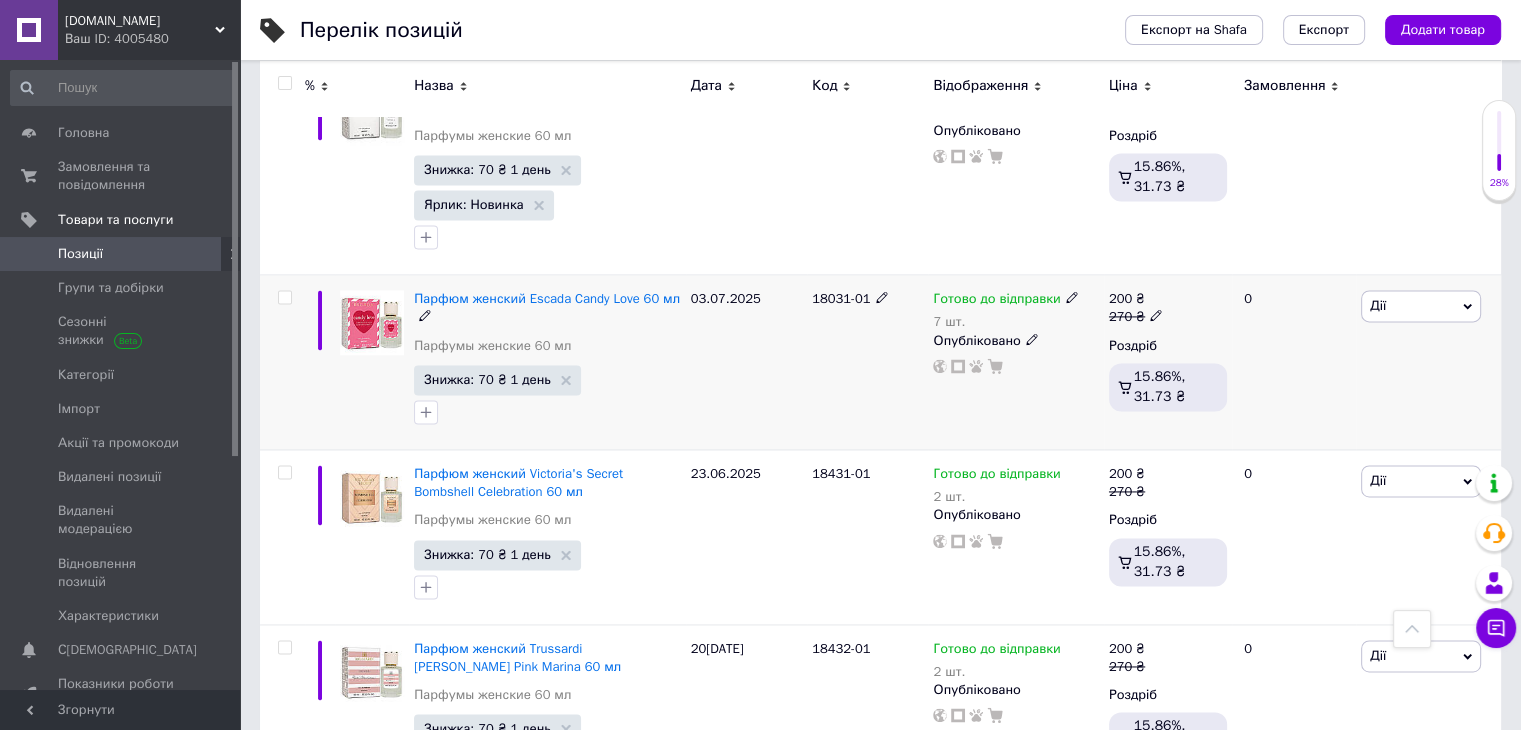 click on "18031-01" at bounding box center (841, 298) 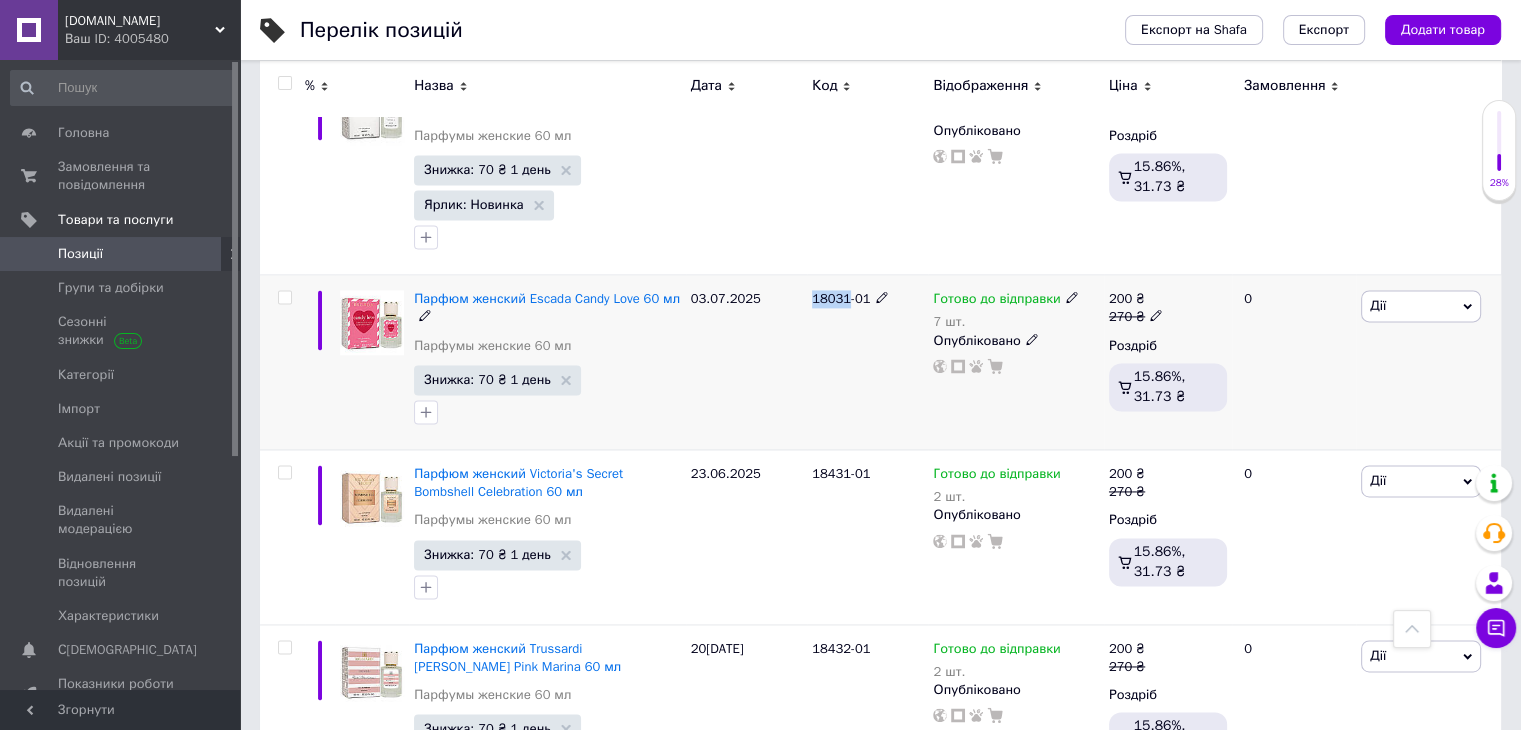 click on "18031-01" at bounding box center [841, 298] 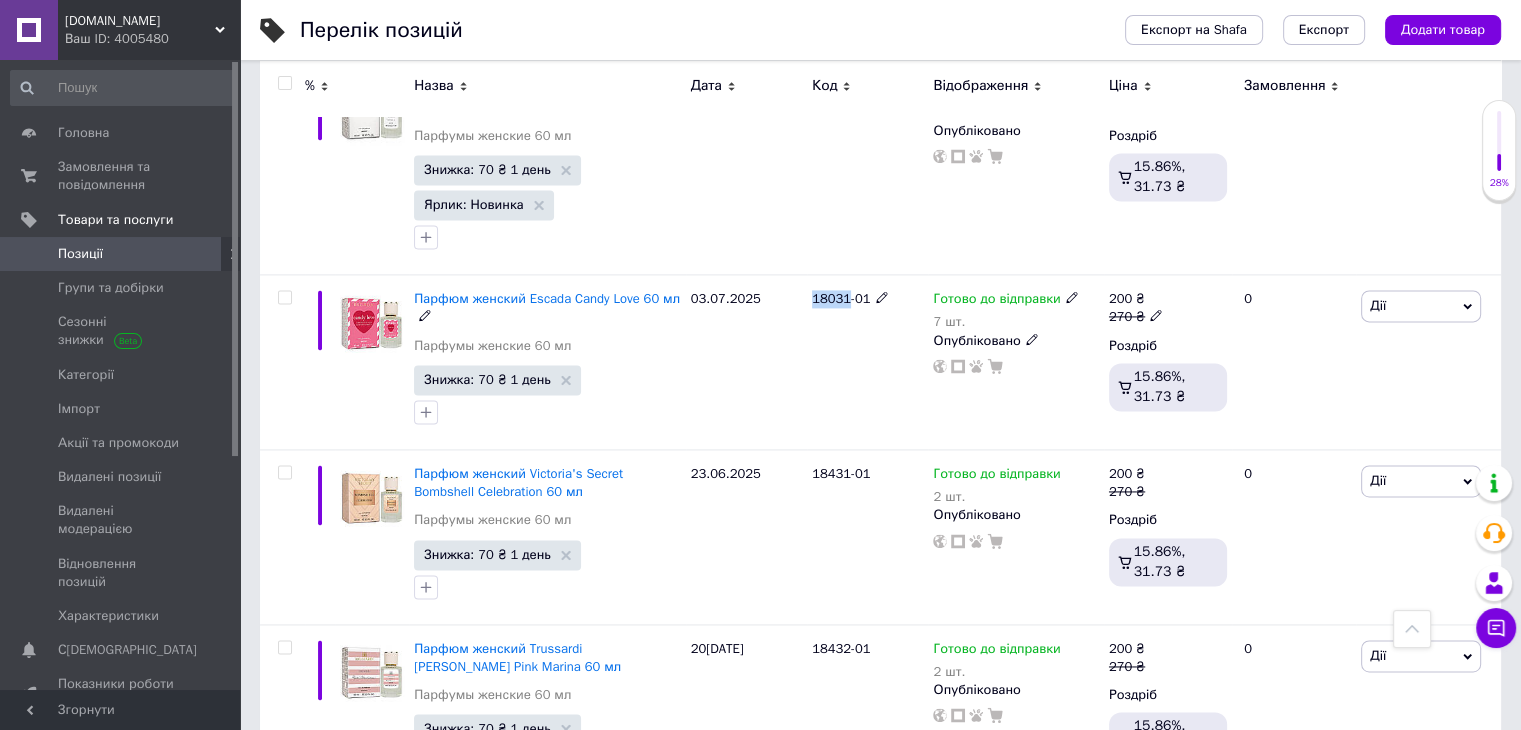 copy on "18031" 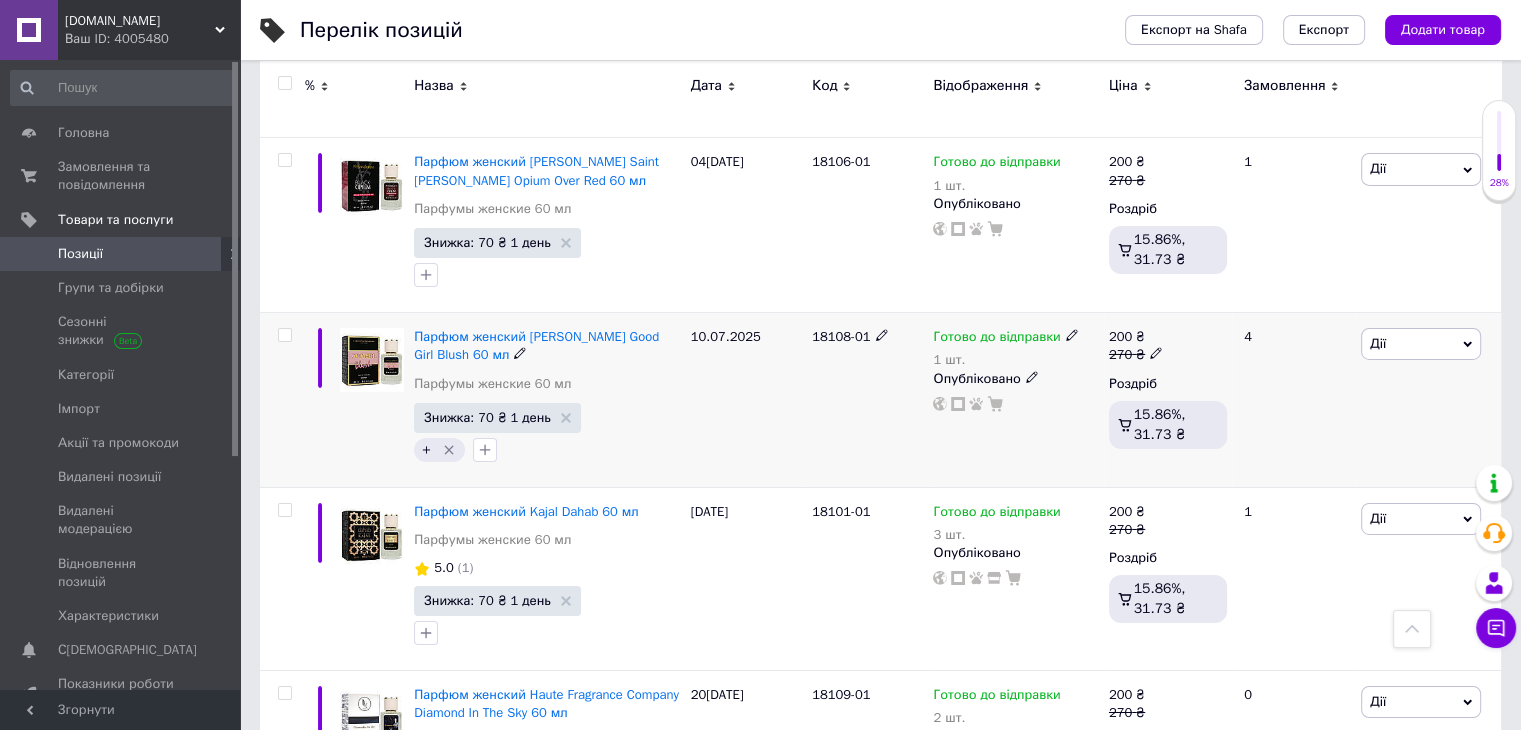 scroll, scrollTop: 6800, scrollLeft: 0, axis: vertical 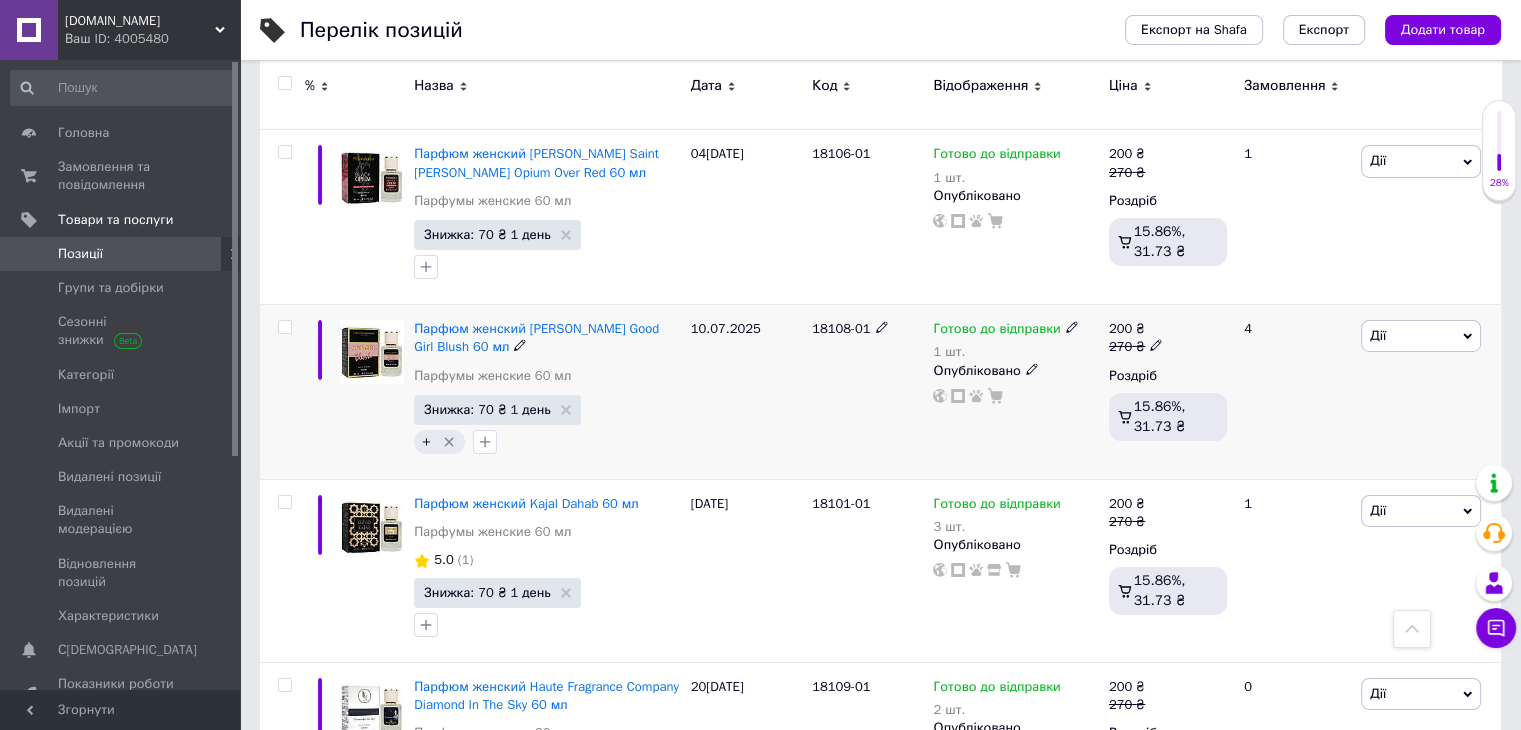 click on "18108-01" at bounding box center [841, 328] 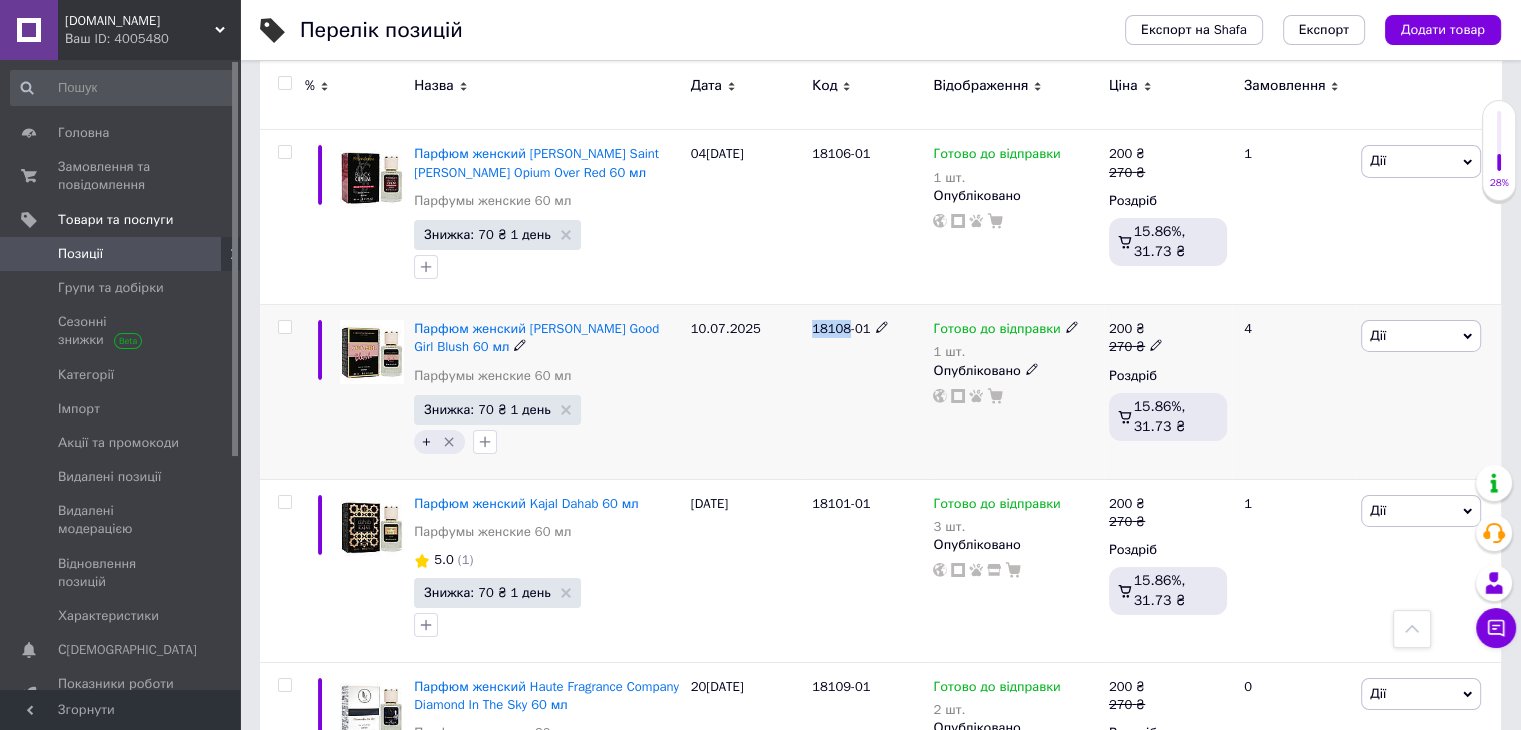 click on "18108-01" at bounding box center [841, 328] 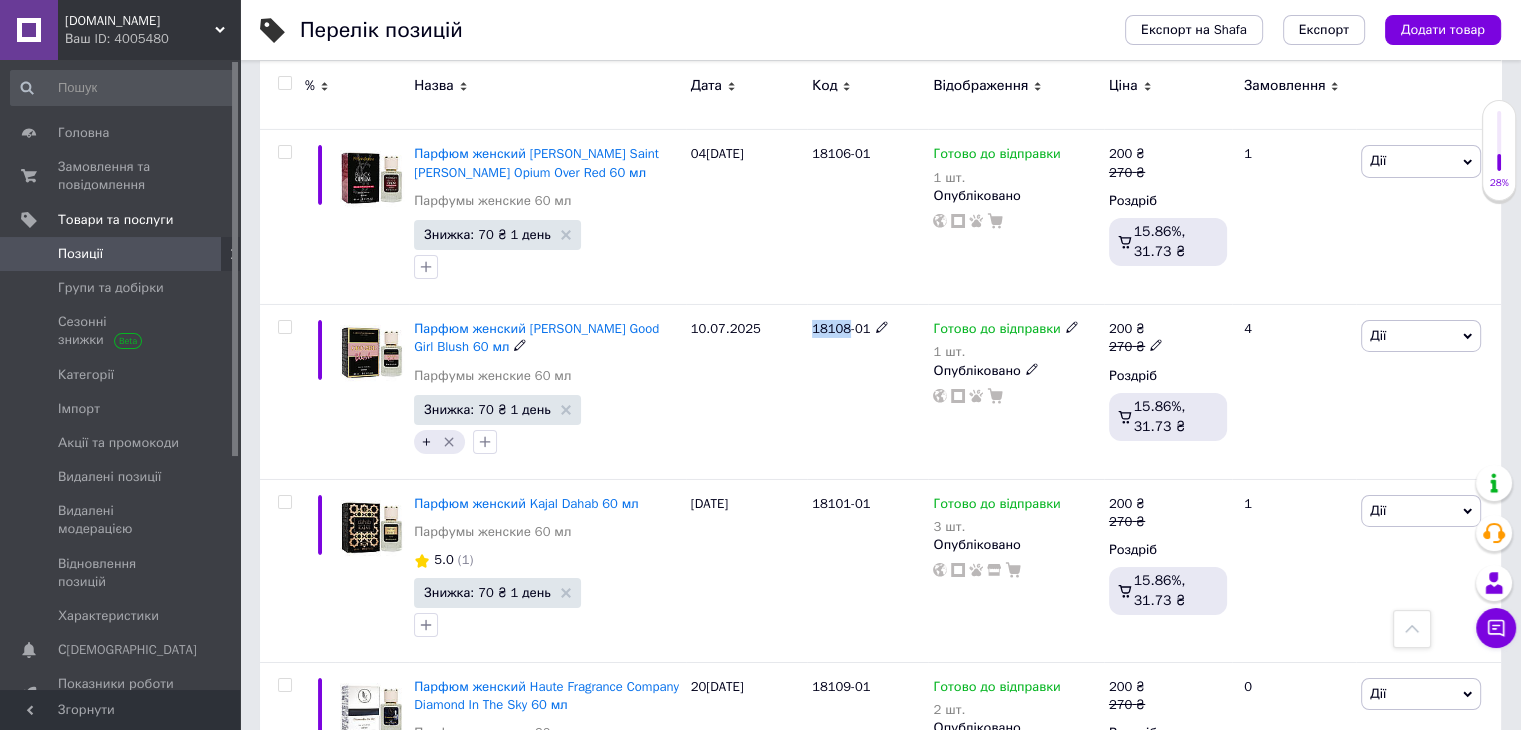 copy on "18108" 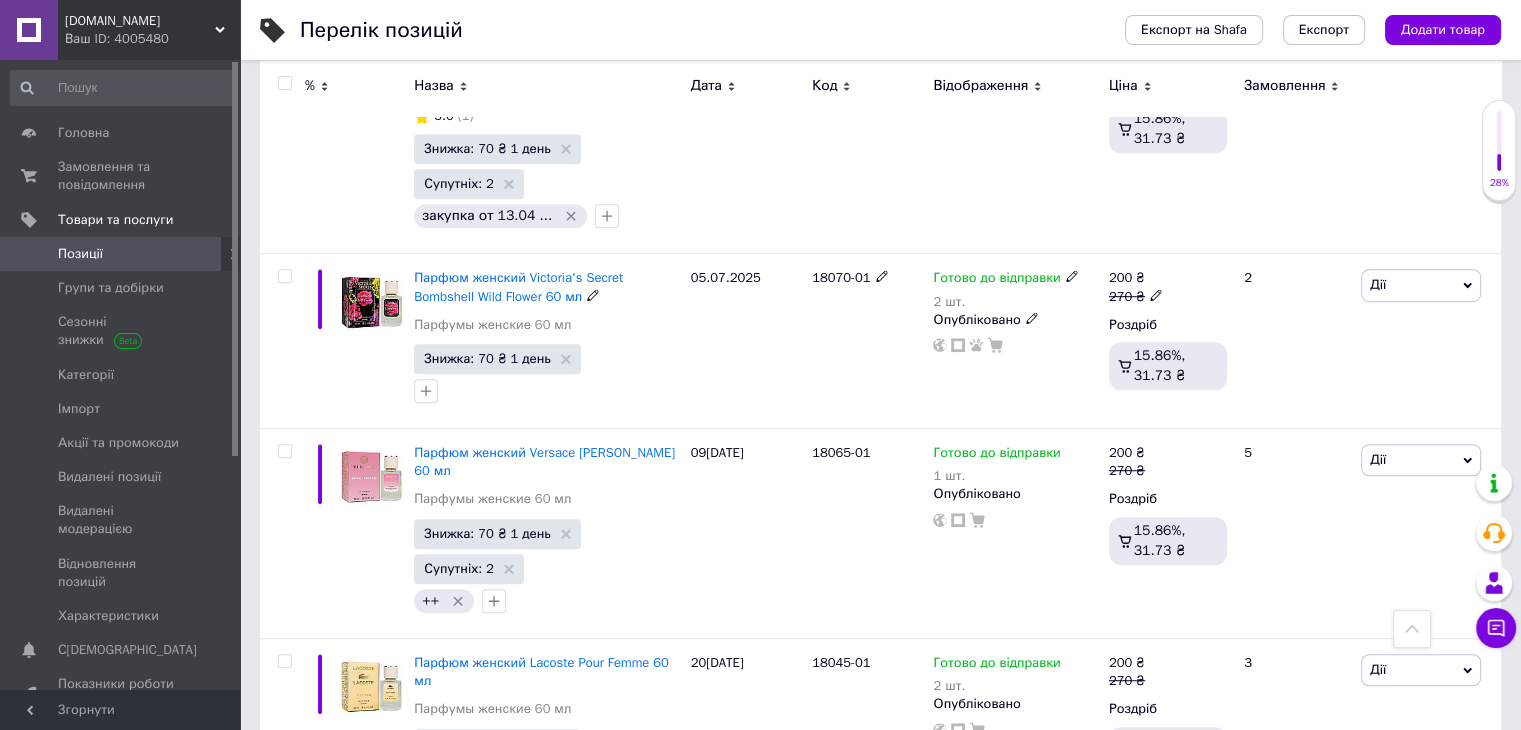scroll, scrollTop: 8800, scrollLeft: 0, axis: vertical 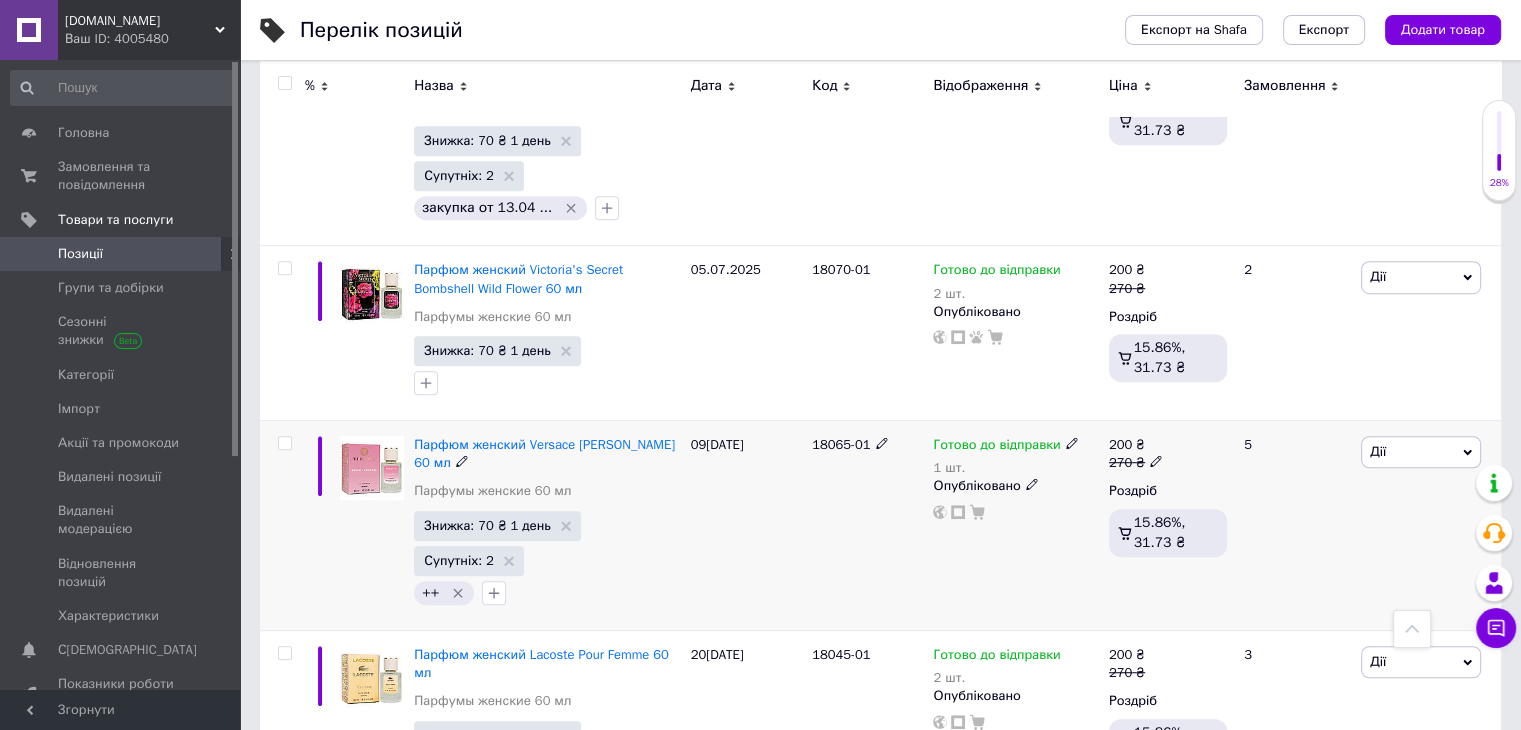 click on "18065-01" at bounding box center [841, 444] 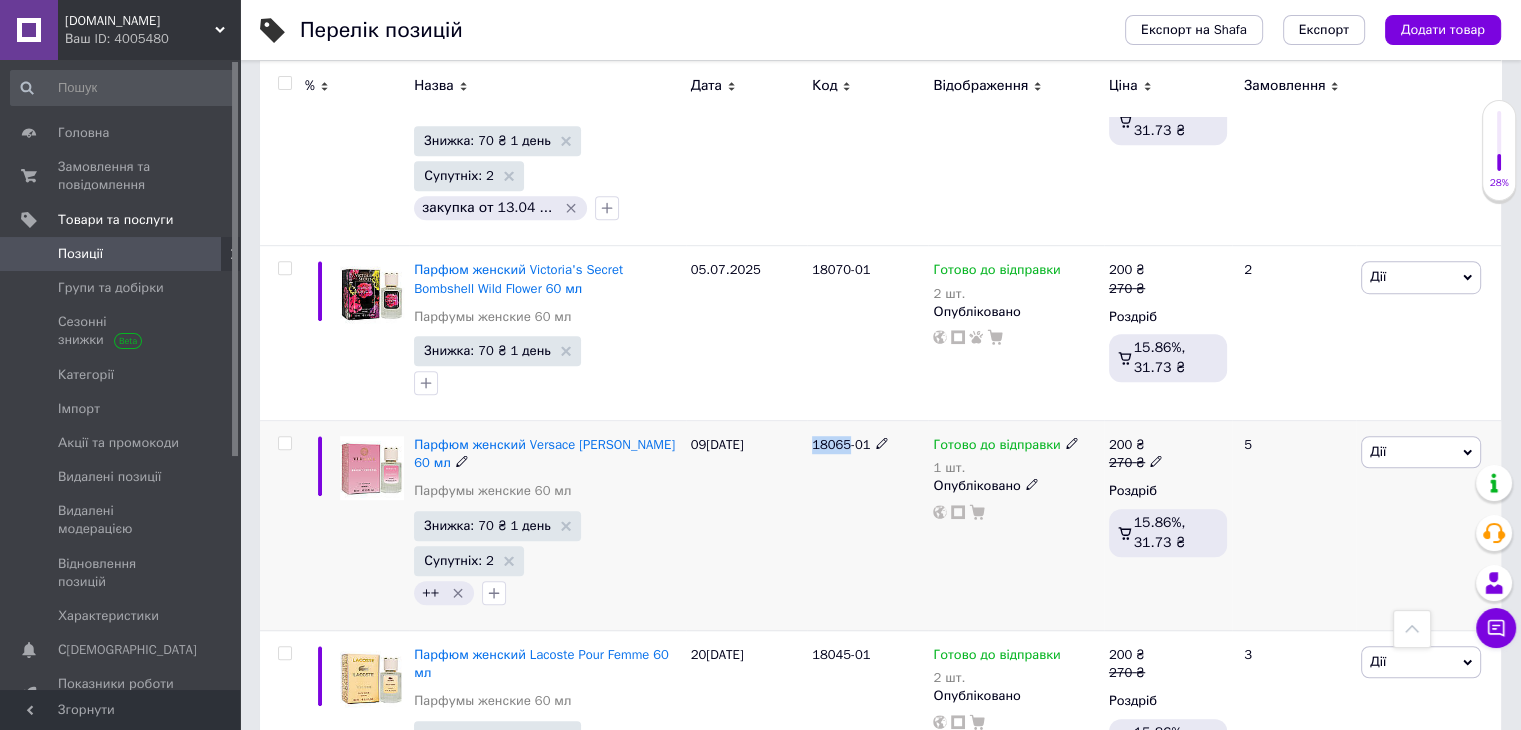 click on "18065-01" at bounding box center (841, 444) 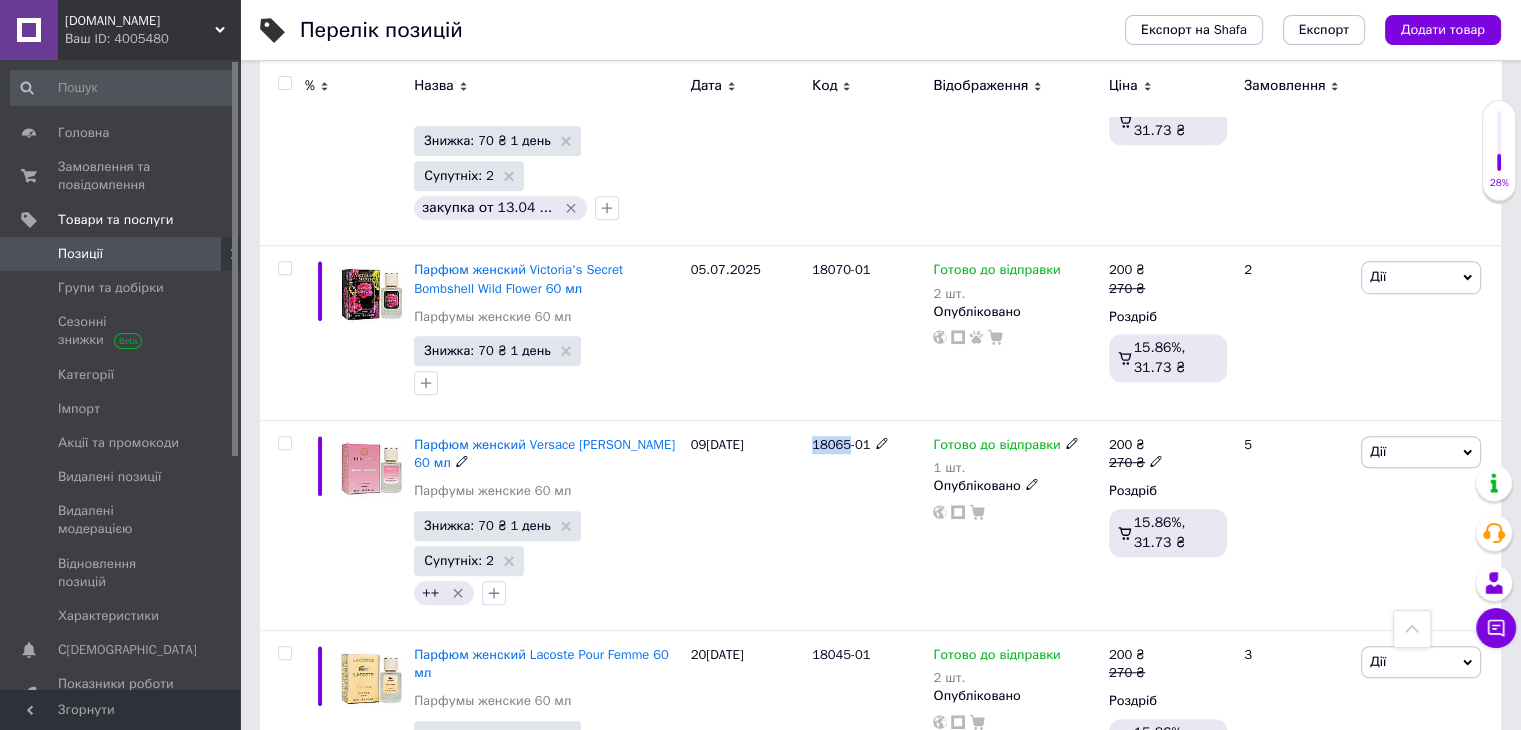 copy on "18065" 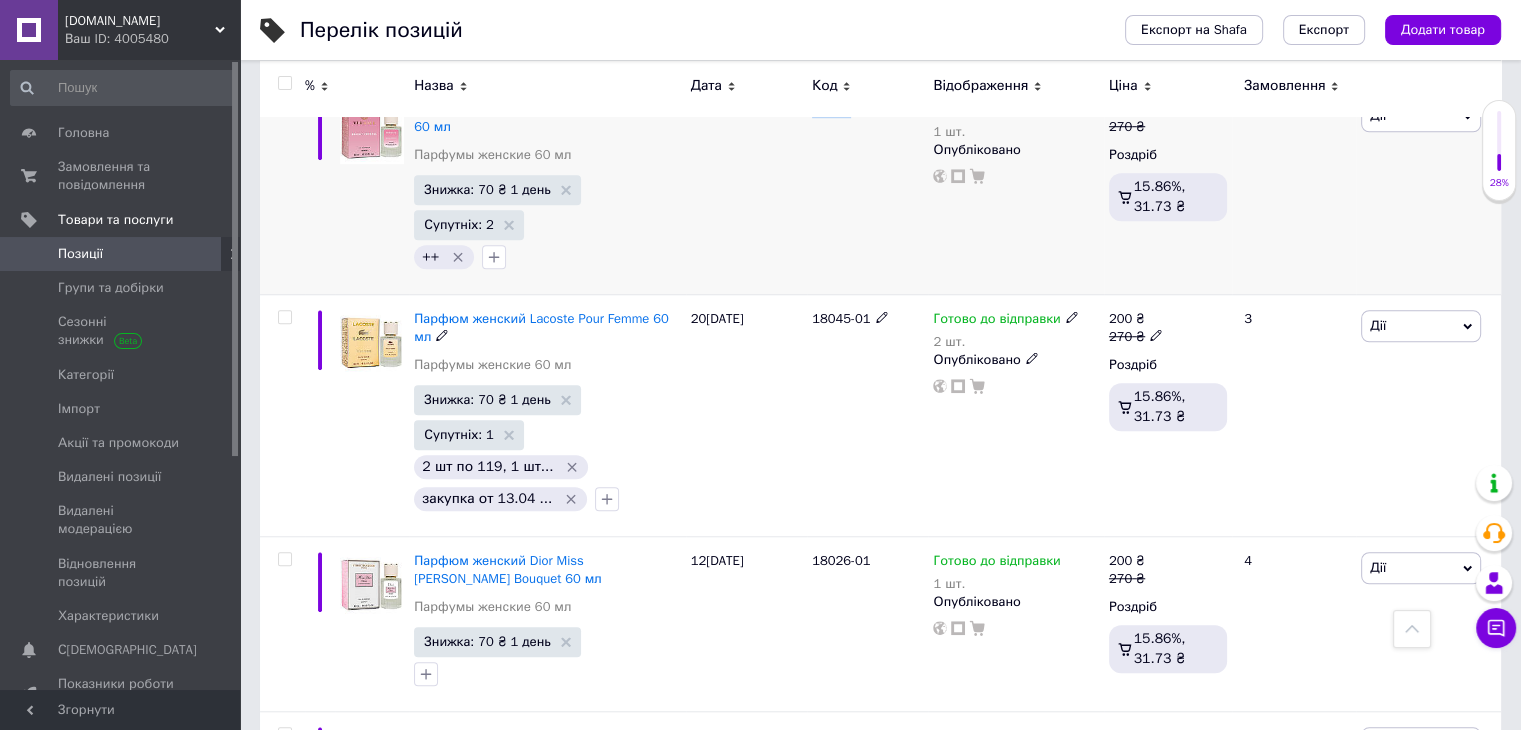 scroll, scrollTop: 9200, scrollLeft: 0, axis: vertical 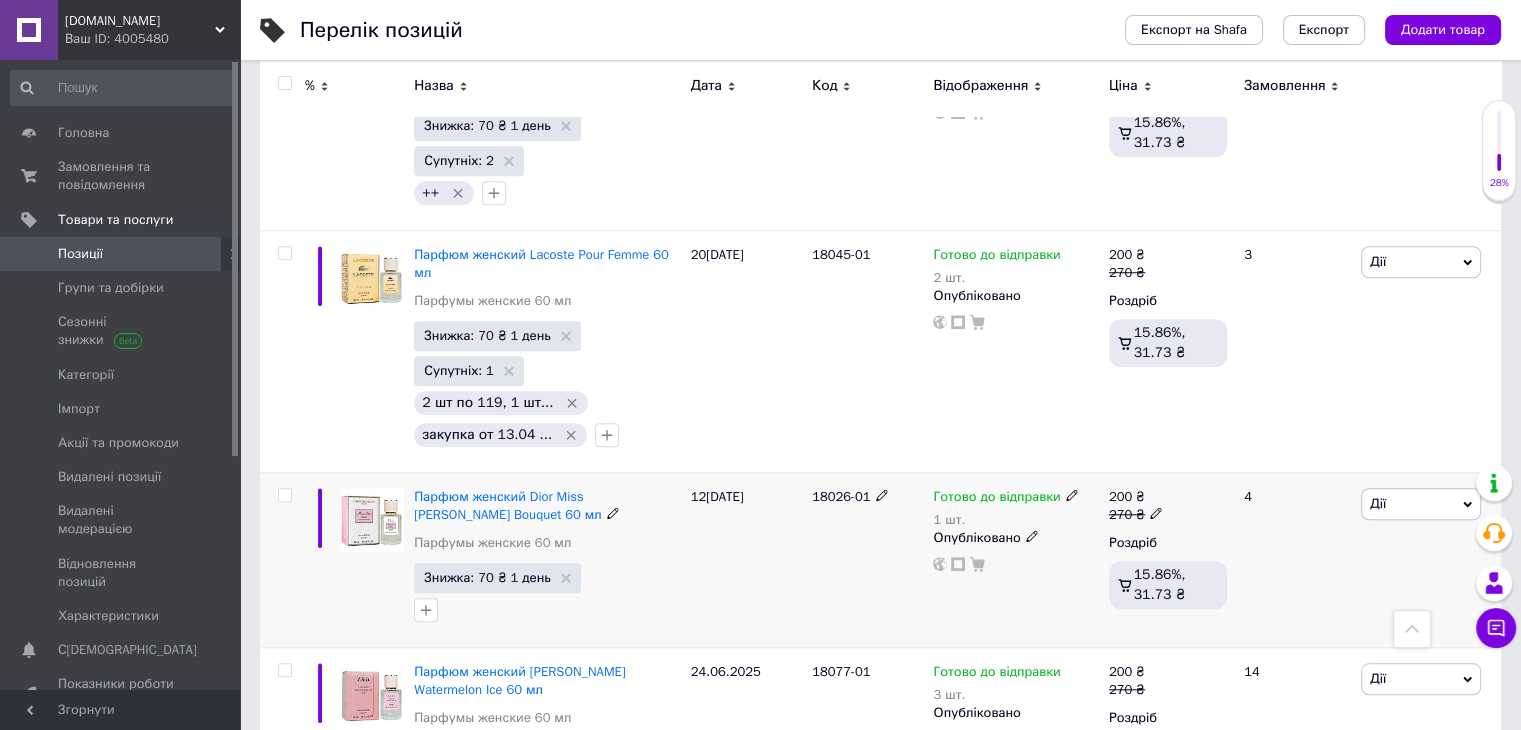 click on "18026-01" at bounding box center (841, 496) 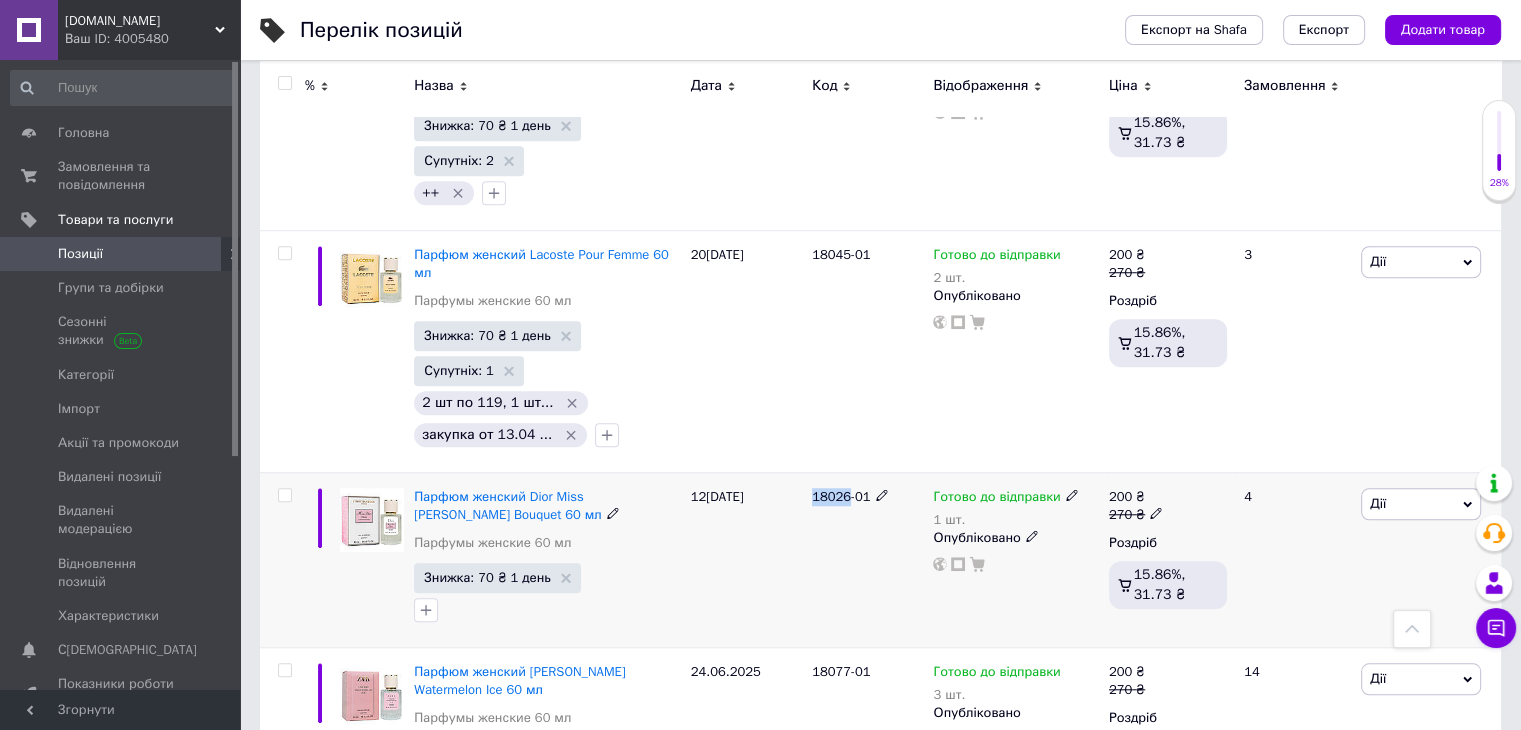 click on "18026-01" at bounding box center [841, 496] 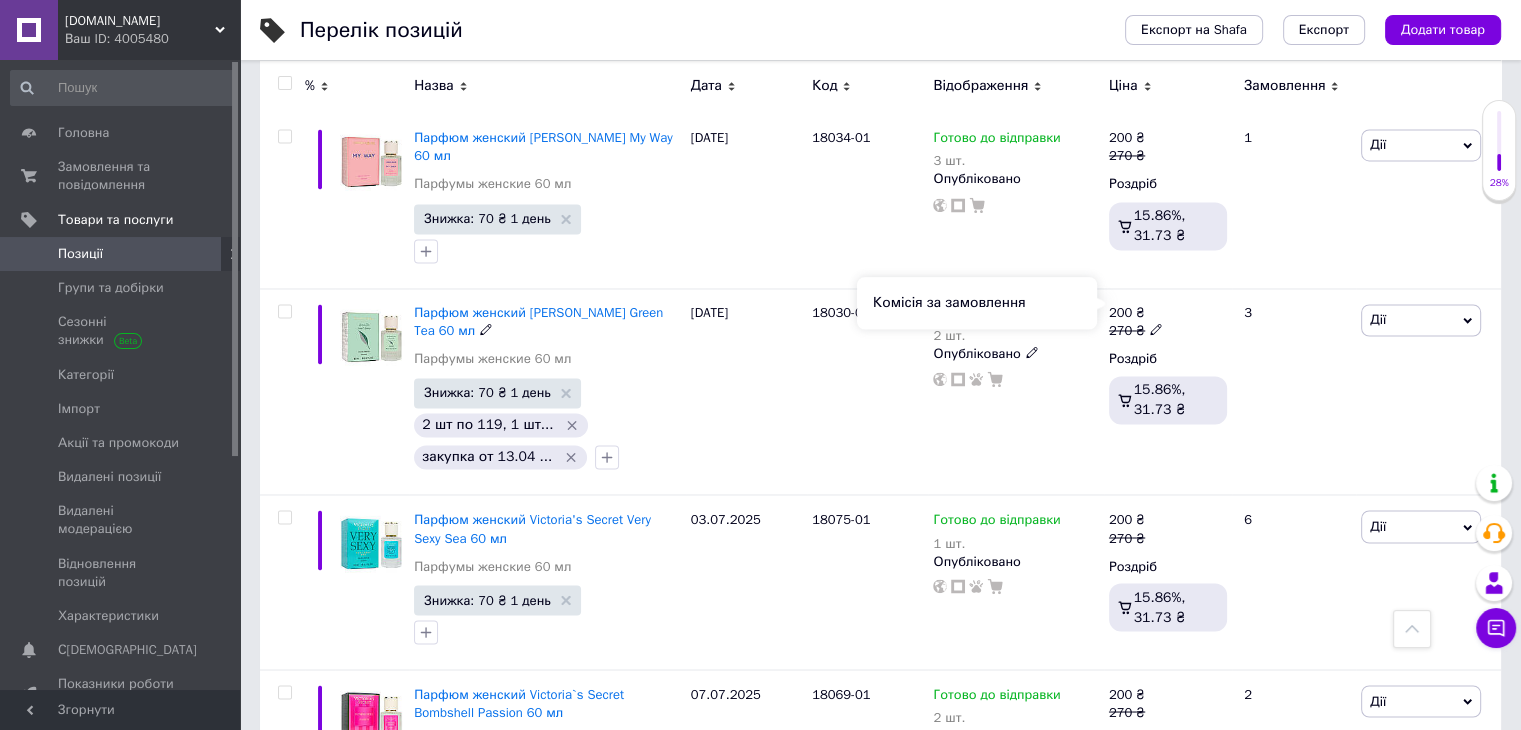 scroll, scrollTop: 10900, scrollLeft: 0, axis: vertical 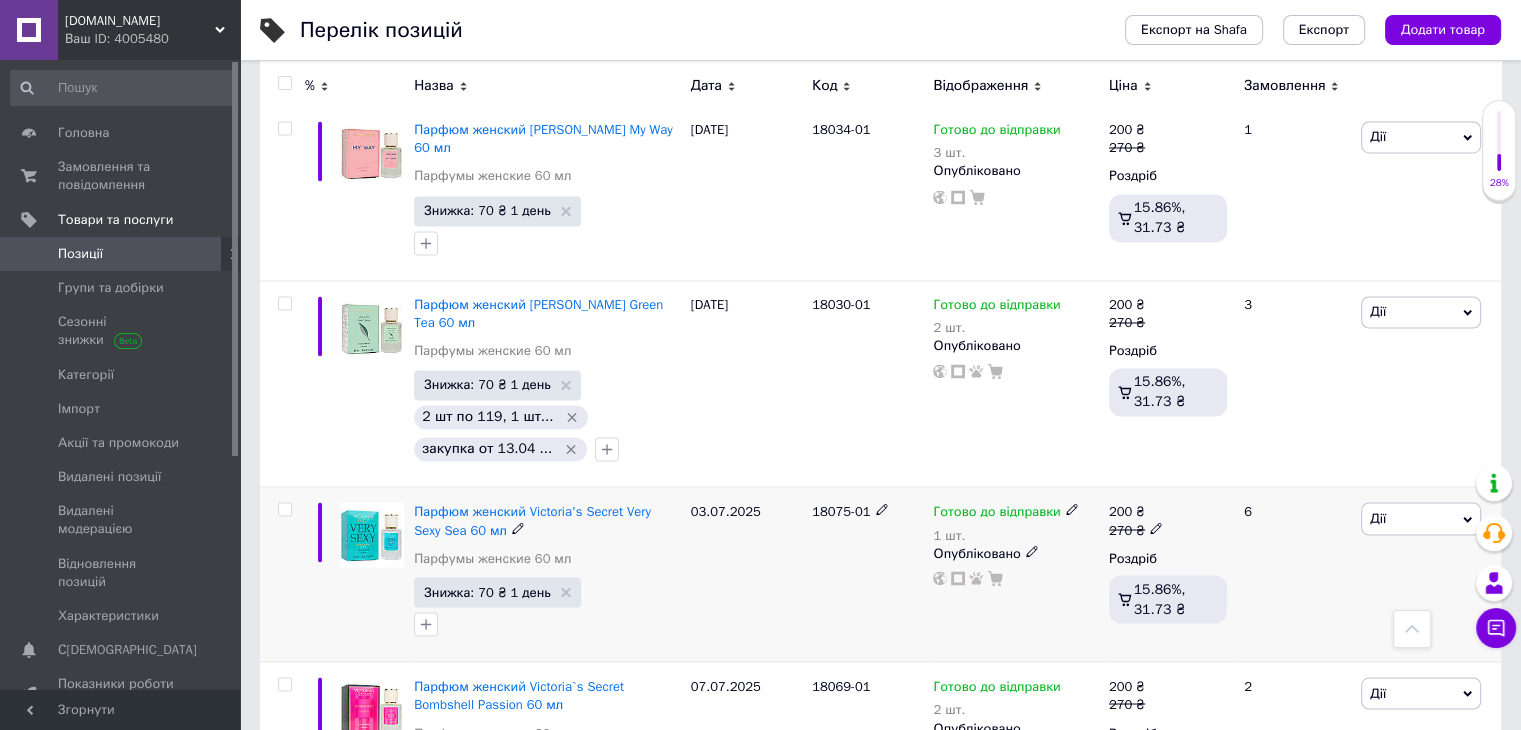 click on "18075-01" at bounding box center (841, 510) 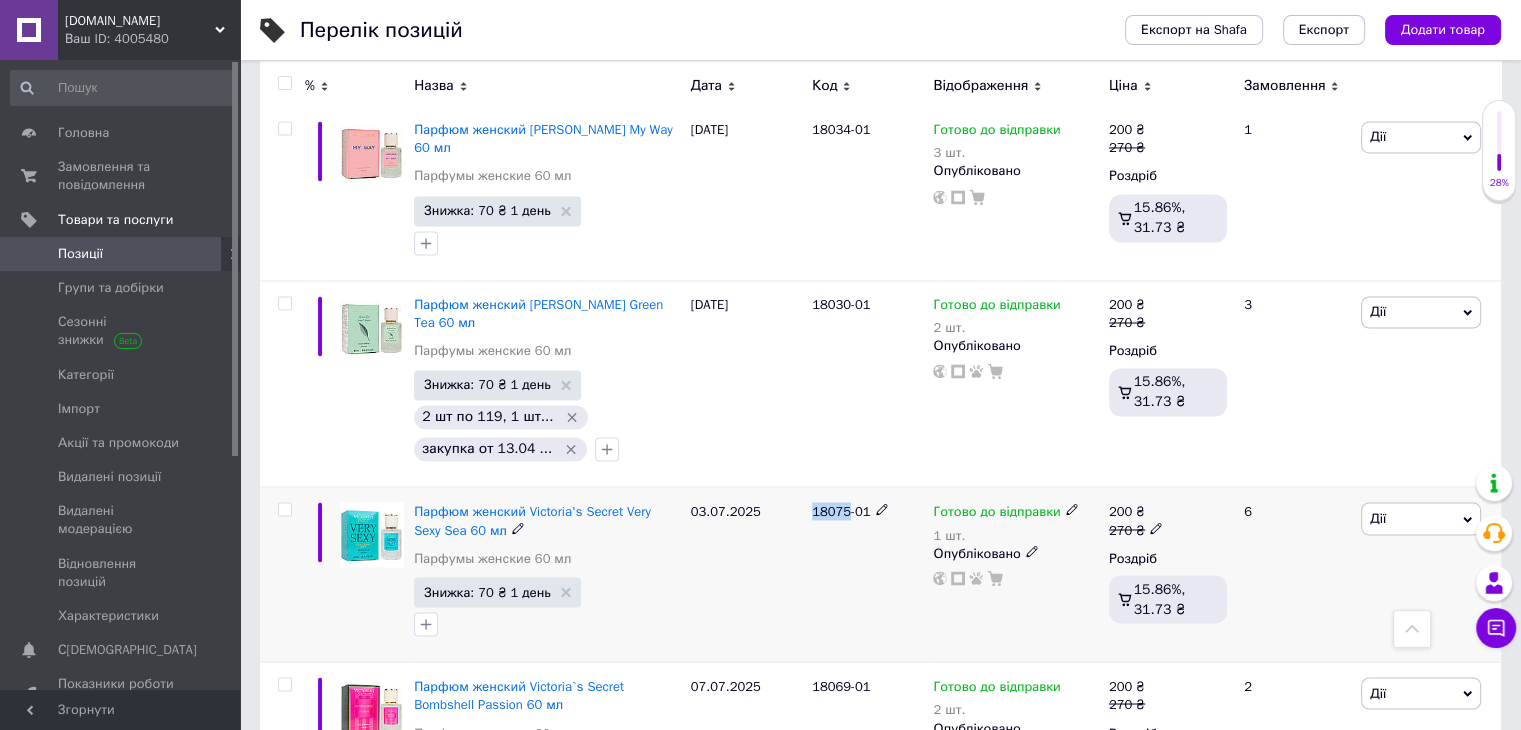 click on "18075-01" at bounding box center [841, 510] 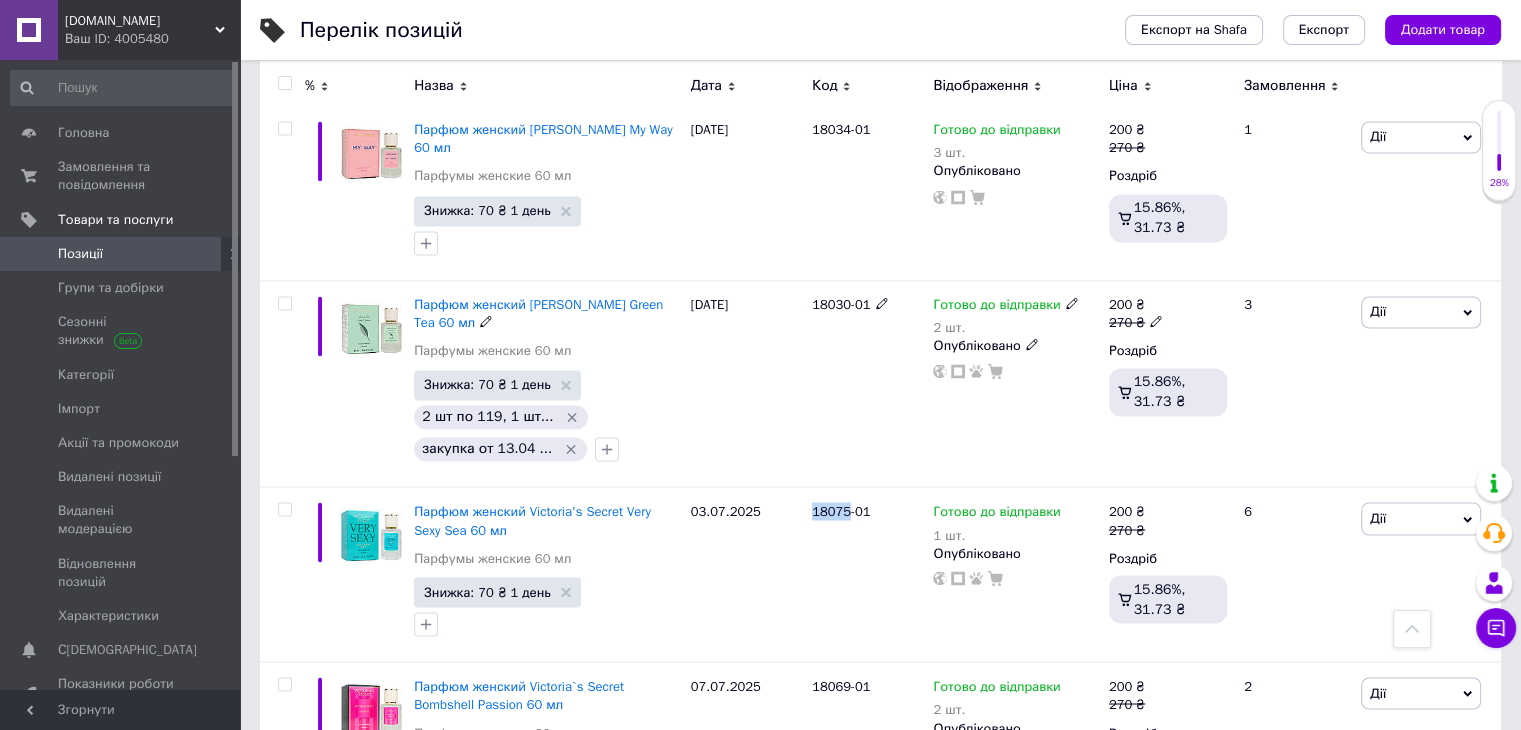 copy on "18075" 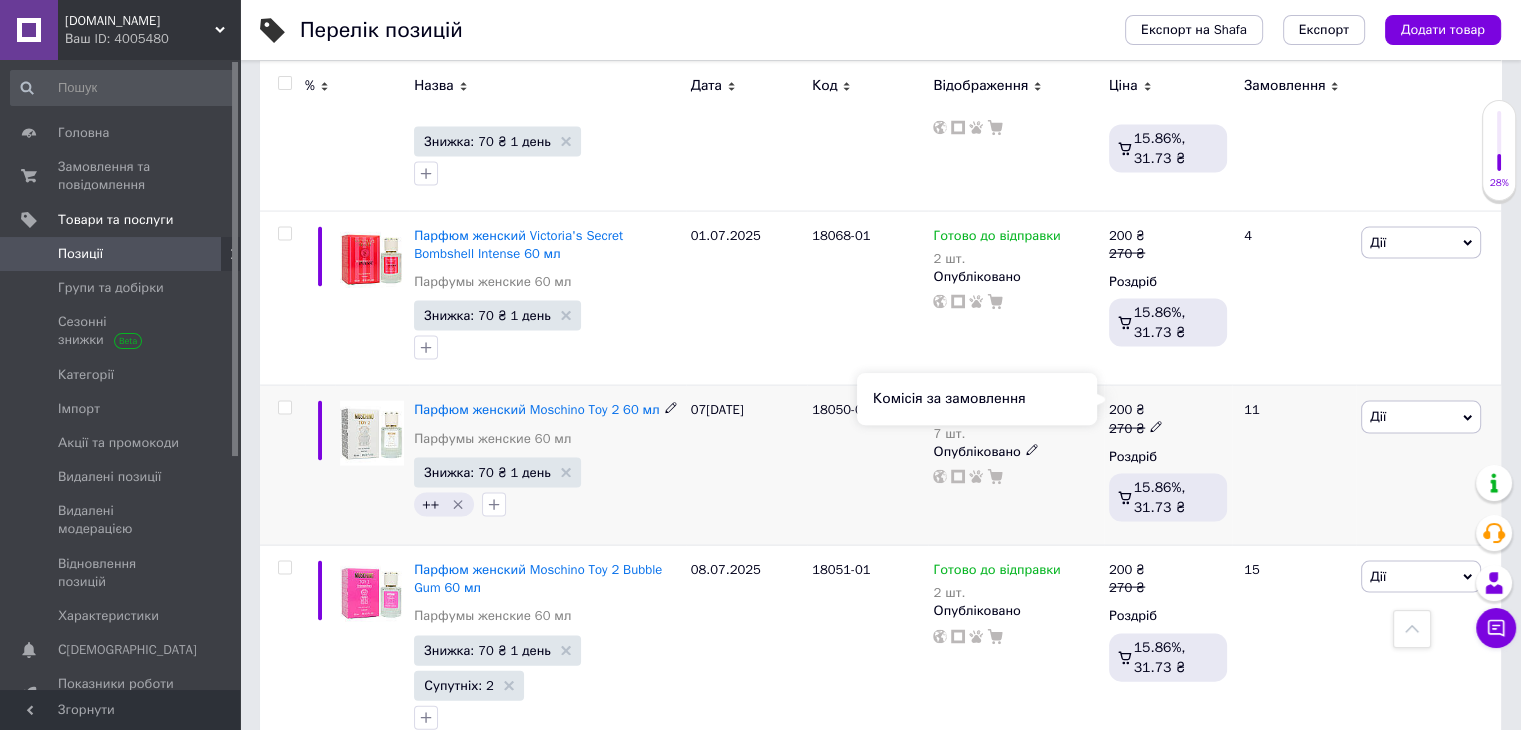 scroll, scrollTop: 11707, scrollLeft: 0, axis: vertical 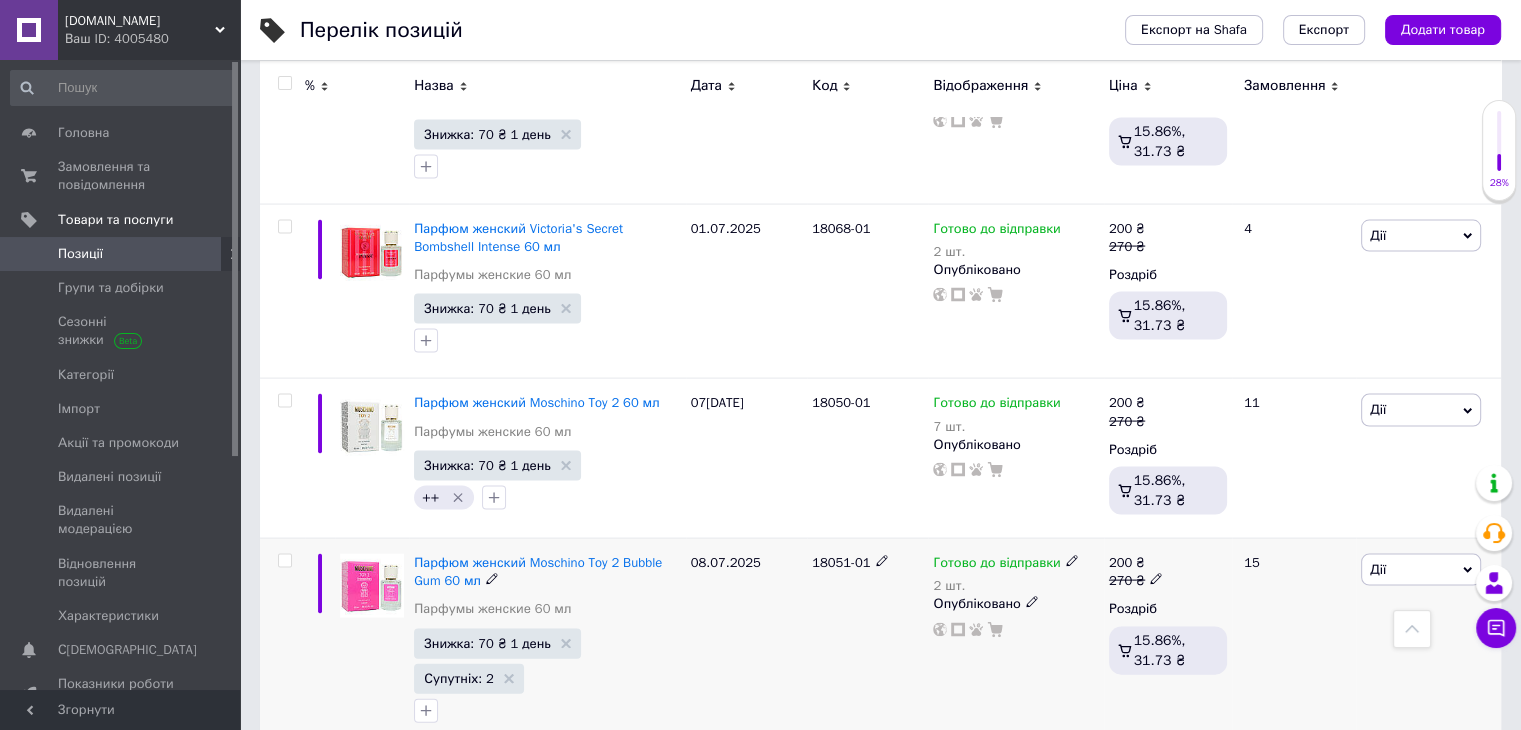 click on "18051-01" at bounding box center [841, 562] 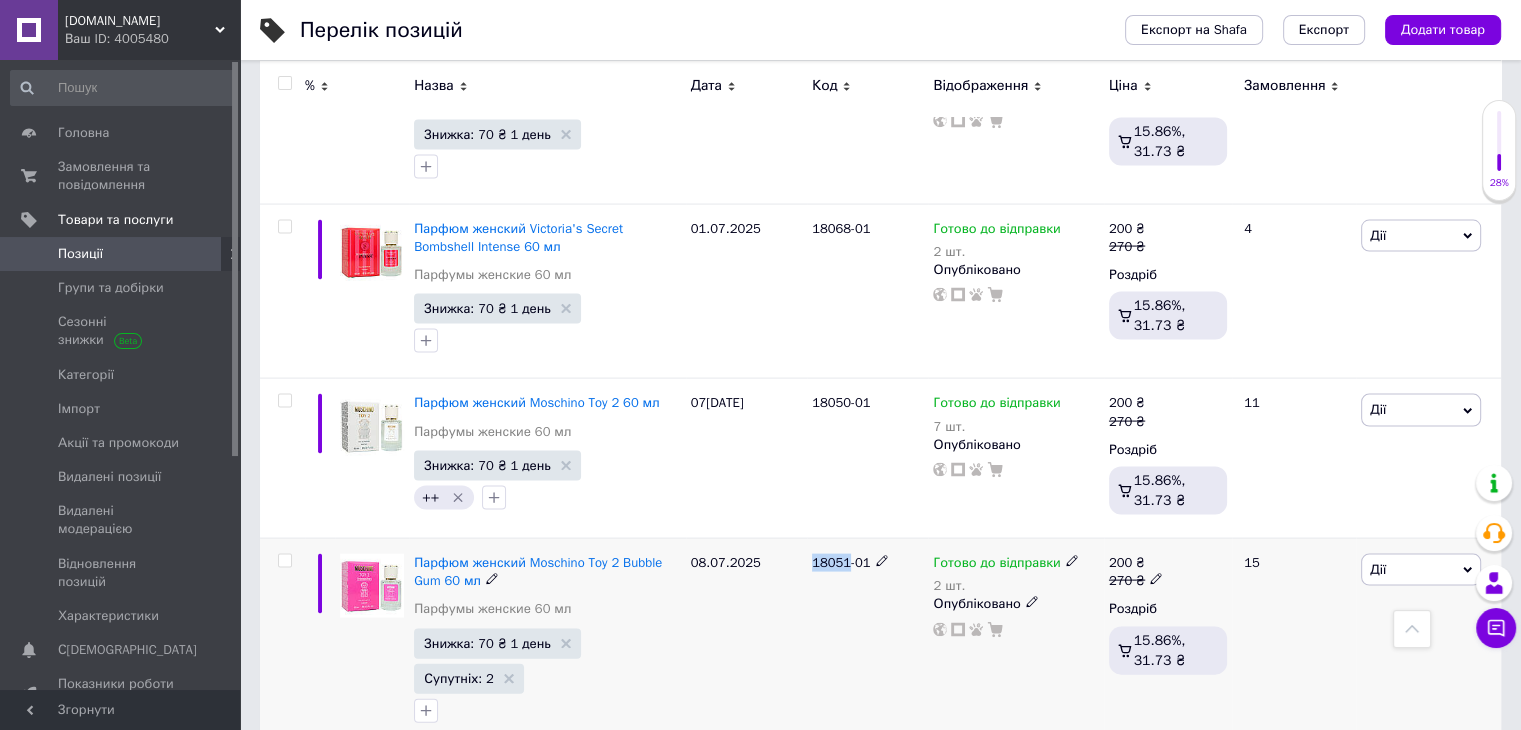 click on "18051-01" at bounding box center (841, 562) 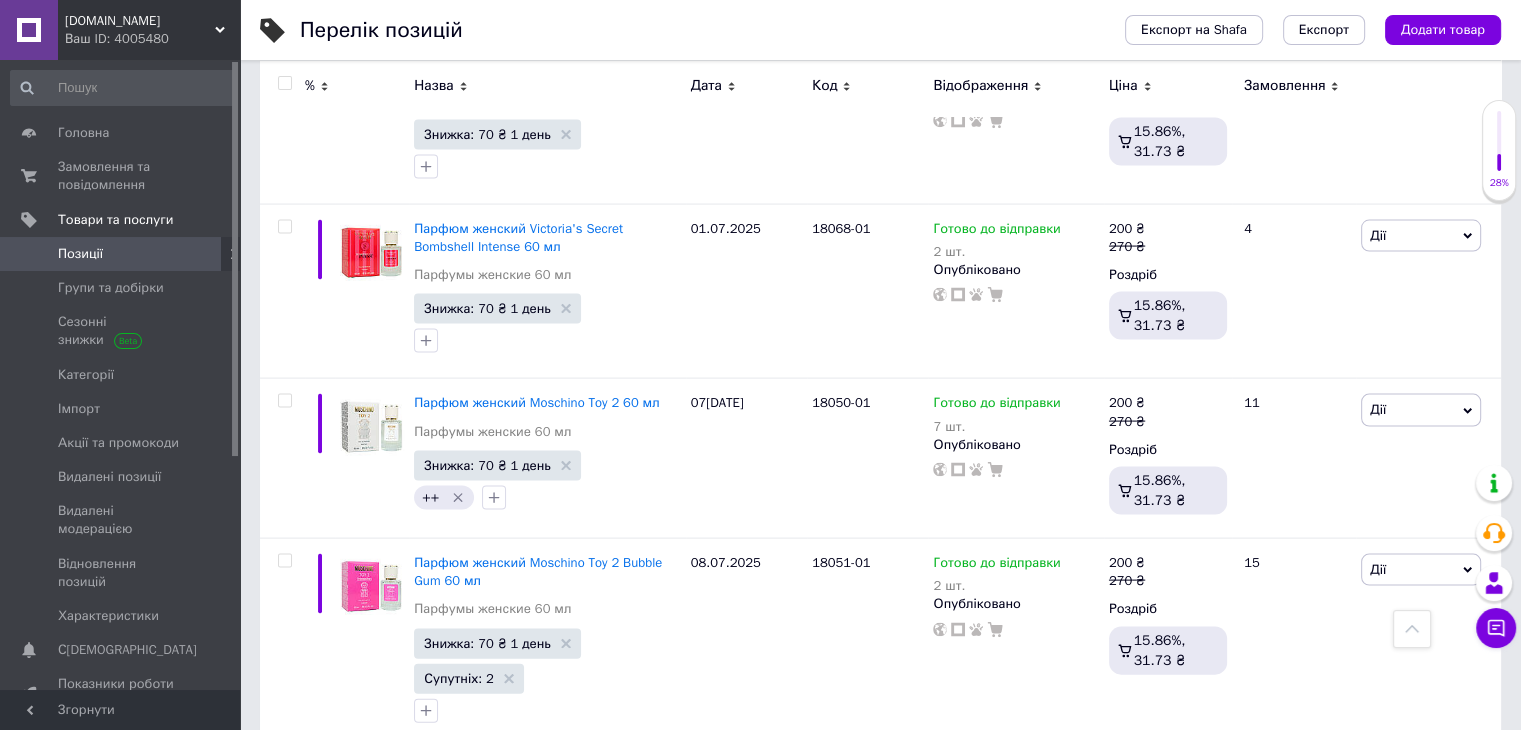click at bounding box center (1412, 629) 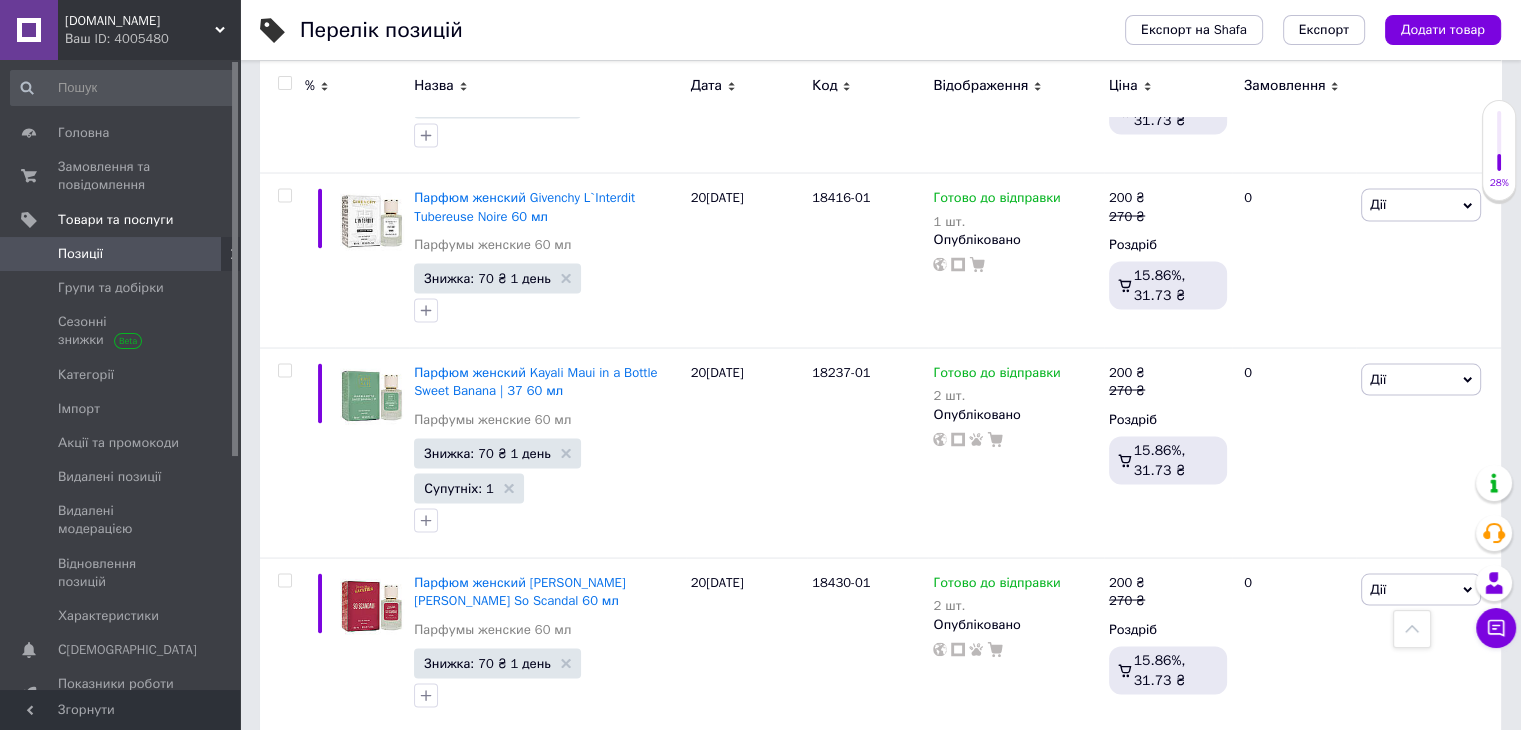 scroll, scrollTop: 0, scrollLeft: 0, axis: both 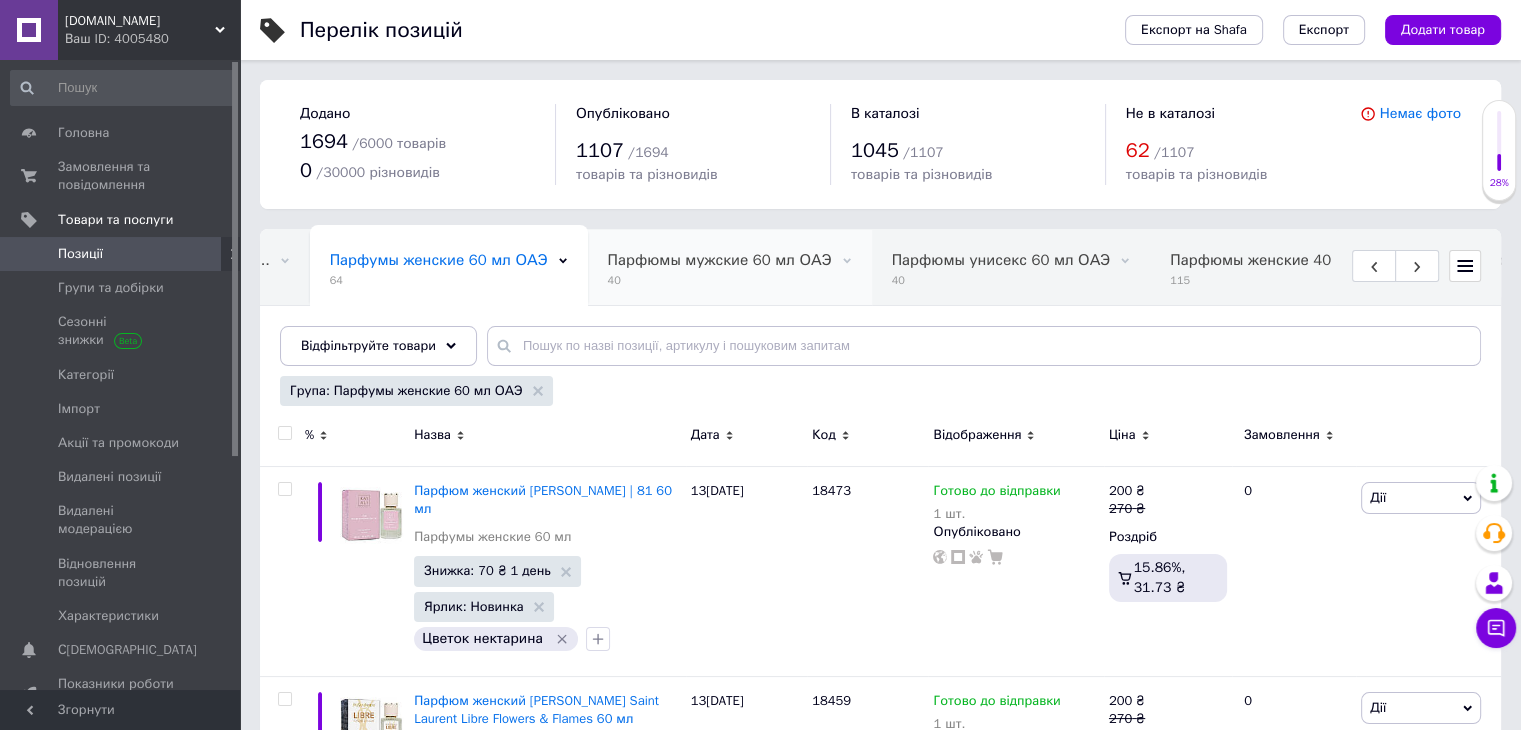 click on "Парфюмы мужские 60 мл ОАЭ" at bounding box center [720, 260] 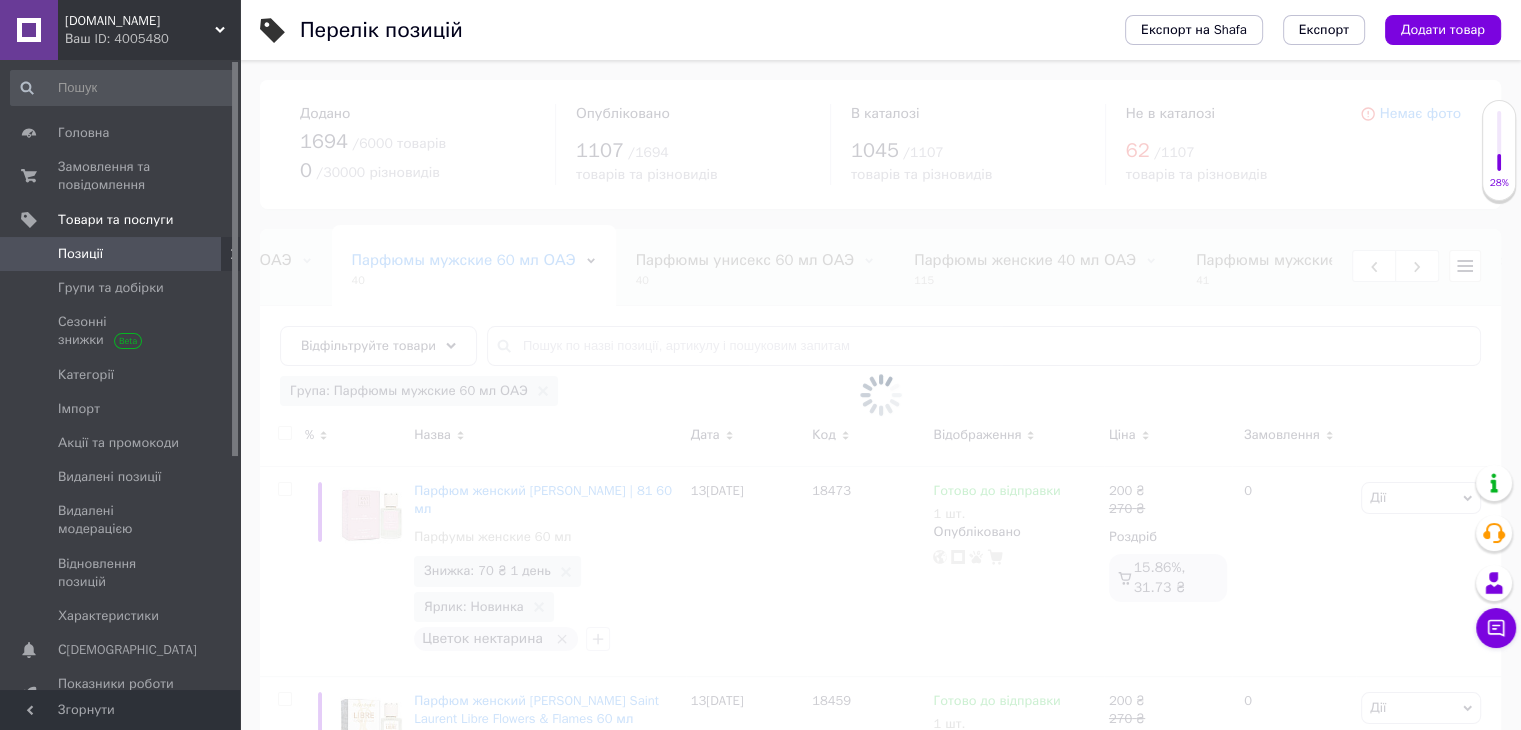 scroll, scrollTop: 0, scrollLeft: 1603, axis: horizontal 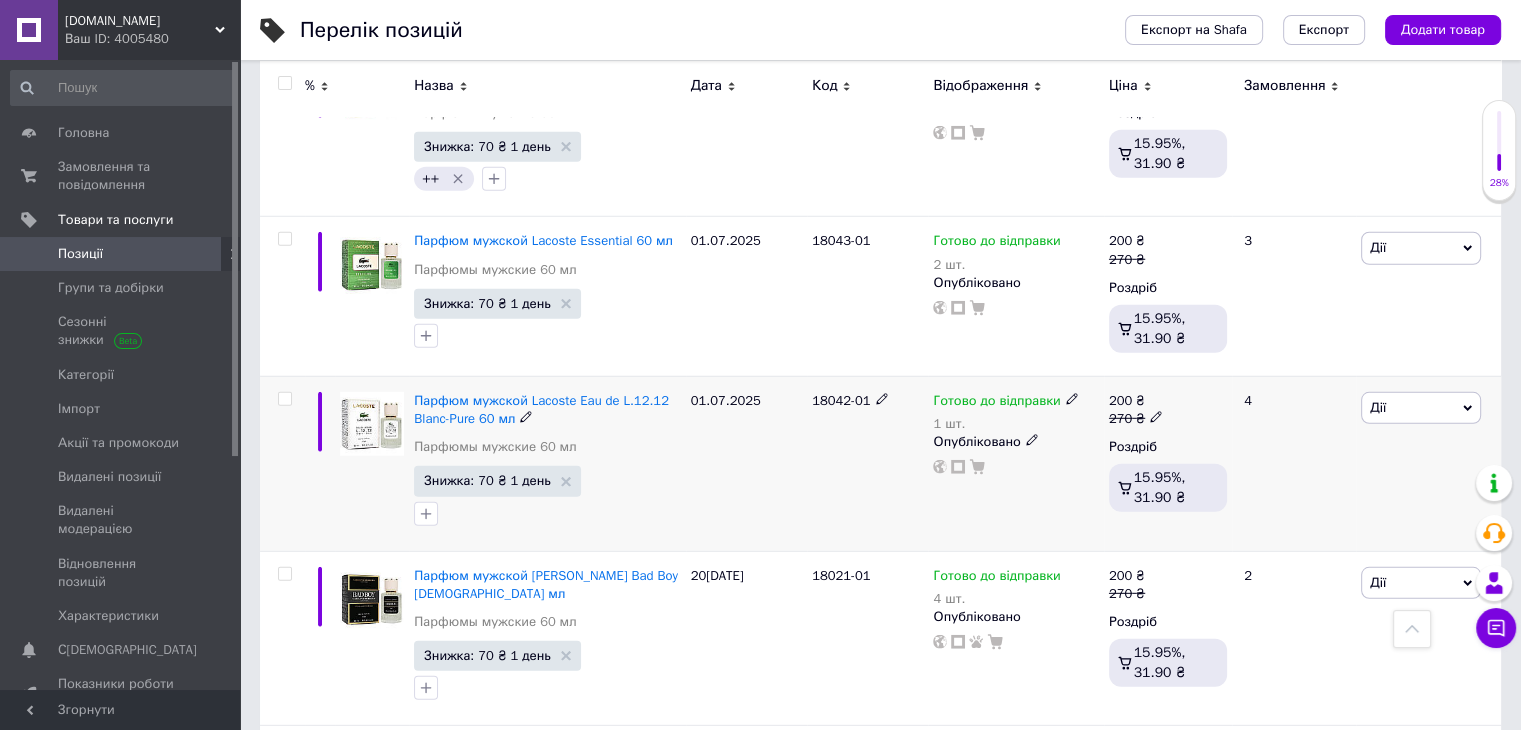 click on "18042-01" at bounding box center [867, 463] 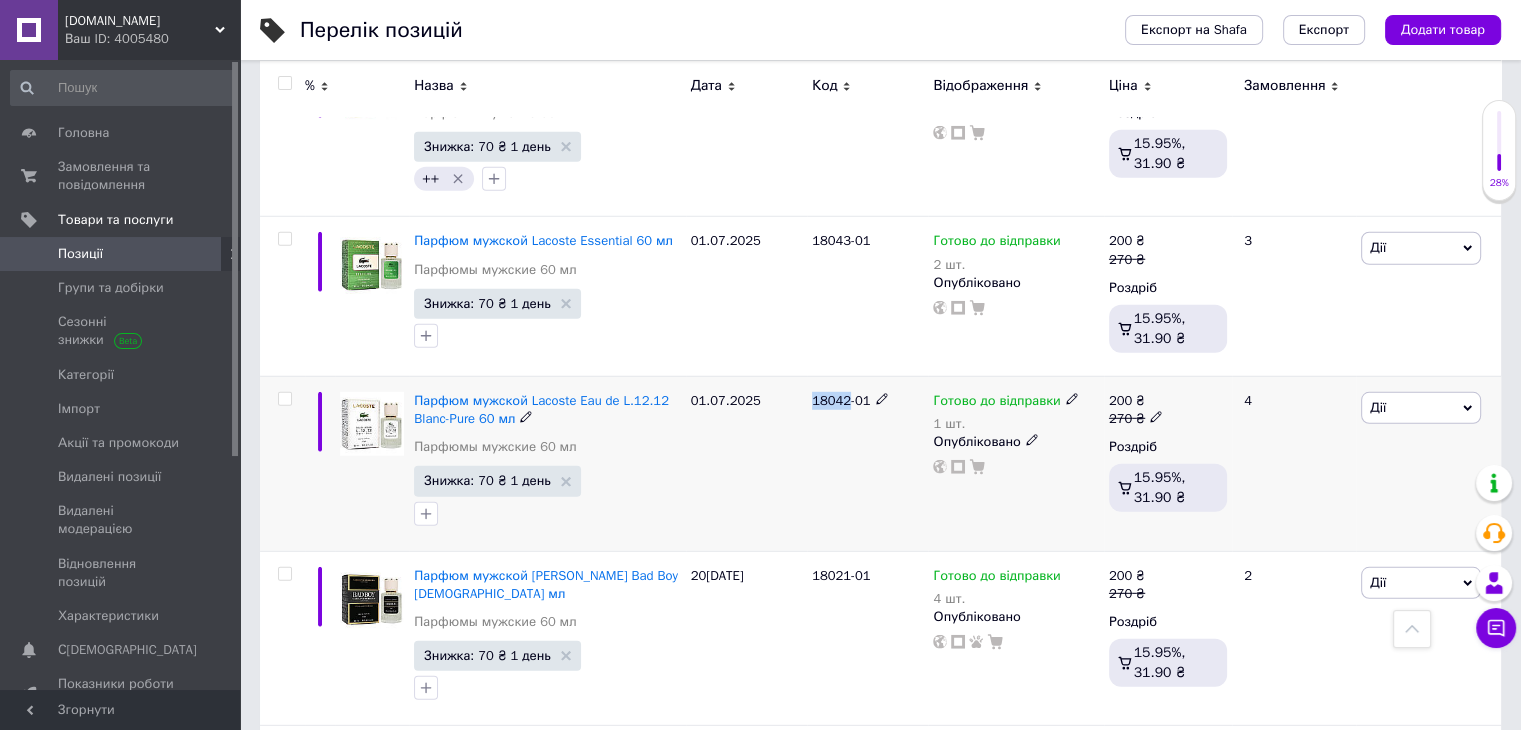 click on "18042-01" at bounding box center [867, 463] 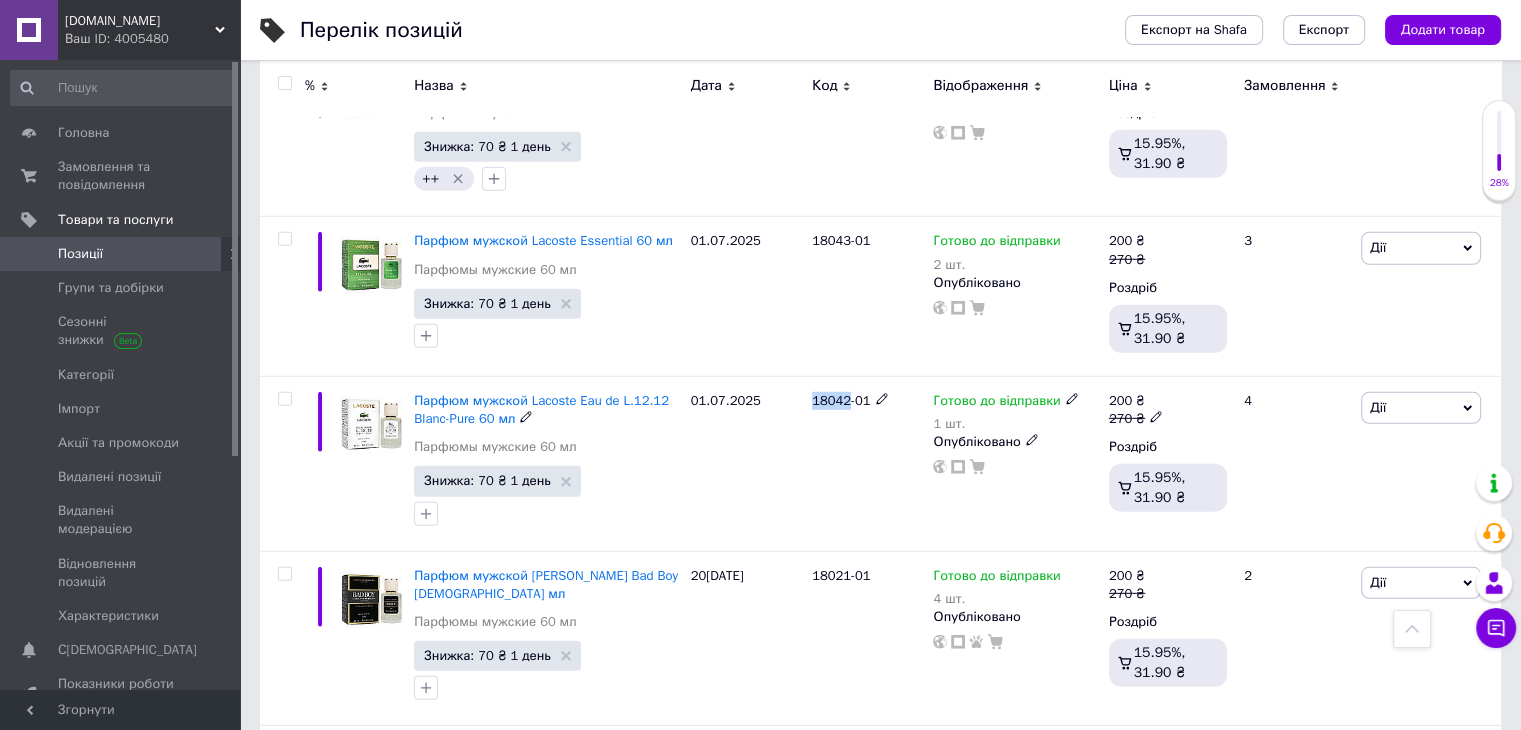 copy on "18042" 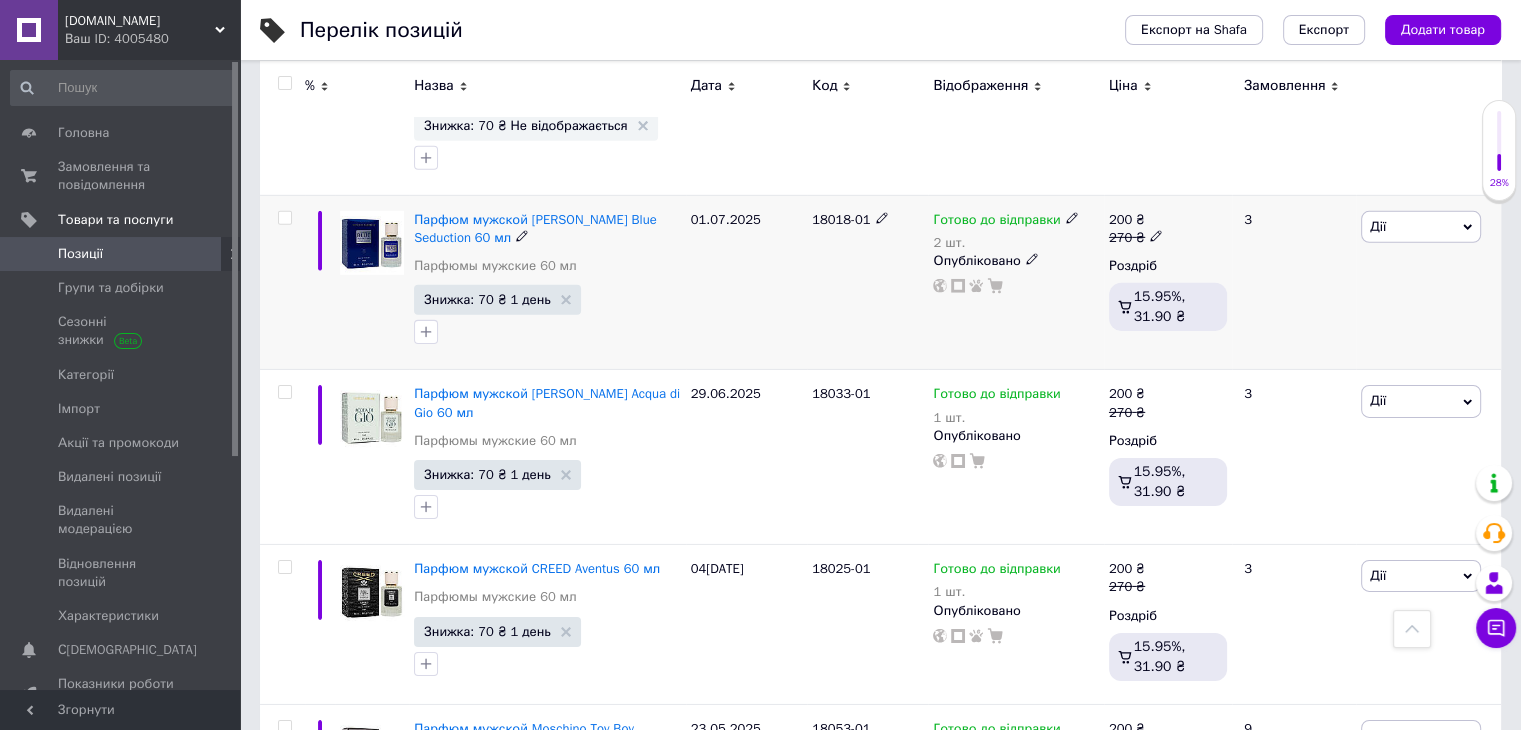 scroll, scrollTop: 6400, scrollLeft: 0, axis: vertical 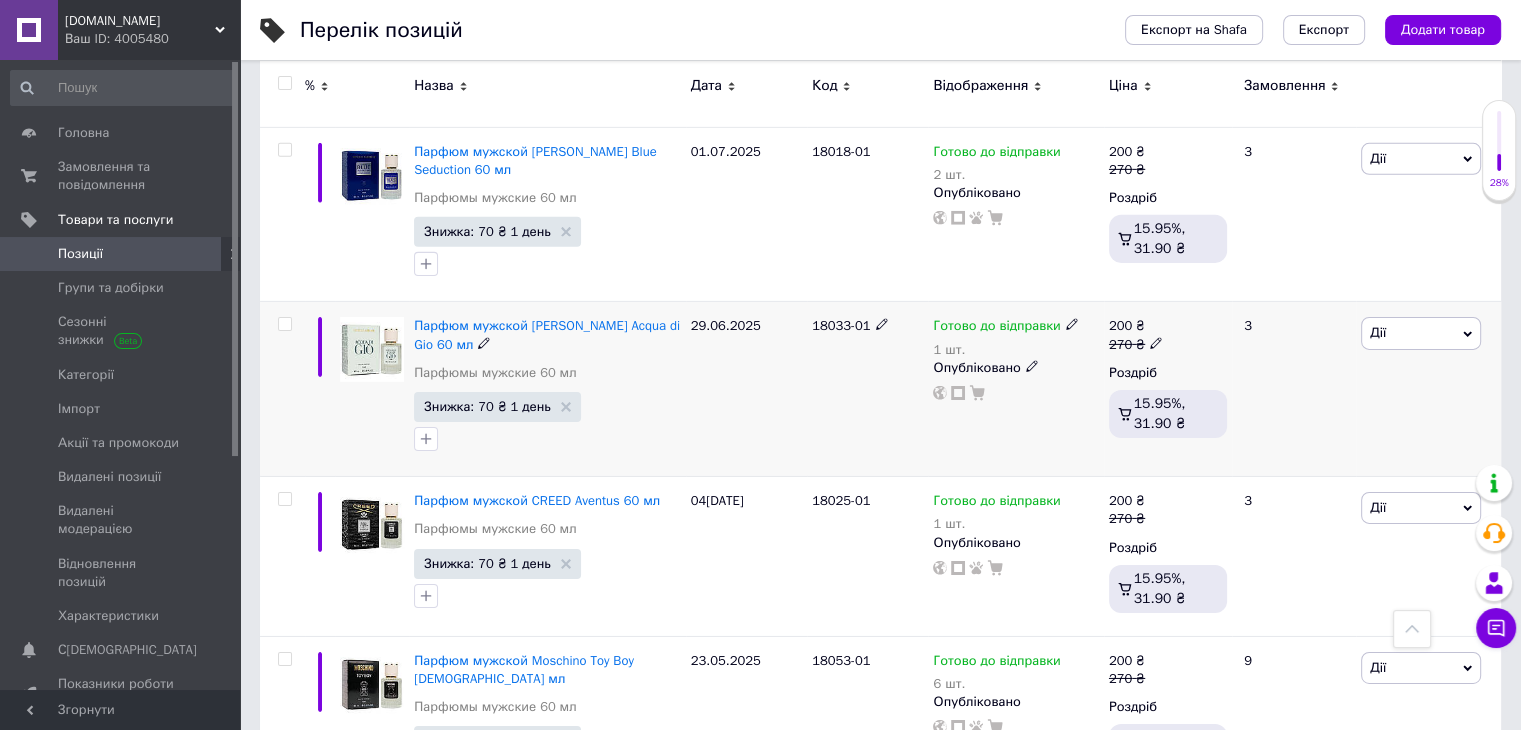 click on "18033-01" at bounding box center (841, 325) 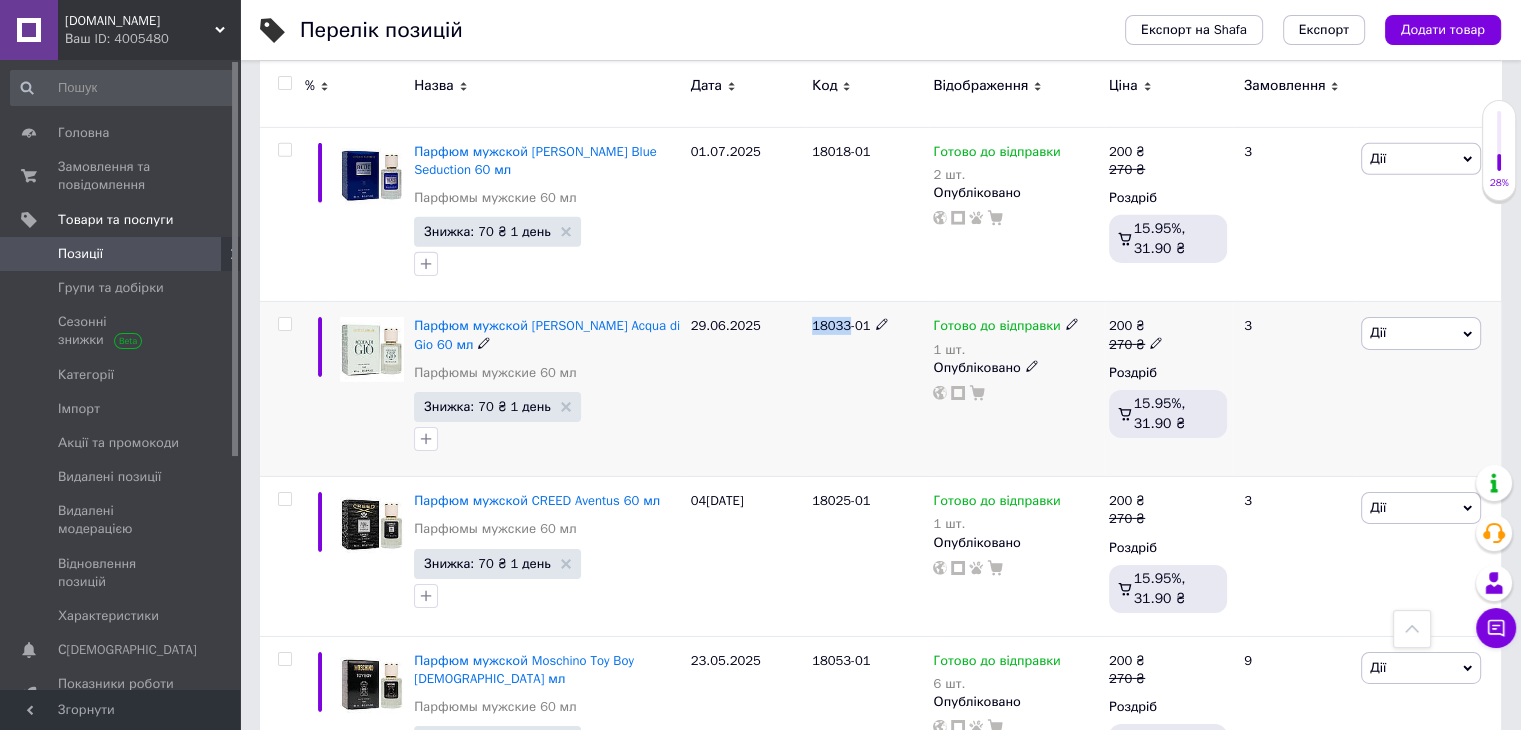 click on "18033-01" at bounding box center (841, 325) 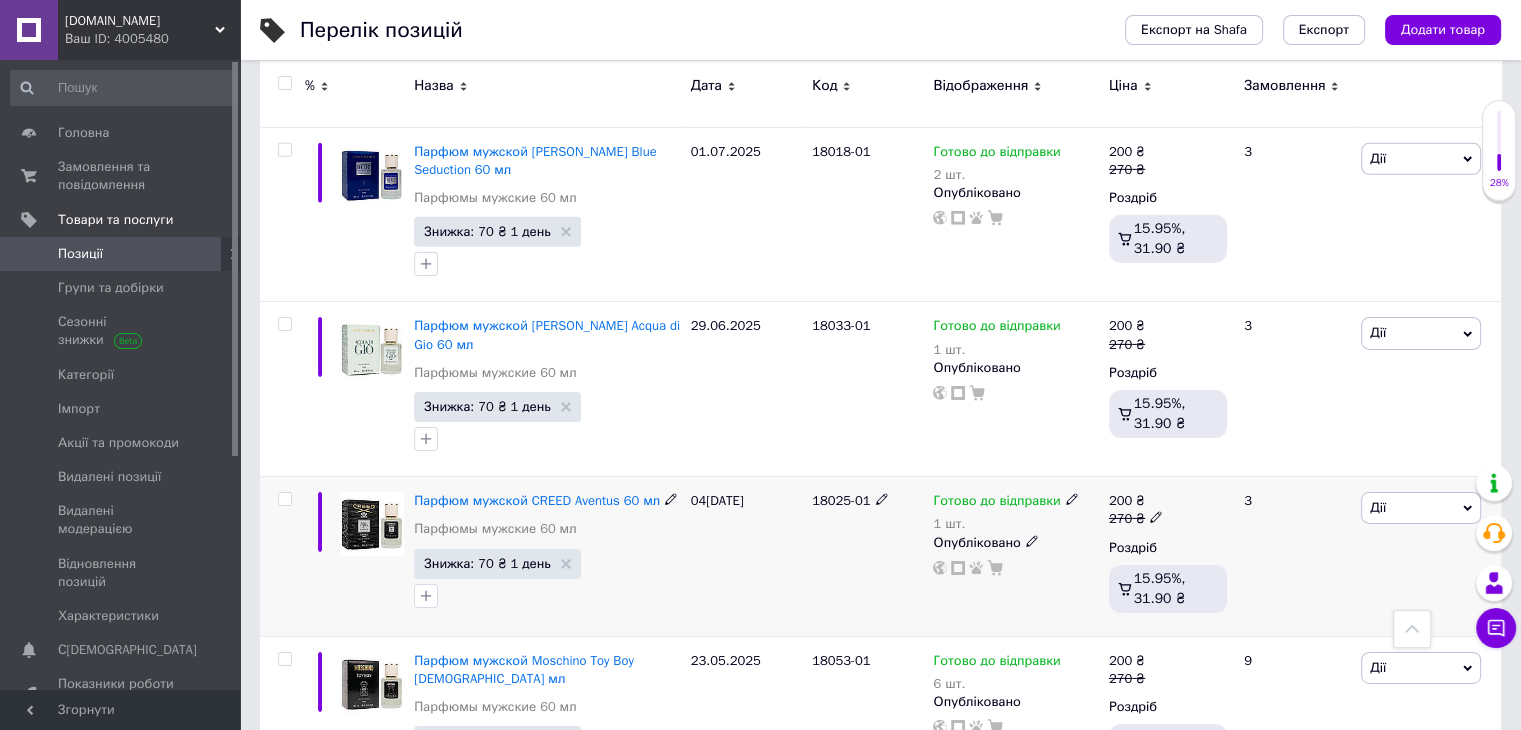 click on "18025-01" at bounding box center [841, 500] 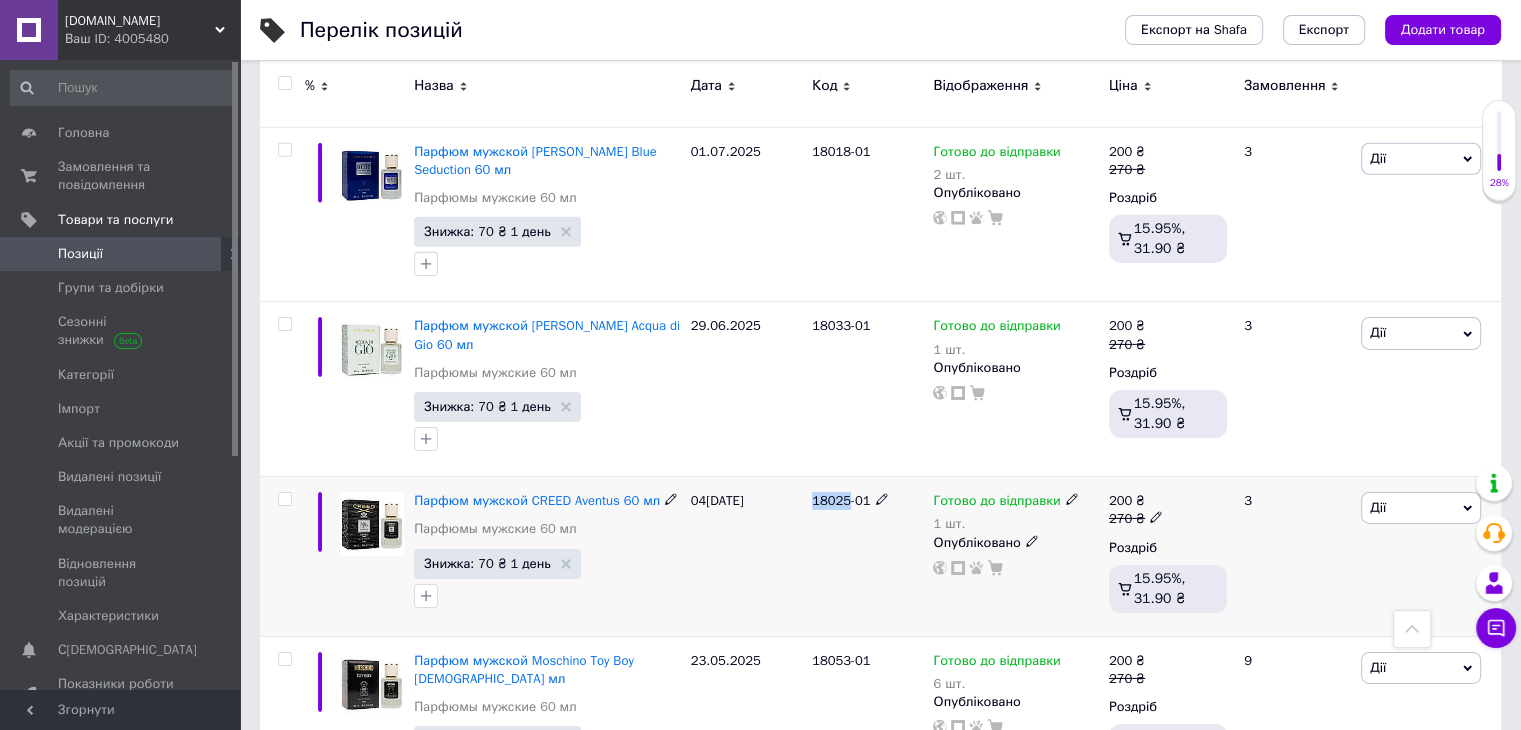 click on "18025-01" at bounding box center (841, 500) 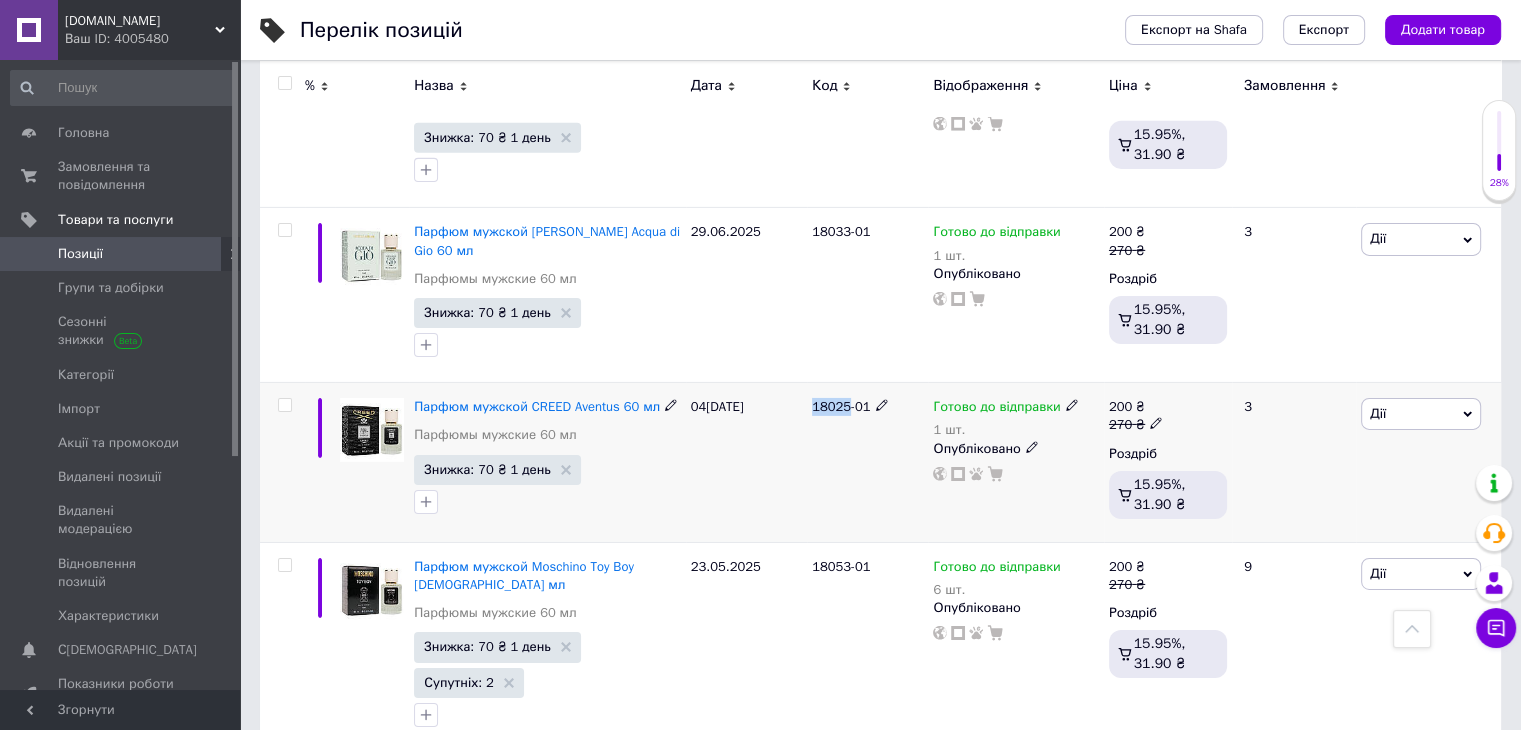 scroll, scrollTop: 6504, scrollLeft: 0, axis: vertical 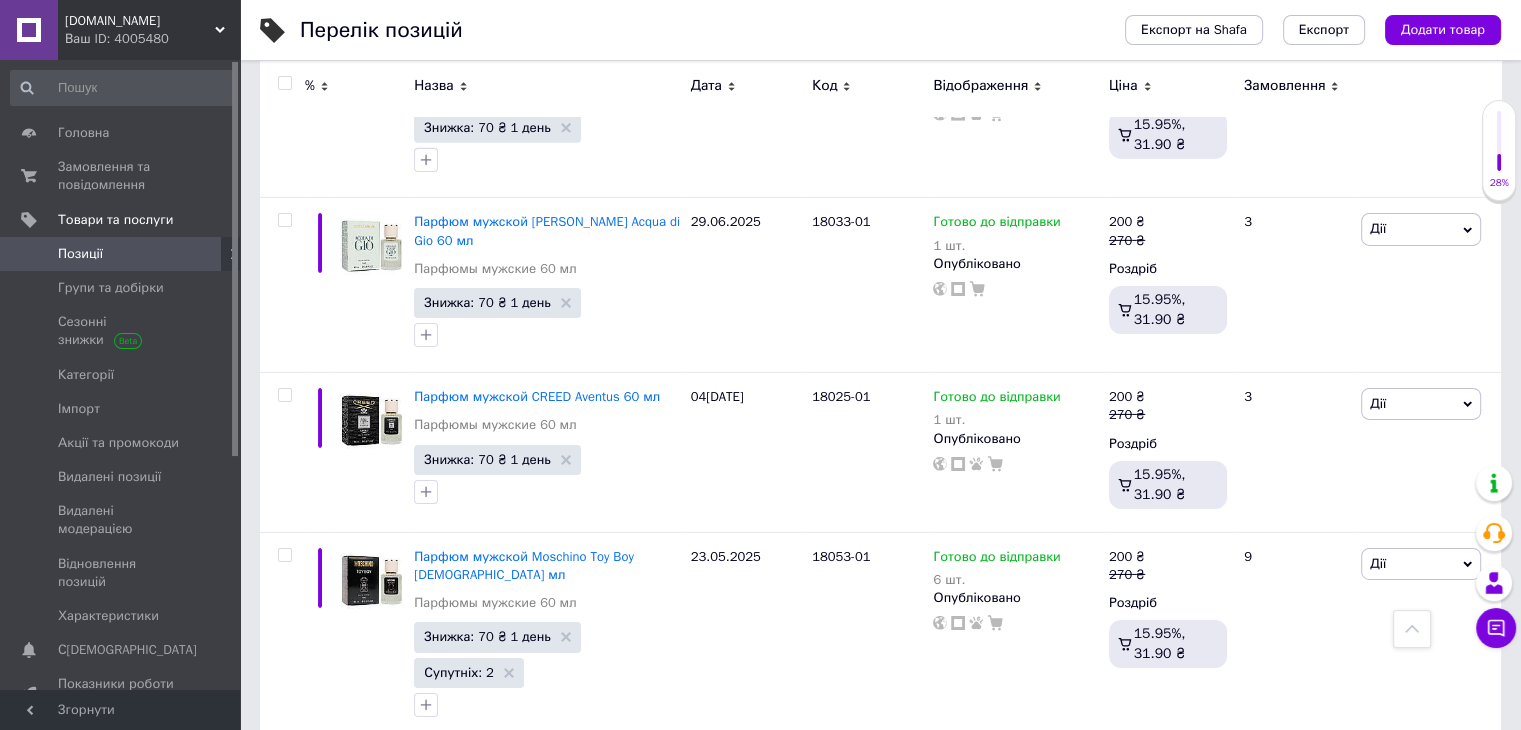 click 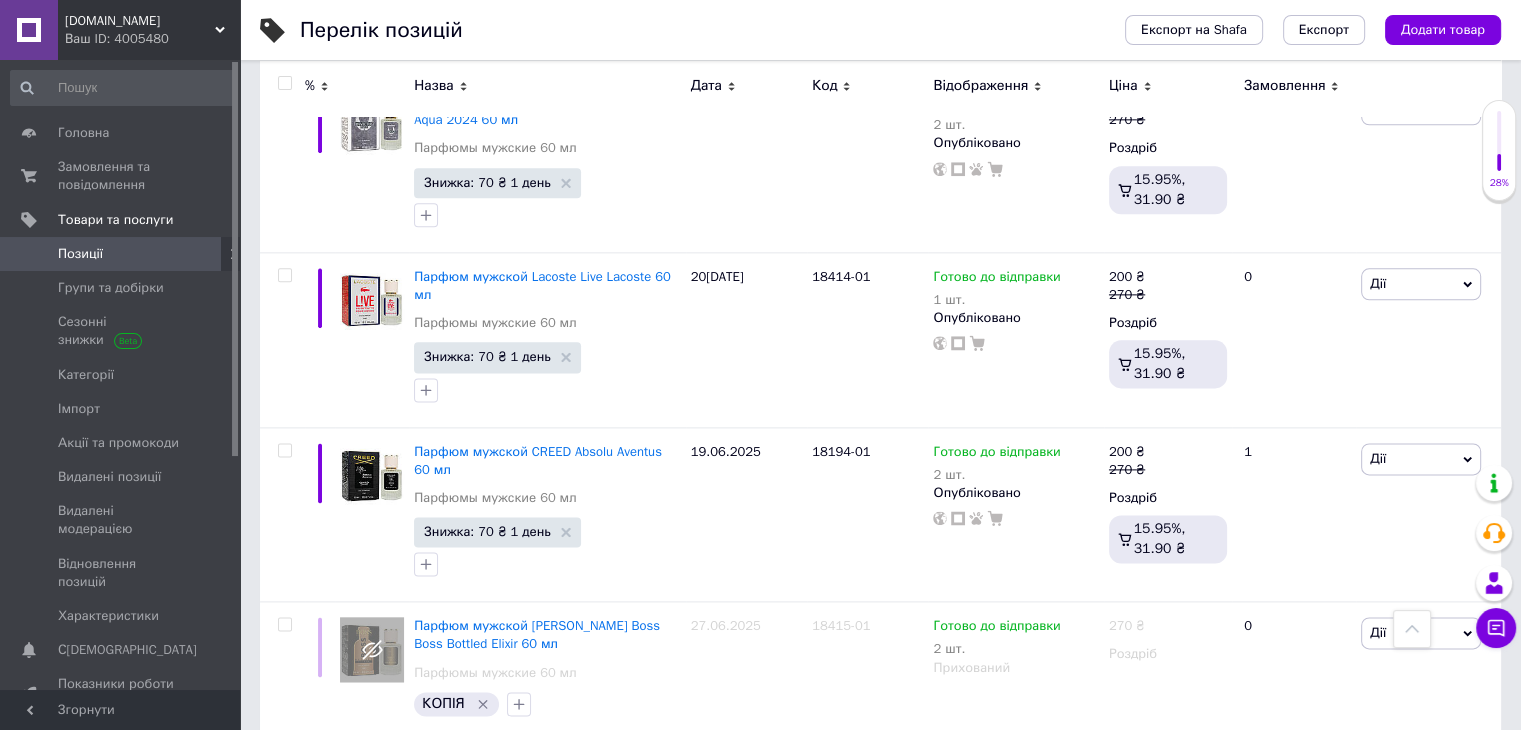 scroll, scrollTop: 0, scrollLeft: 0, axis: both 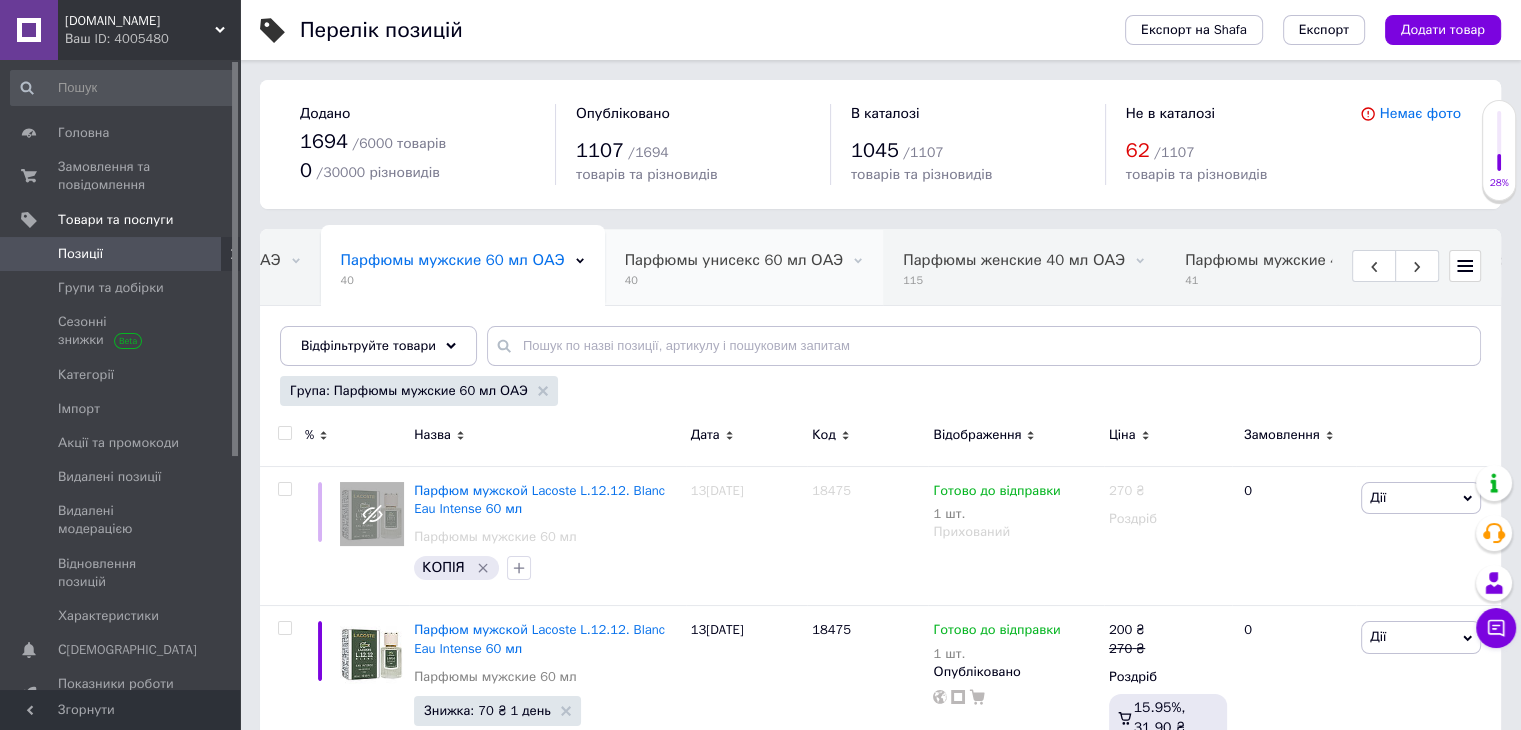 click on "40" at bounding box center [734, 280] 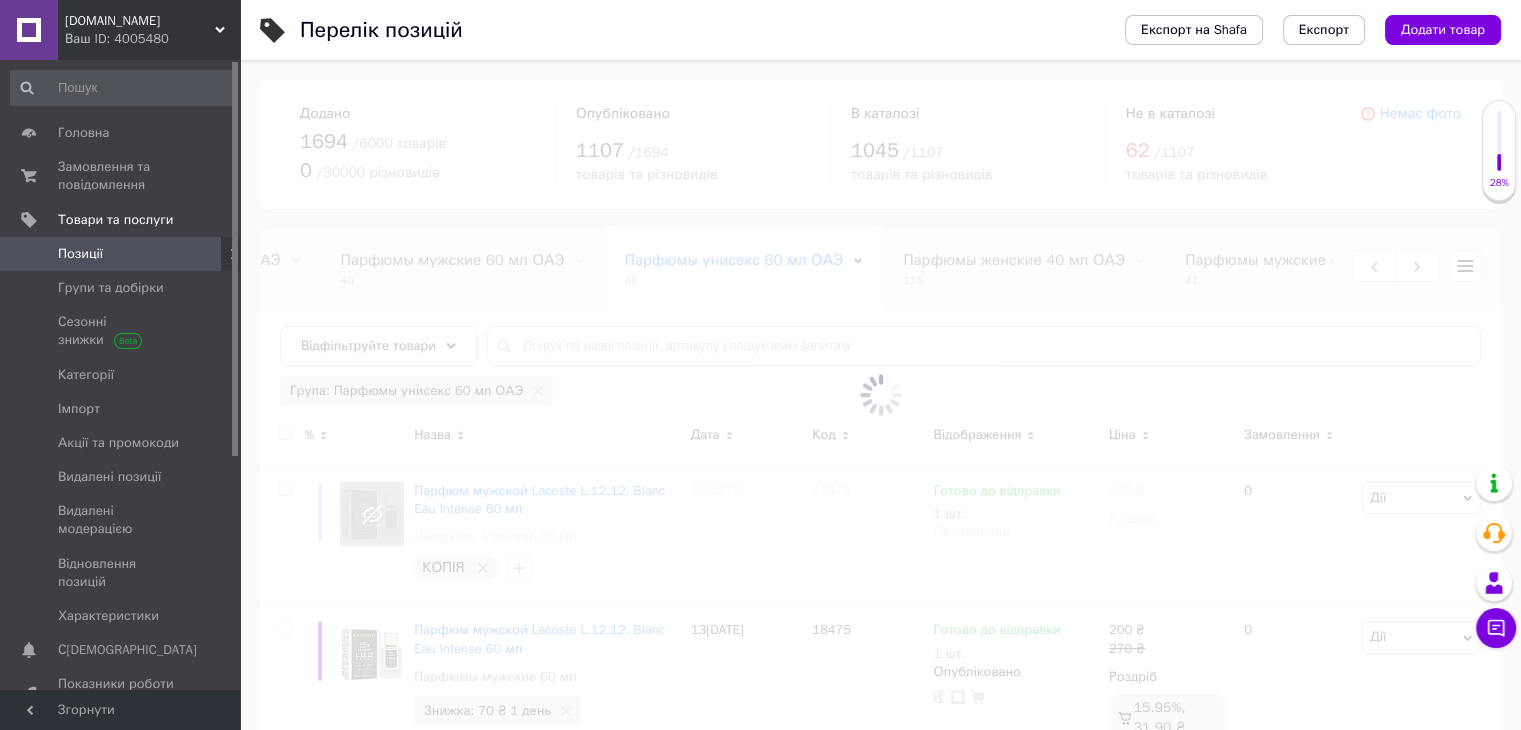 scroll, scrollTop: 0, scrollLeft: 1875, axis: horizontal 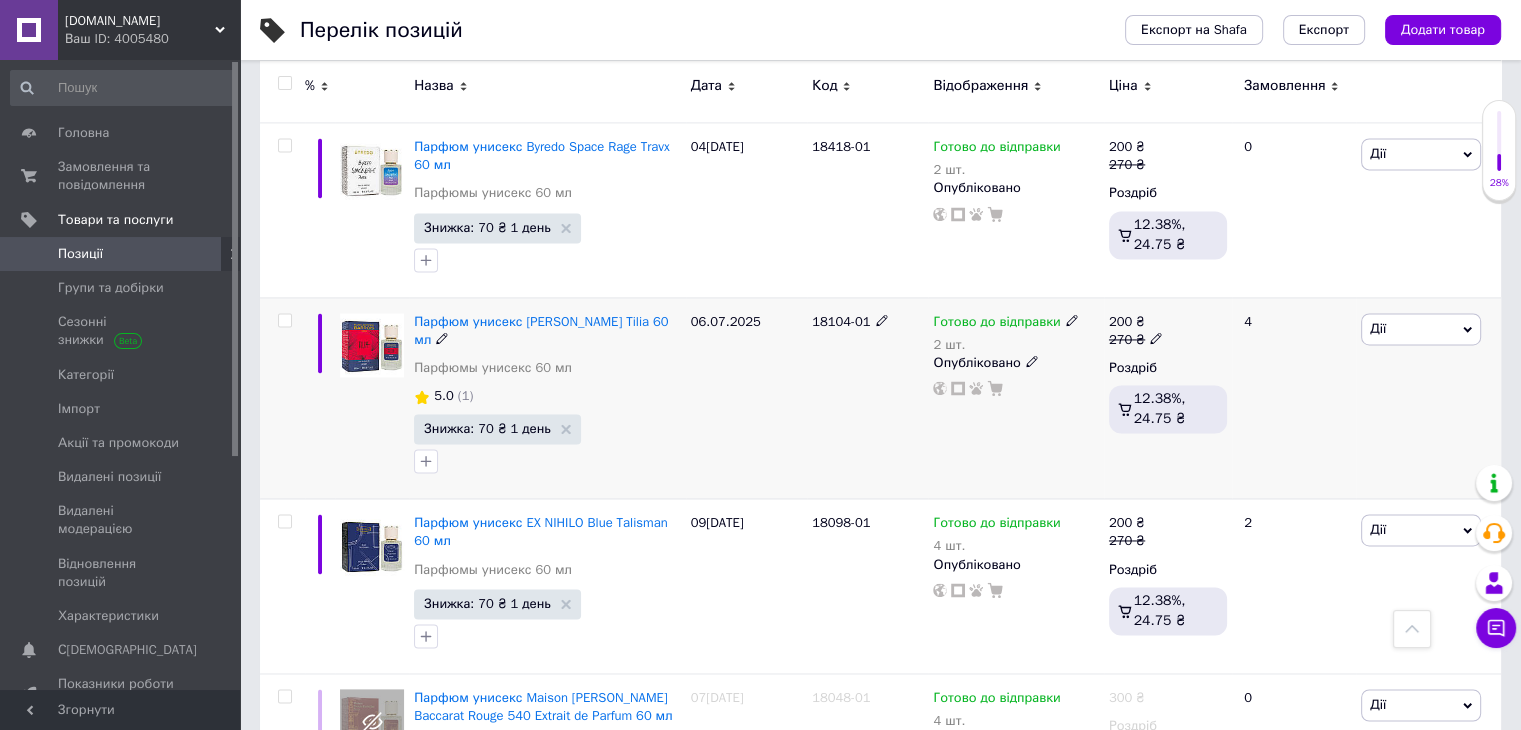 click on "18104-01" at bounding box center (841, 321) 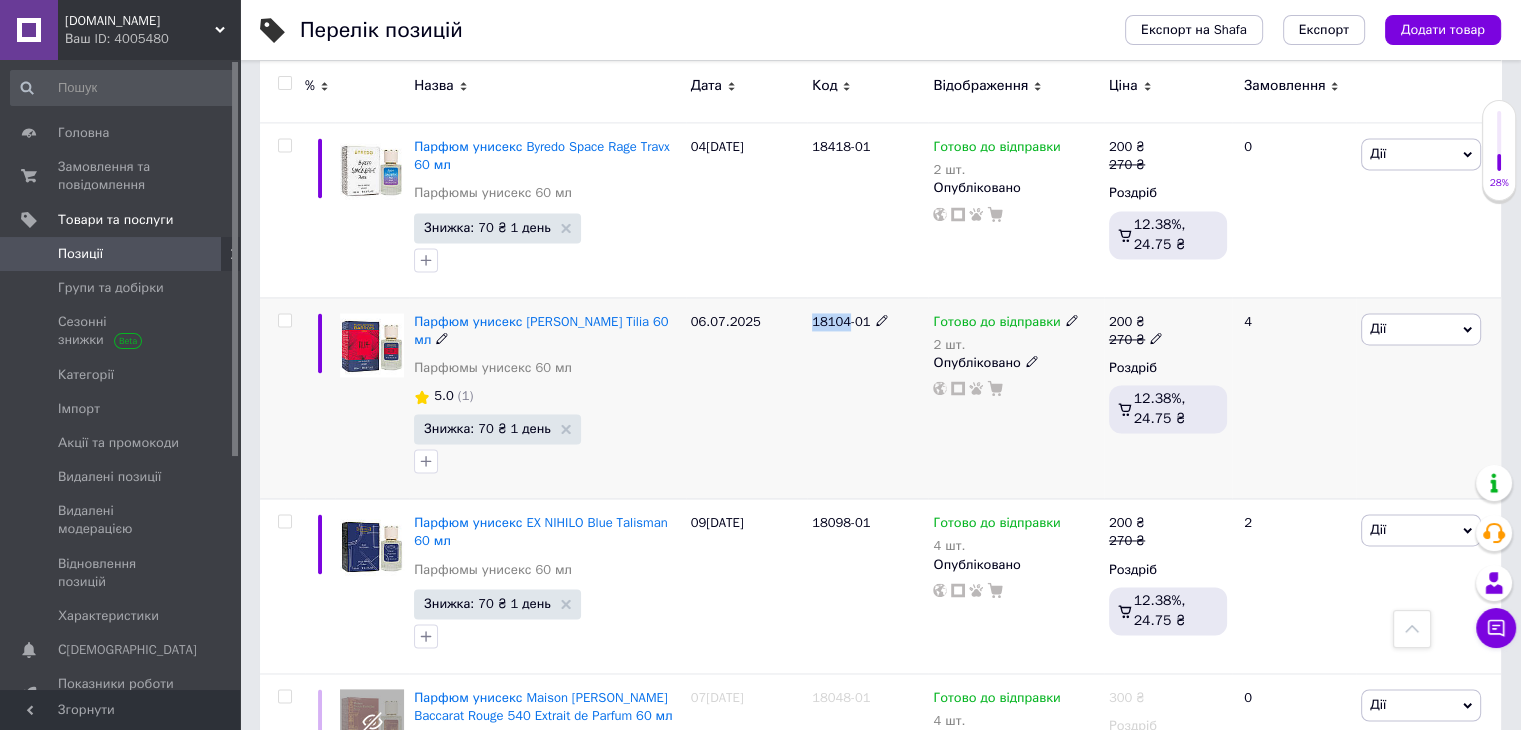 click on "18104-01" at bounding box center [841, 321] 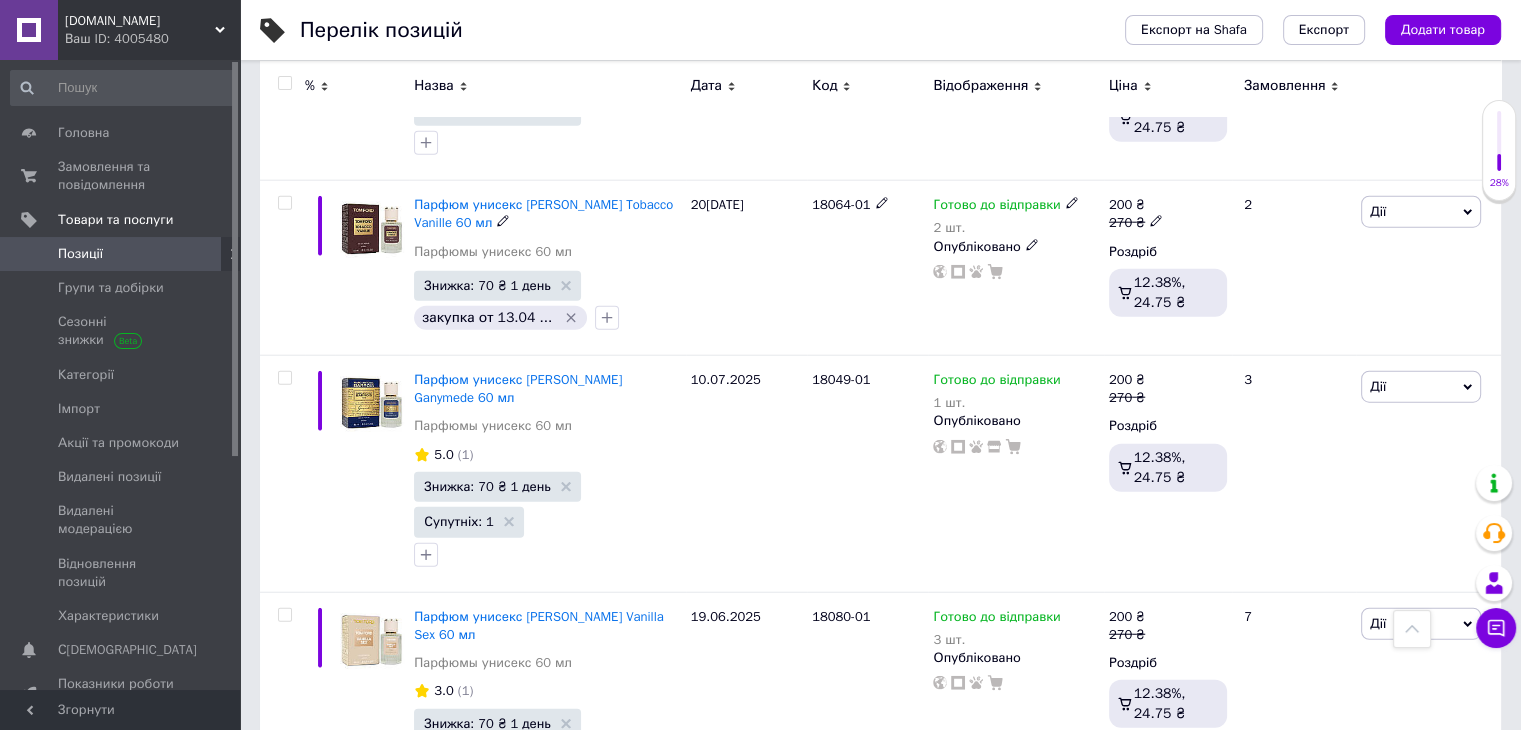 scroll, scrollTop: 5000, scrollLeft: 0, axis: vertical 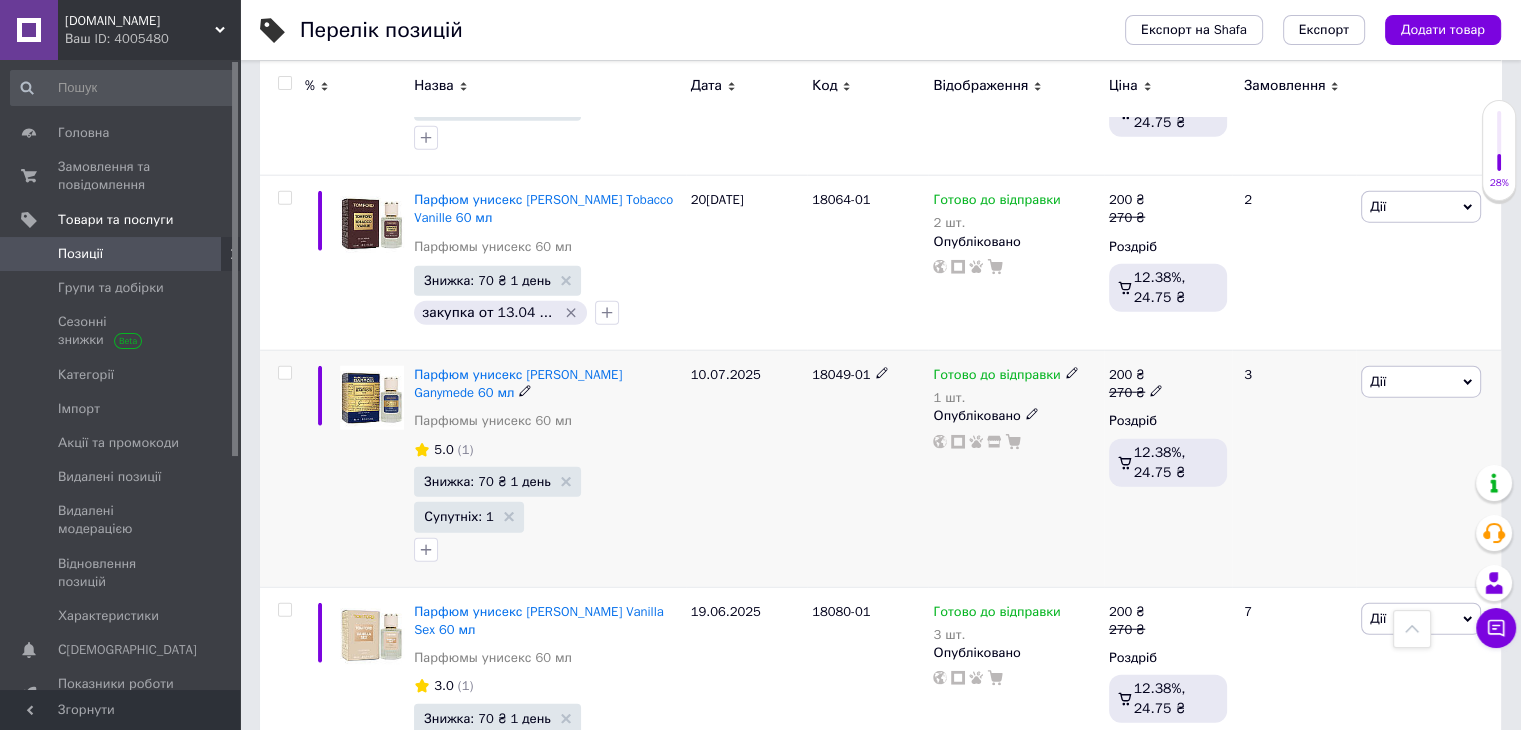 click on "18049-01" at bounding box center (841, 374) 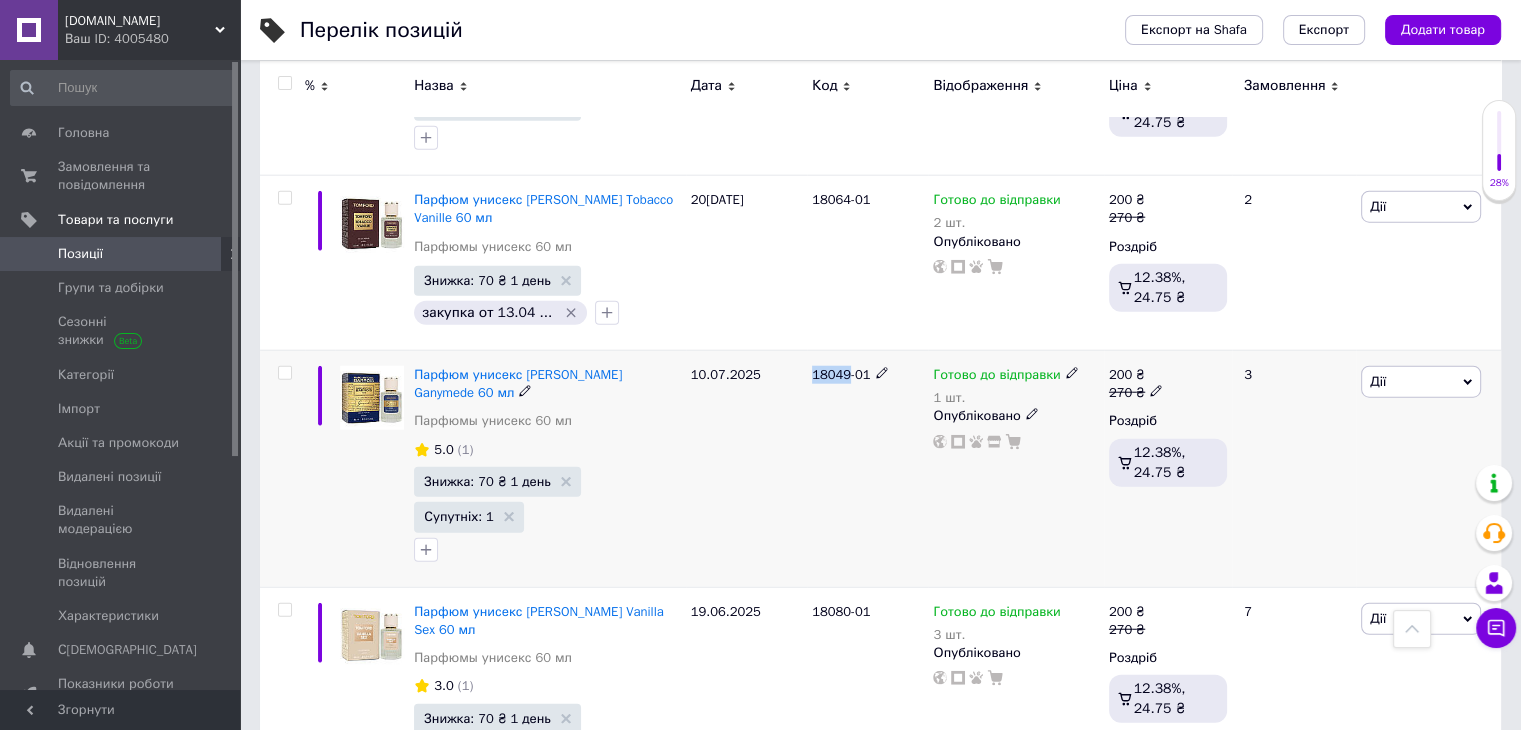 click on "18049-01" at bounding box center [841, 374] 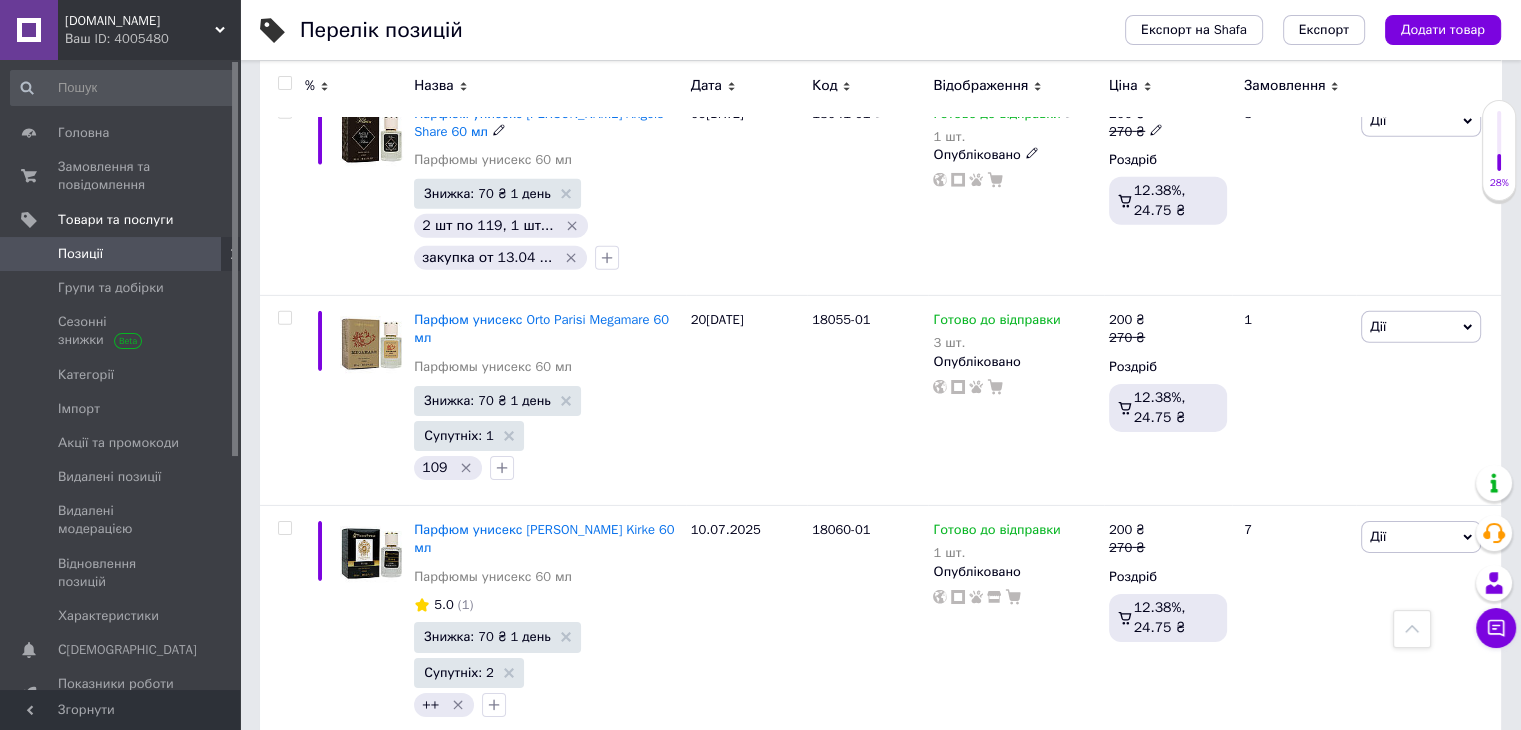 scroll, scrollTop: 6300, scrollLeft: 0, axis: vertical 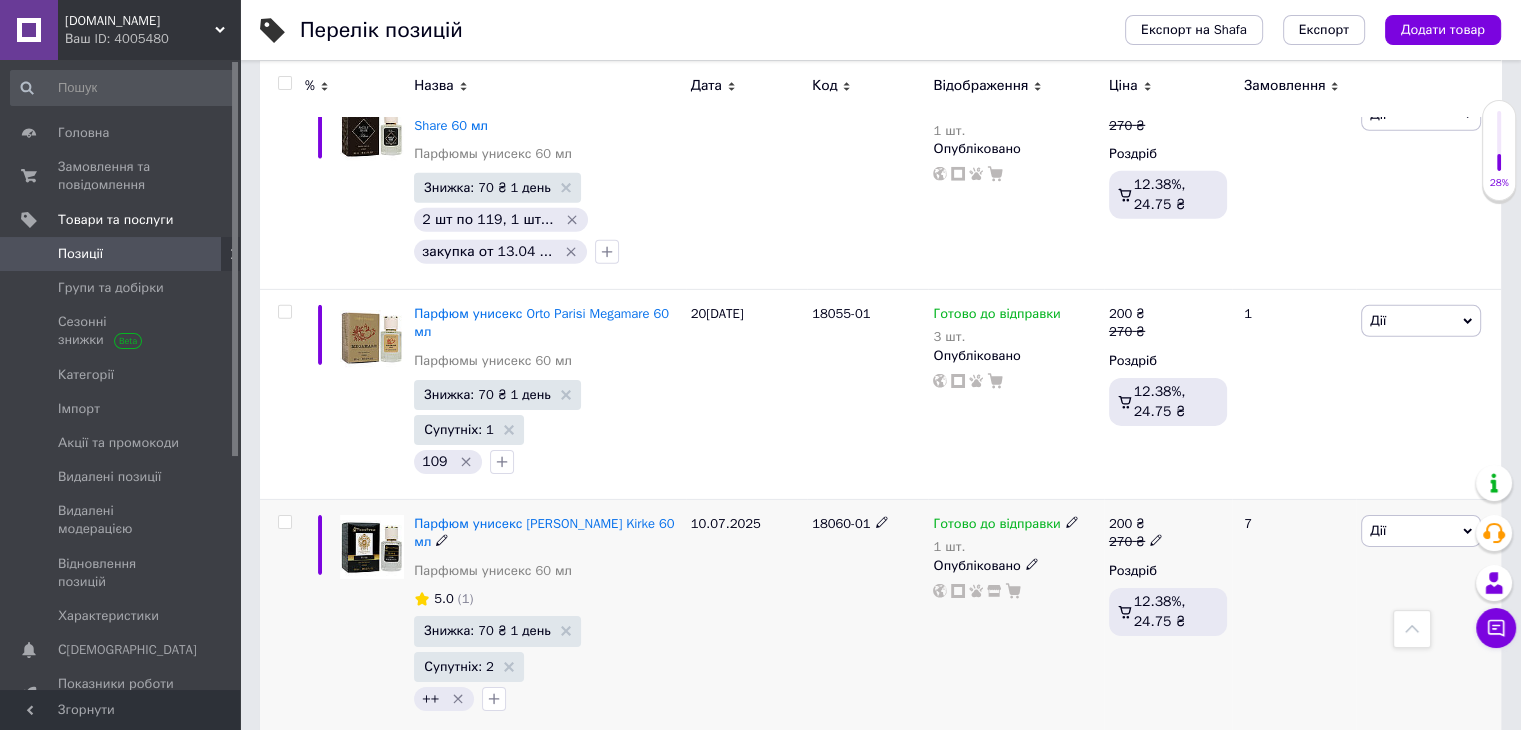 click on "18060-01" at bounding box center (841, 523) 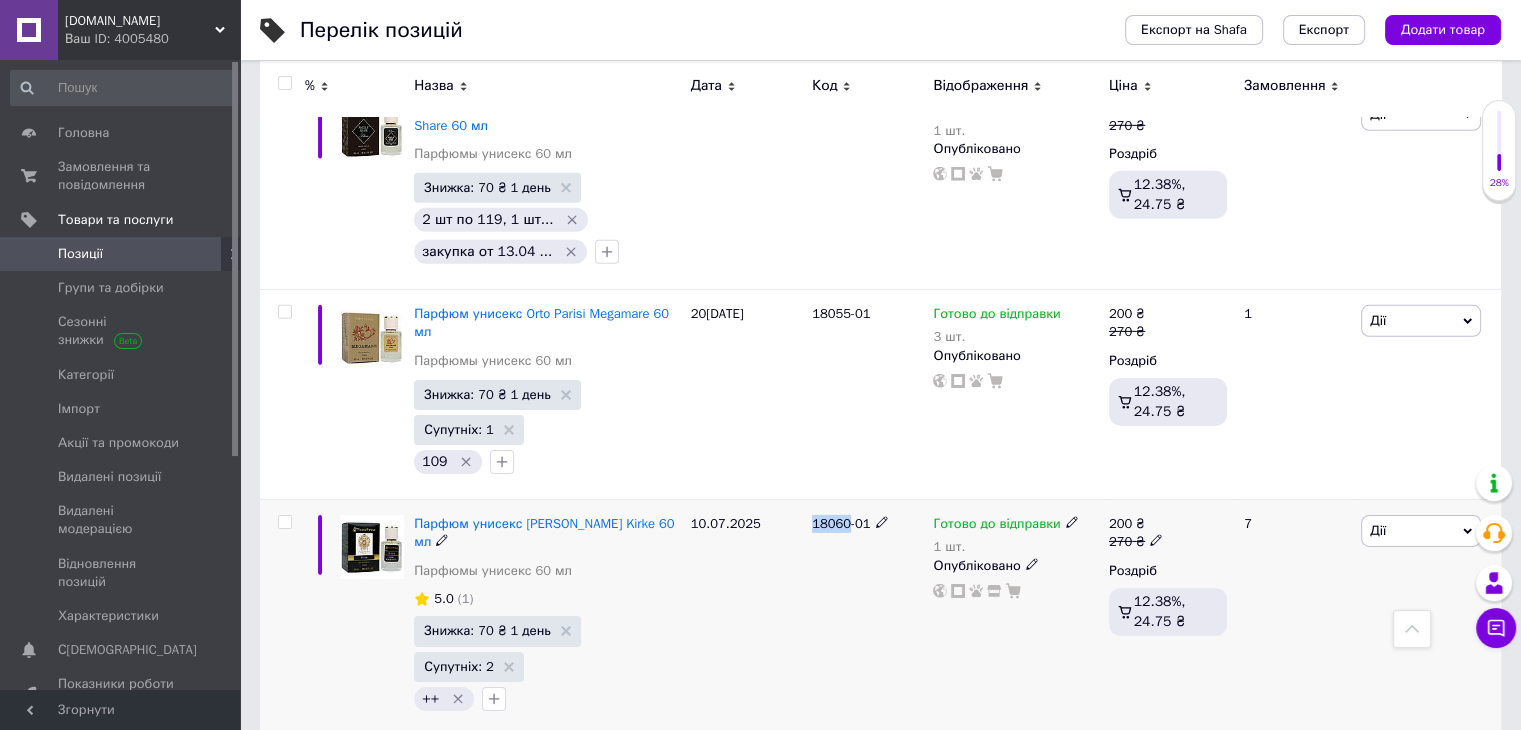 click on "18060-01" at bounding box center (841, 523) 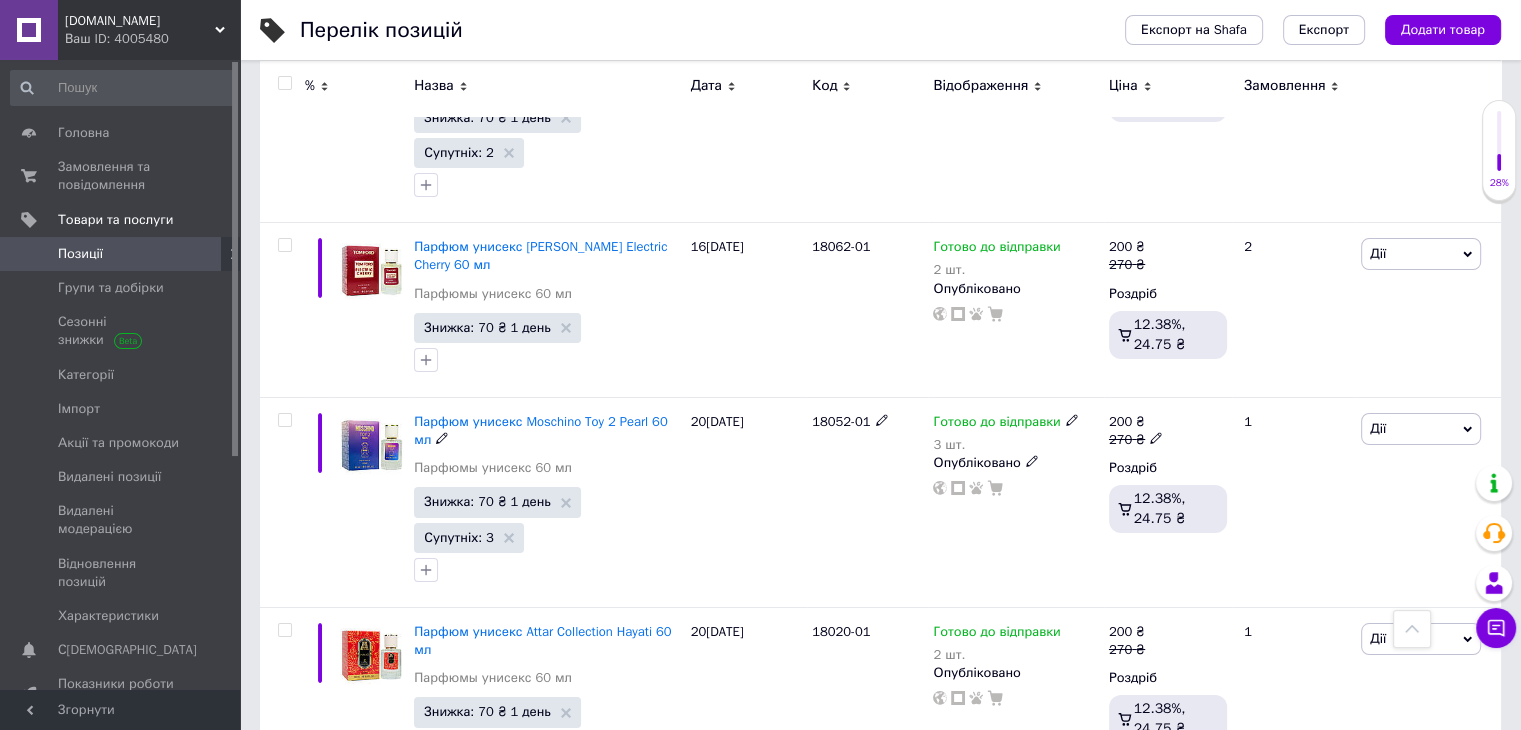 scroll, scrollTop: 7242, scrollLeft: 0, axis: vertical 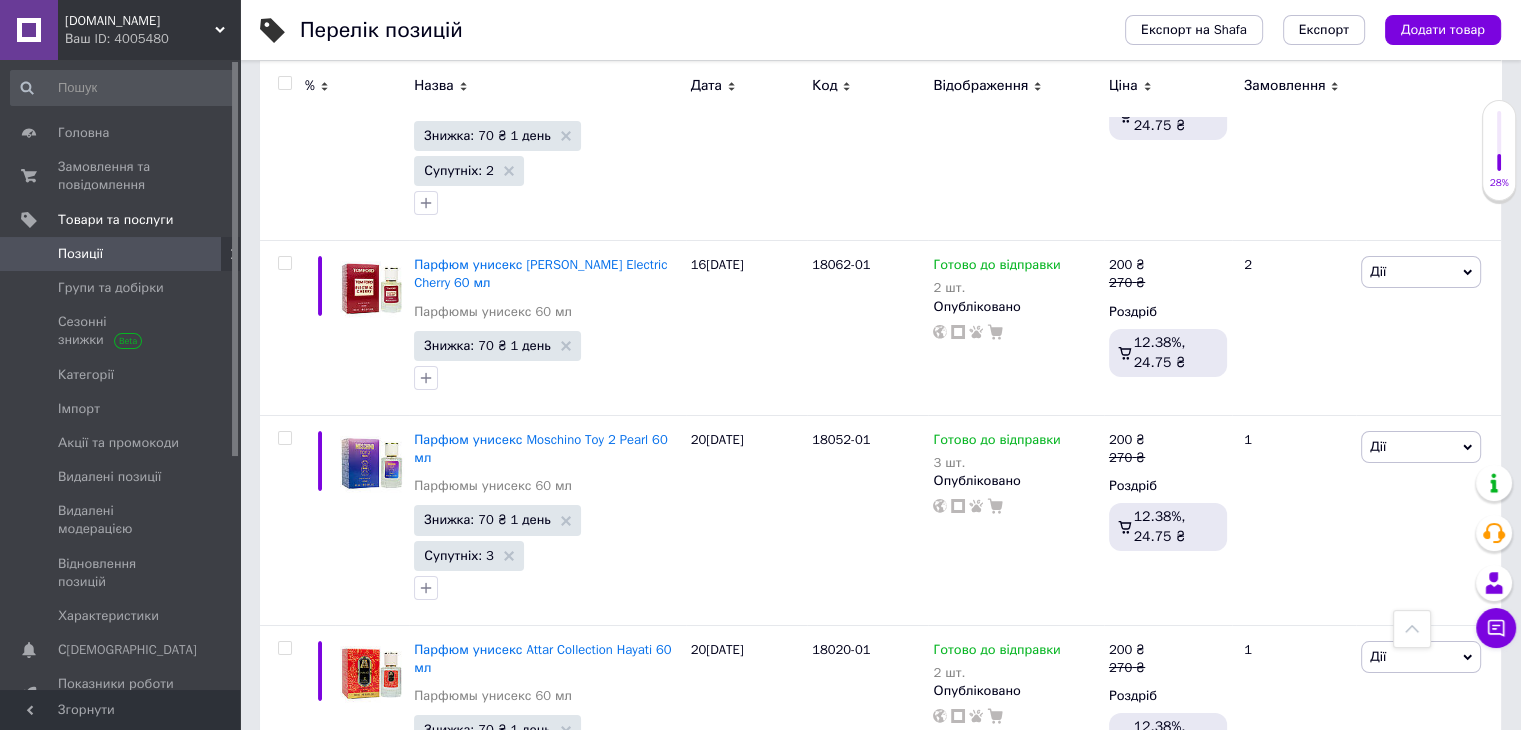 click at bounding box center (1412, 629) 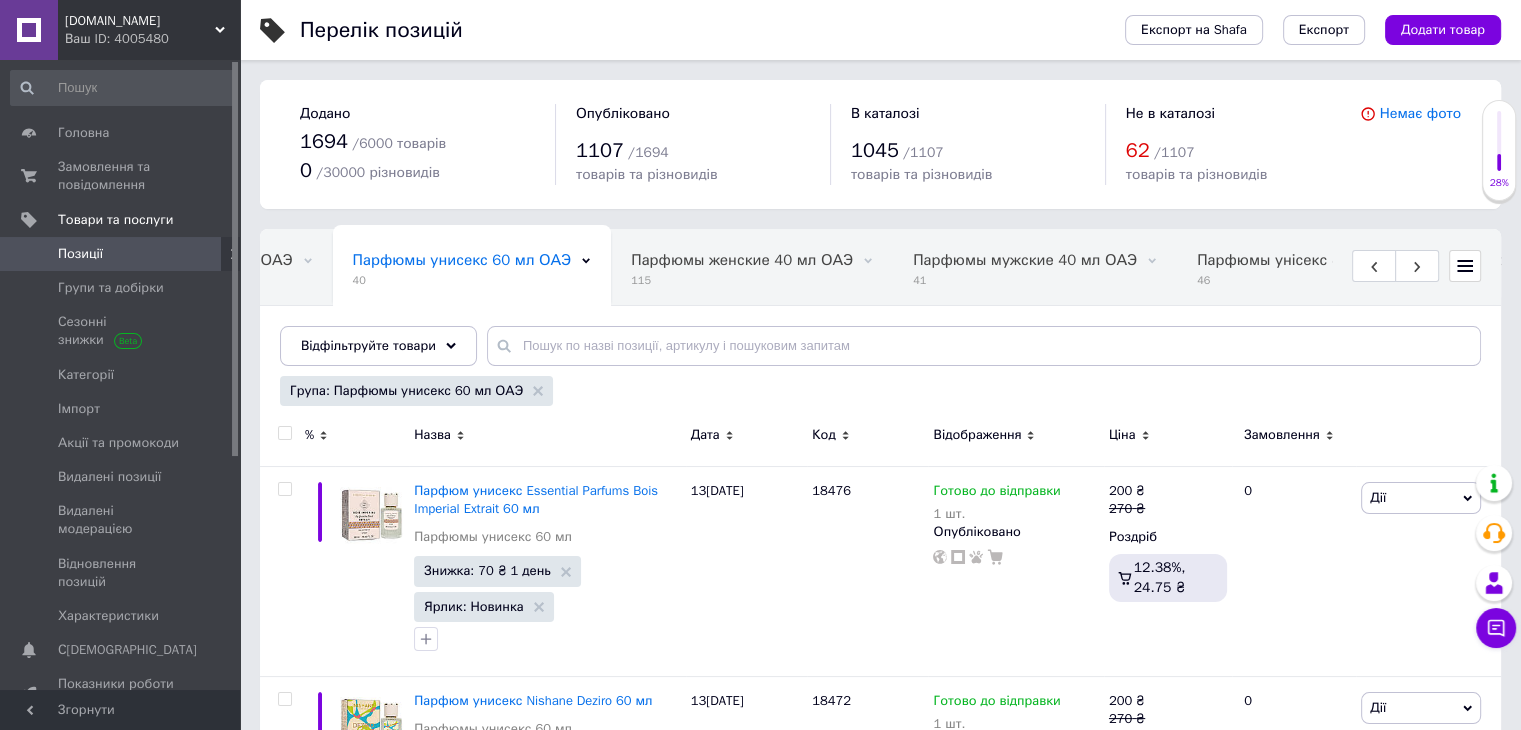 click 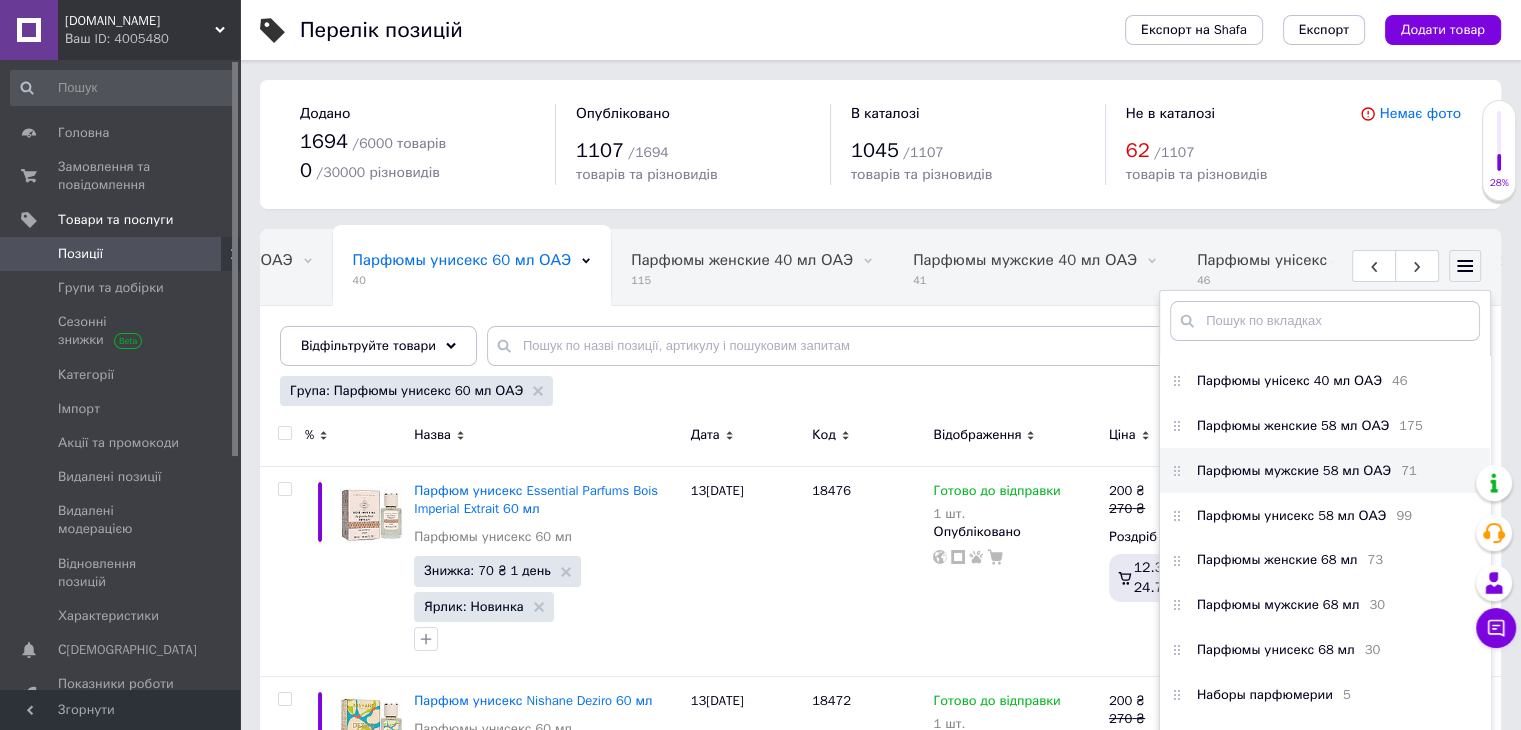 scroll, scrollTop: 500, scrollLeft: 0, axis: vertical 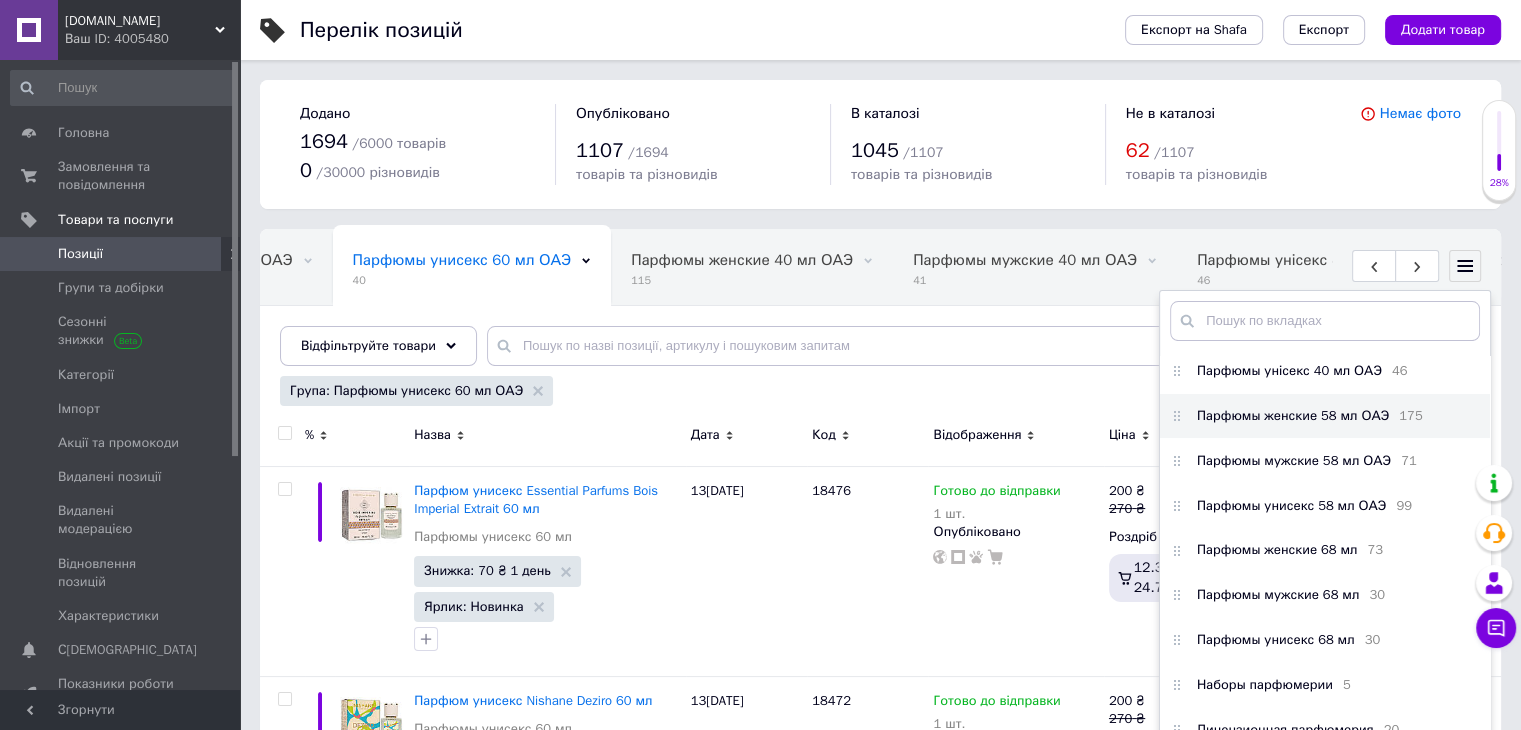 click on "Парфюмы женские 58 мл ОАЭ 175" at bounding box center [1325, 416] 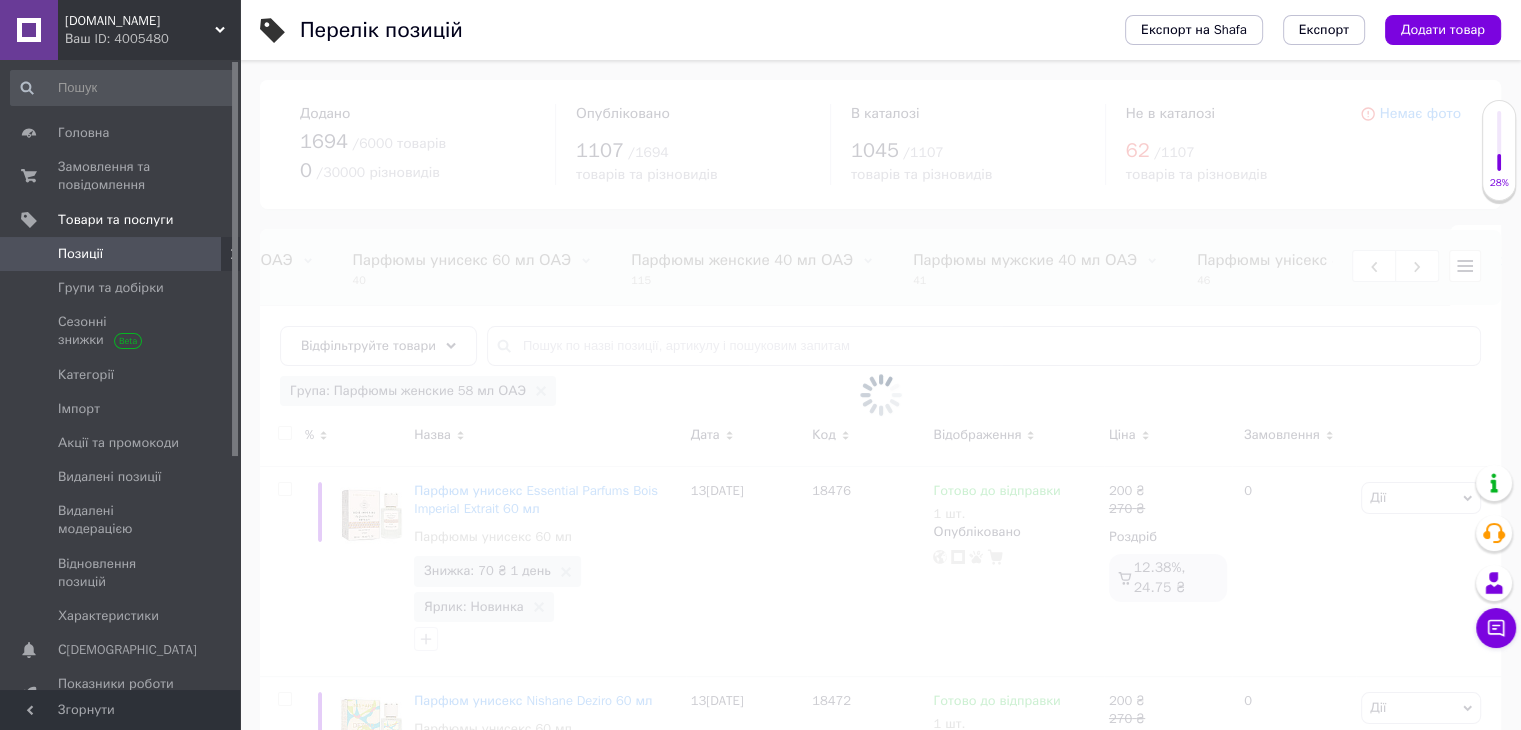 scroll, scrollTop: 0, scrollLeft: 2944, axis: horizontal 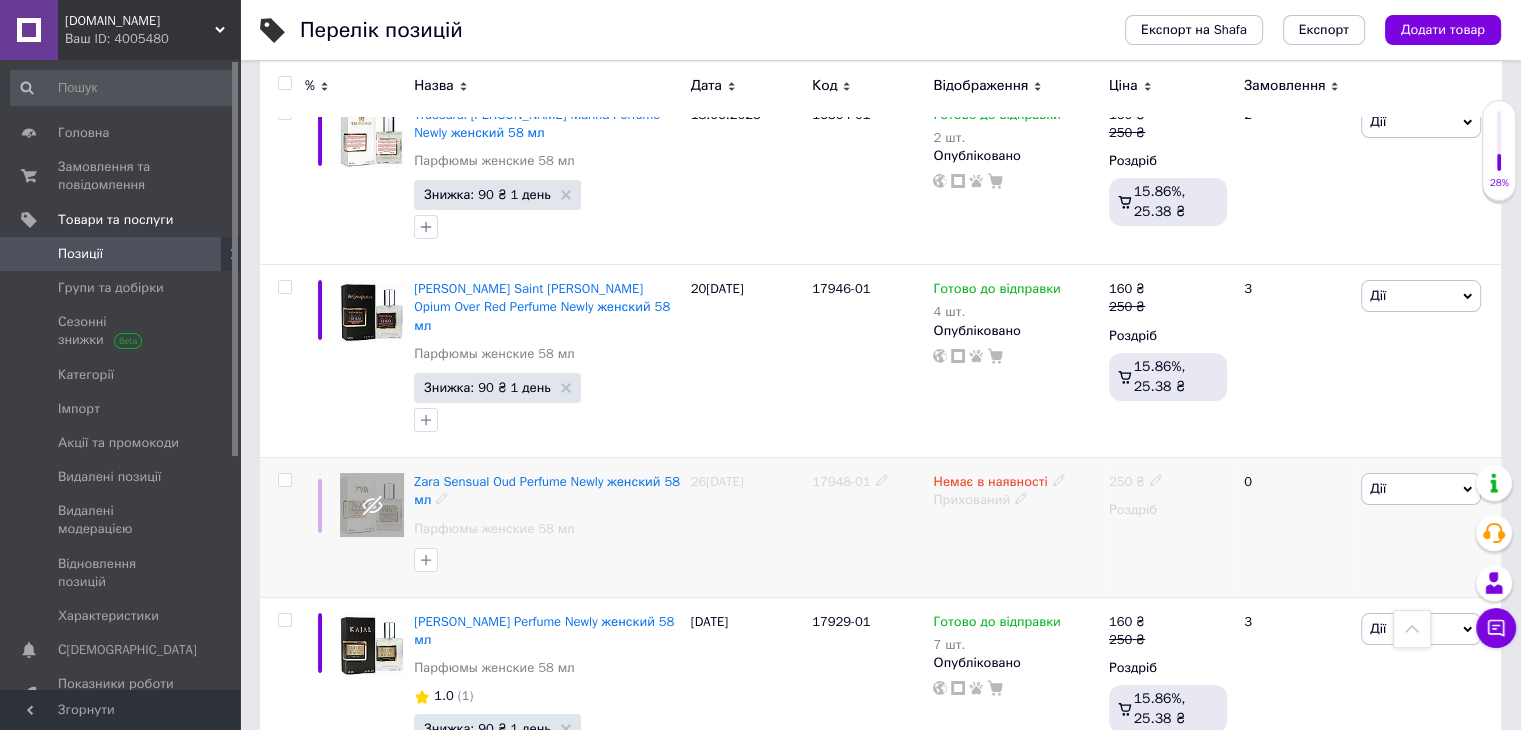 click at bounding box center [284, 480] 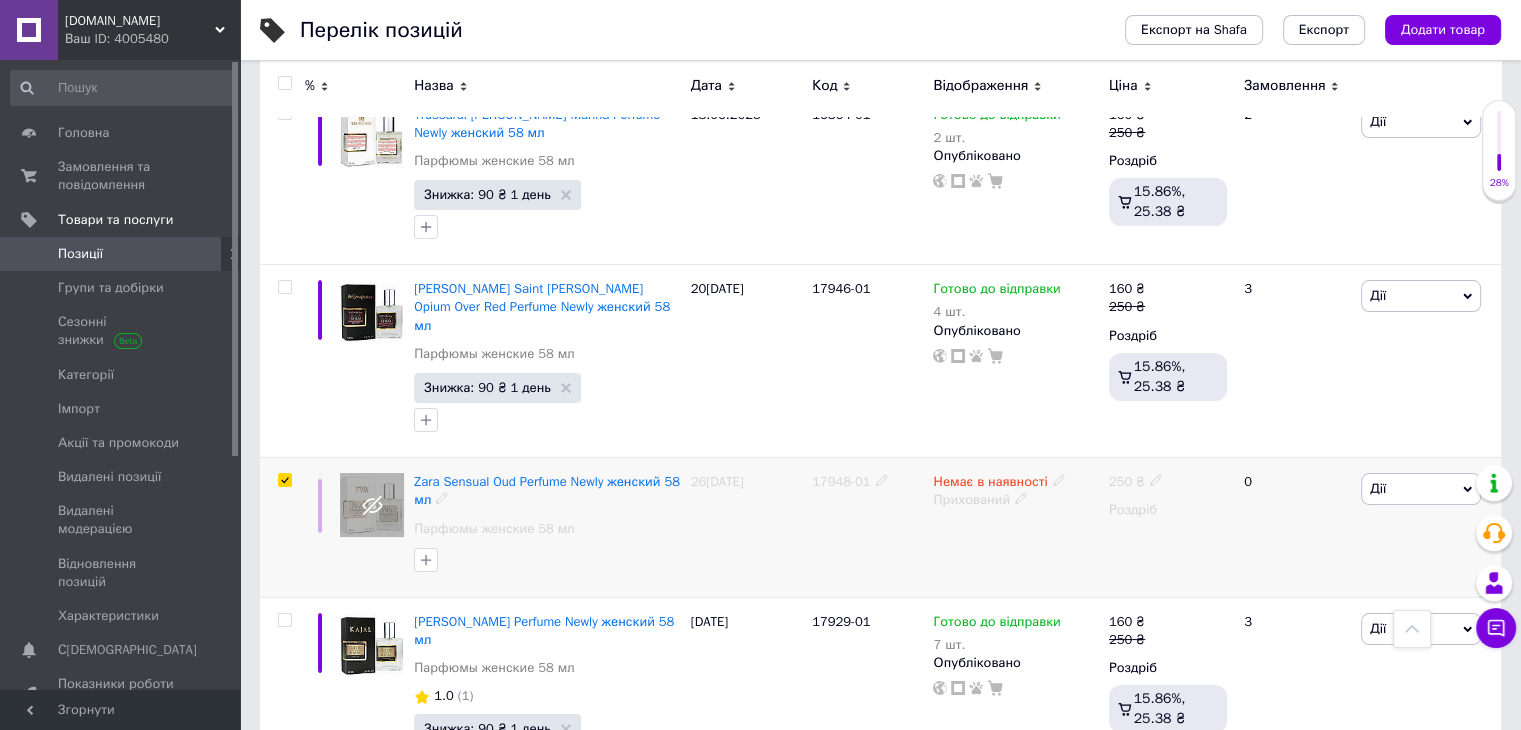 checkbox on "true" 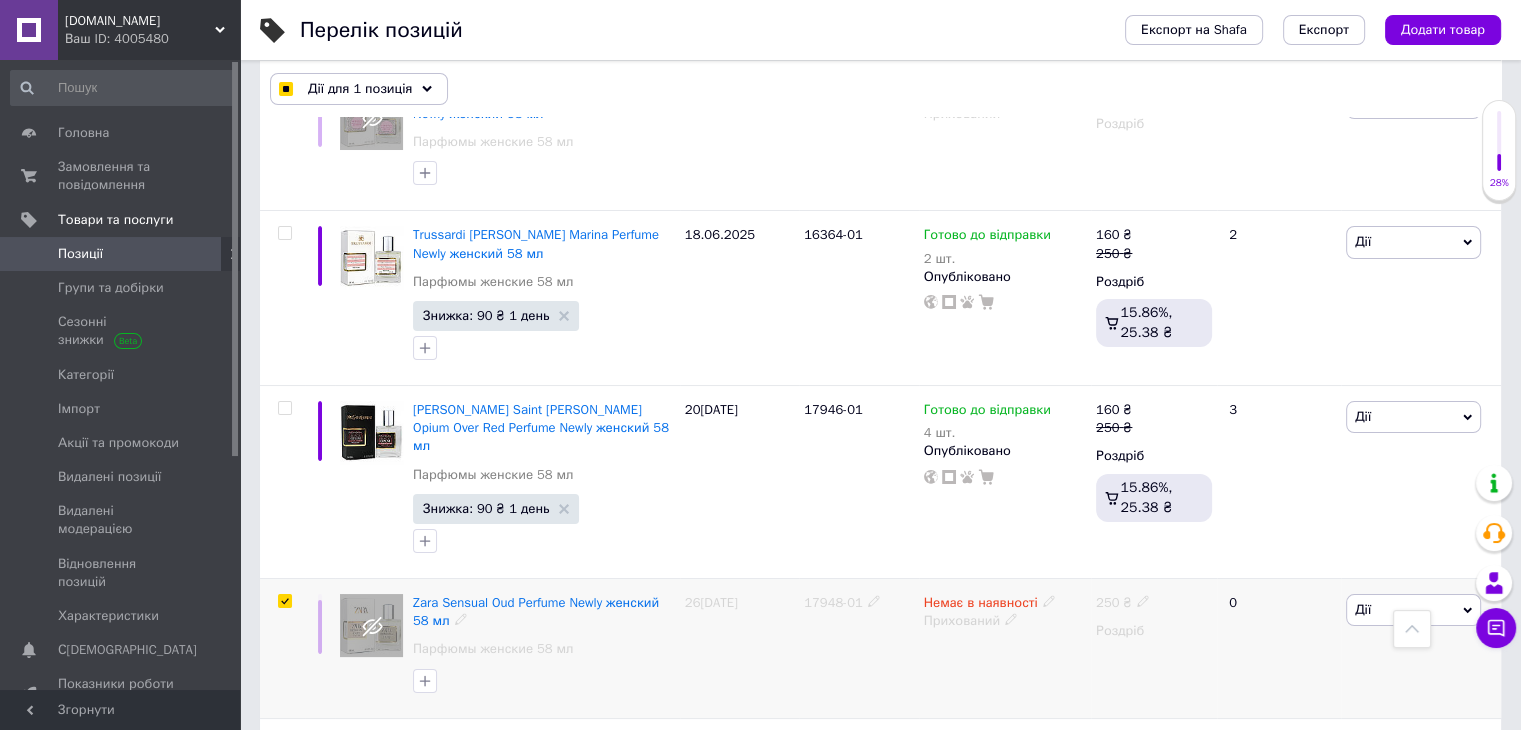 scroll, scrollTop: 7596, scrollLeft: 0, axis: vertical 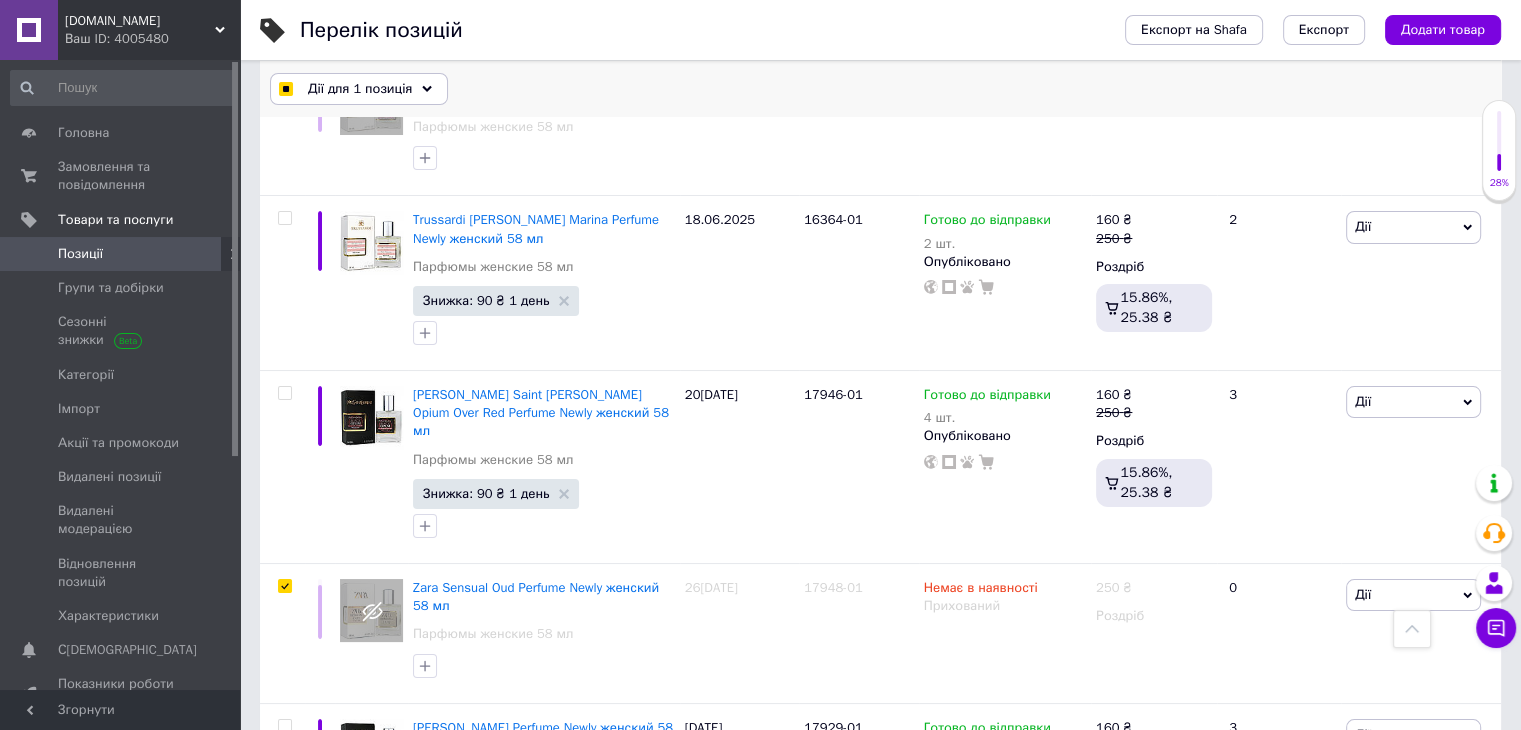 click on "Дії для 1 позиція" at bounding box center (359, 89) 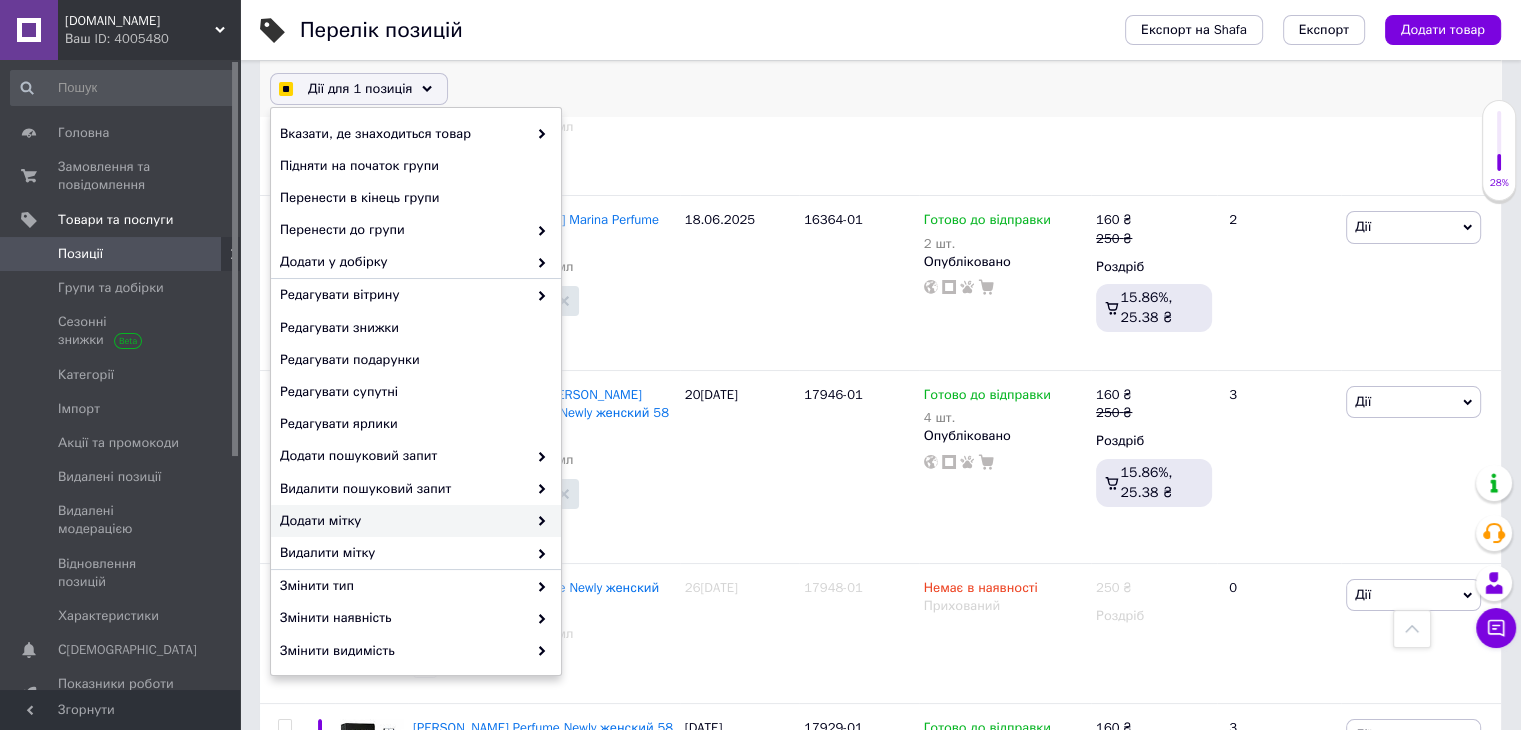 checkbox on "true" 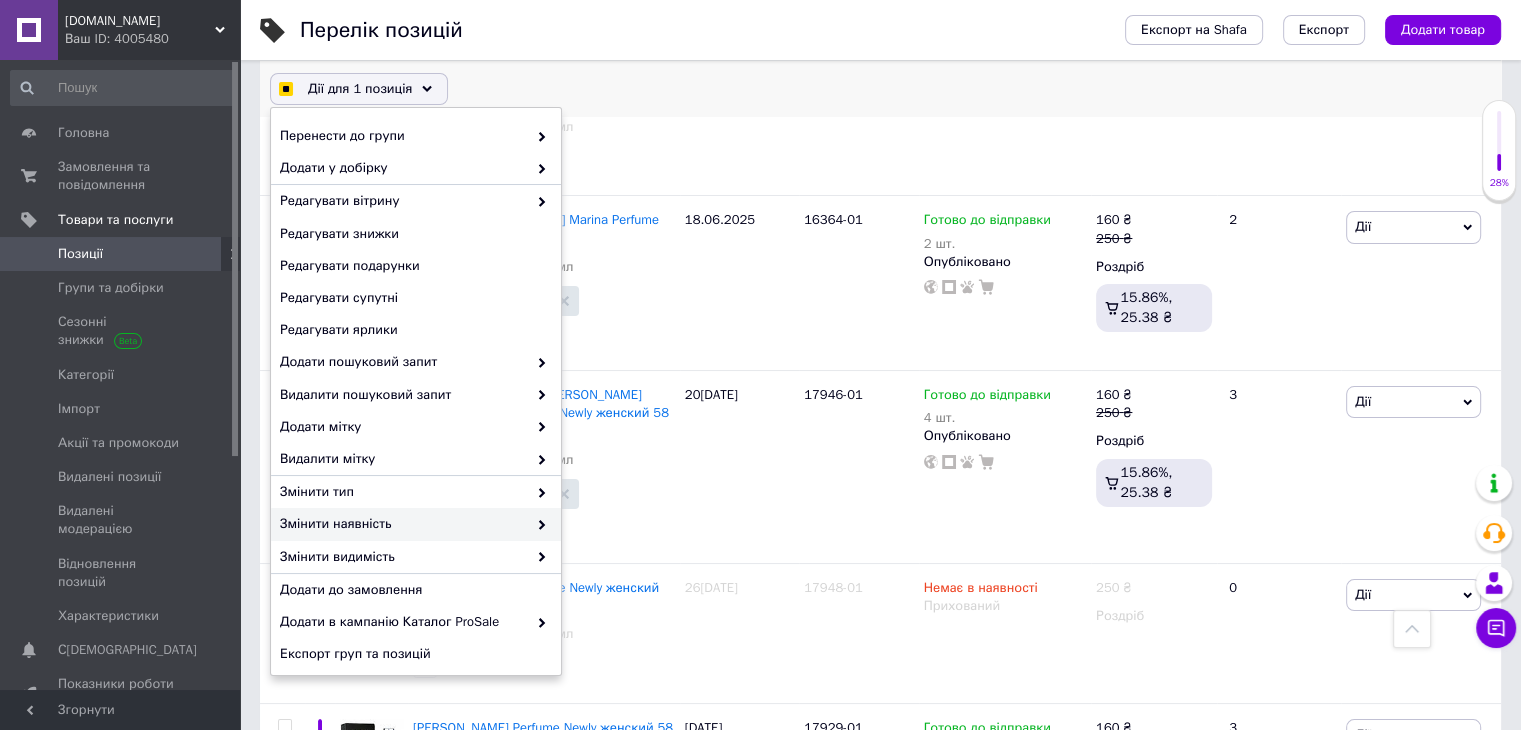 scroll, scrollTop: 100, scrollLeft: 0, axis: vertical 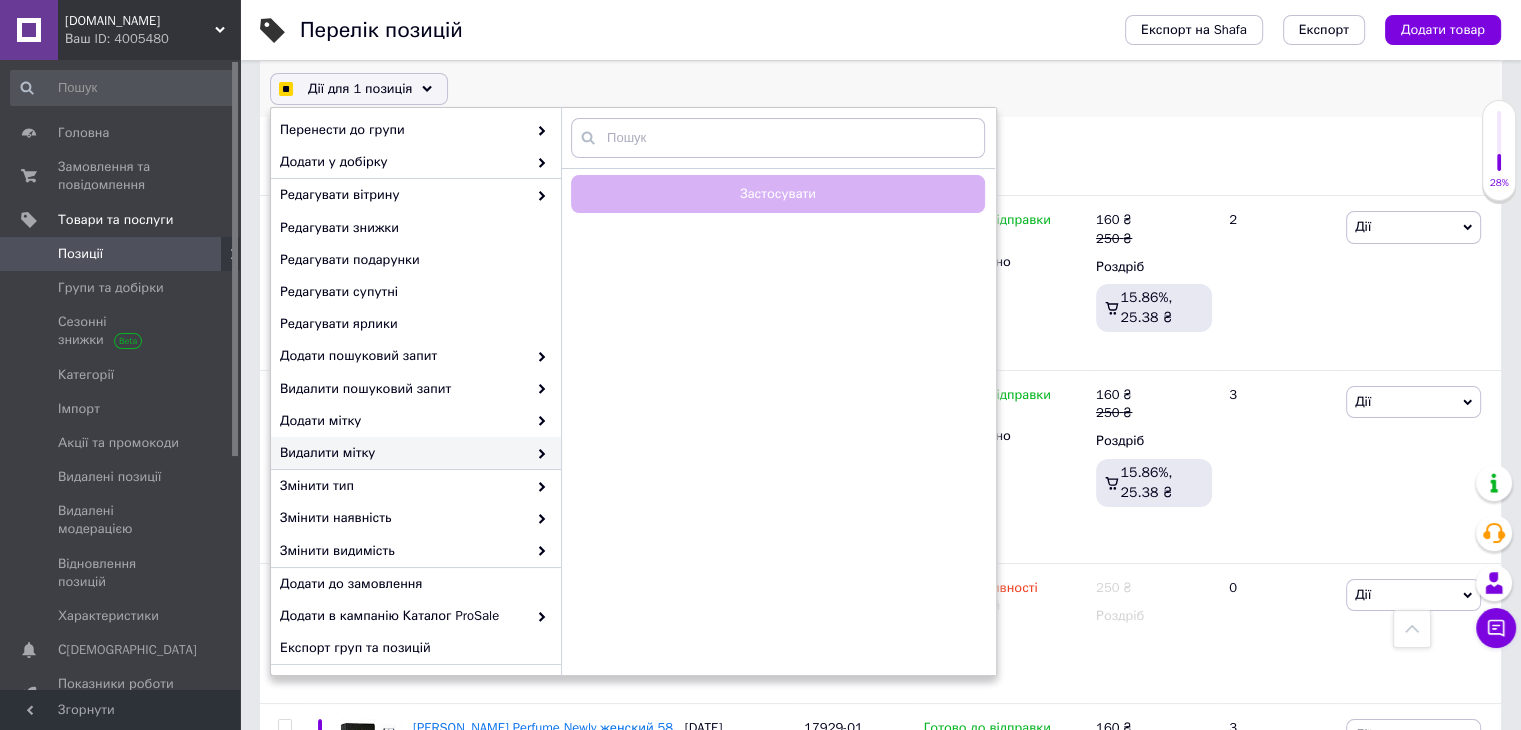 checkbox on "true" 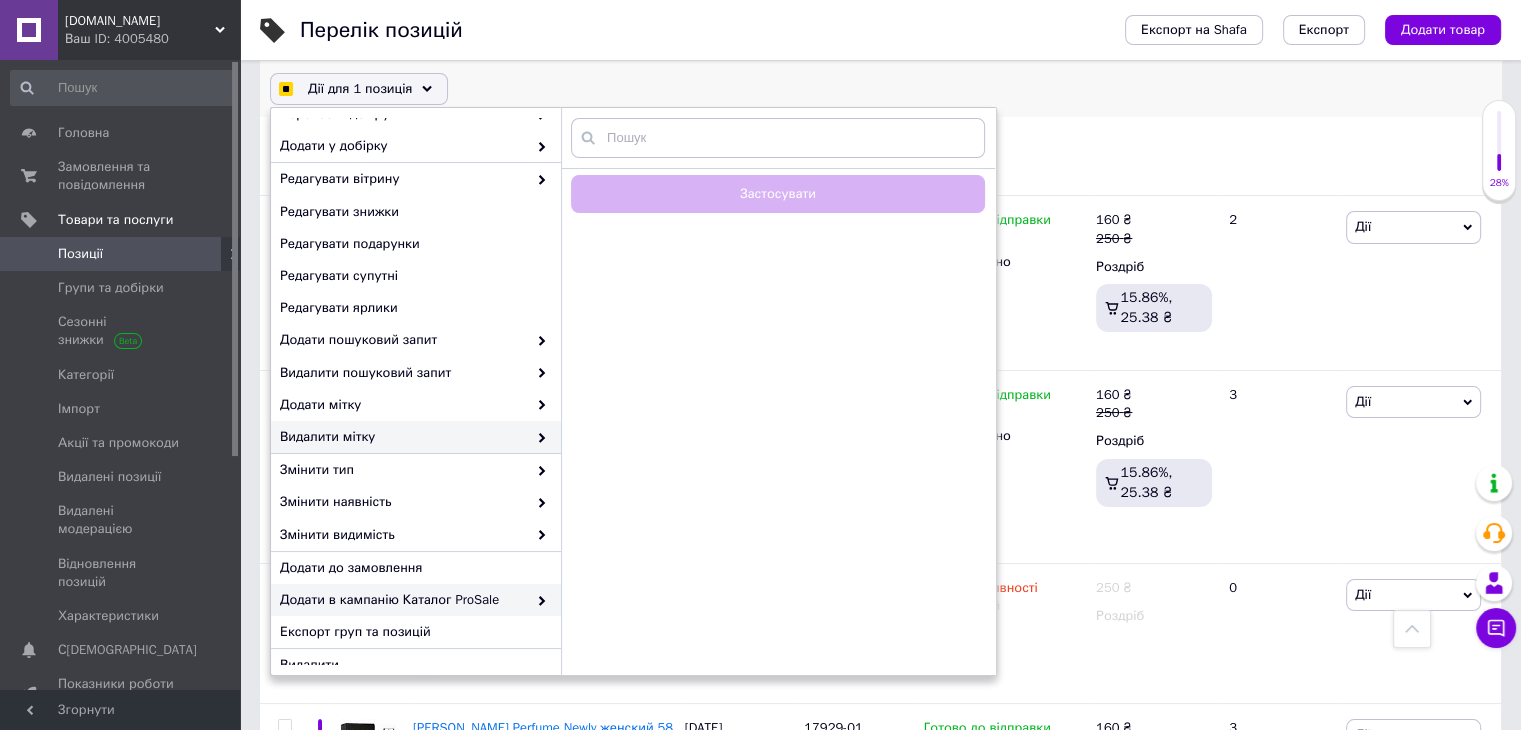 scroll, scrollTop: 132, scrollLeft: 0, axis: vertical 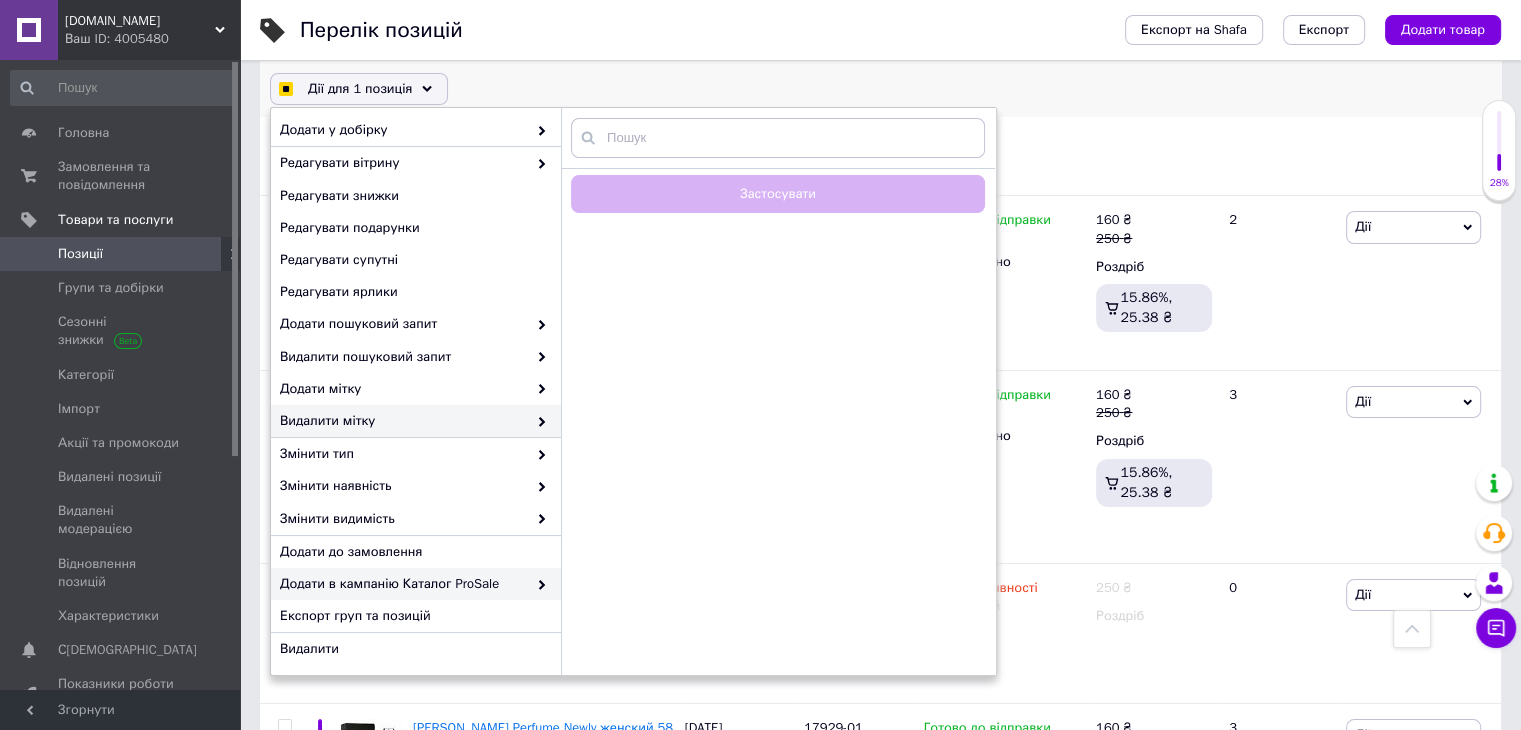 checkbox on "true" 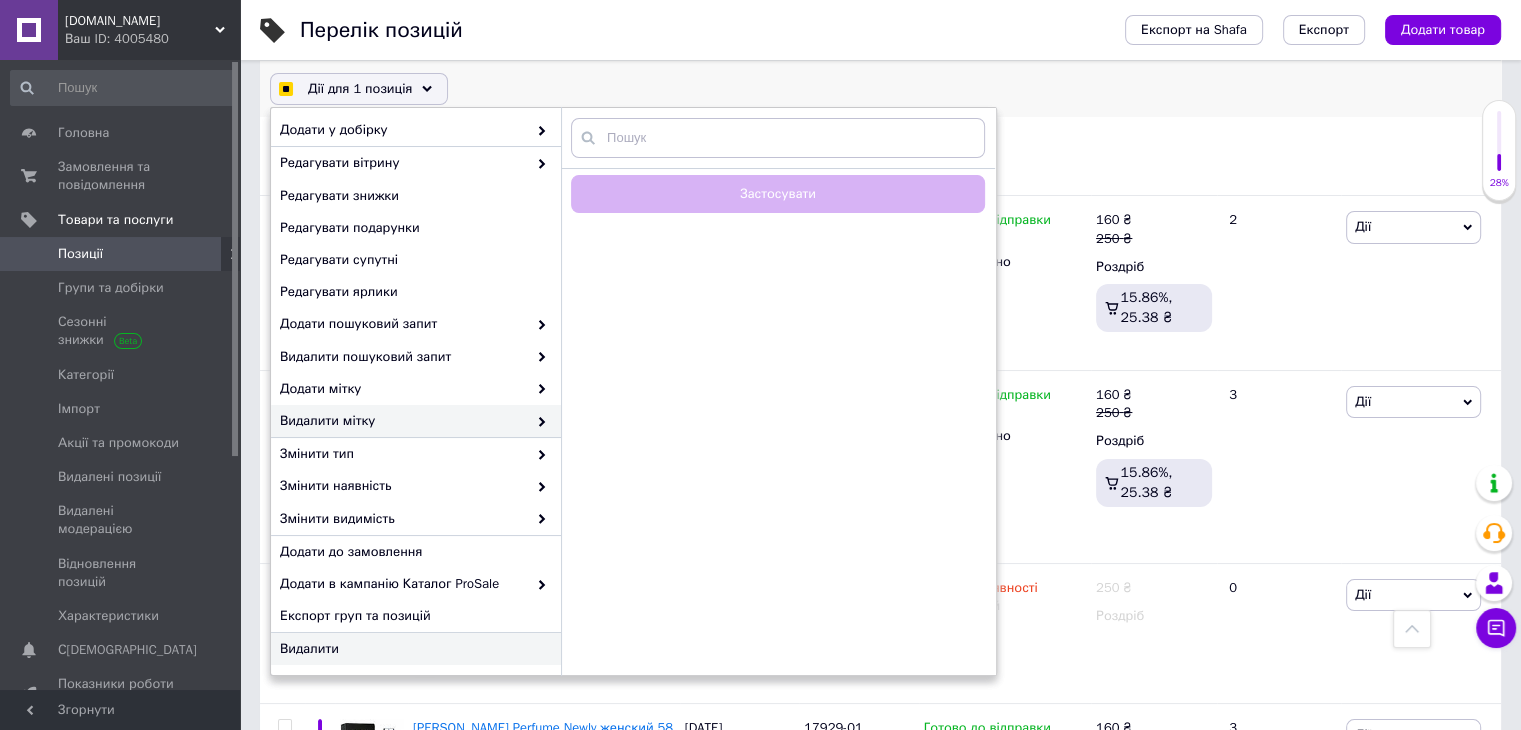checkbox on "true" 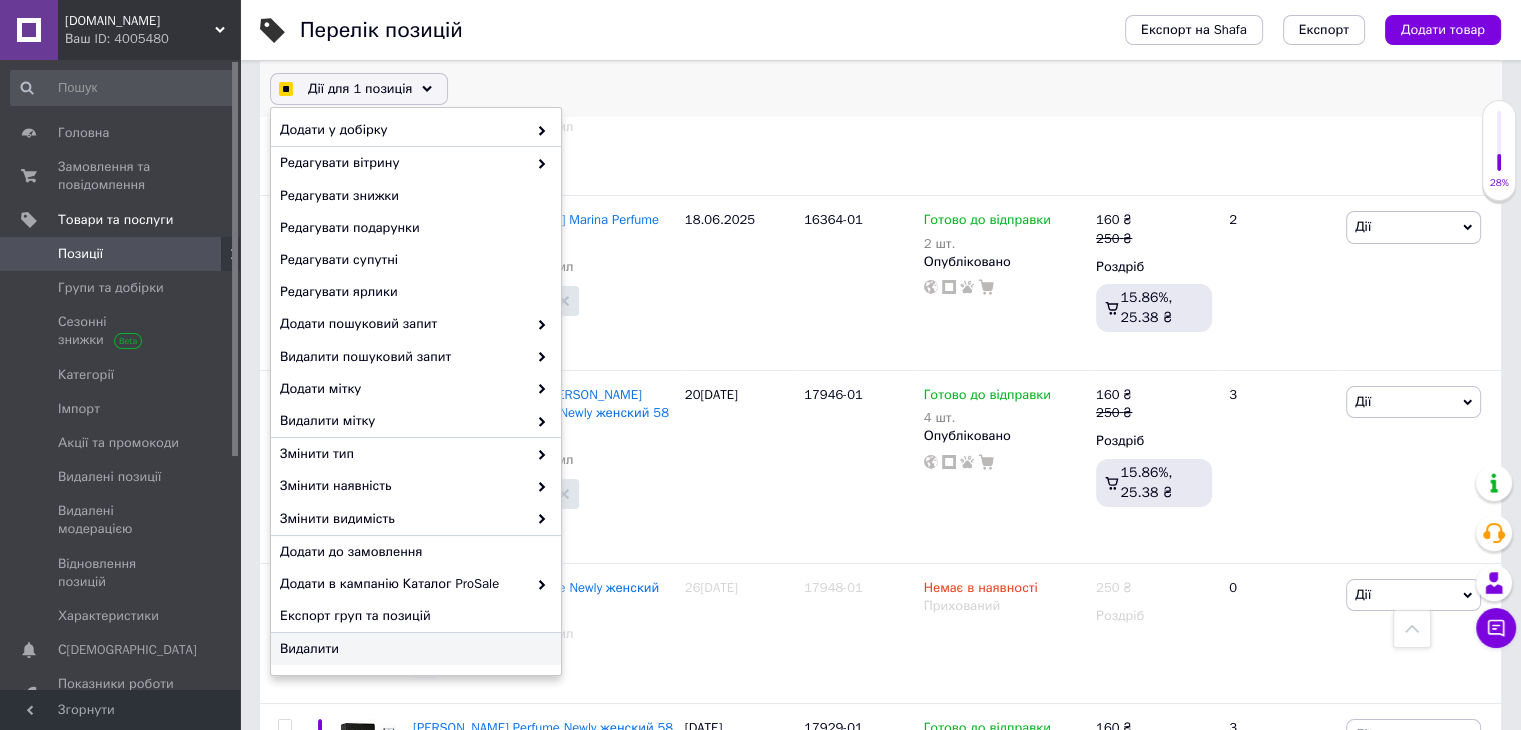 click on "Видалити" at bounding box center [413, 649] 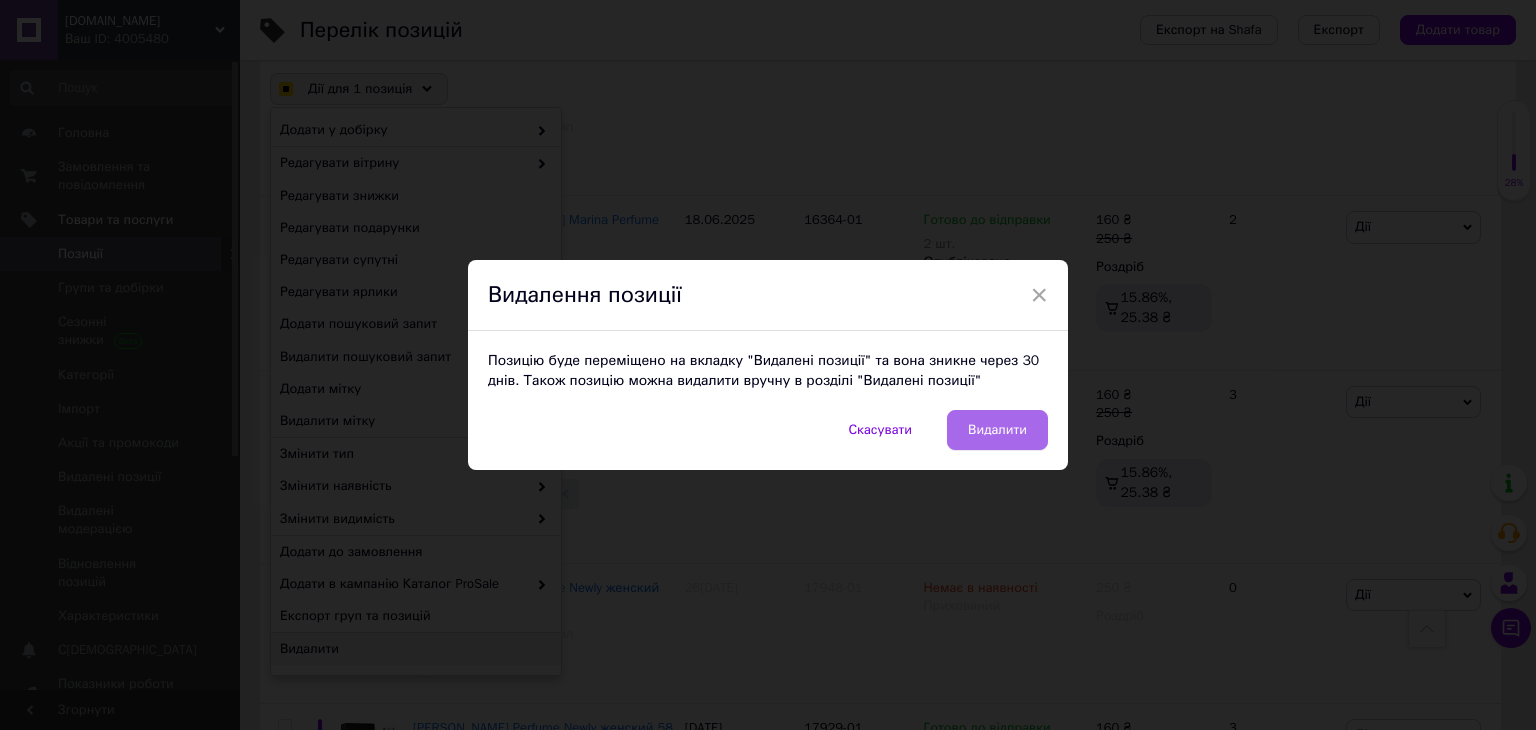 click on "Видалити" at bounding box center (997, 430) 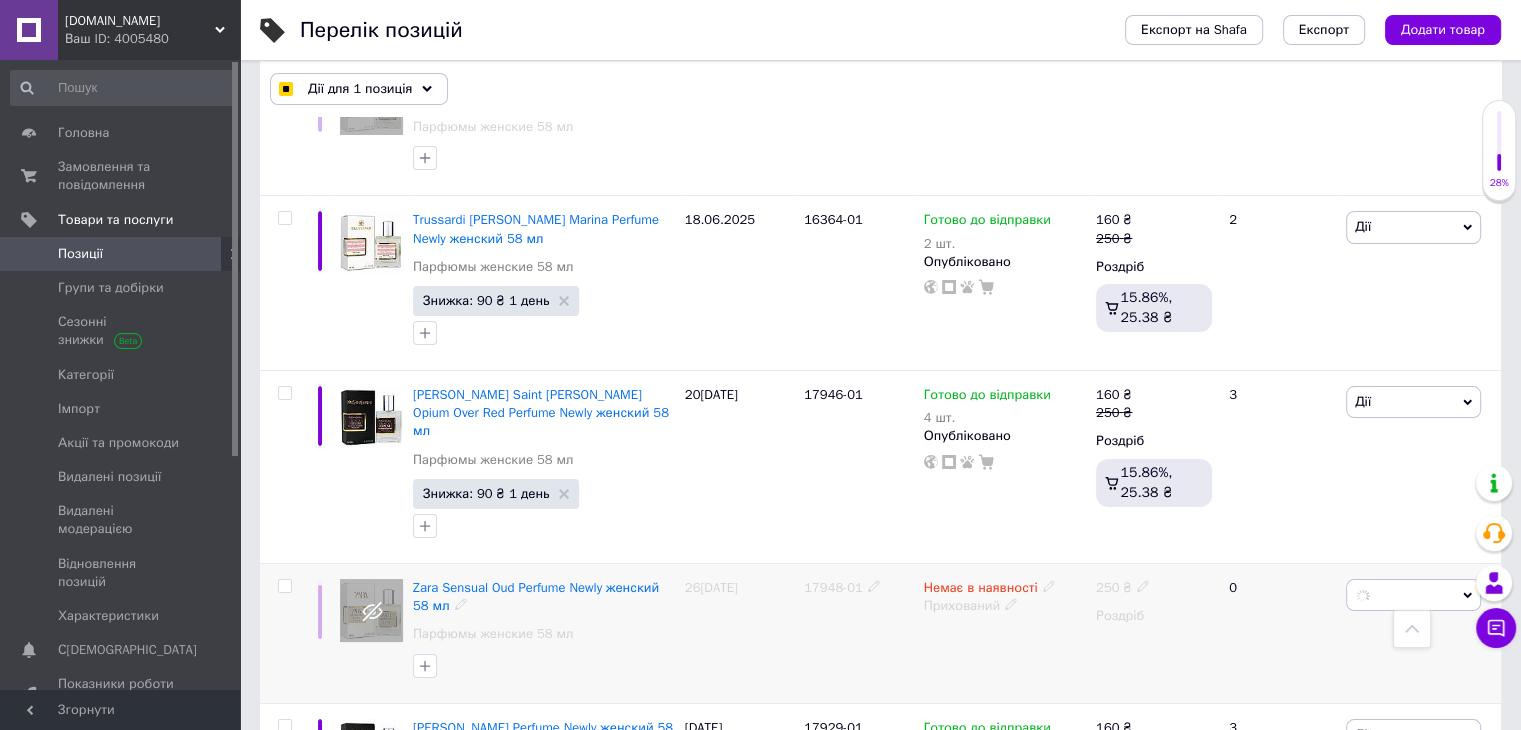 checkbox on "false" 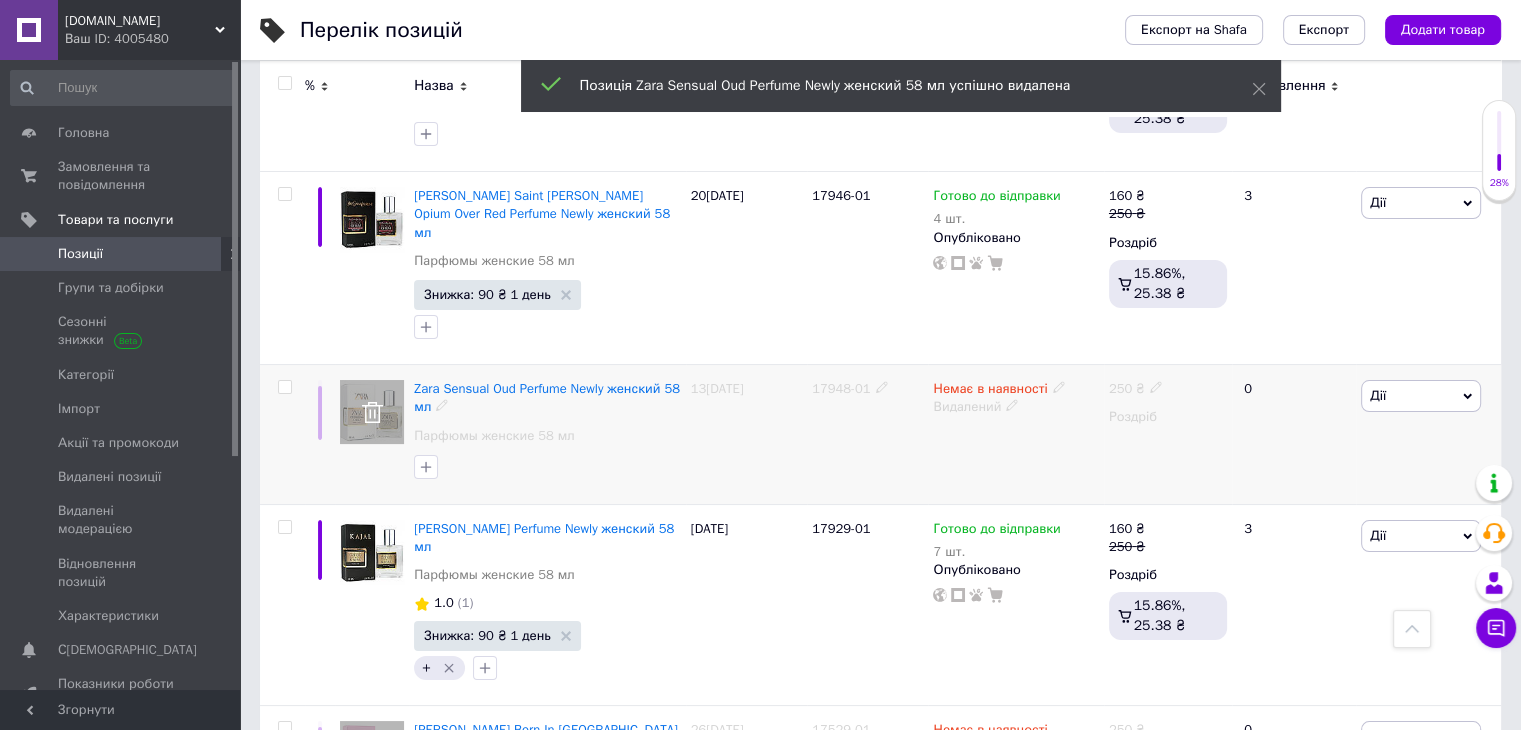 scroll, scrollTop: 7681, scrollLeft: 0, axis: vertical 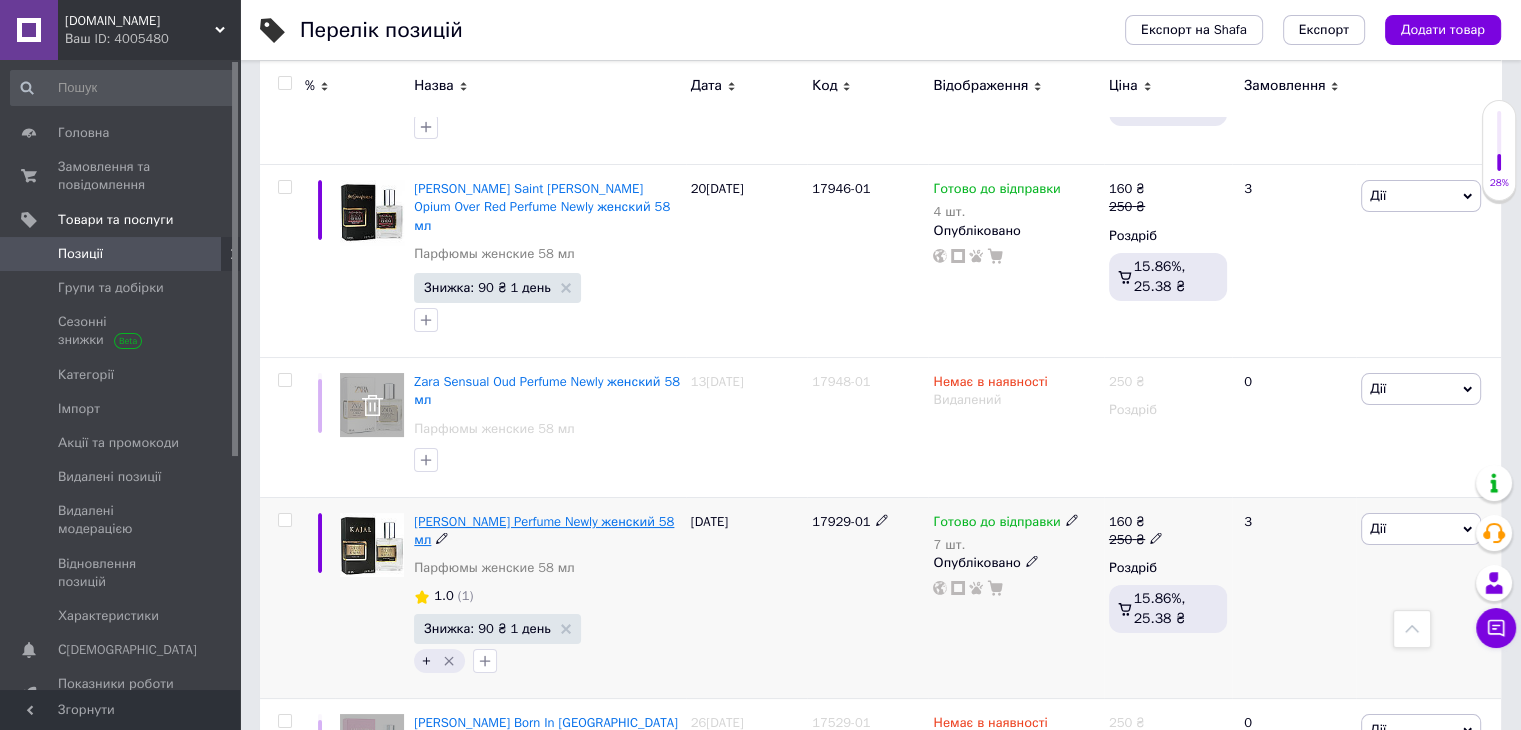 click on "[PERSON_NAME] Perfume Newly женский 58 мл" at bounding box center (544, 530) 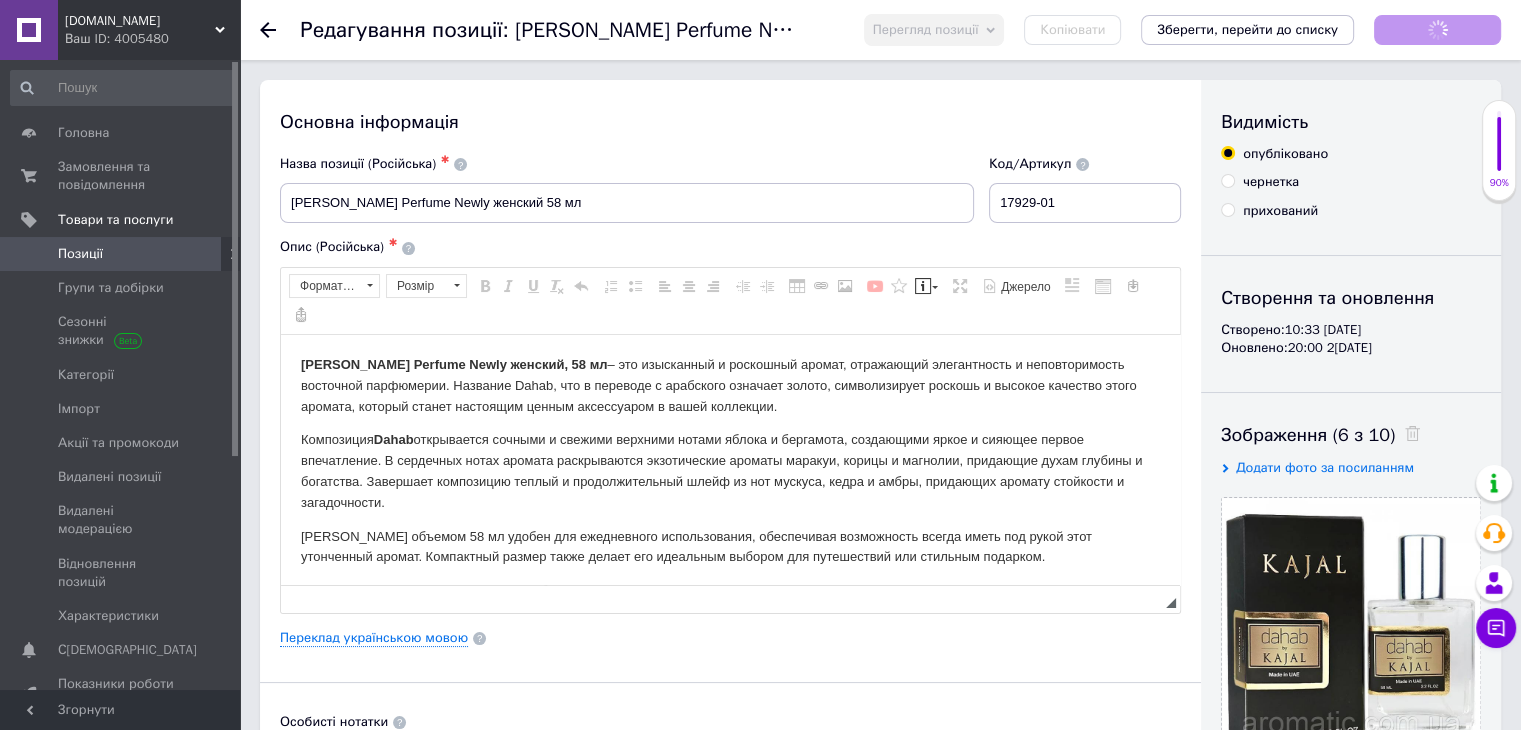 scroll, scrollTop: 0, scrollLeft: 0, axis: both 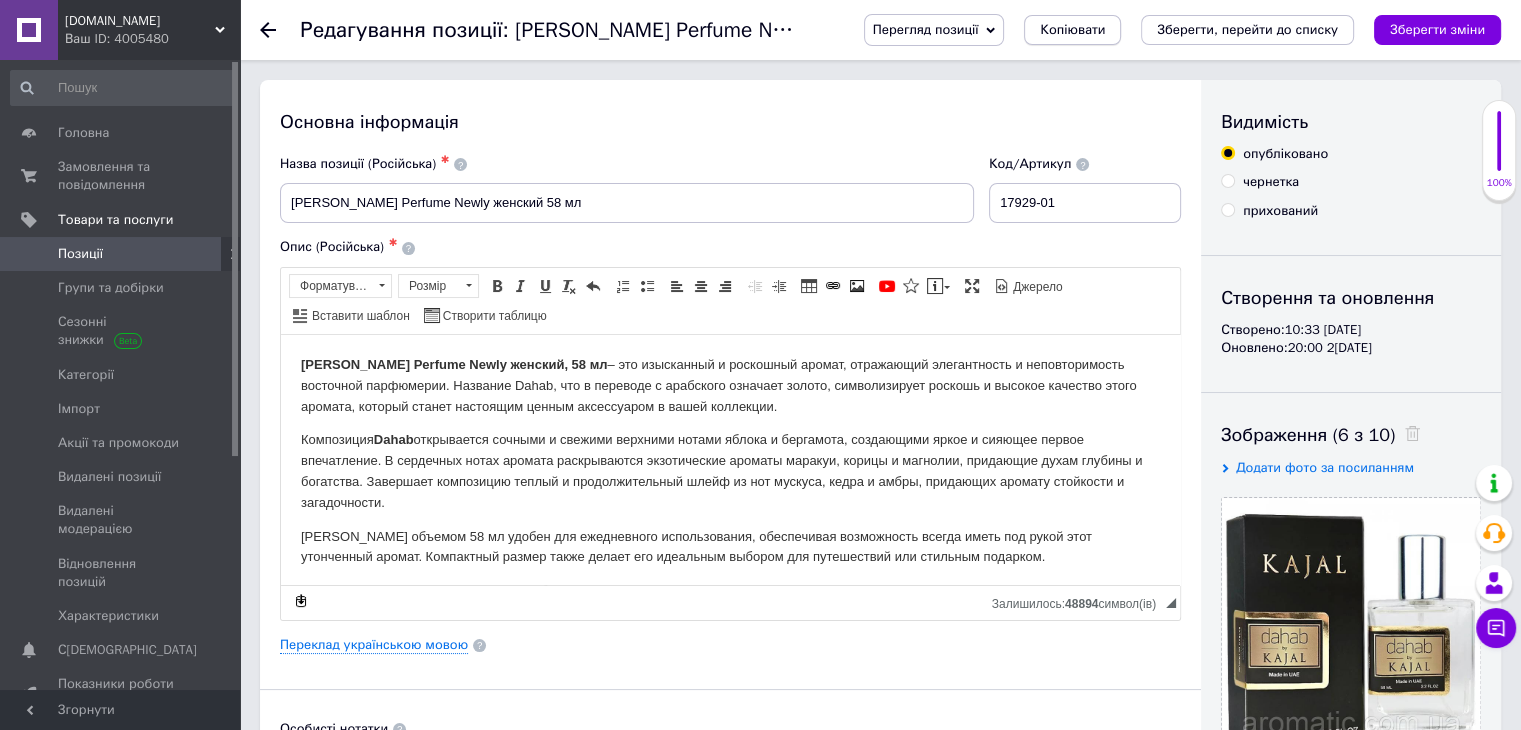 click on "Копіювати" at bounding box center [1072, 30] 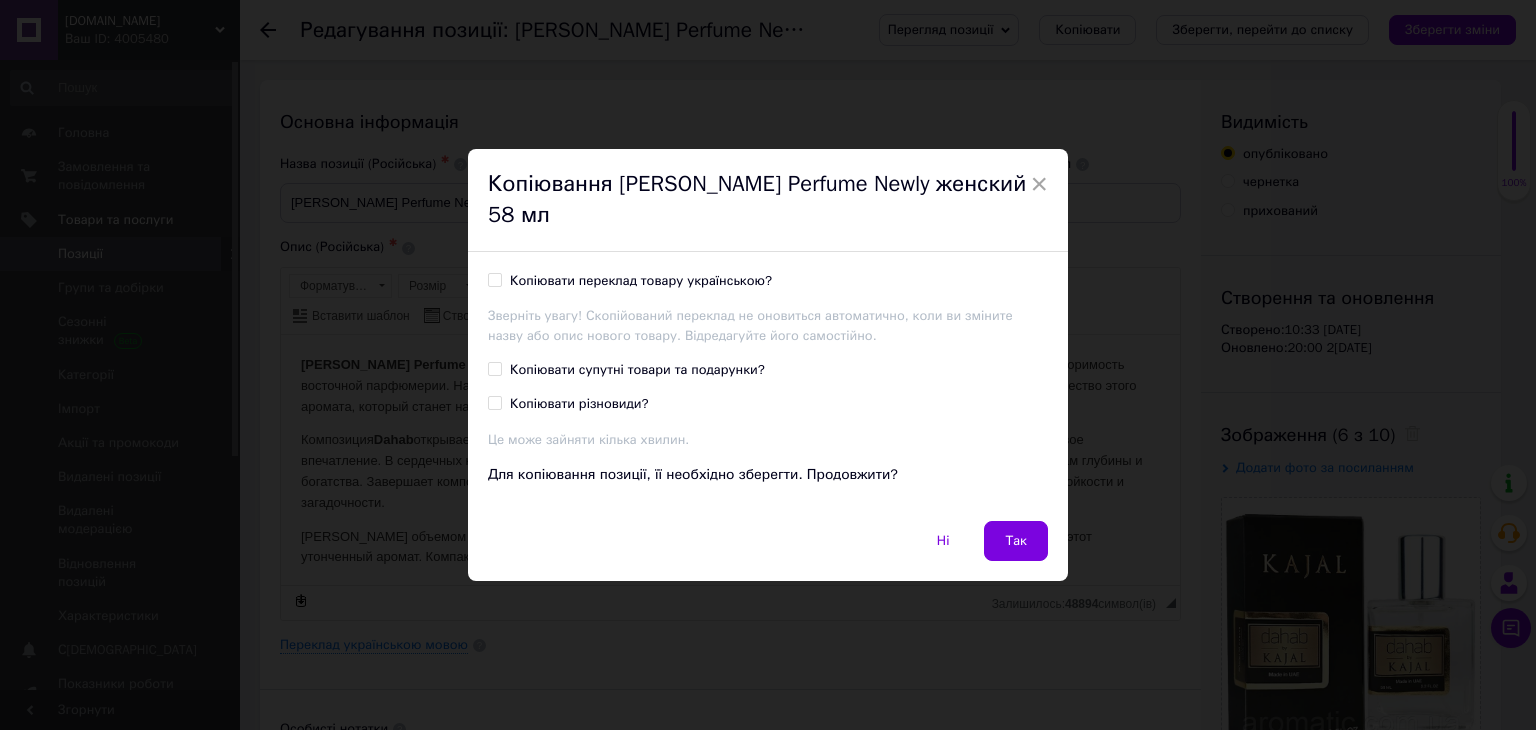 click on "Копіювати переклад товару українською?" at bounding box center [641, 281] 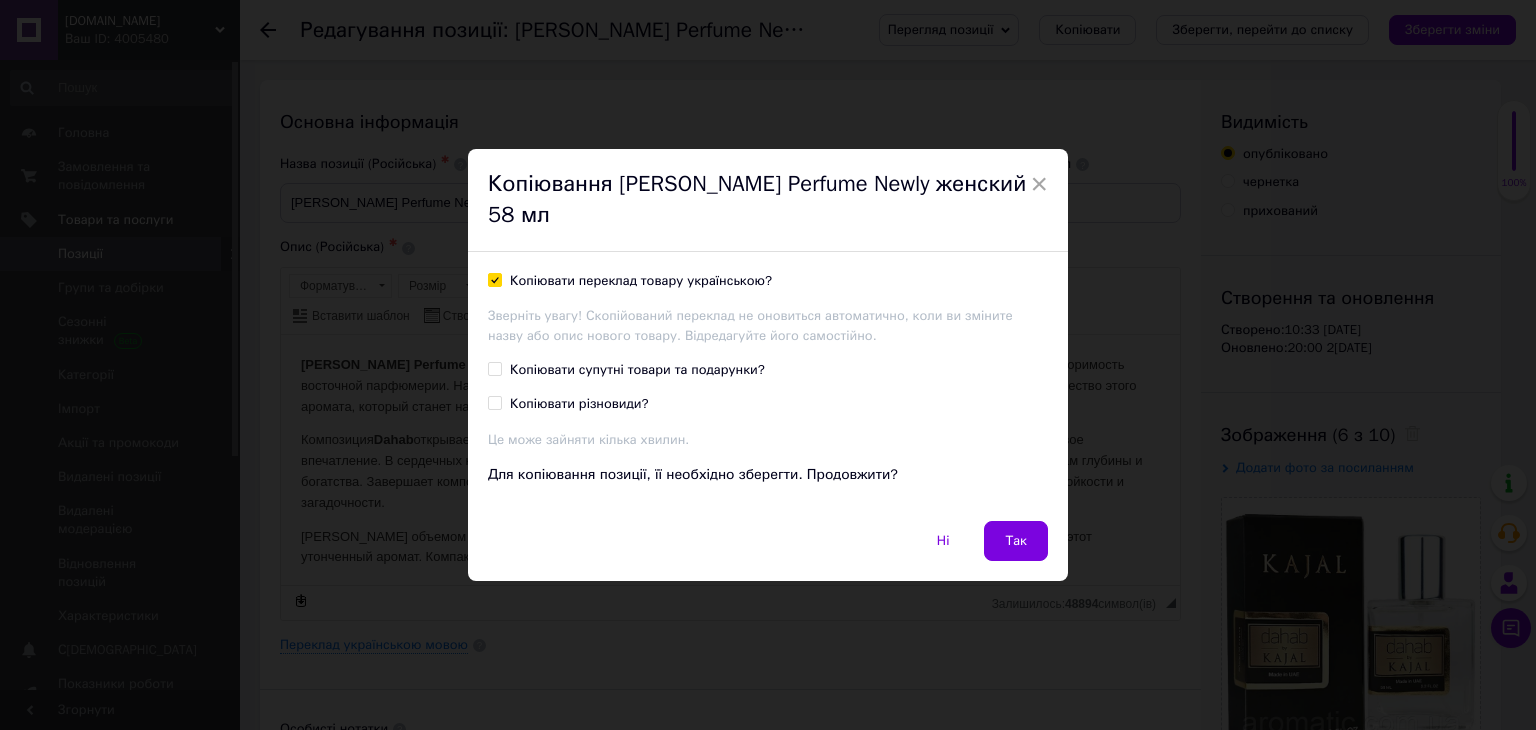 checkbox on "true" 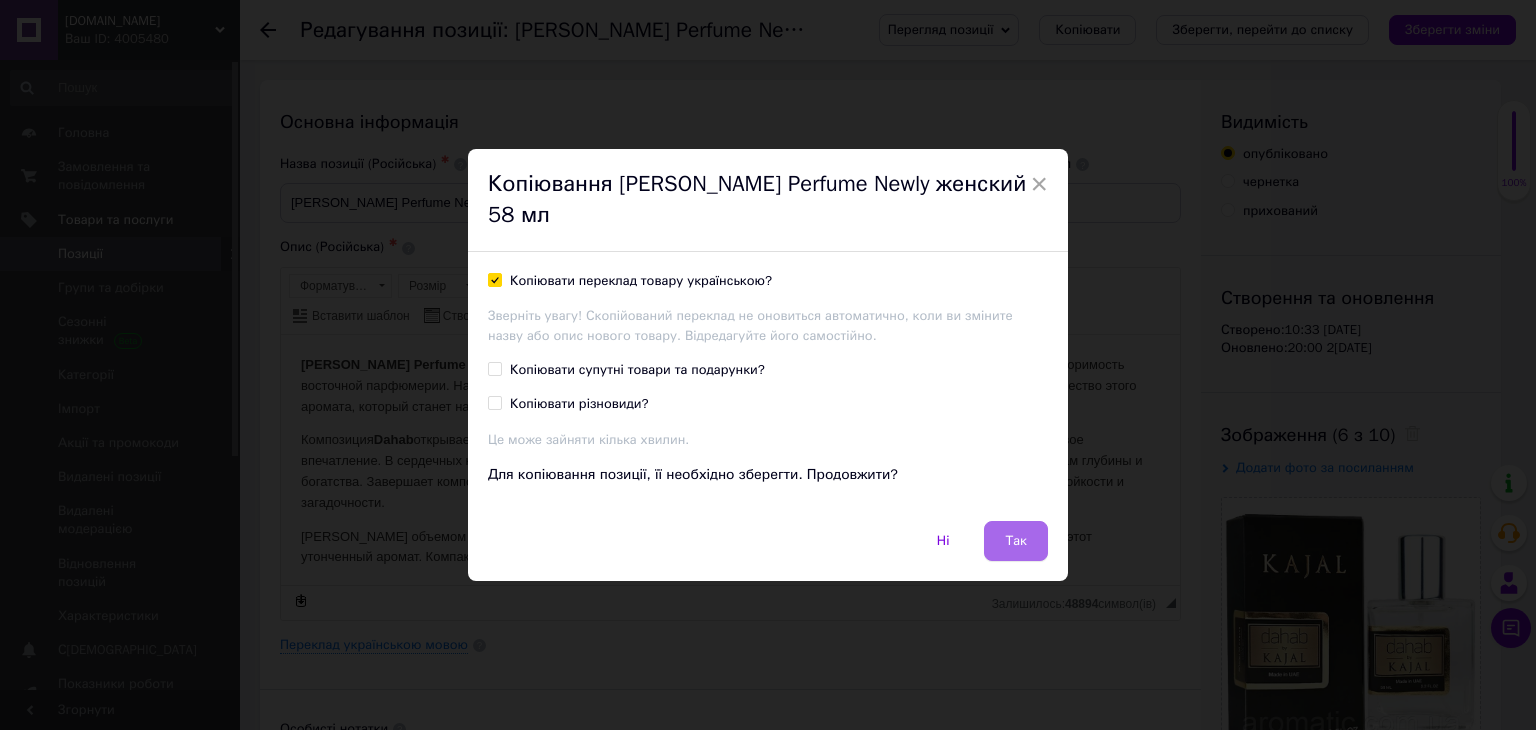 click on "Так" at bounding box center (1016, 541) 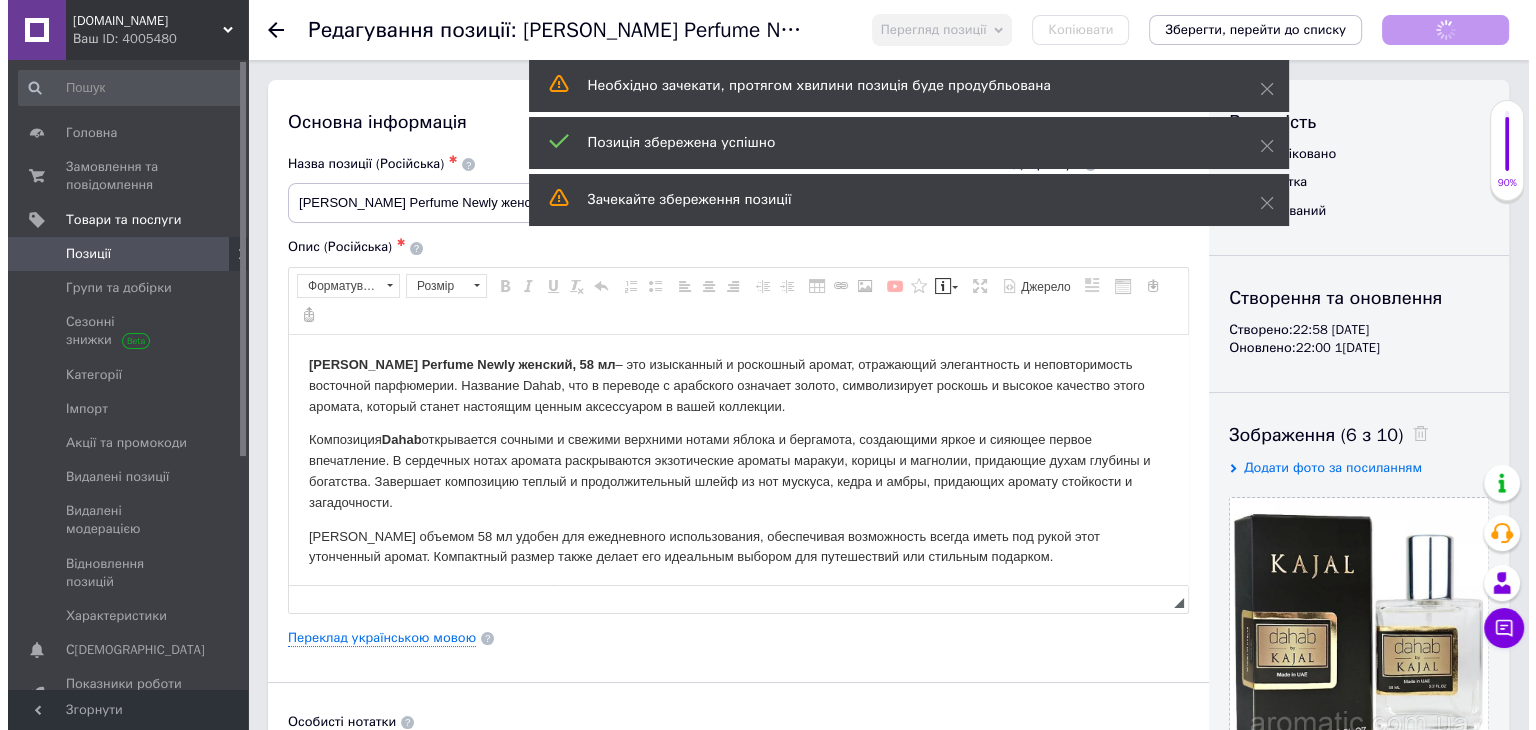 scroll, scrollTop: 0, scrollLeft: 0, axis: both 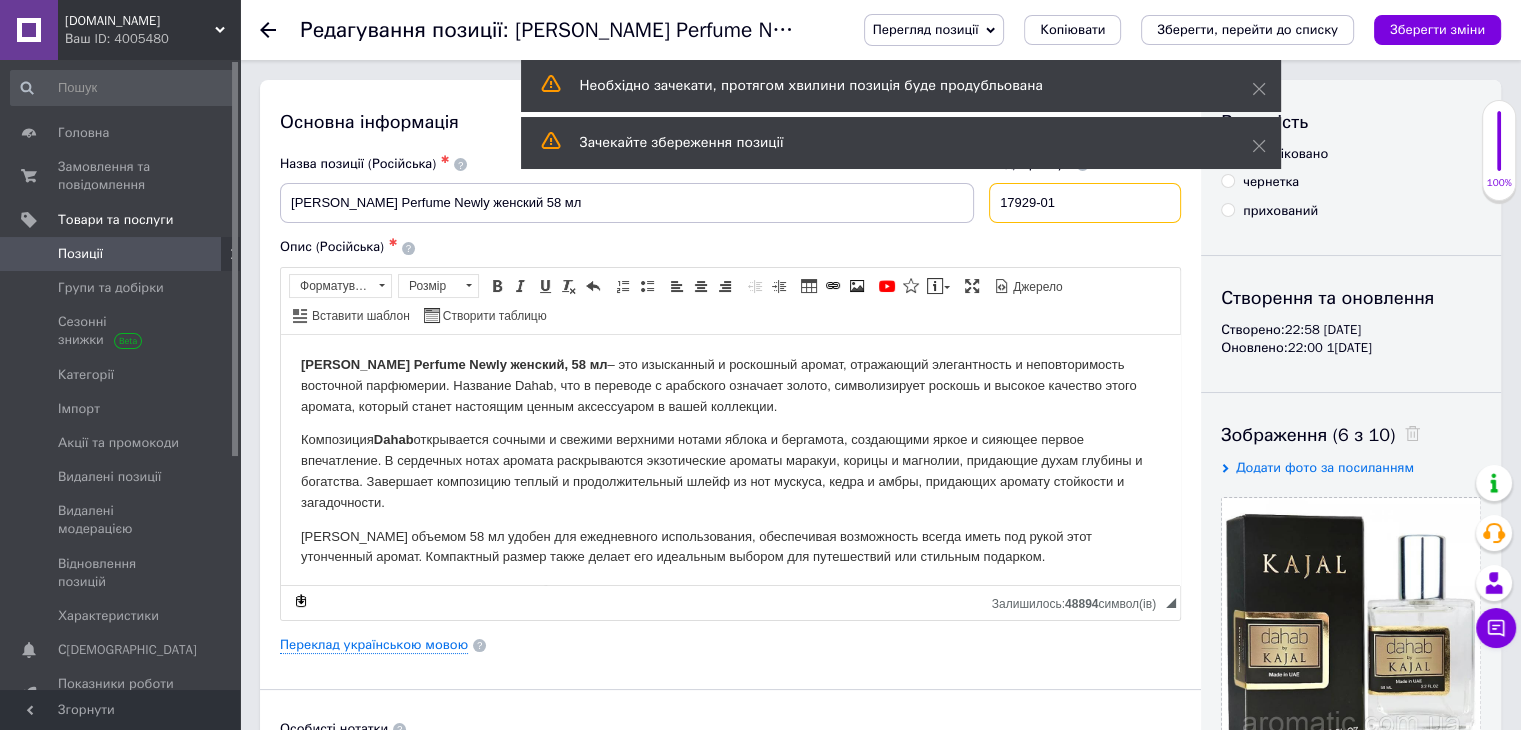 click on "17929-01" at bounding box center (1085, 203) 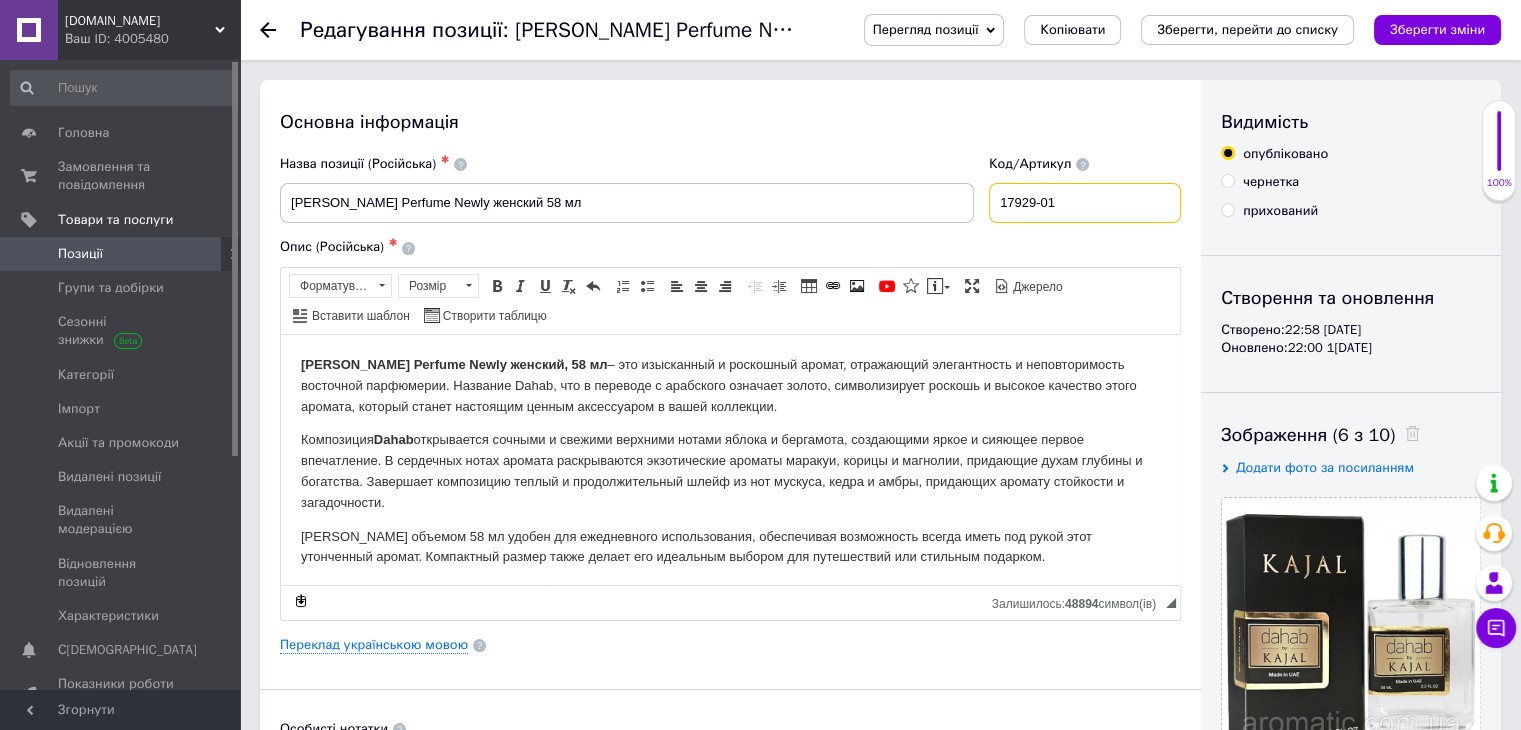 drag, startPoint x: 1090, startPoint y: 199, endPoint x: 940, endPoint y: 201, distance: 150.01334 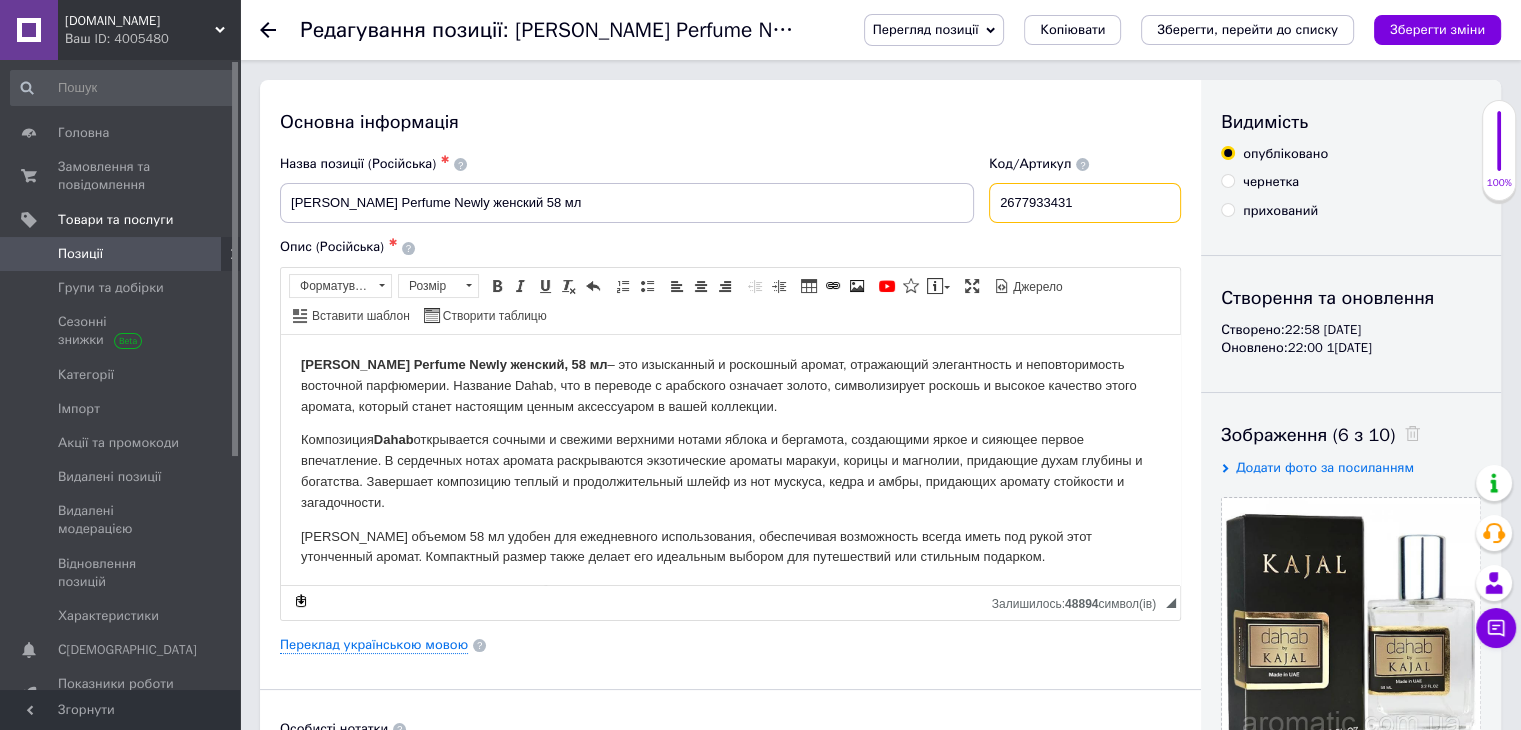 type on "2677933431" 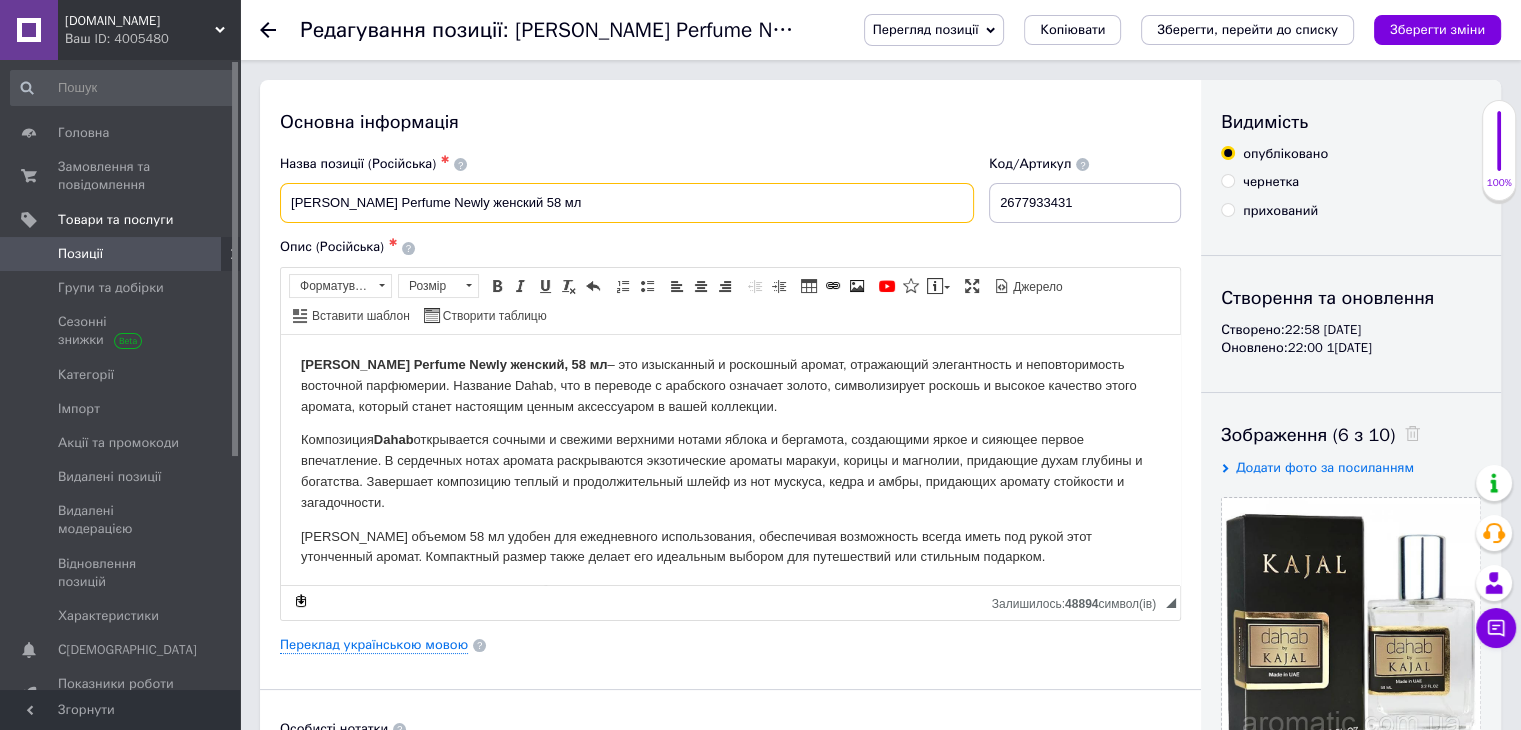 click on "[PERSON_NAME] Perfume Newly женский 58 мл" at bounding box center [627, 203] 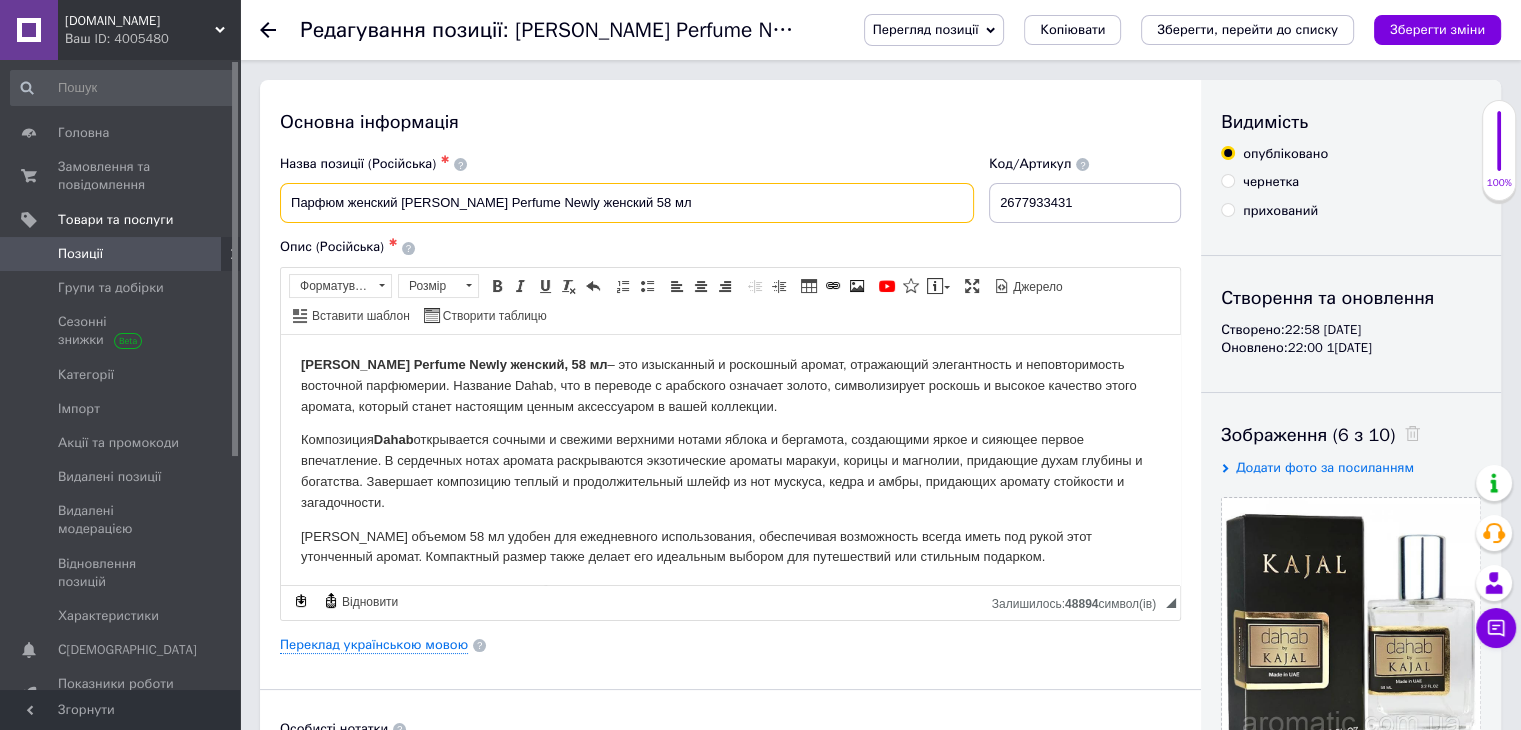 drag, startPoint x: 620, startPoint y: 202, endPoint x: 477, endPoint y: 210, distance: 143.2236 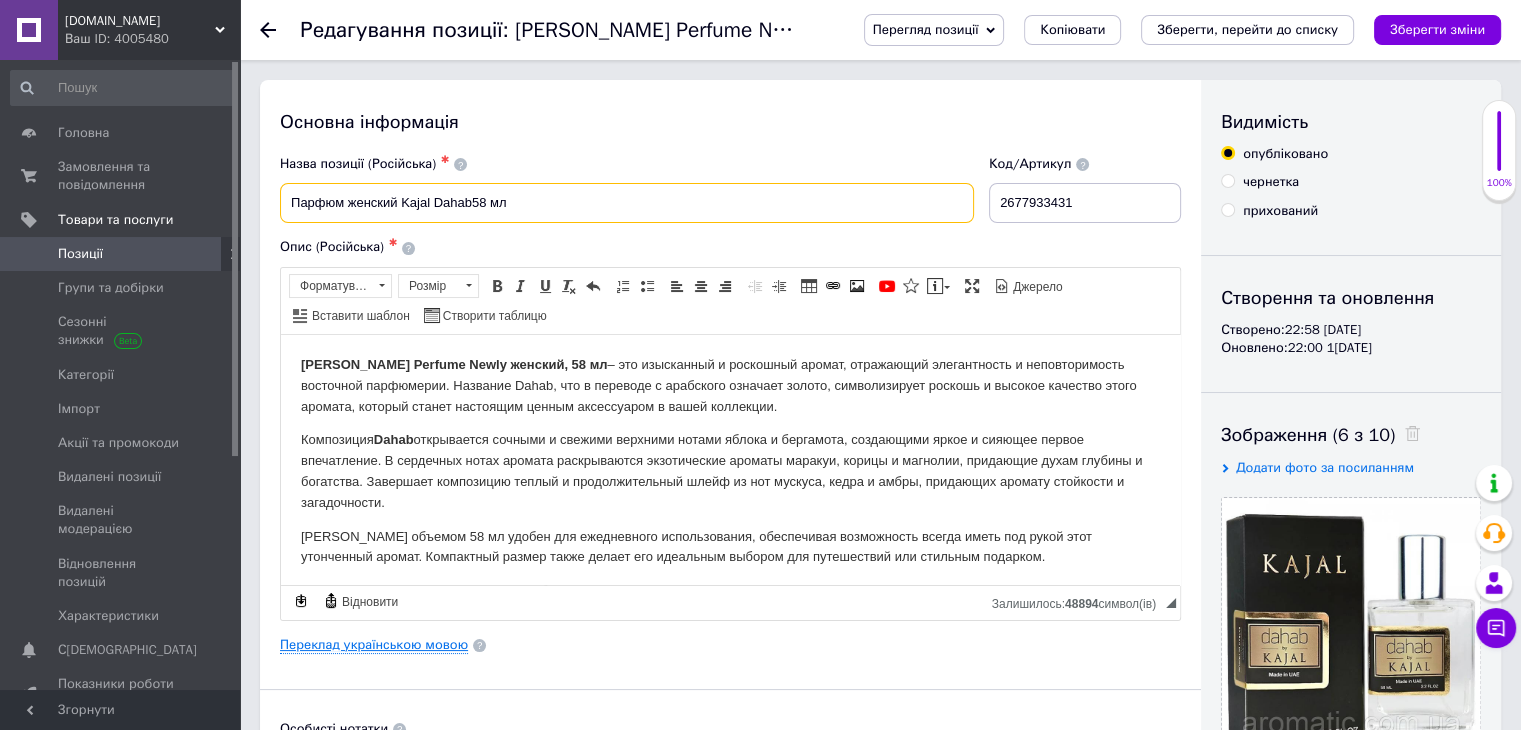 type on "Парфюм женский Kajal Dahab58 мл" 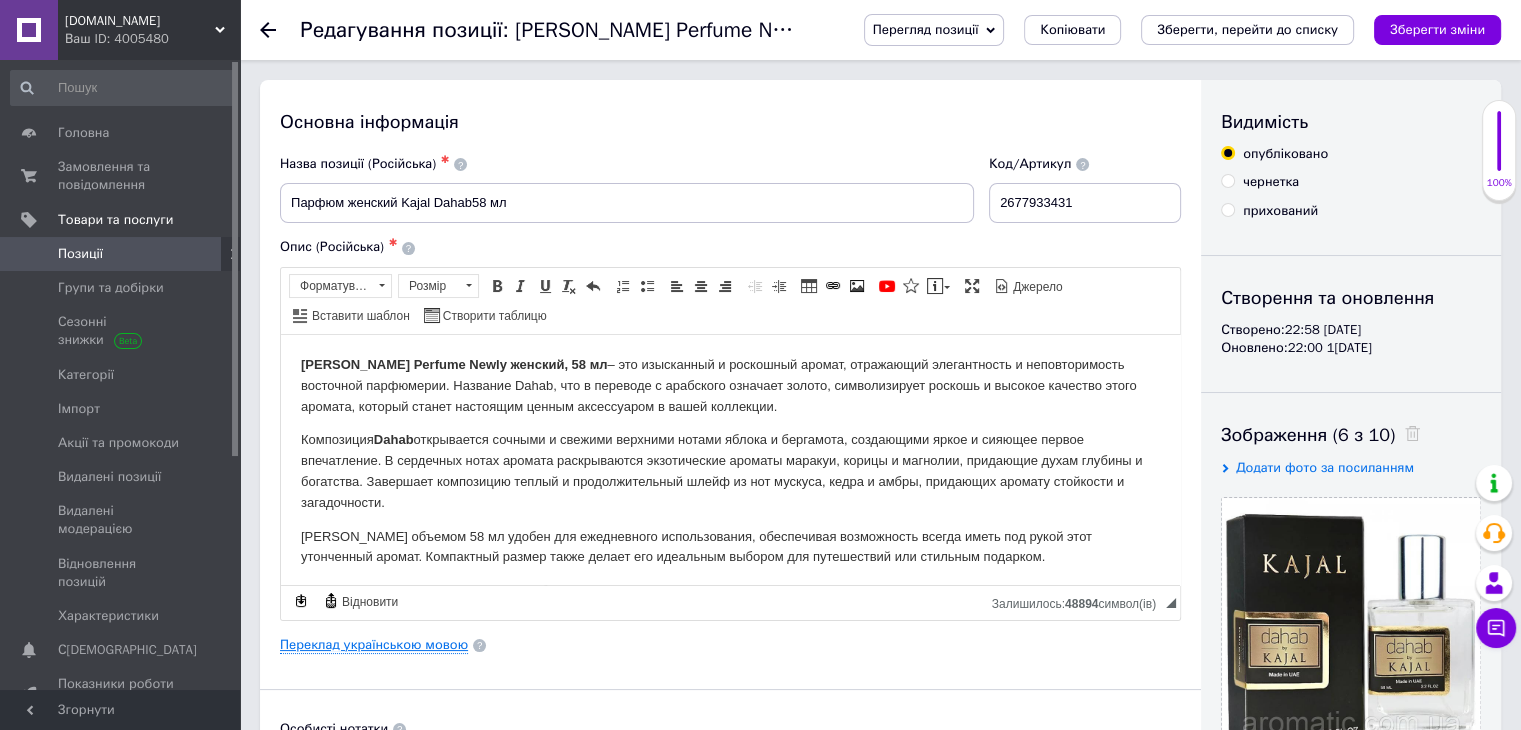 click on "Переклад українською мовою" at bounding box center (374, 645) 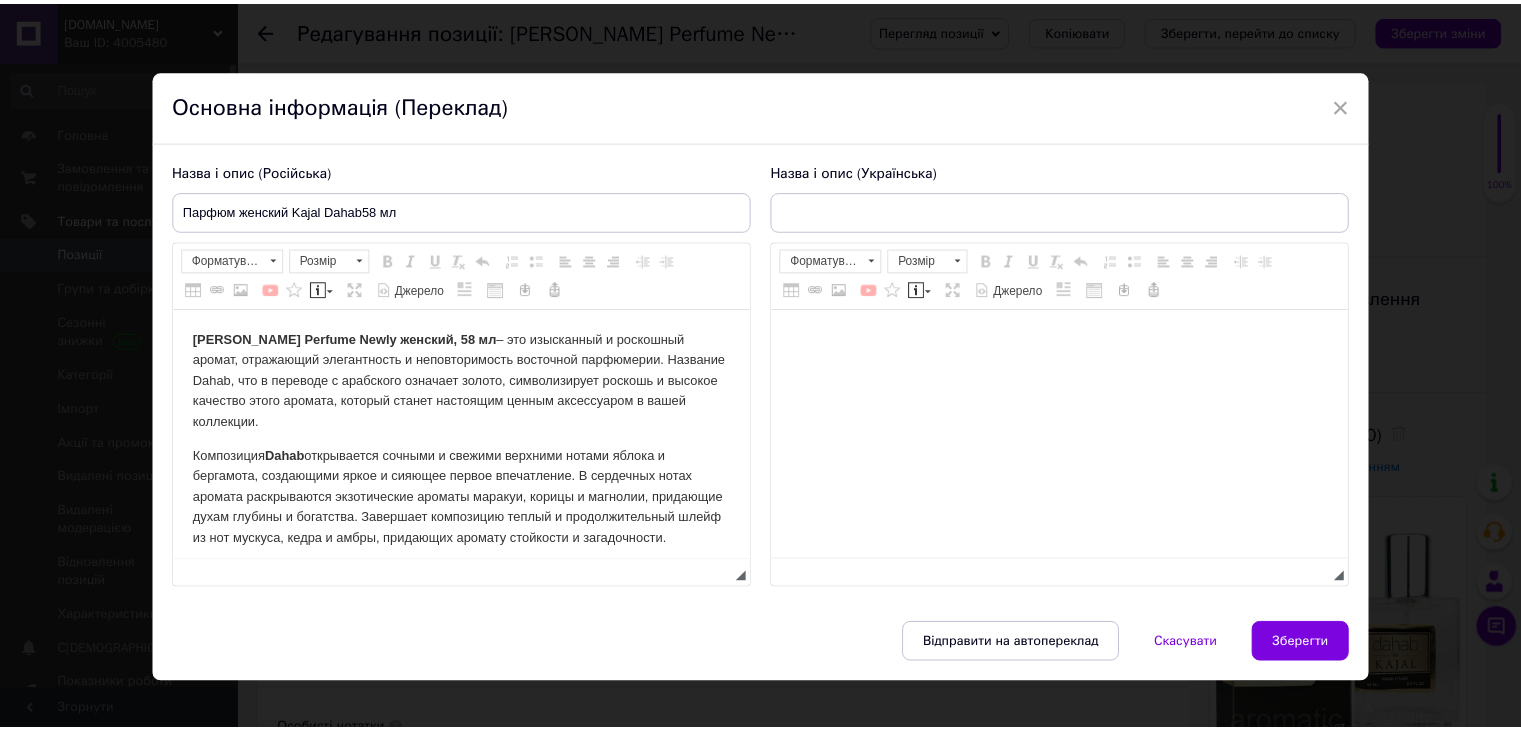 scroll, scrollTop: 0, scrollLeft: 0, axis: both 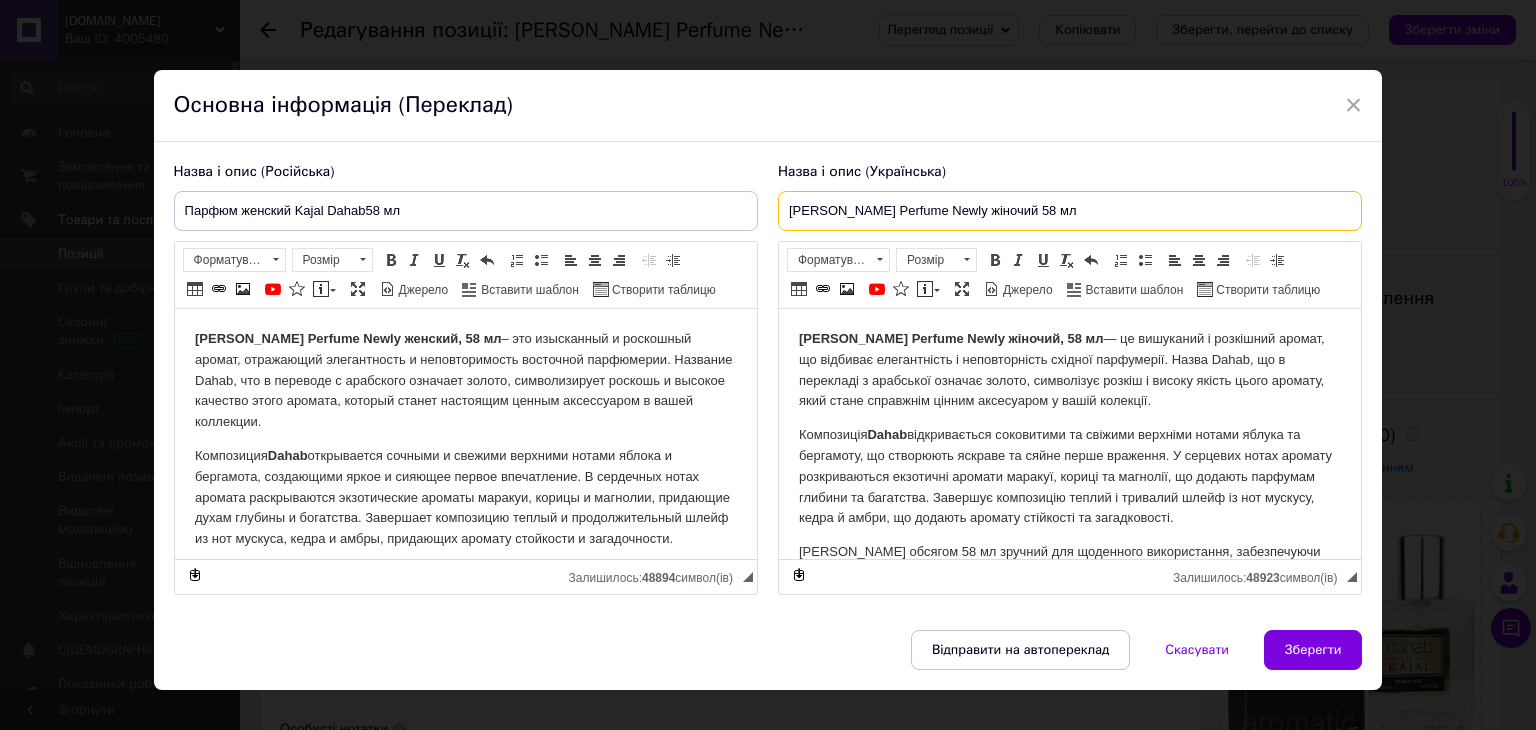 click on "[PERSON_NAME] Perfume Newly жіночий 58 мл" at bounding box center (1070, 211) 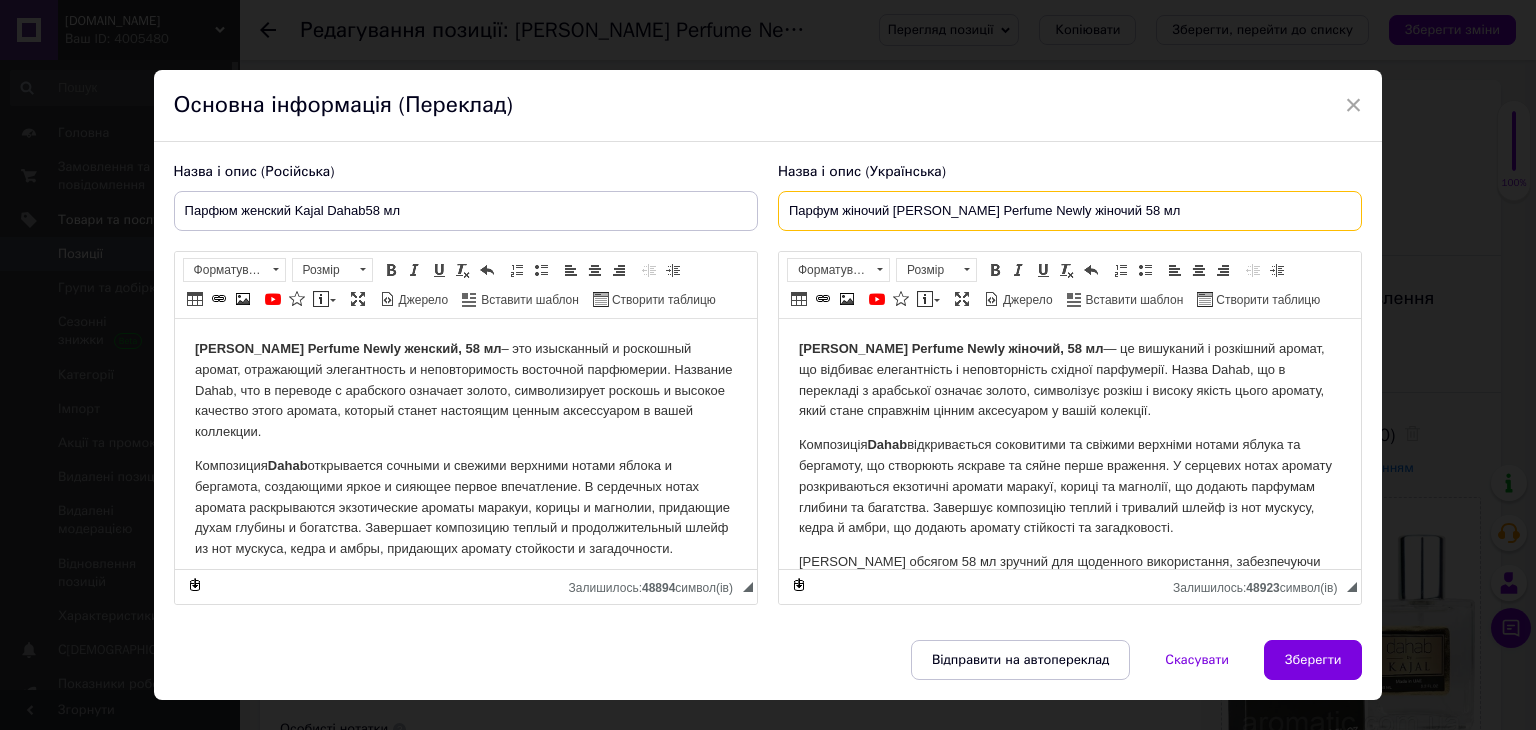 drag, startPoint x: 1104, startPoint y: 210, endPoint x: 968, endPoint y: 215, distance: 136.09187 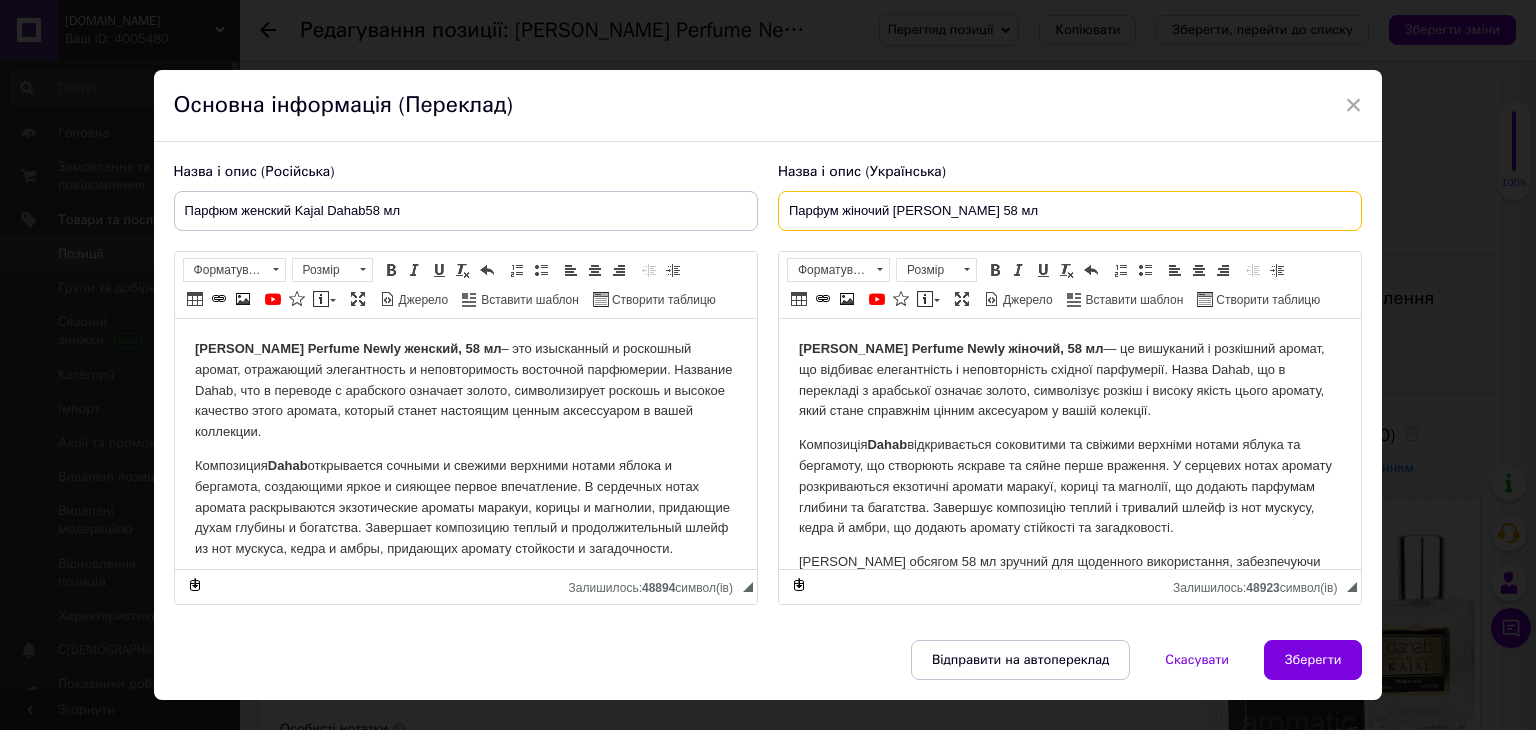 drag, startPoint x: 1001, startPoint y: 207, endPoint x: 650, endPoint y: 230, distance: 351.75275 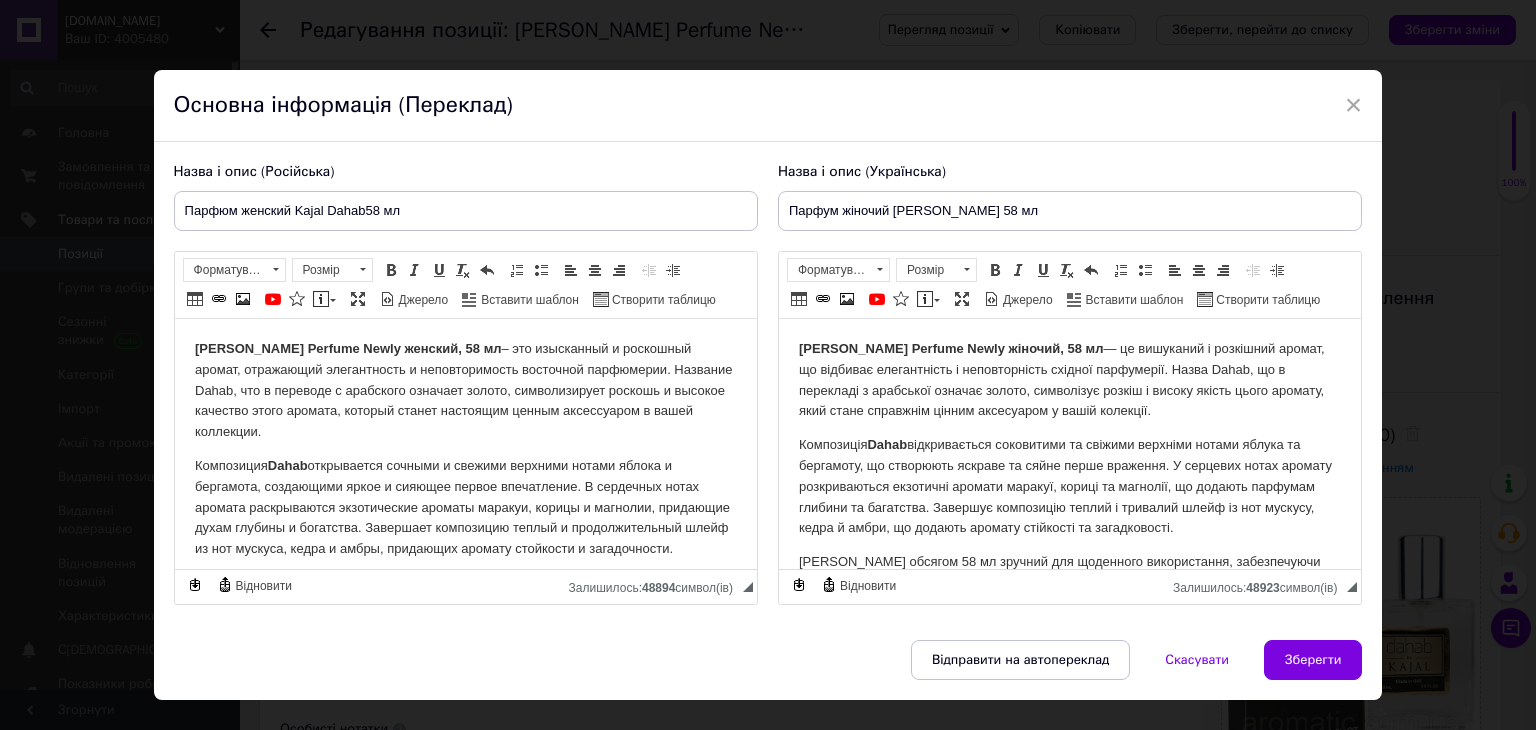 click on "Композиція  Dahab  відкривається соковитими та свіжими верхніми нотами яблука та бергамоту, що створюють яскраве та сяйне перше враження. У серцевих нотах аромату розкриваються екзотичні аромати маракуї, кориці та магнолії, що додають парфумам глибини та багатства. Завершує композицію теплий і тривалий шлейф із нот мускусу, кедра й амбри, що додають аромату стійкості та загадковості." at bounding box center [1069, 487] 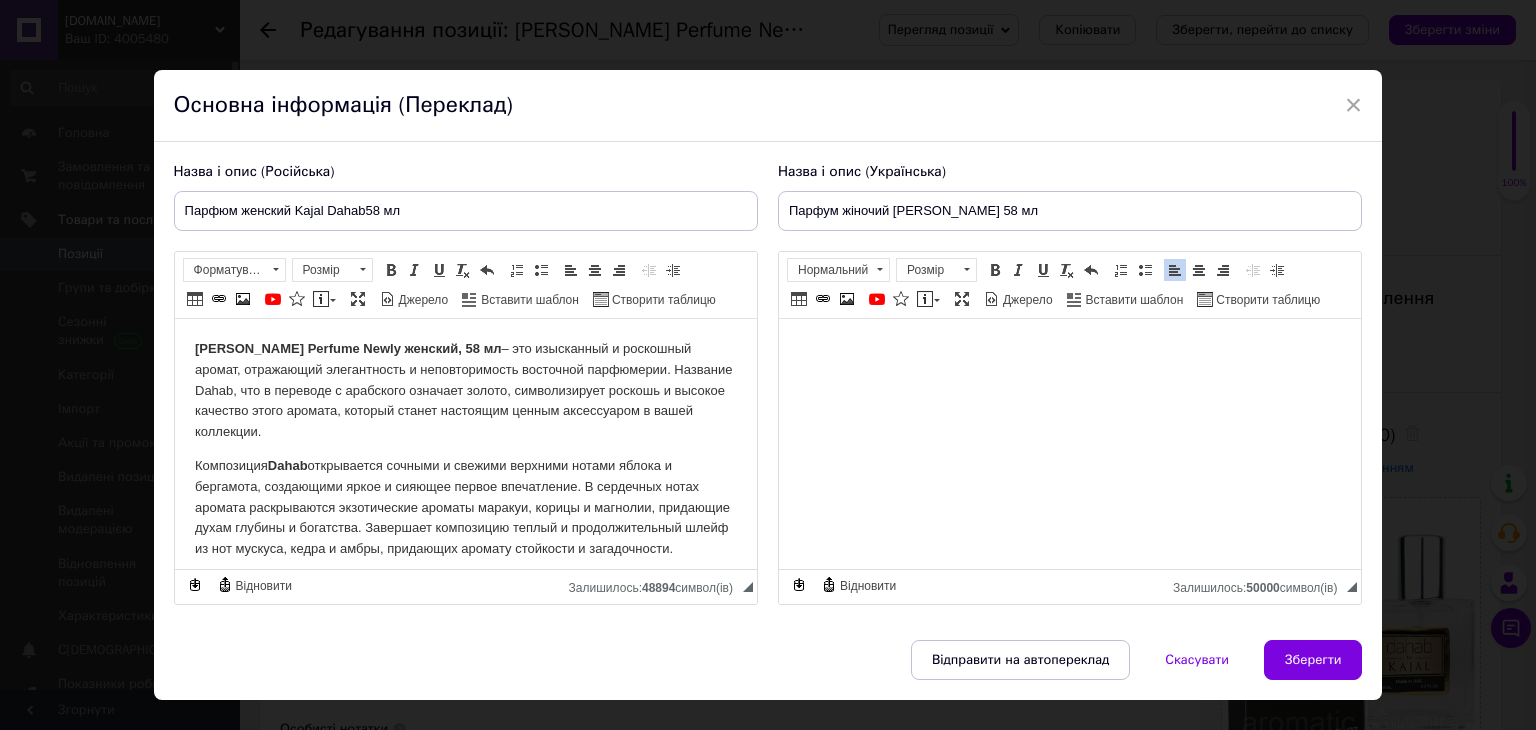 click on "Композиция  Dahab  открывается сочными и свежими верхними нотами яблока и бергамота, создающими яркое и сияющее первое впечатление. В сердечных нотах аромата раскрываются экзотические ароматы маракуи, корицы и магнолии, придающие духам глубины и богатства. Завершает композицию теплый и продолжительный шлейф из нот мускуса, кедра и амбры, придающих аромату стойкости и загадочности." at bounding box center [465, 508] 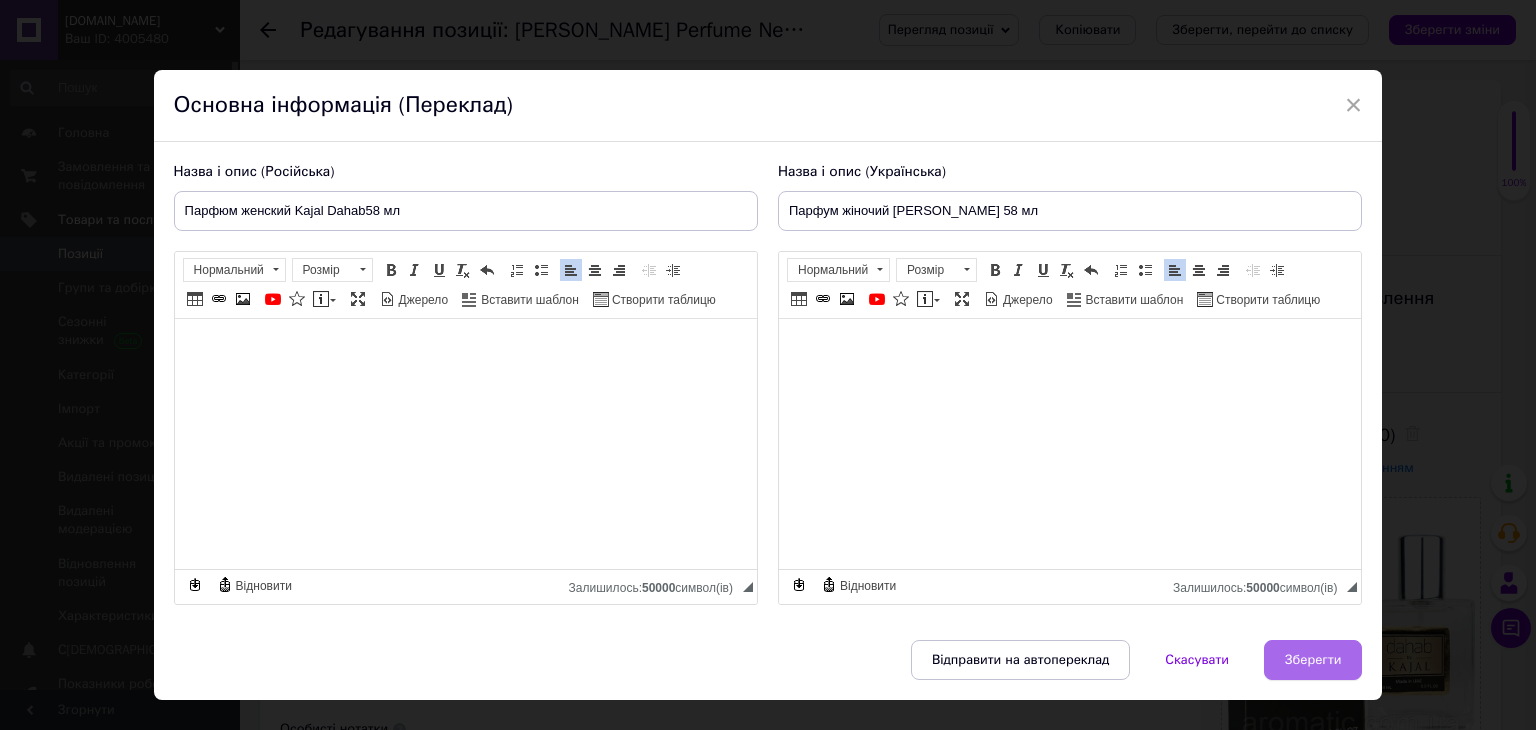 click on "Зберегти" at bounding box center (1313, 660) 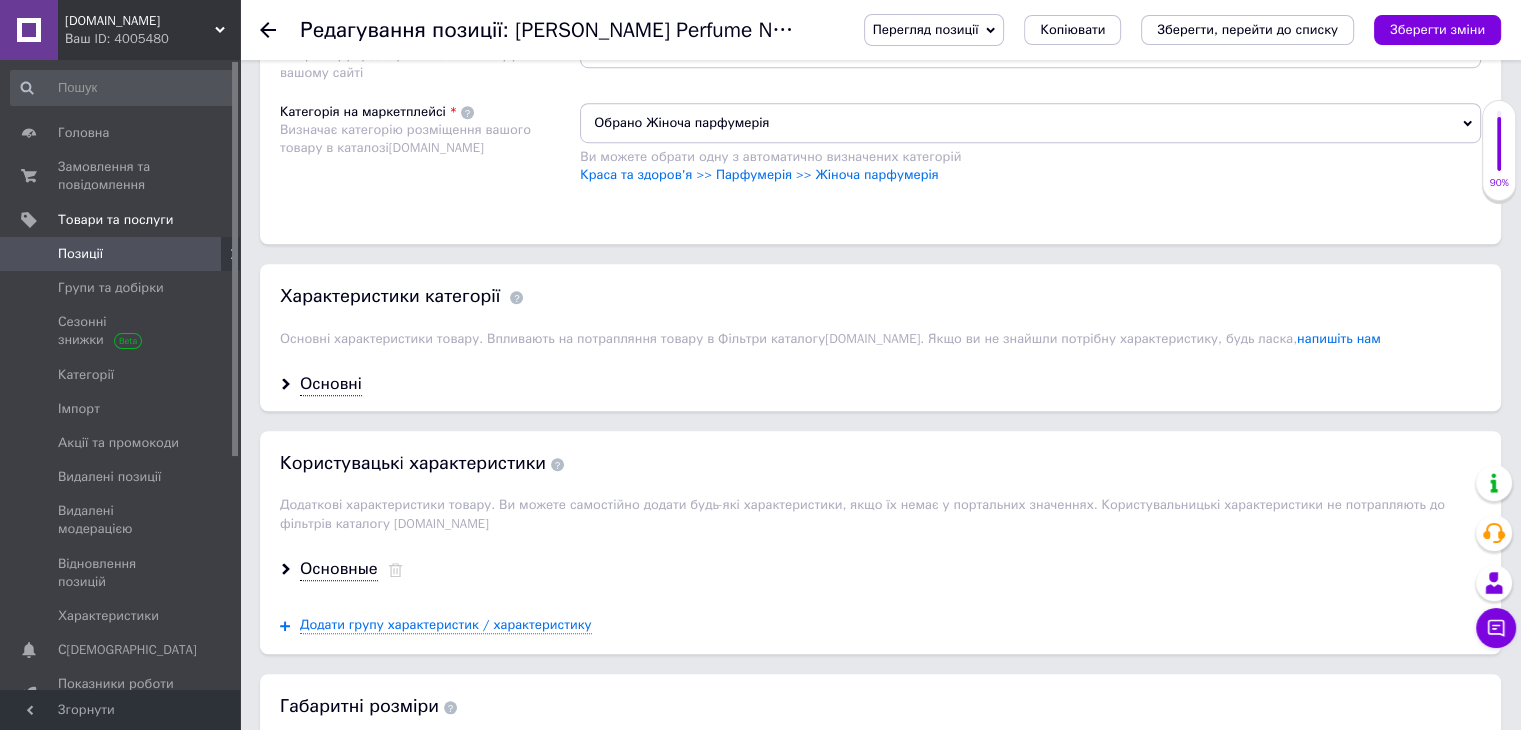 scroll, scrollTop: 1500, scrollLeft: 0, axis: vertical 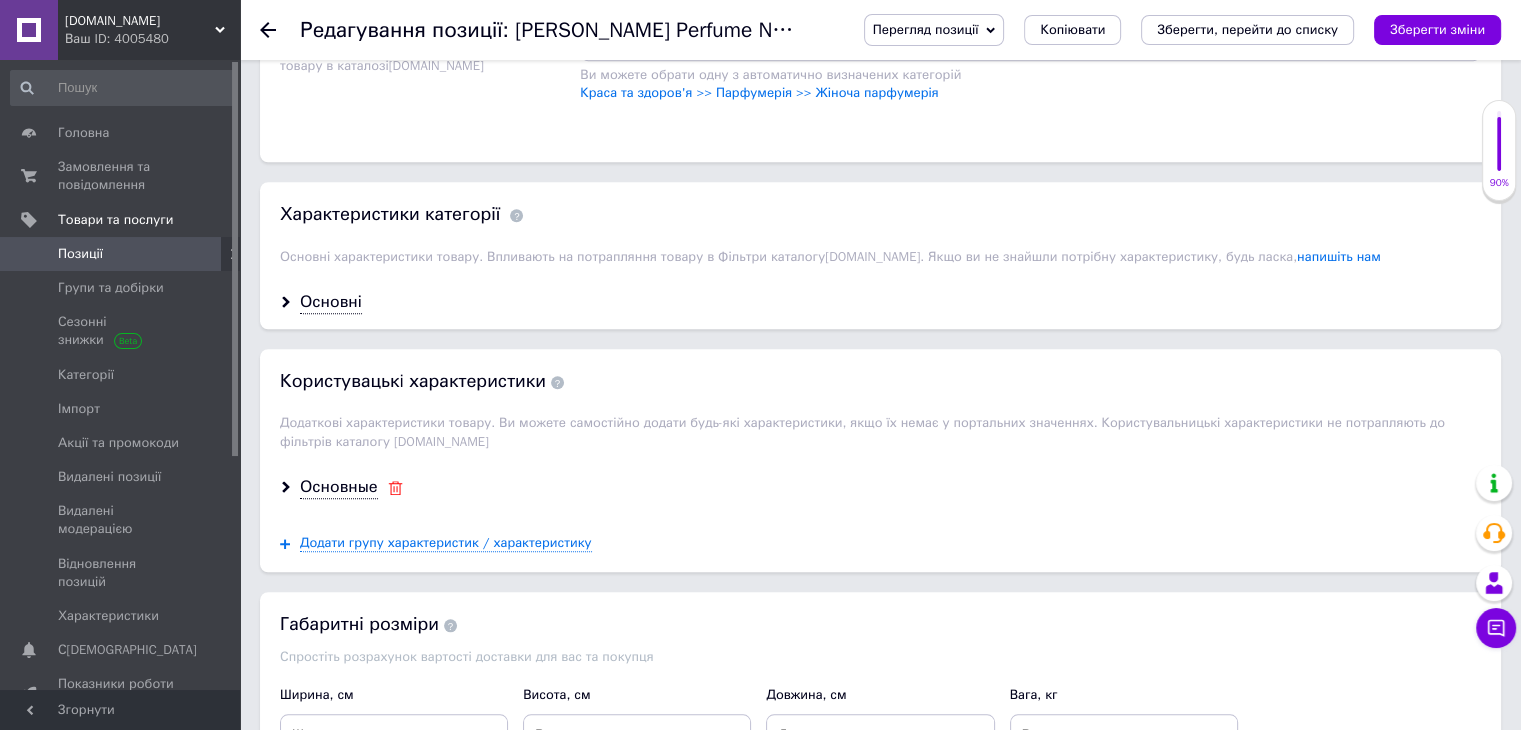click 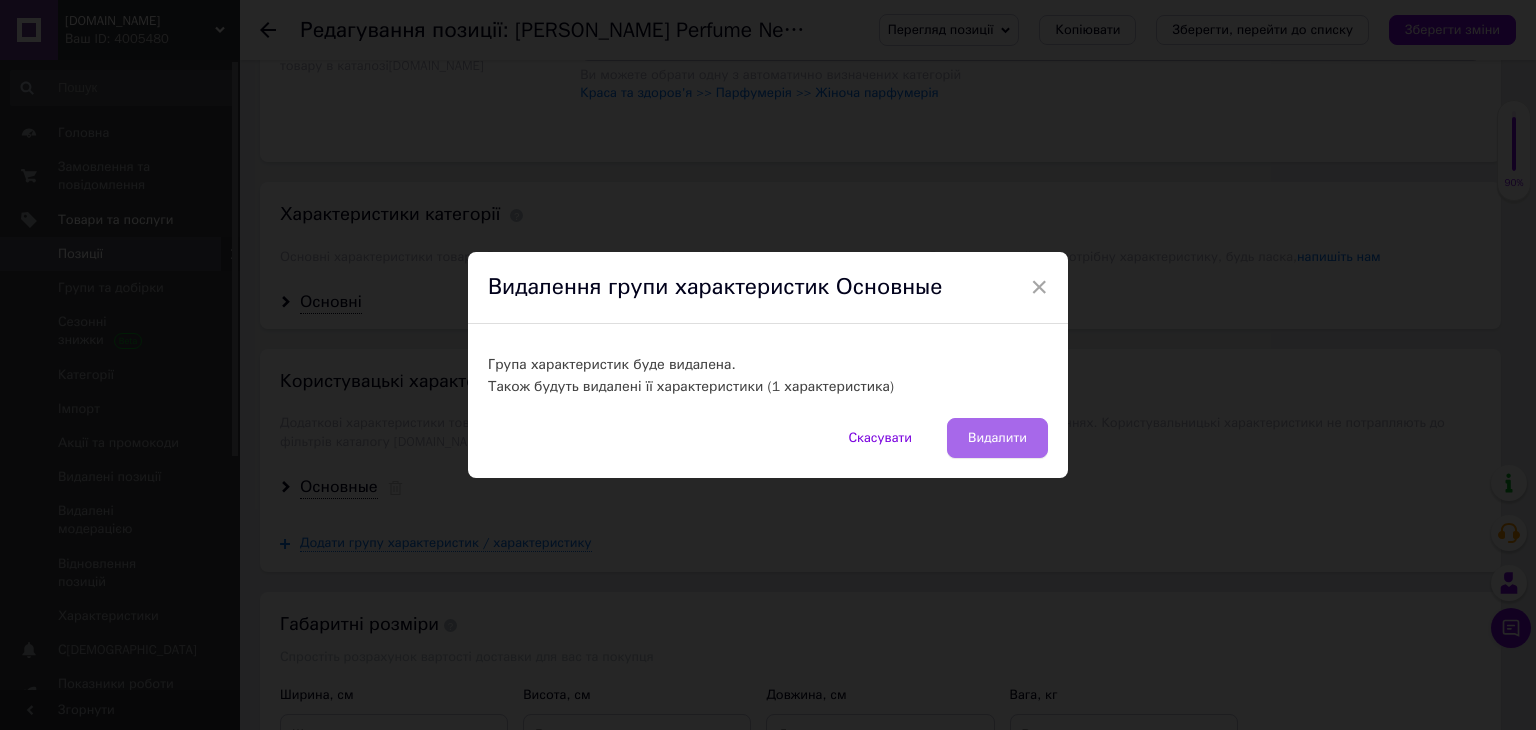click on "Видалити" at bounding box center [997, 438] 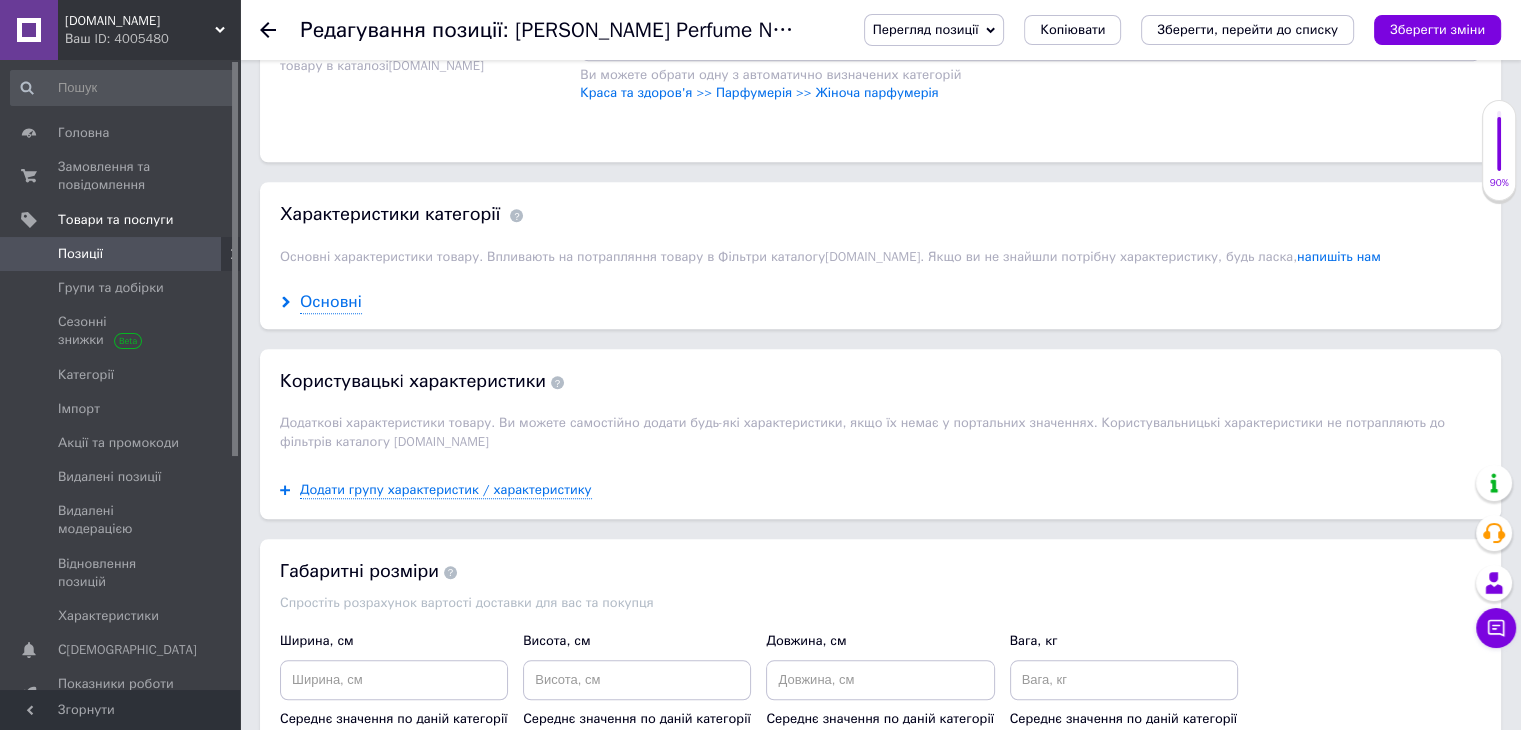 click on "Основні" at bounding box center [331, 302] 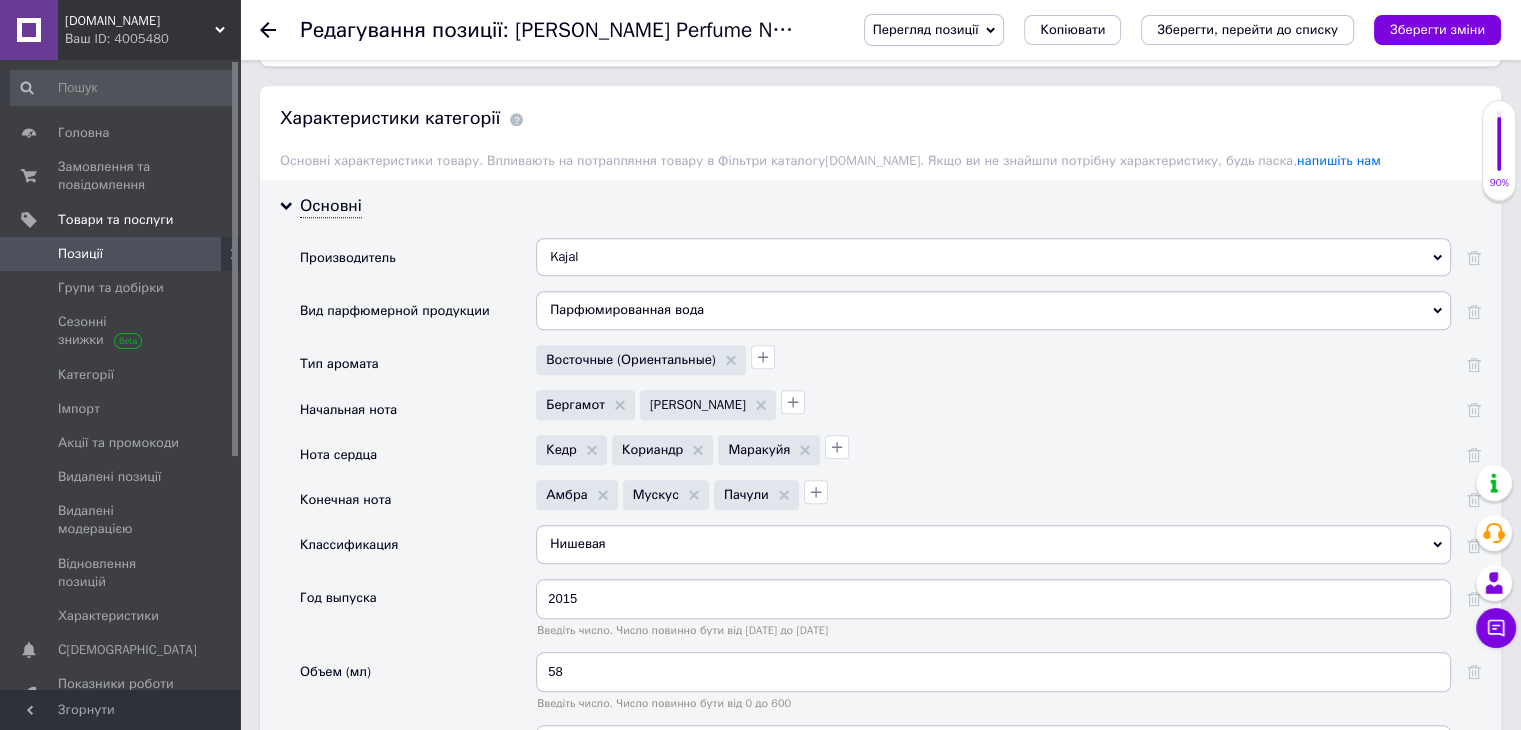 scroll, scrollTop: 1600, scrollLeft: 0, axis: vertical 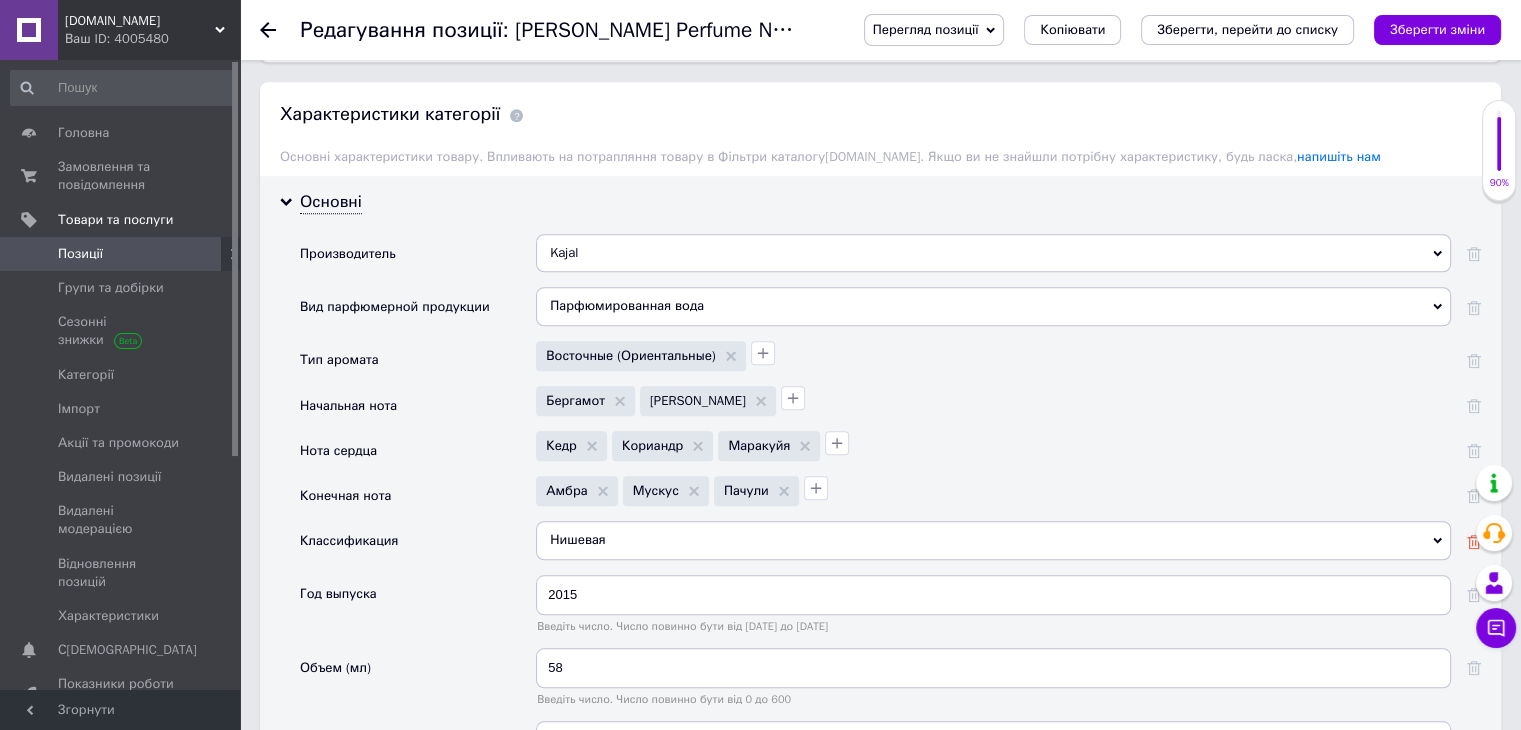 click 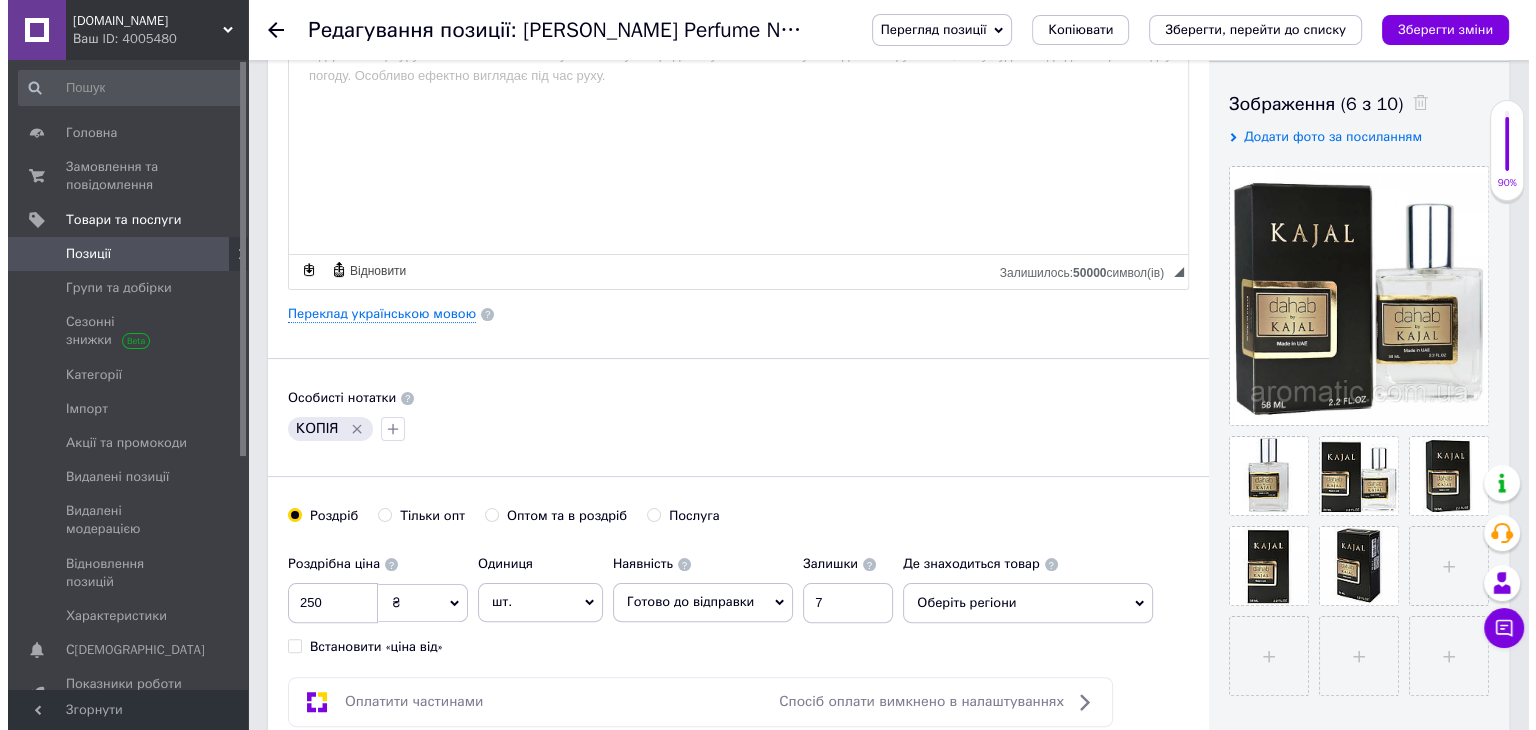 scroll, scrollTop: 300, scrollLeft: 0, axis: vertical 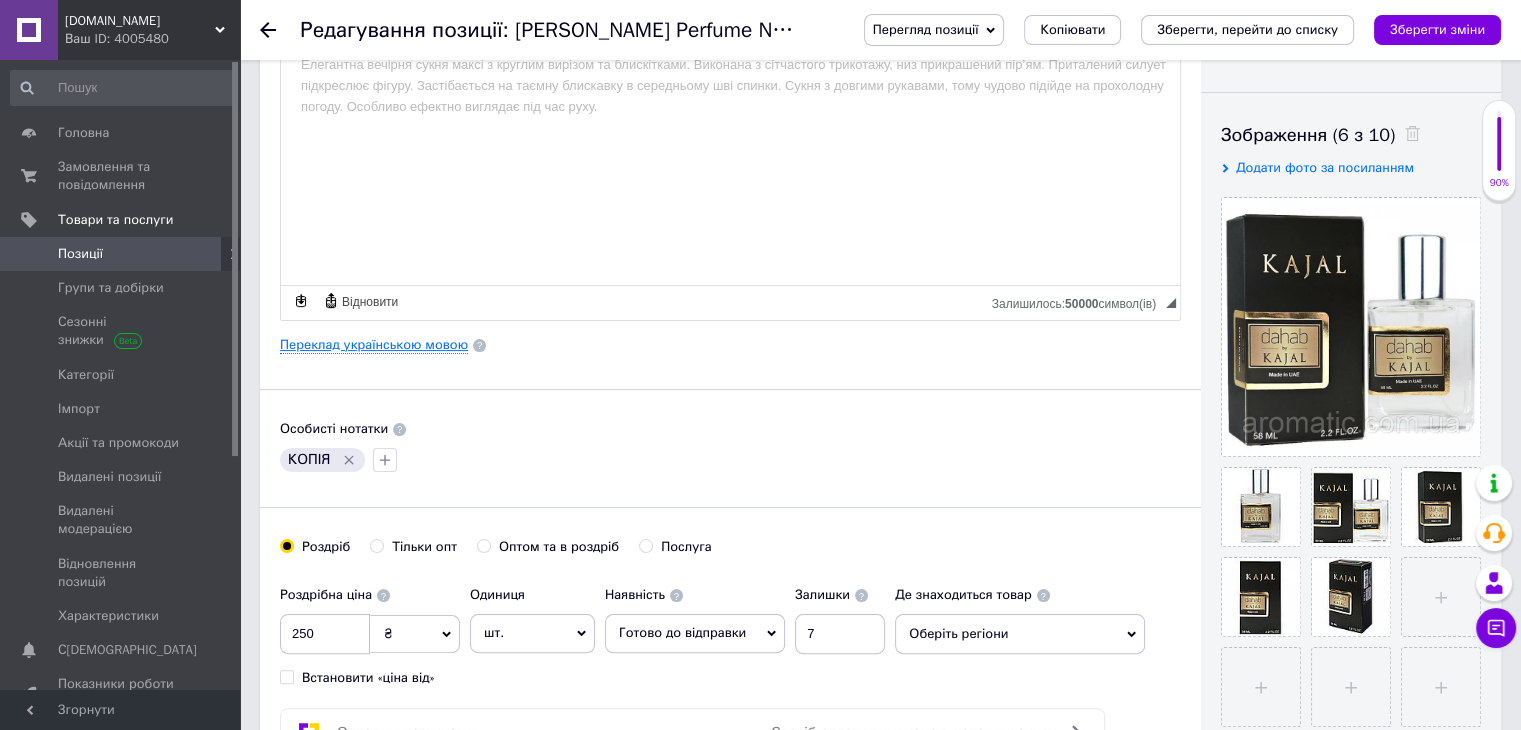 click on "Переклад українською мовою" at bounding box center [374, 345] 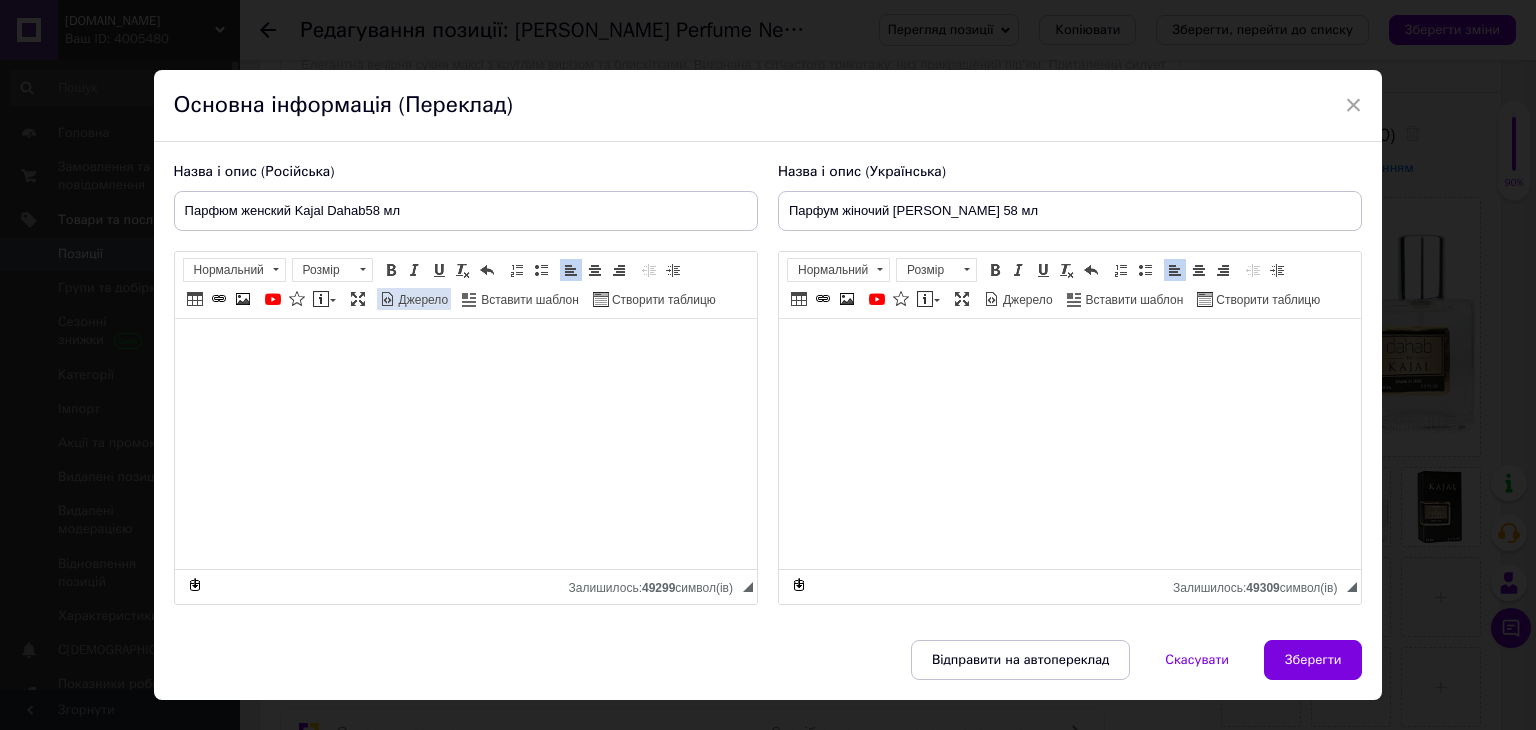 click on "Джерело" at bounding box center [422, 300] 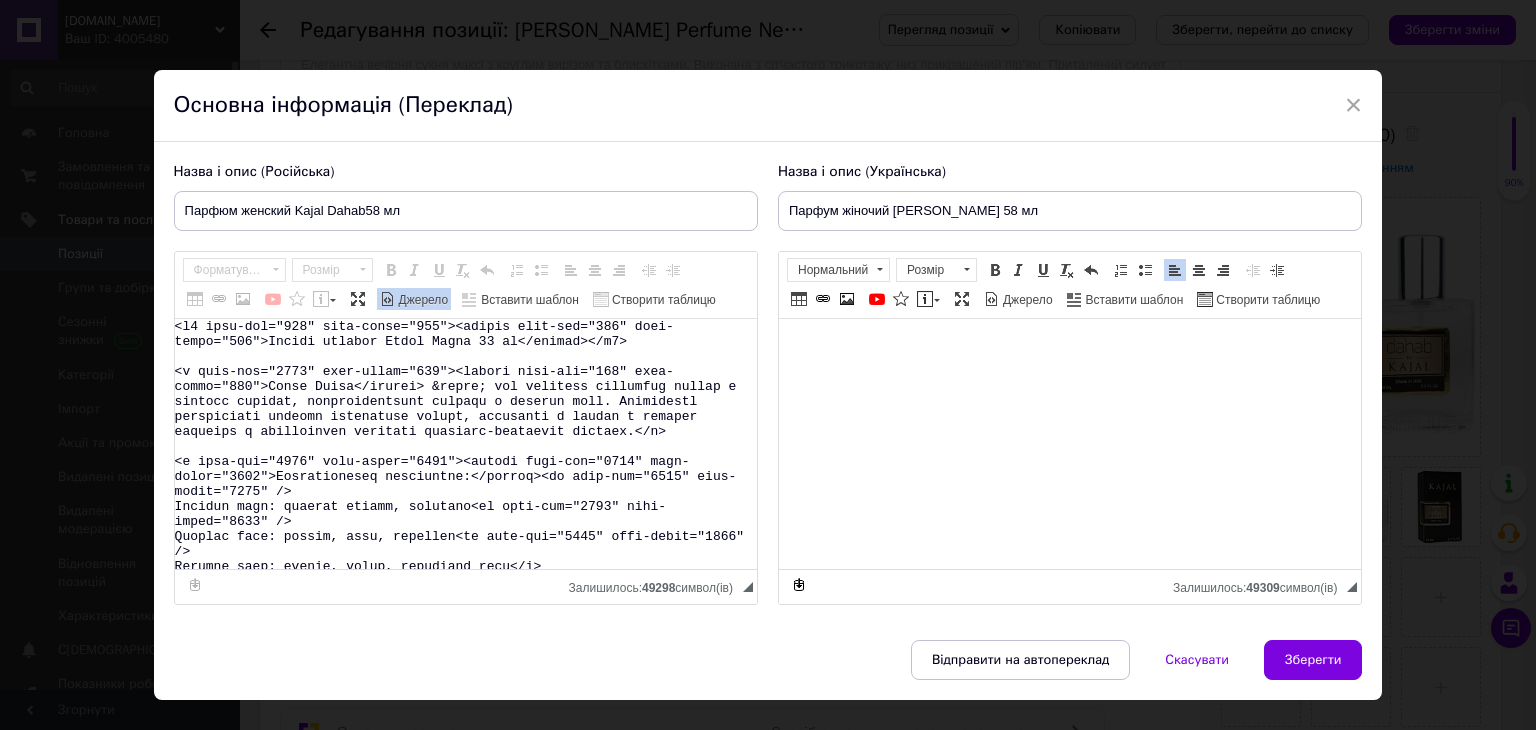 click on "Джерело" at bounding box center (422, 300) 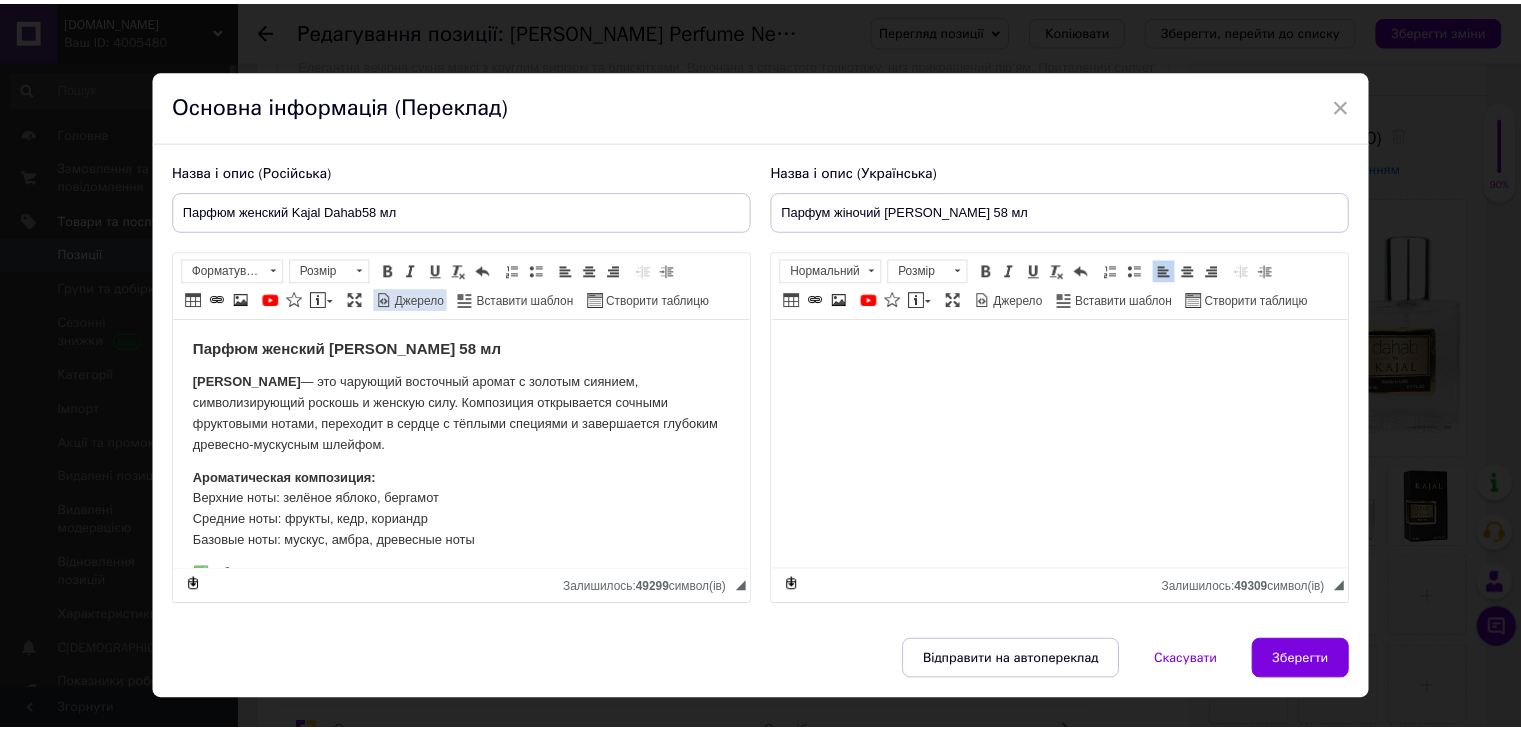 scroll, scrollTop: 0, scrollLeft: 0, axis: both 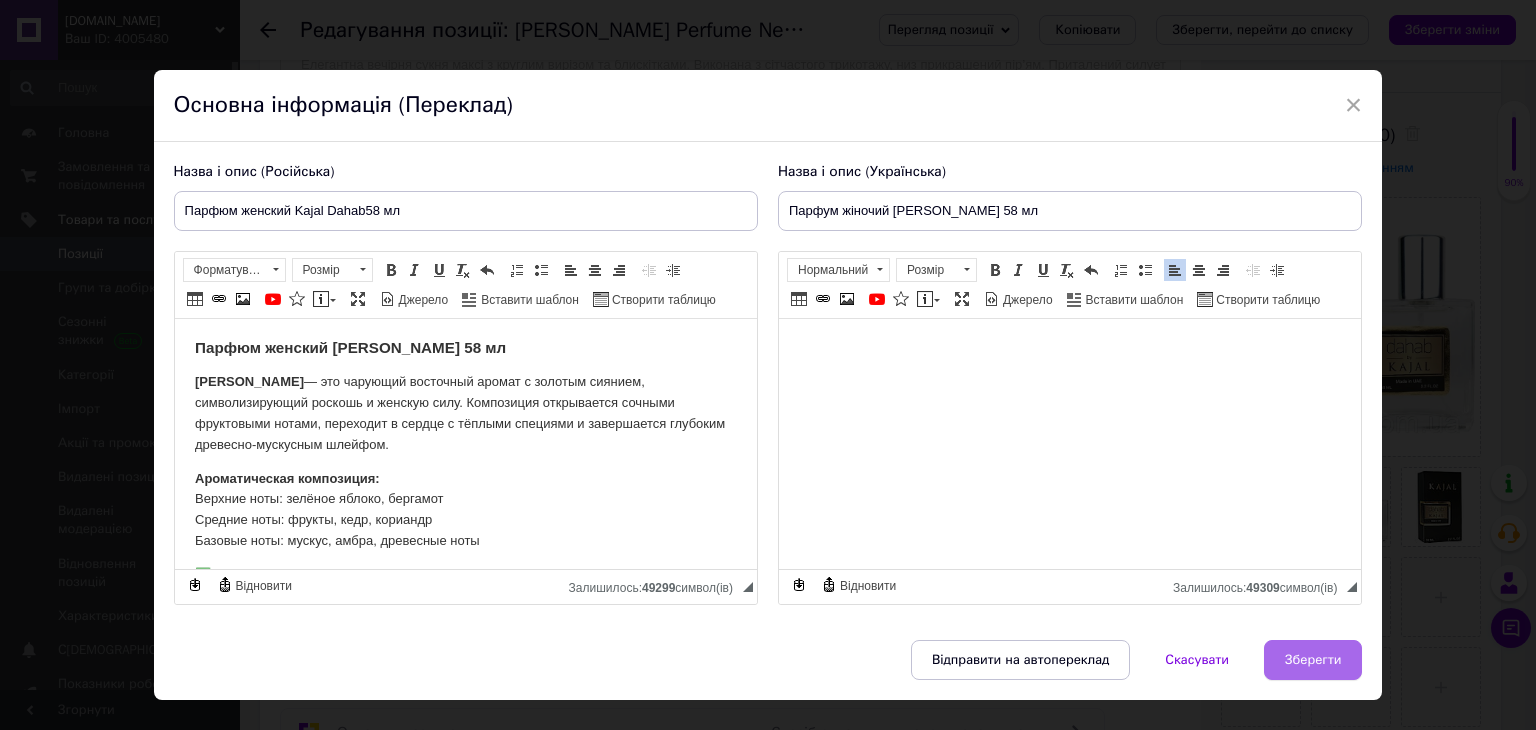 click on "Зберегти" at bounding box center (1313, 660) 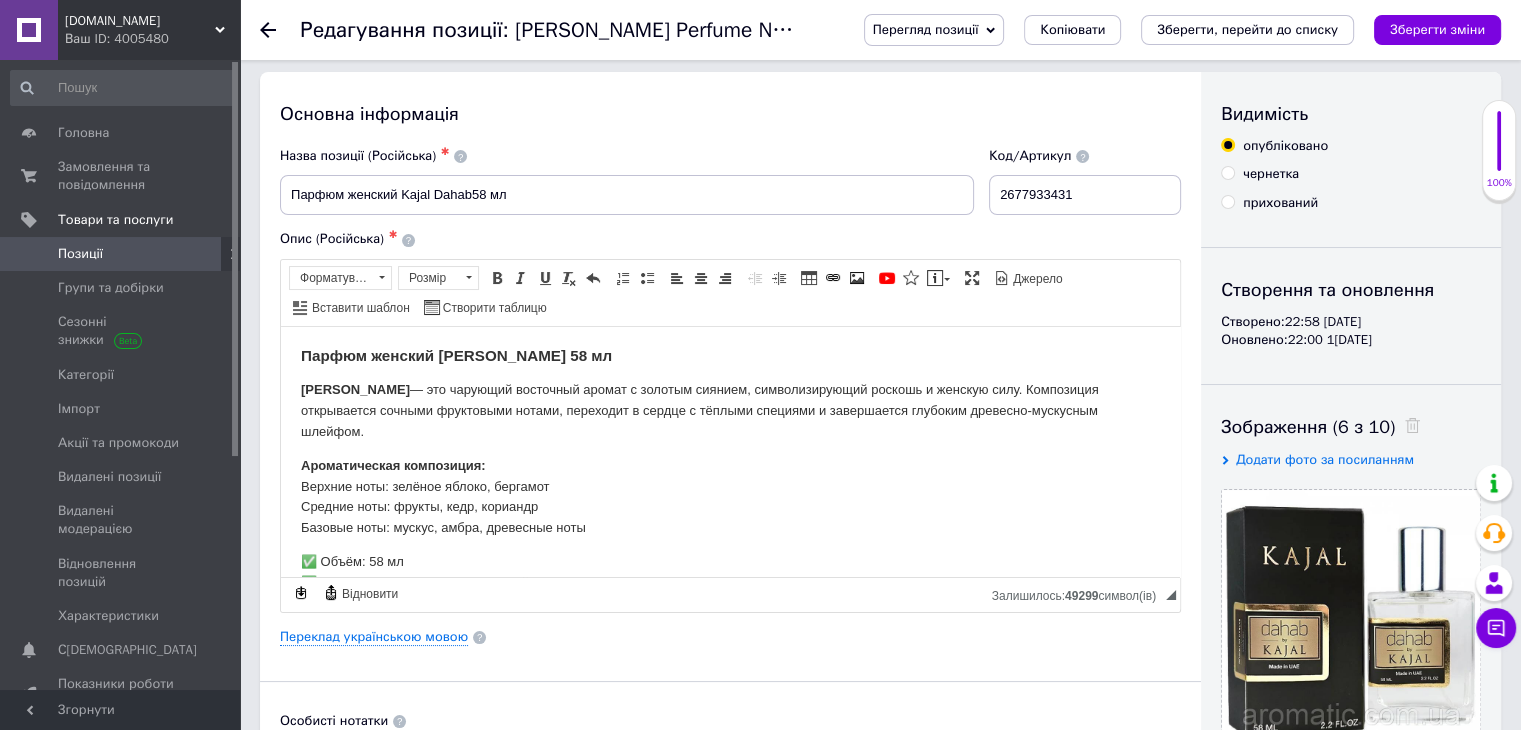 scroll, scrollTop: 0, scrollLeft: 0, axis: both 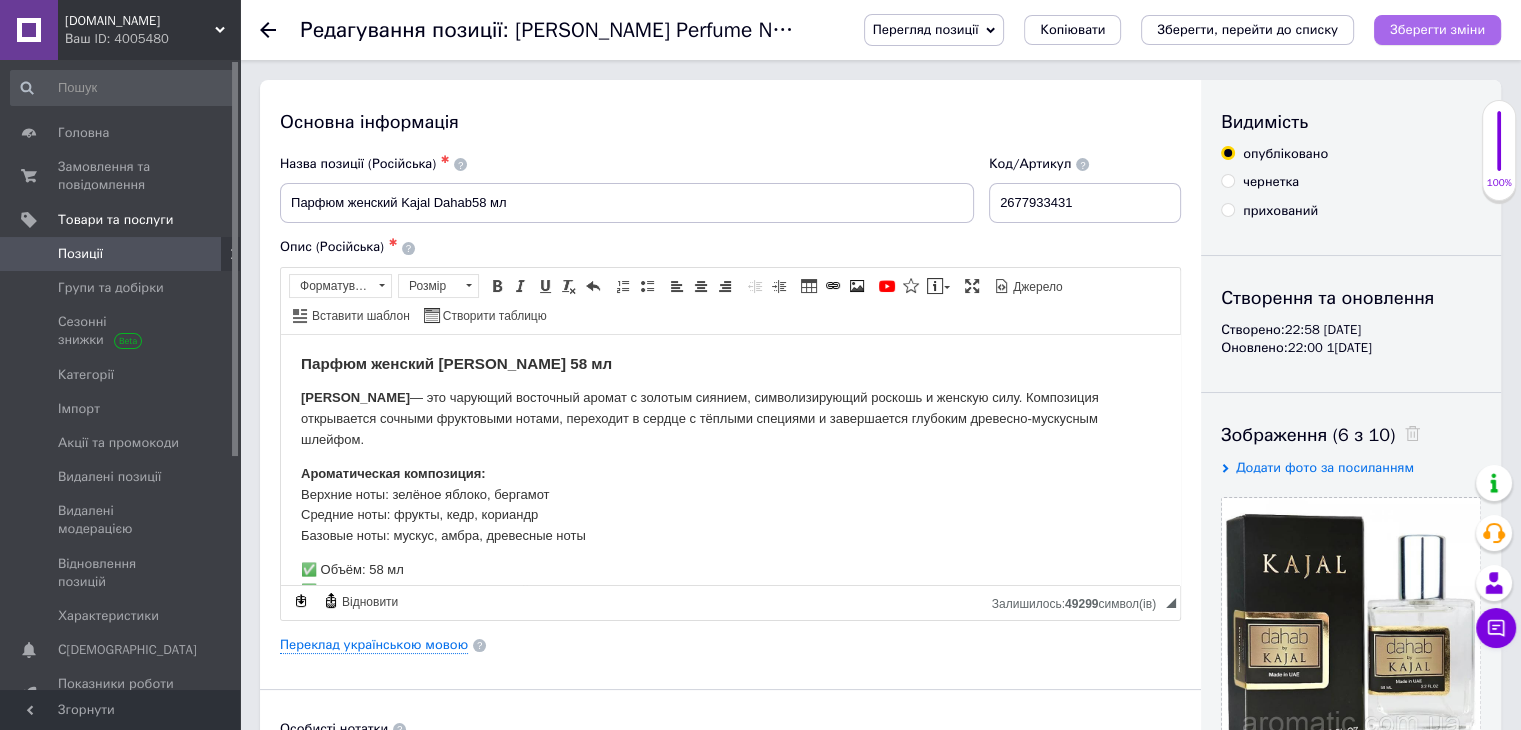 click on "Зберегти зміни" at bounding box center [1437, 29] 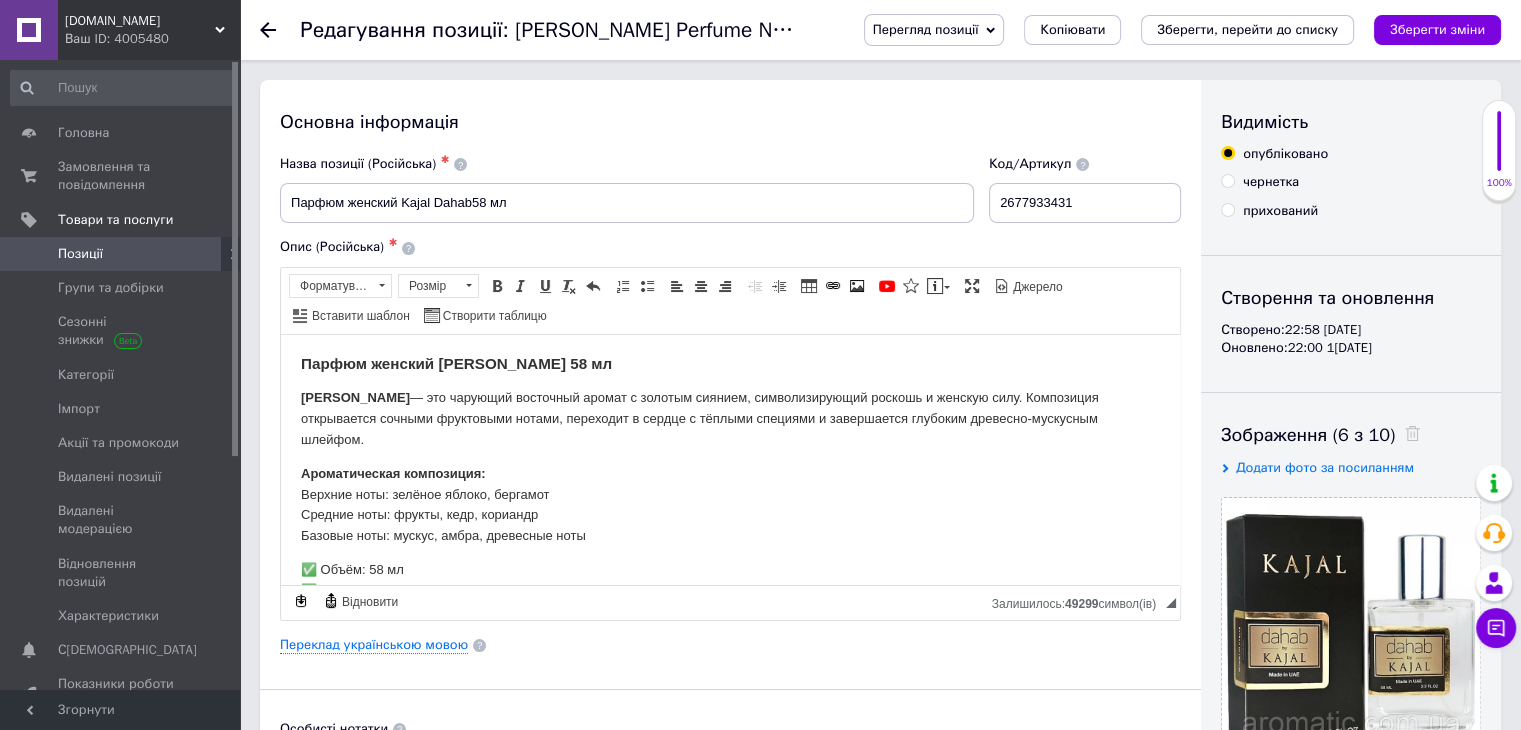 click on "Позиції" at bounding box center (121, 254) 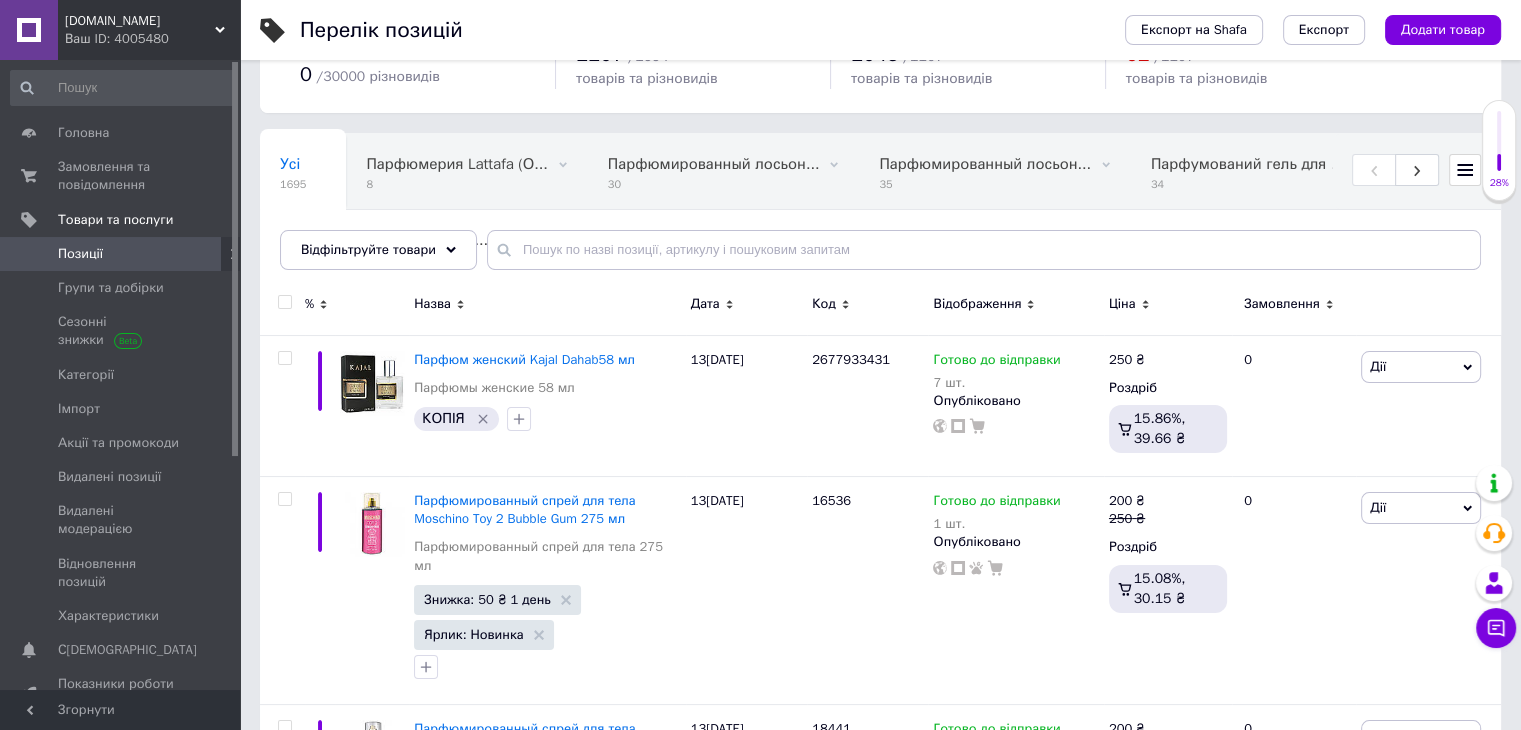 scroll, scrollTop: 100, scrollLeft: 0, axis: vertical 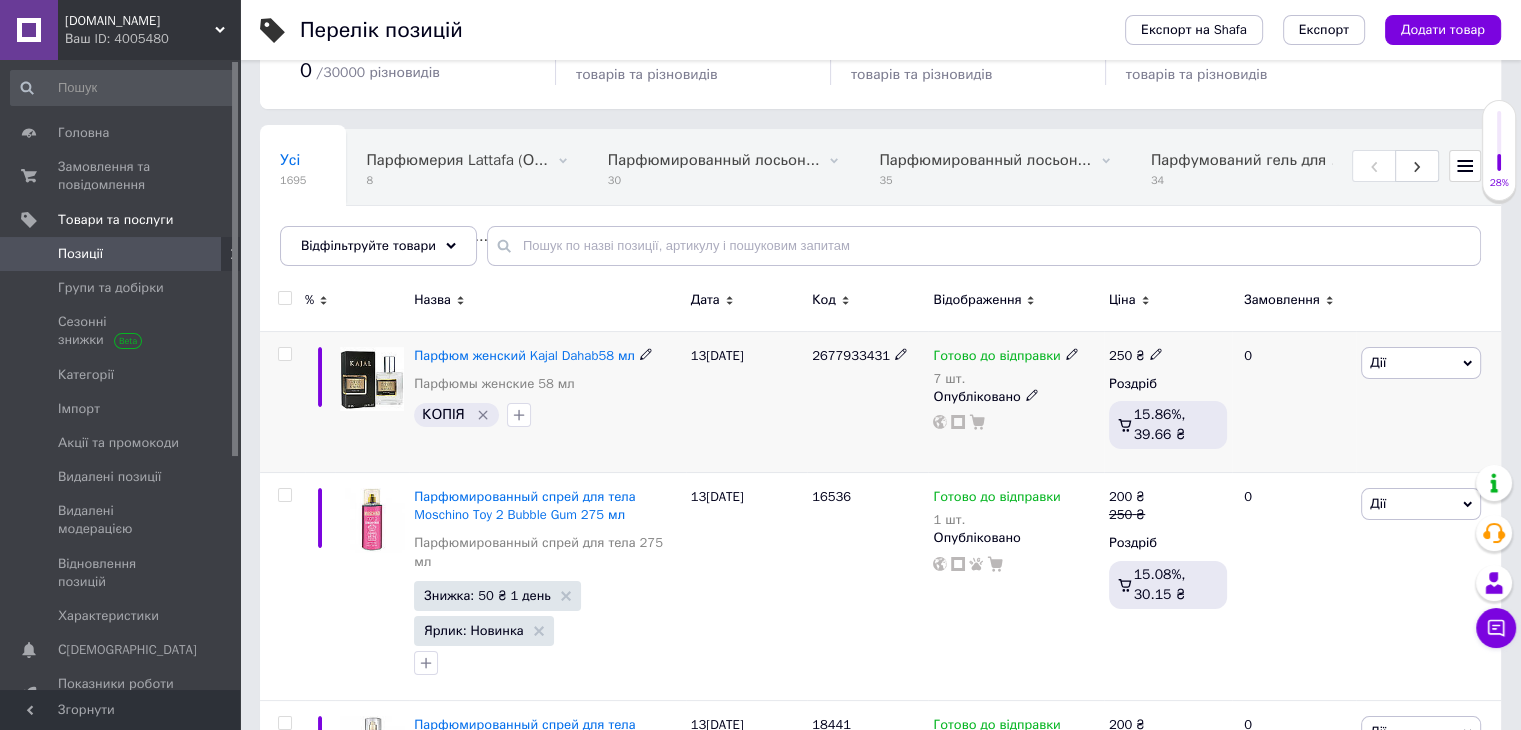 click on "Дії" at bounding box center [1421, 363] 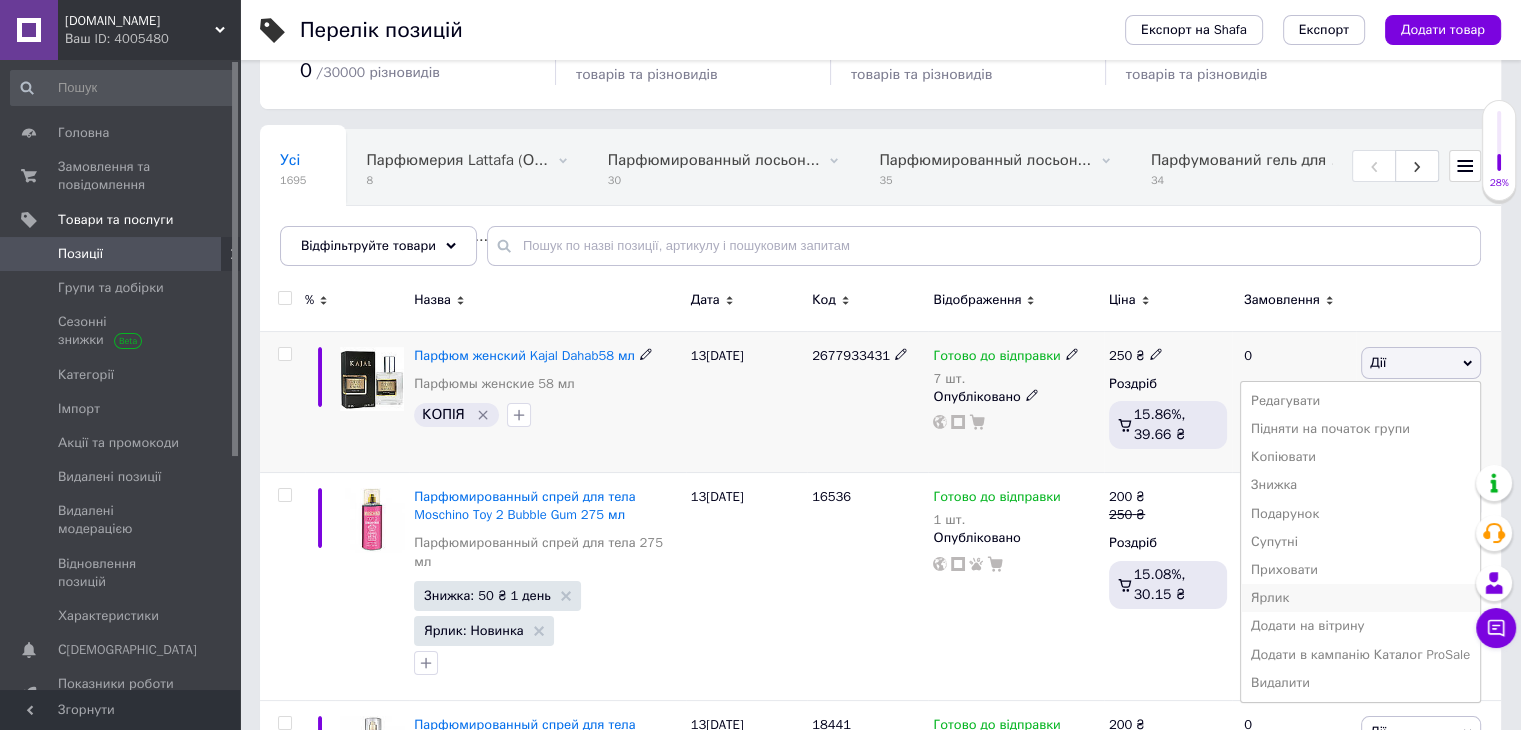 click on "Ярлик" at bounding box center (1360, 598) 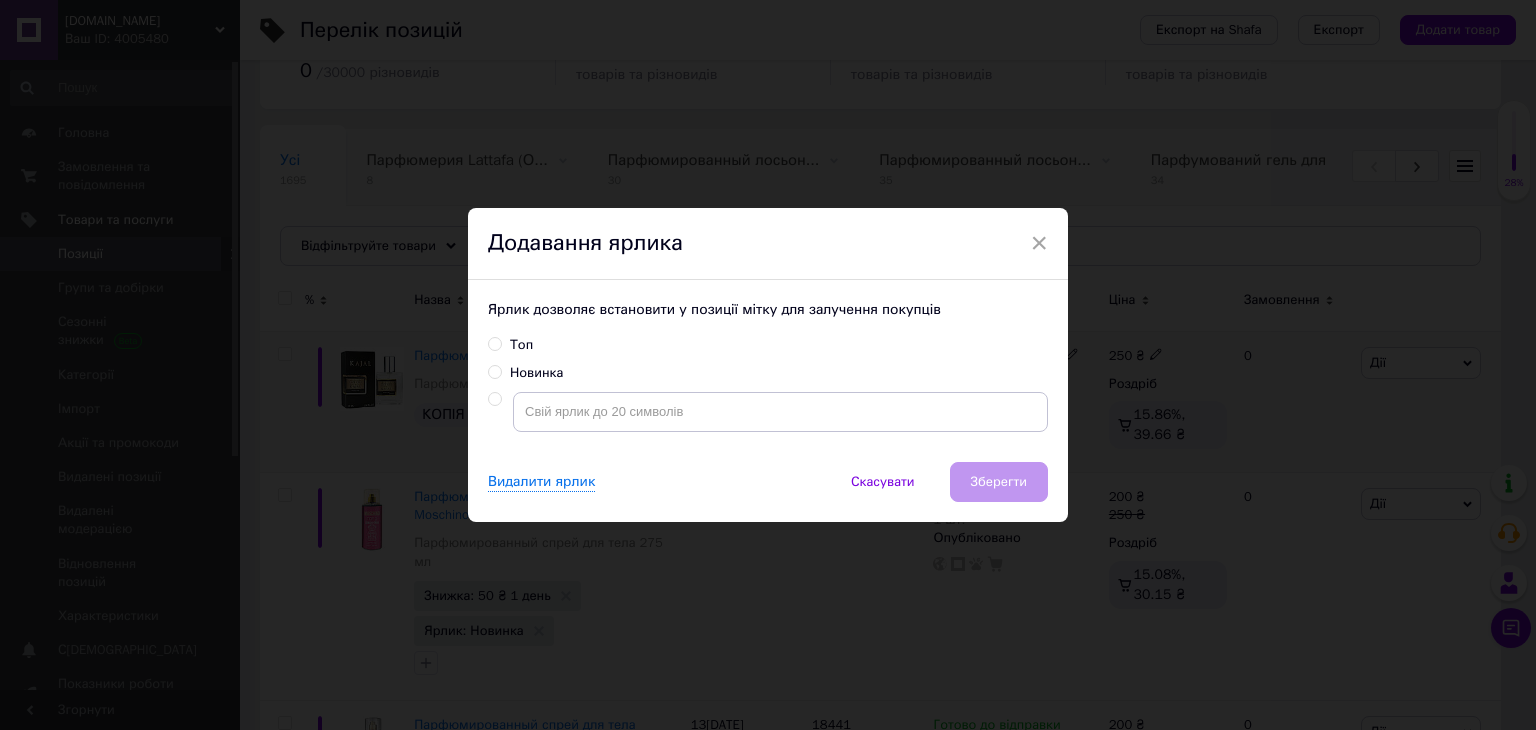 click on "Новинка" at bounding box center [536, 373] 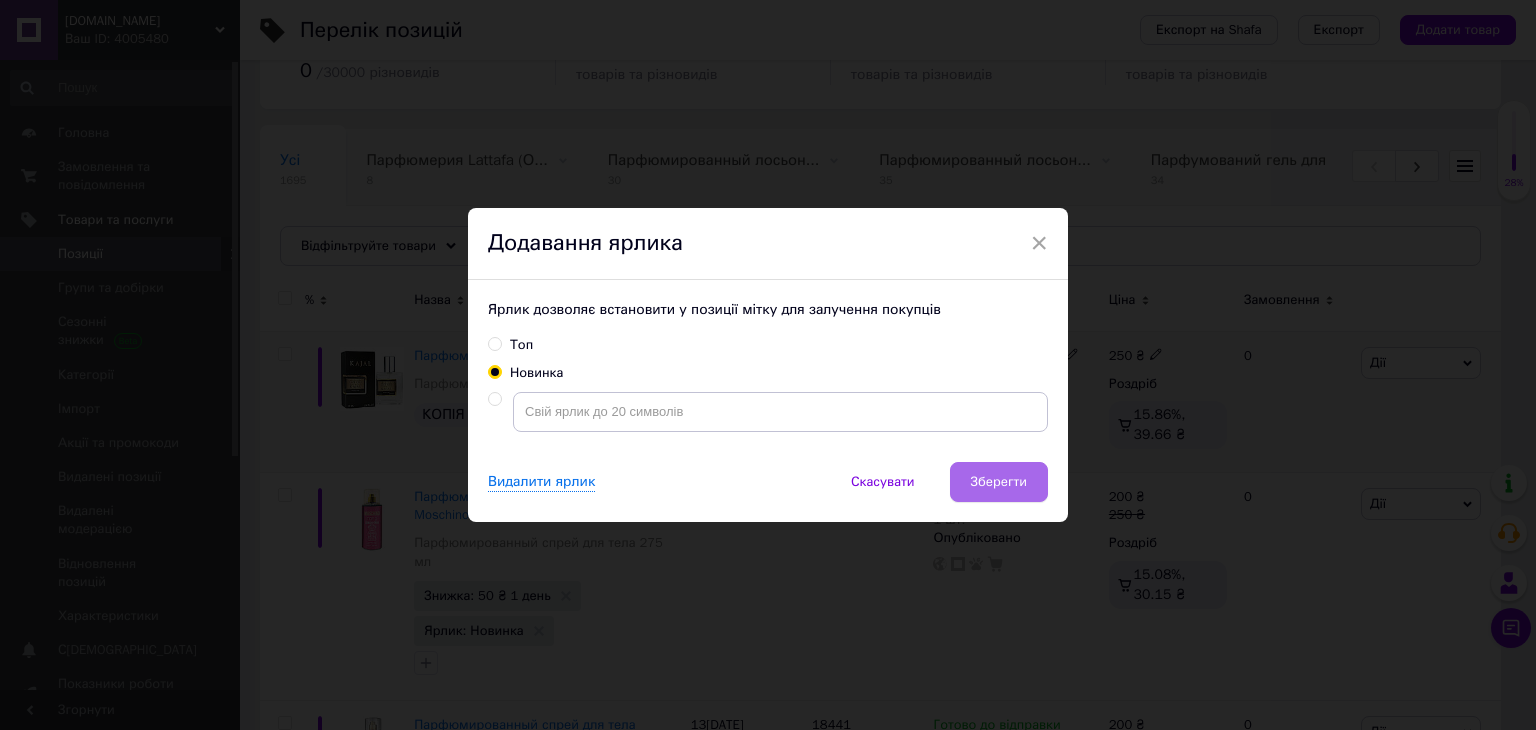 click on "Зберегти" at bounding box center [999, 482] 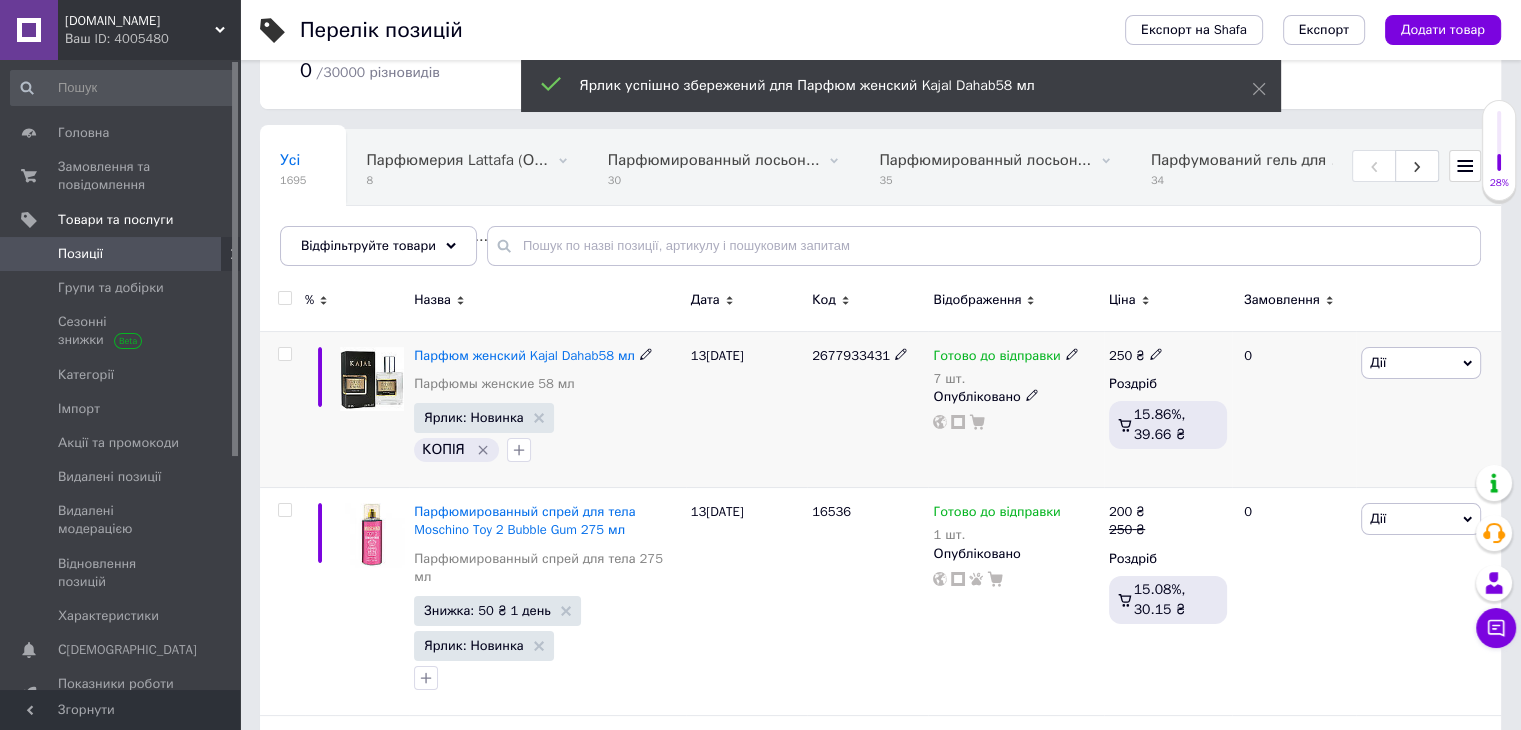 click on "Дії" at bounding box center (1421, 363) 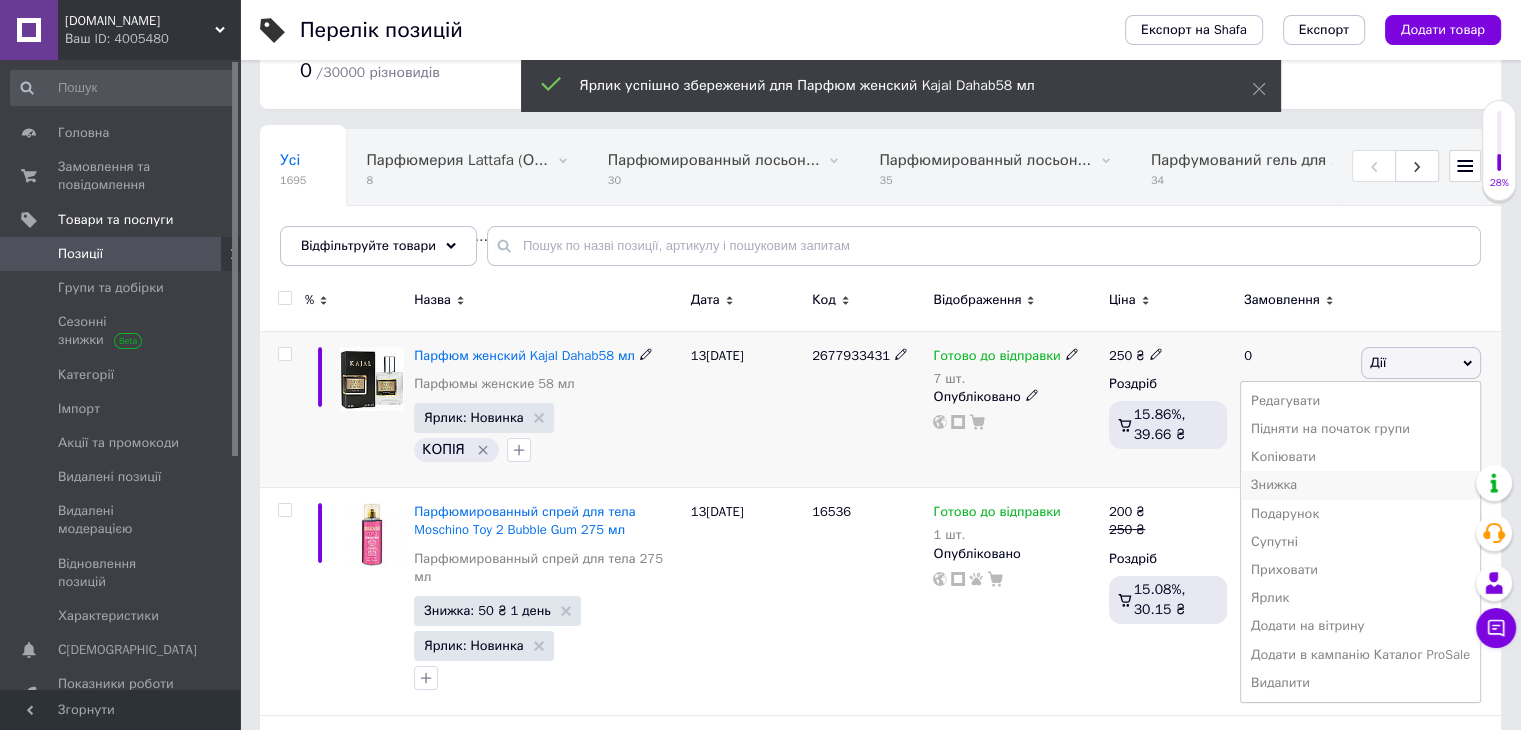 click on "Знижка" at bounding box center (1360, 485) 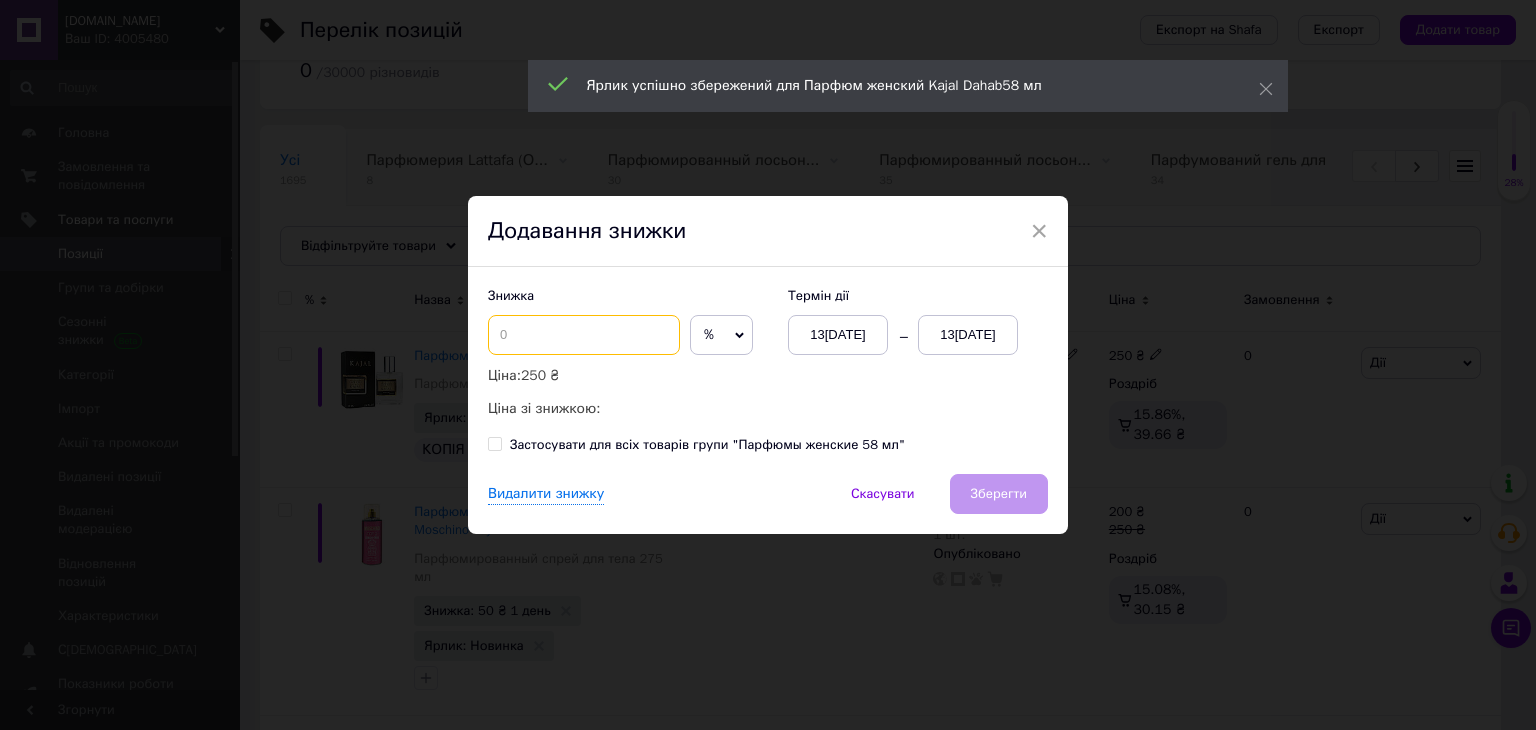 click at bounding box center [584, 335] 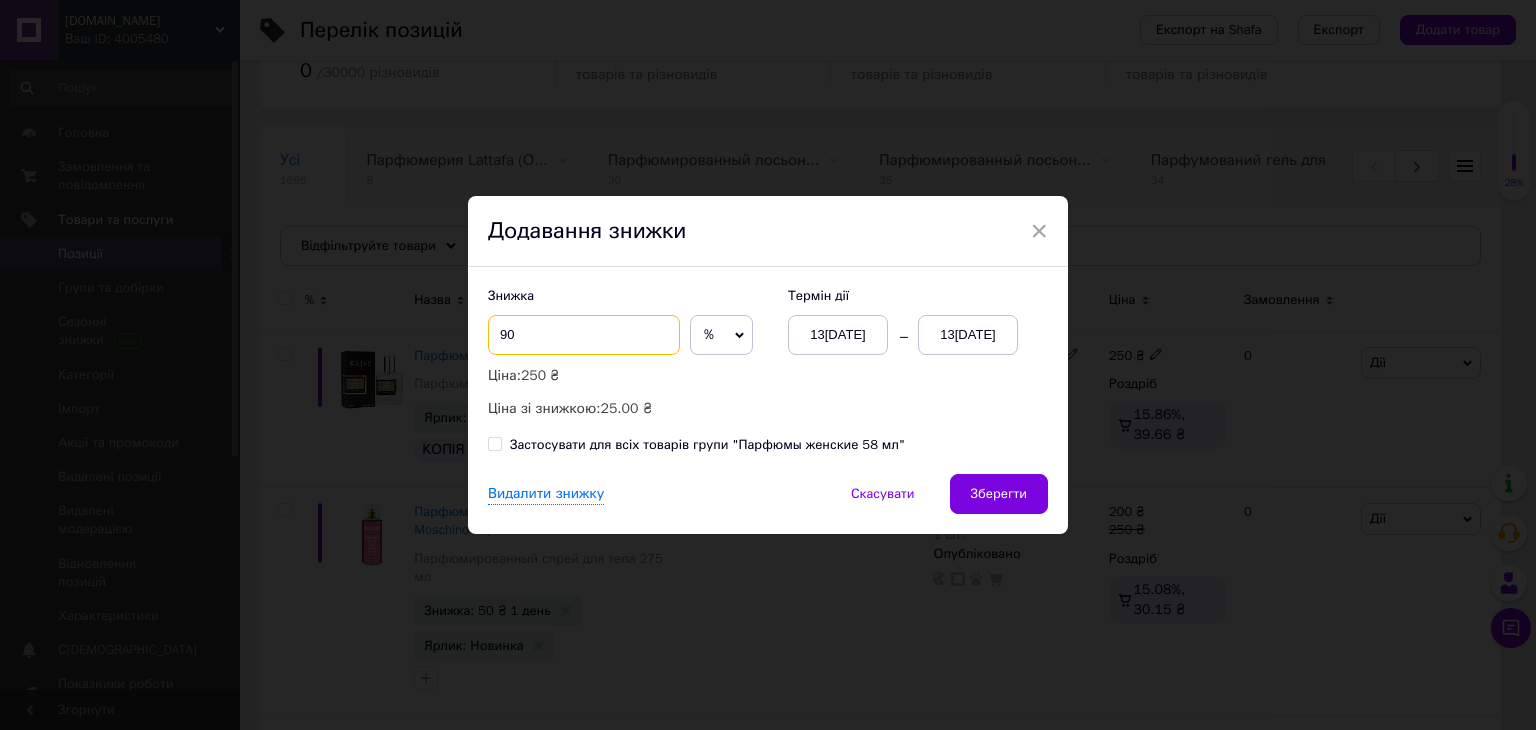type on "90" 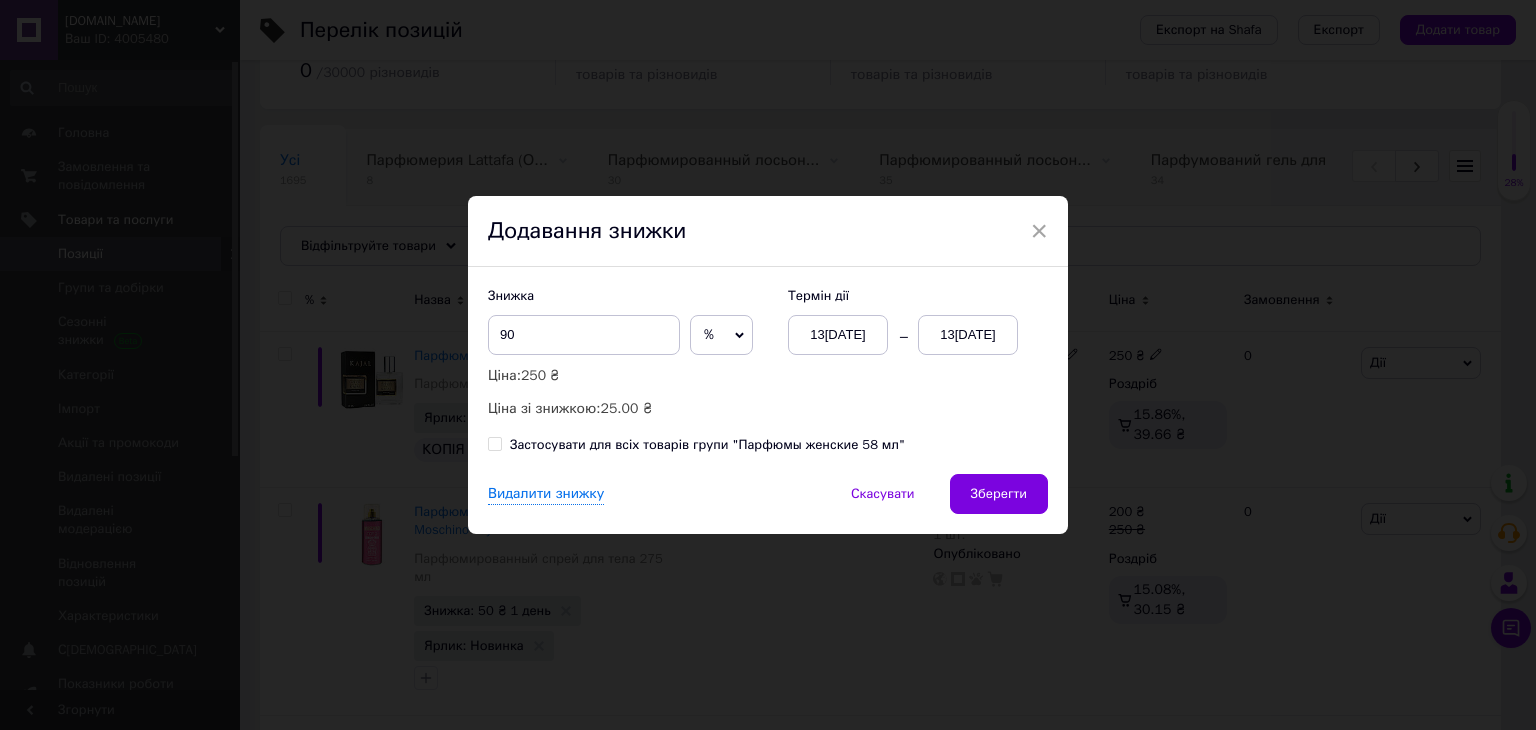 click on "%" at bounding box center [721, 335] 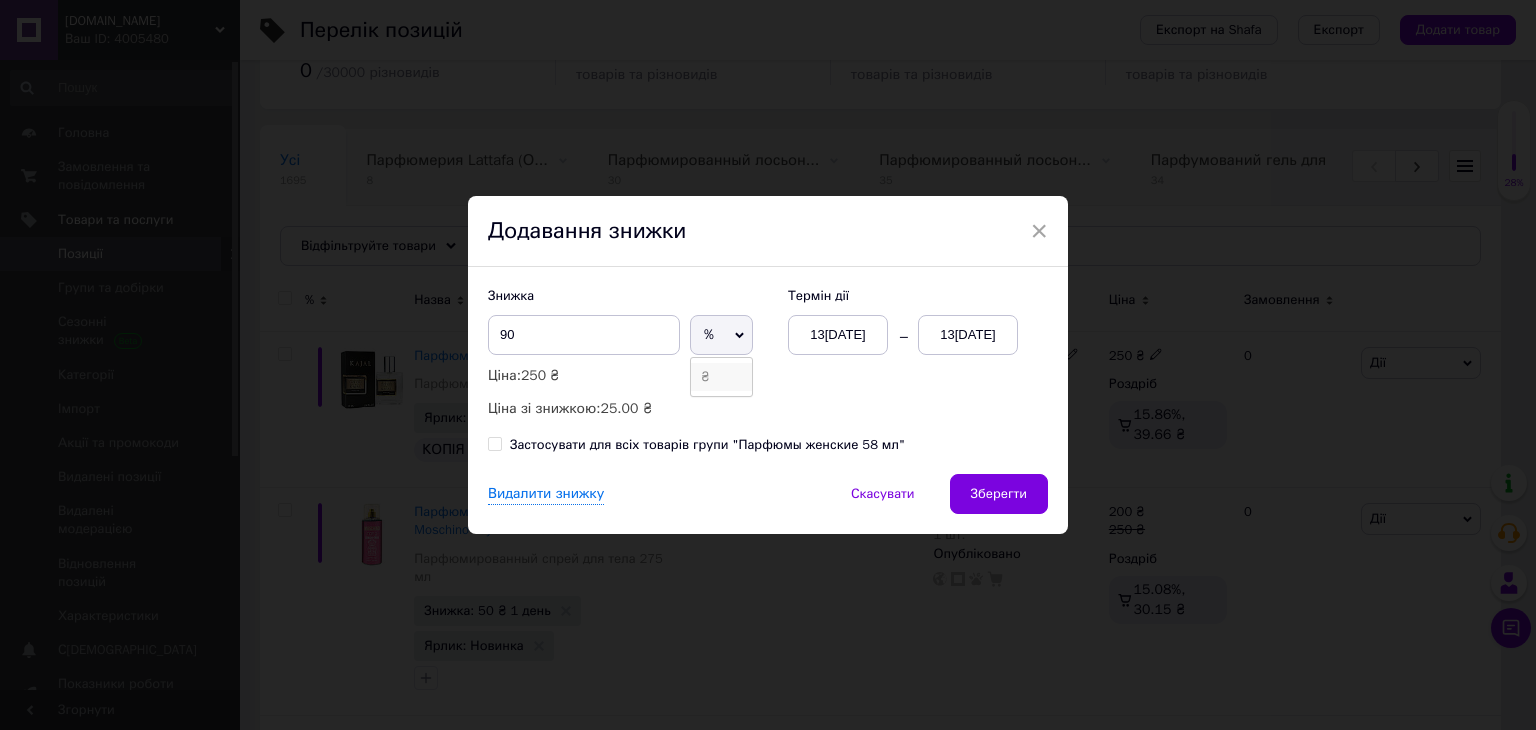 click on "₴" at bounding box center (721, 377) 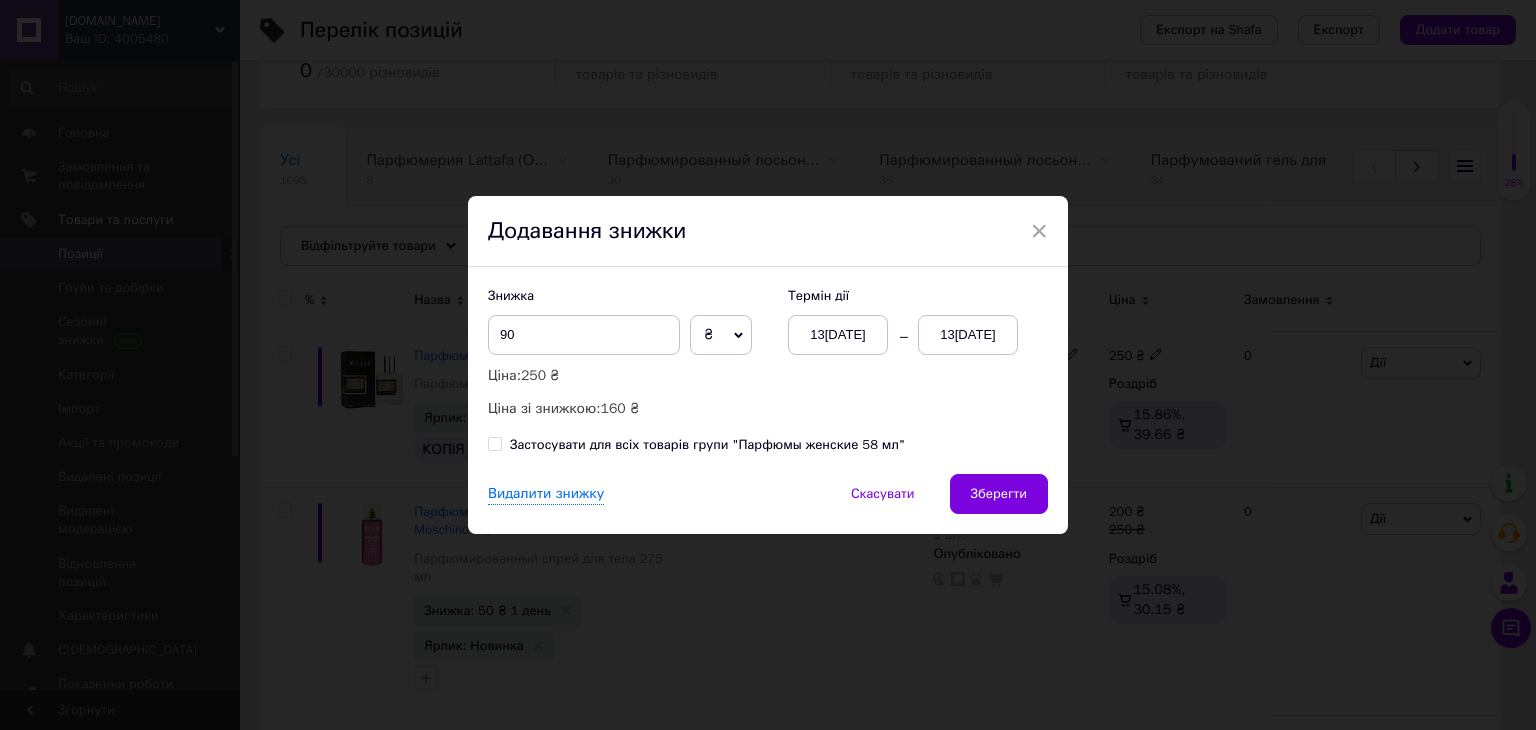 click on "13[DATE]" at bounding box center [968, 335] 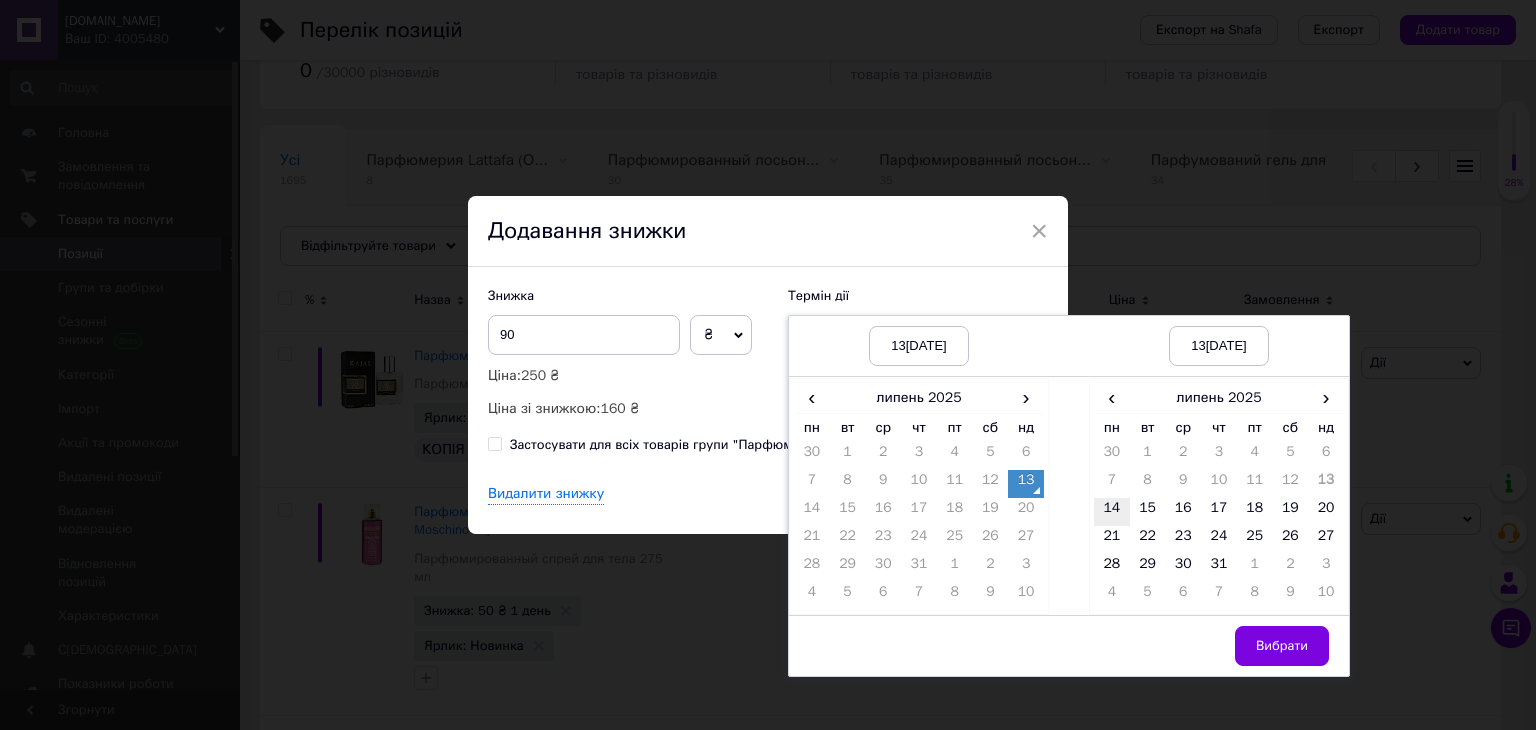click on "14" at bounding box center (1112, 512) 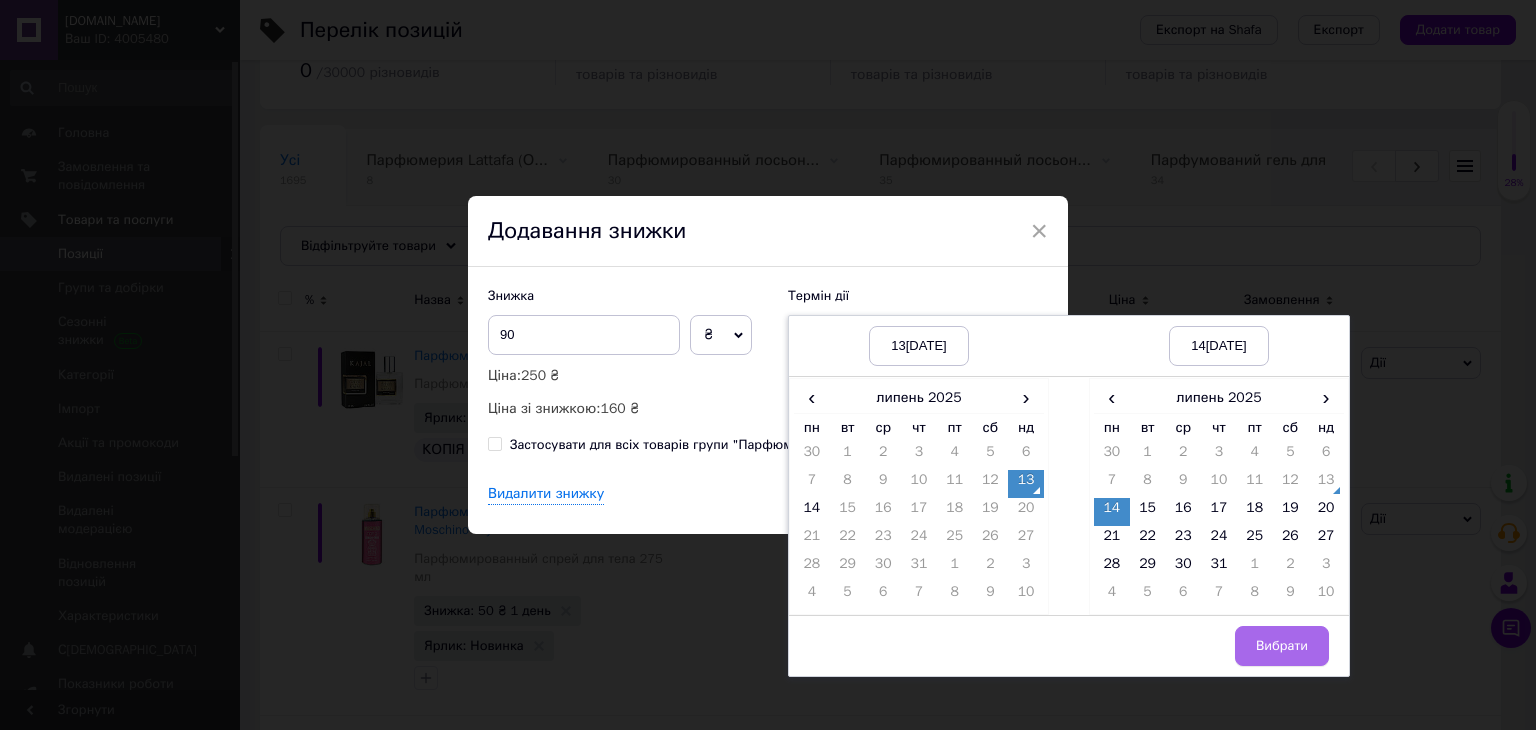 drag, startPoint x: 1267, startPoint y: 645, endPoint x: 1238, endPoint y: 633, distance: 31.38471 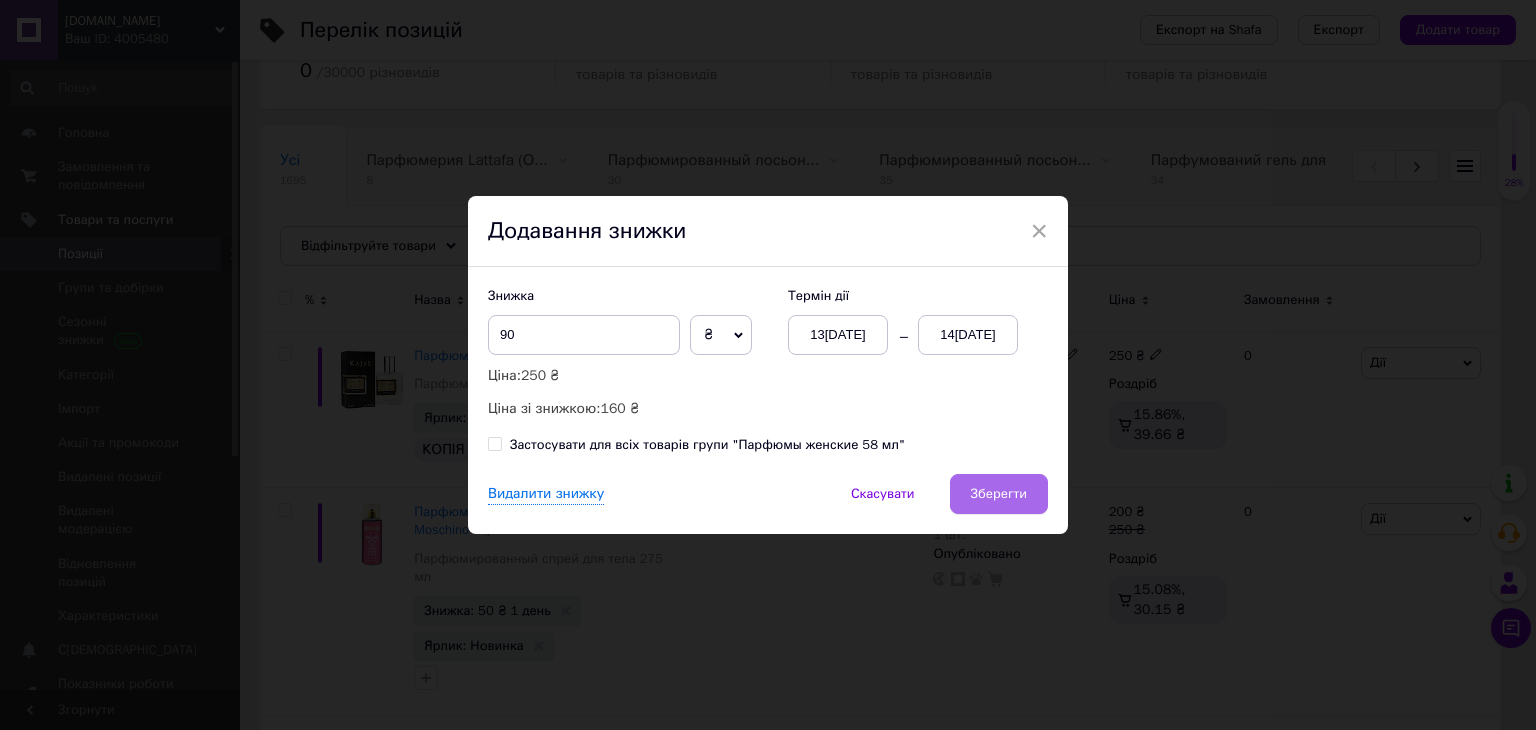 click on "Зберегти" at bounding box center [999, 494] 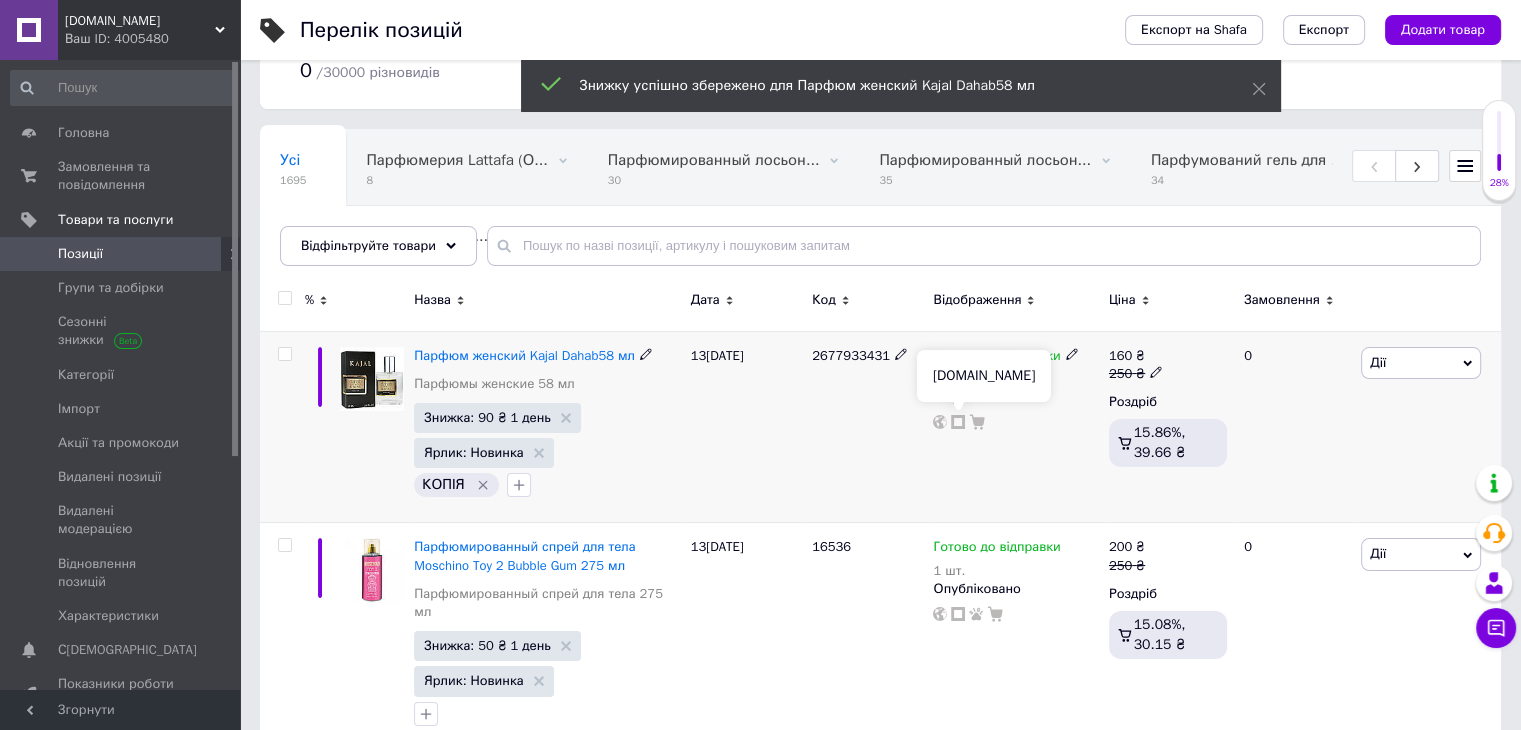 click 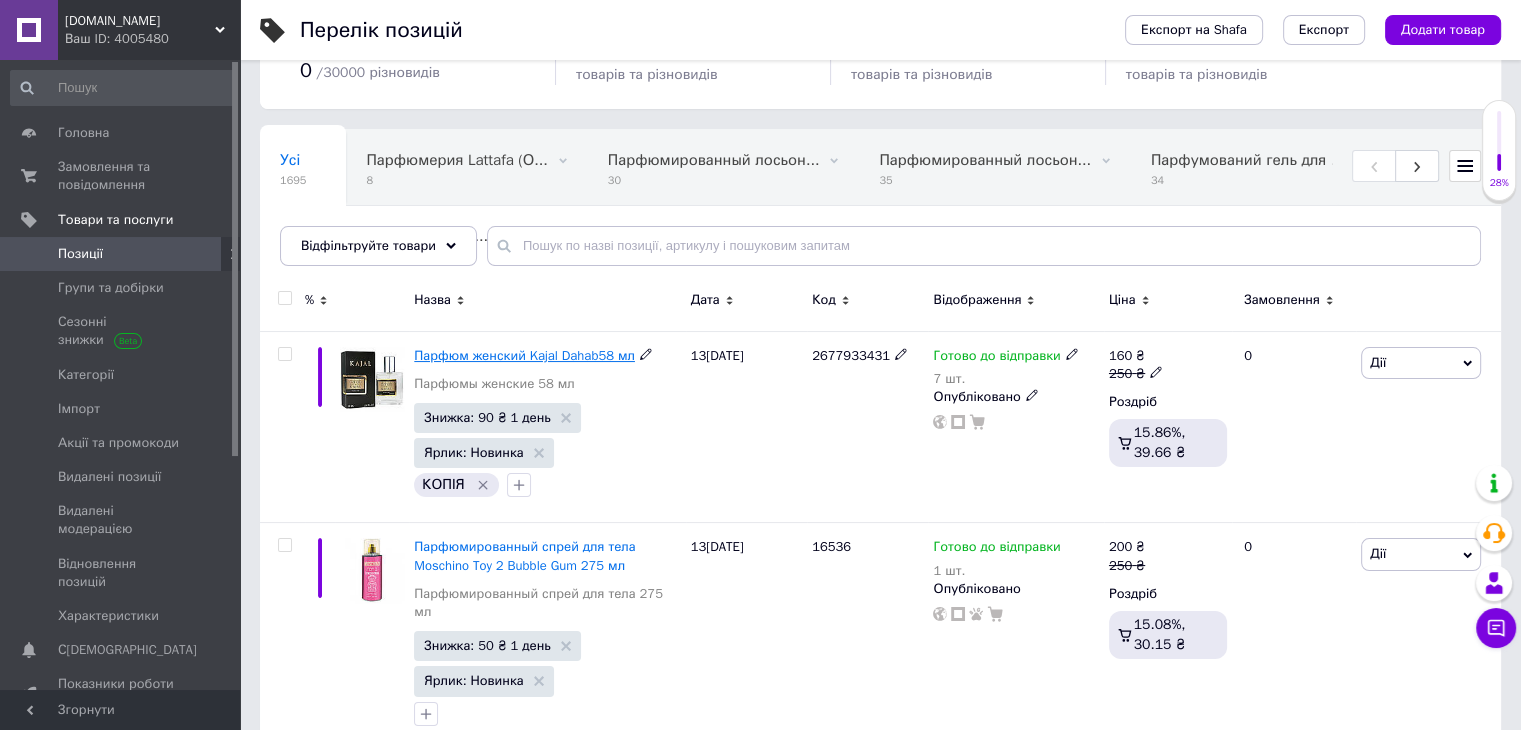 click on "Парфюм женский Kajal Dahab58 мл" at bounding box center [524, 355] 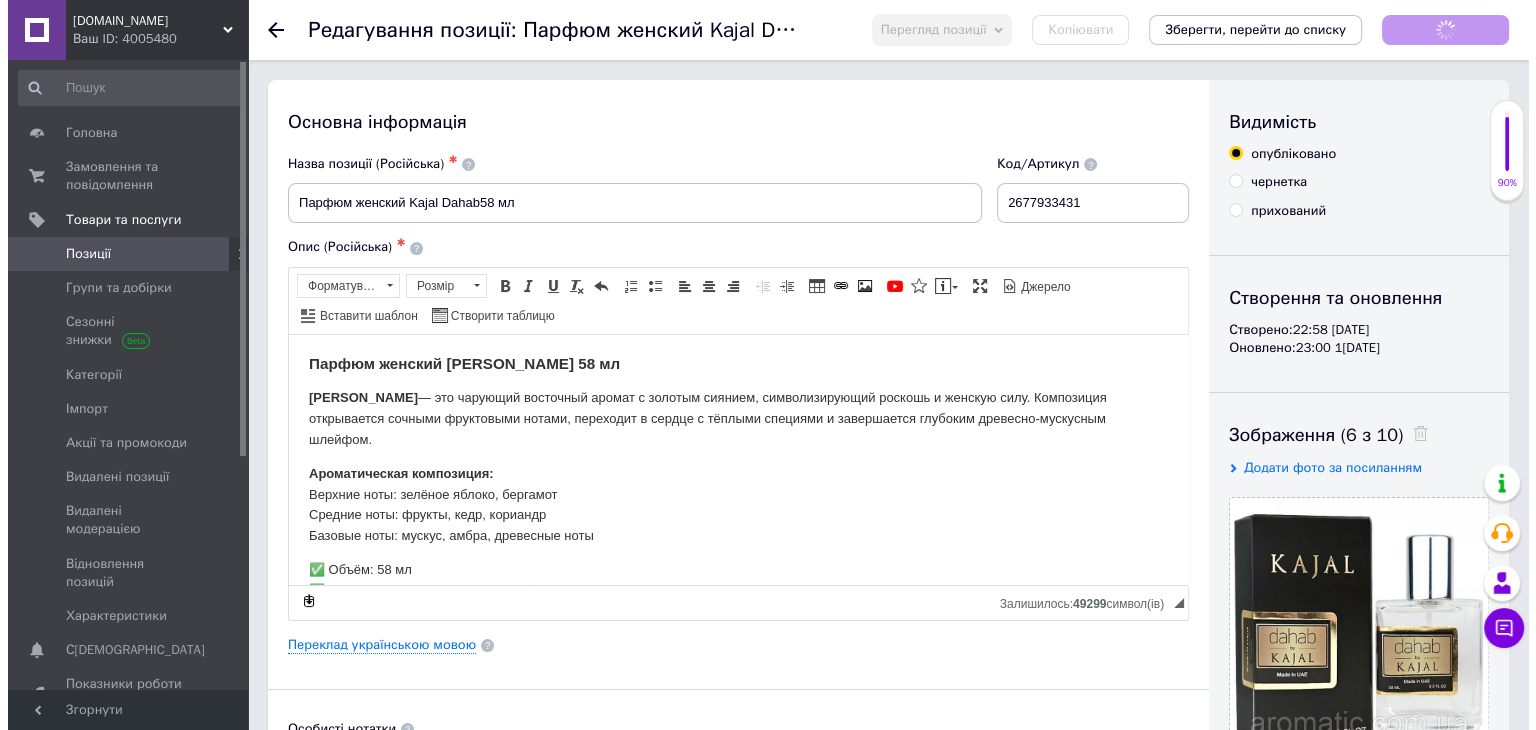 scroll, scrollTop: 0, scrollLeft: 0, axis: both 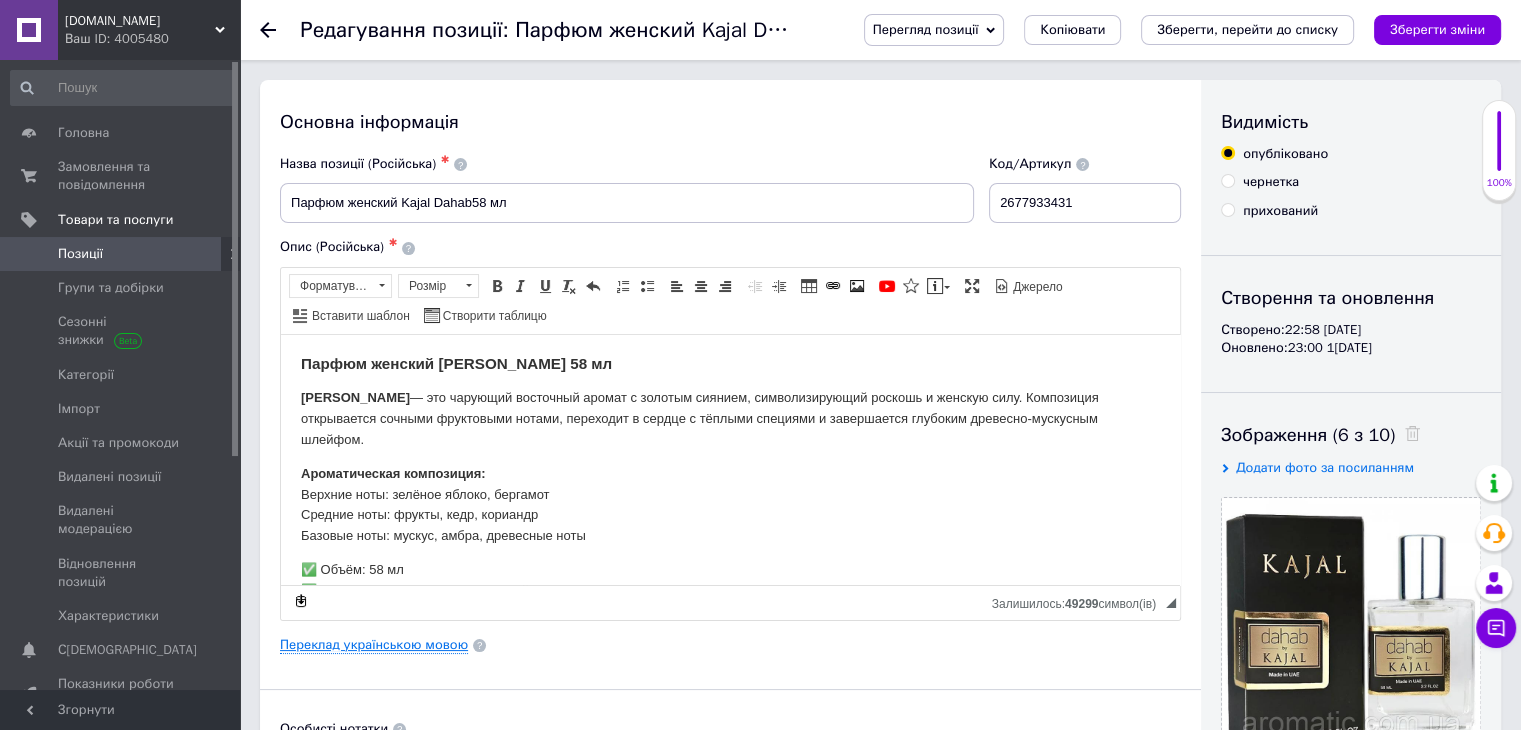 click on "Переклад українською мовою" at bounding box center [374, 645] 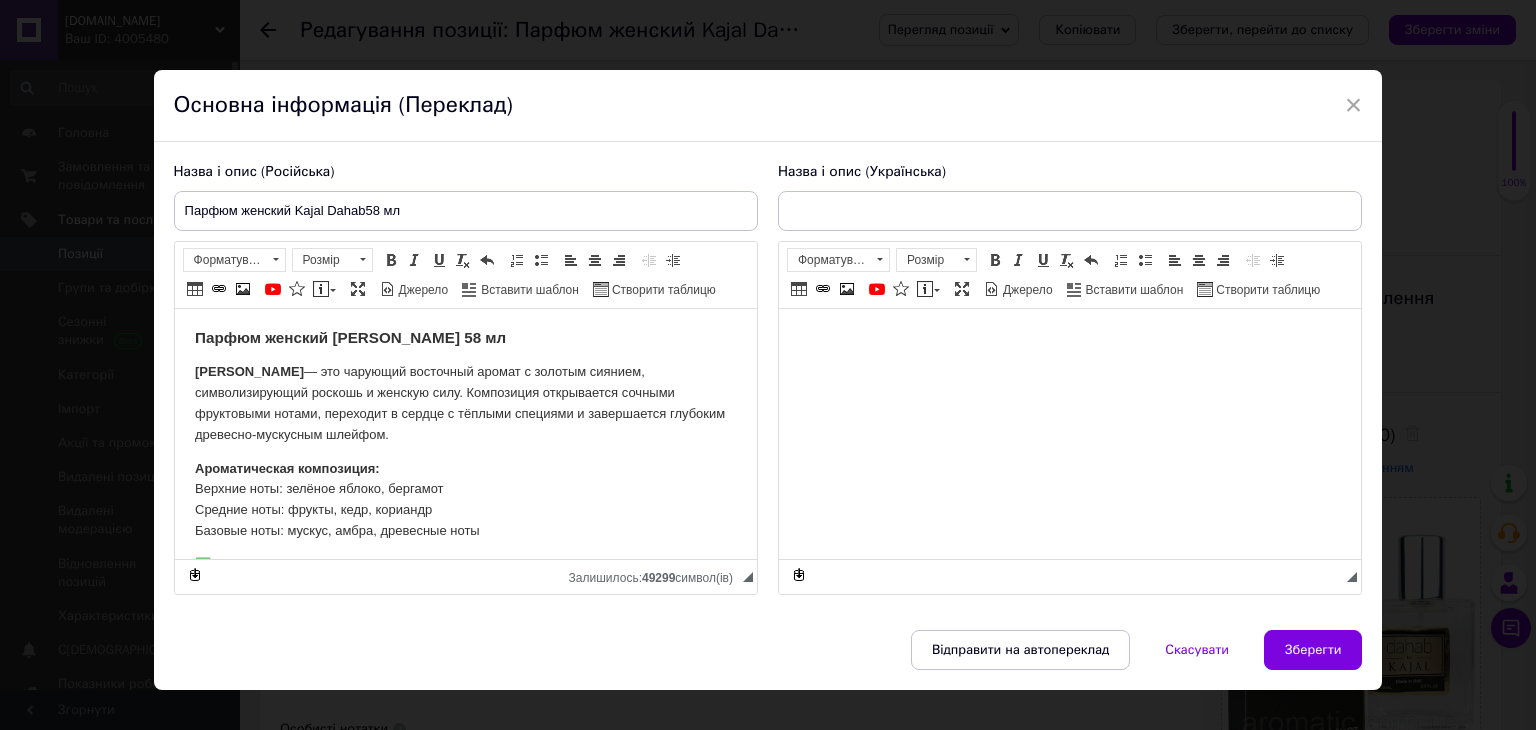 scroll, scrollTop: 0, scrollLeft: 0, axis: both 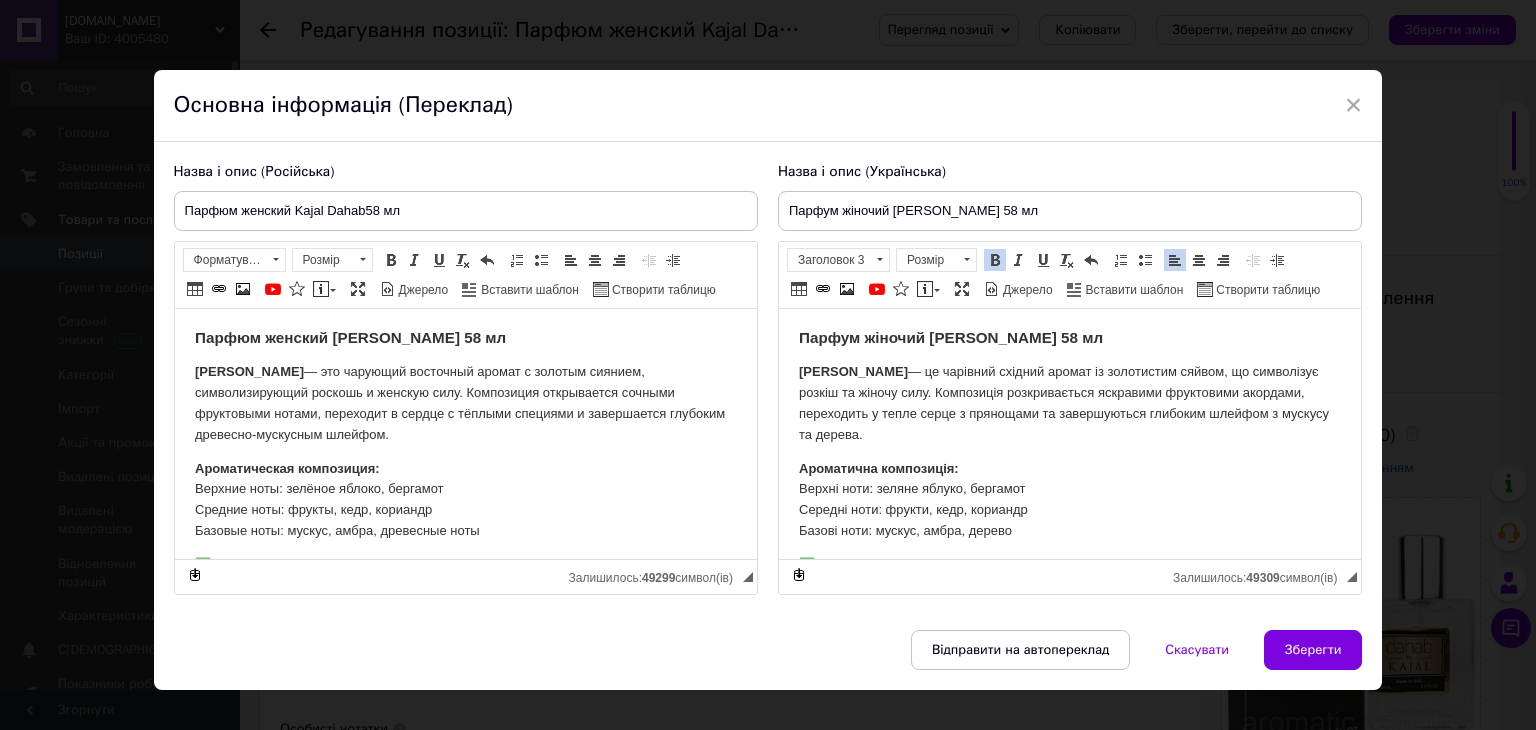 click on "Ароматична композиція: Верхні ноти: зеляне яблуко, бергамот Середні ноти: фрукти, кедр, кориандр Базові ноти: мускус, амбра, дерево" at bounding box center (1069, 500) 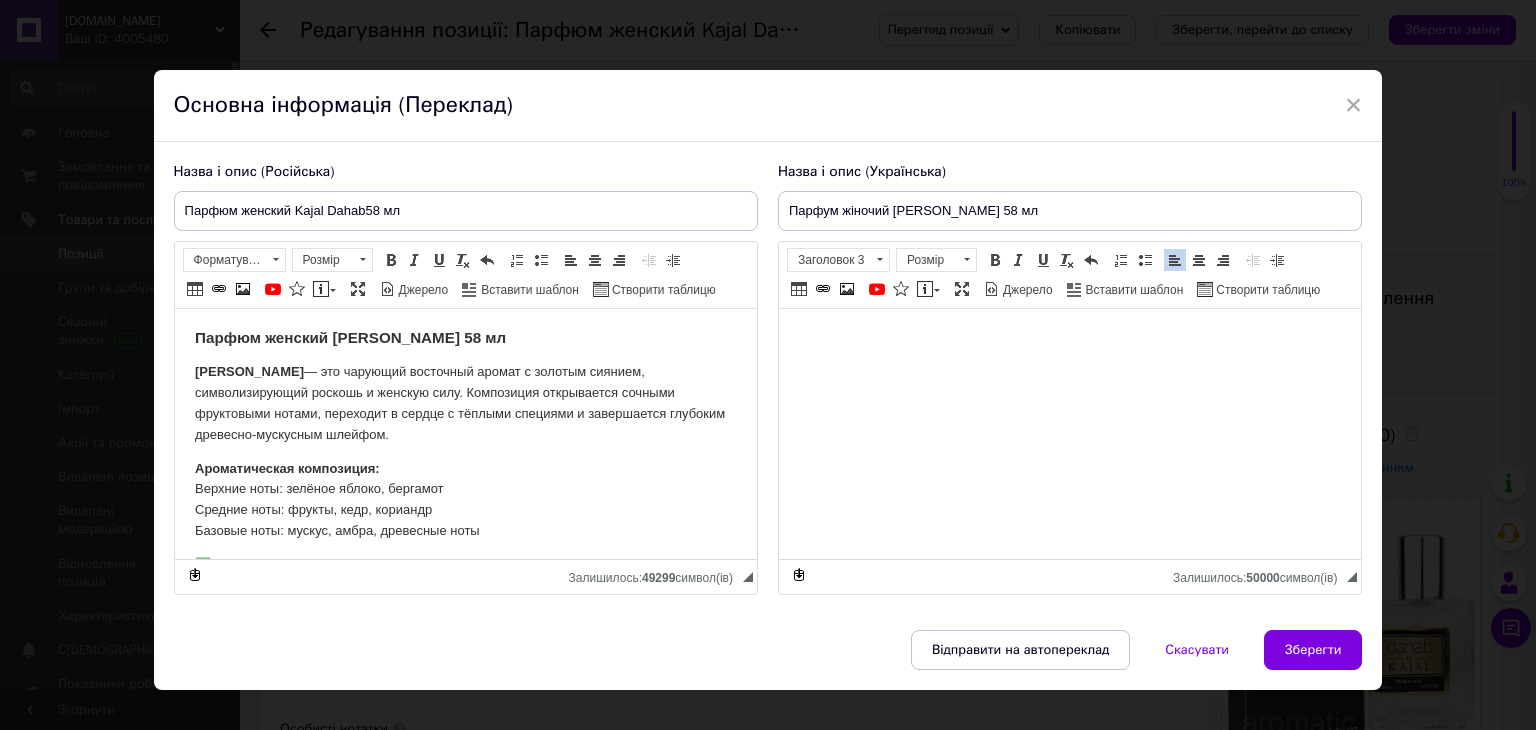 click on "Ароматическая композиция: Верхние ноты: зелёное яблоко, бергамот Средние ноты: фрукты, кедр, кориандр Базовые ноты: мускус, амбра, древесные ноты" at bounding box center [465, 500] 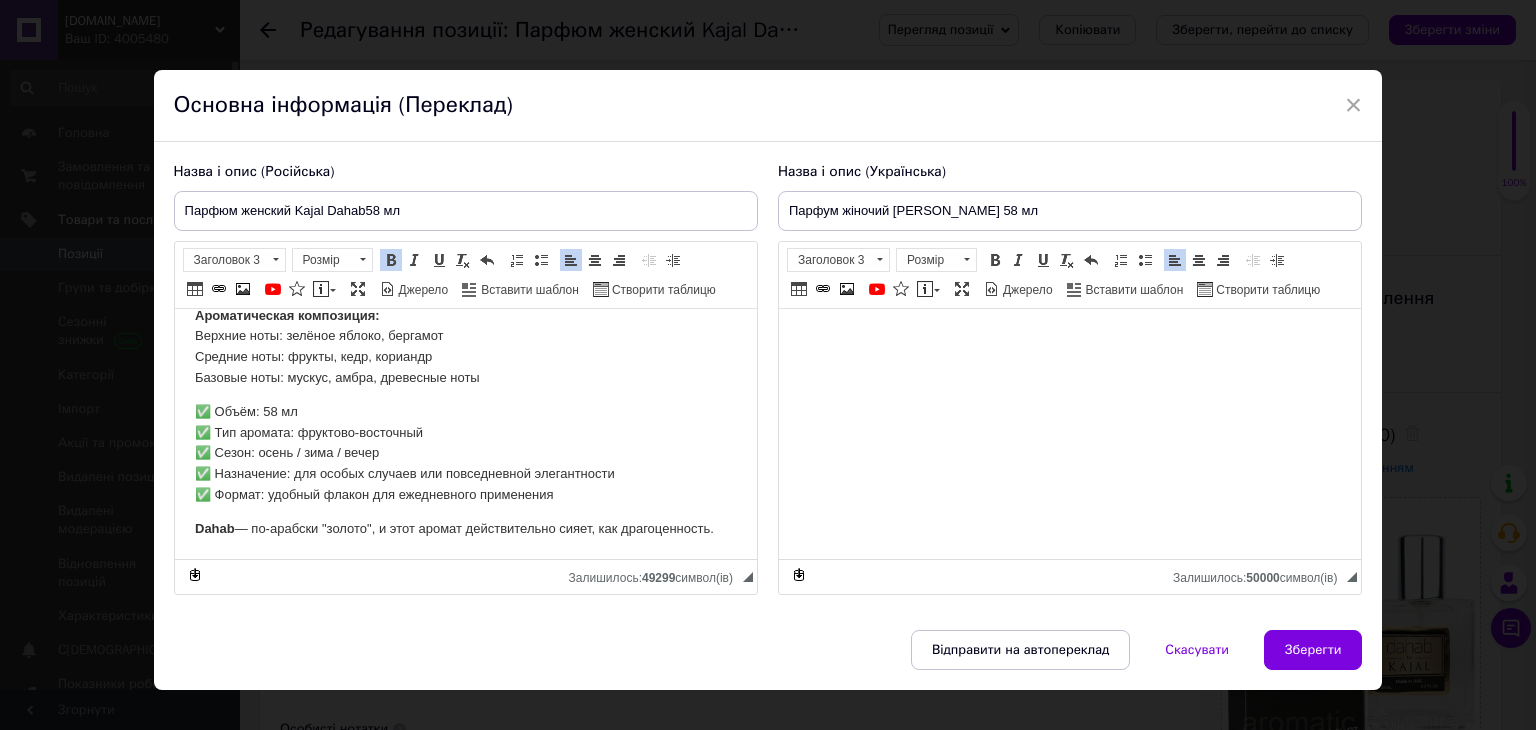 scroll, scrollTop: 0, scrollLeft: 0, axis: both 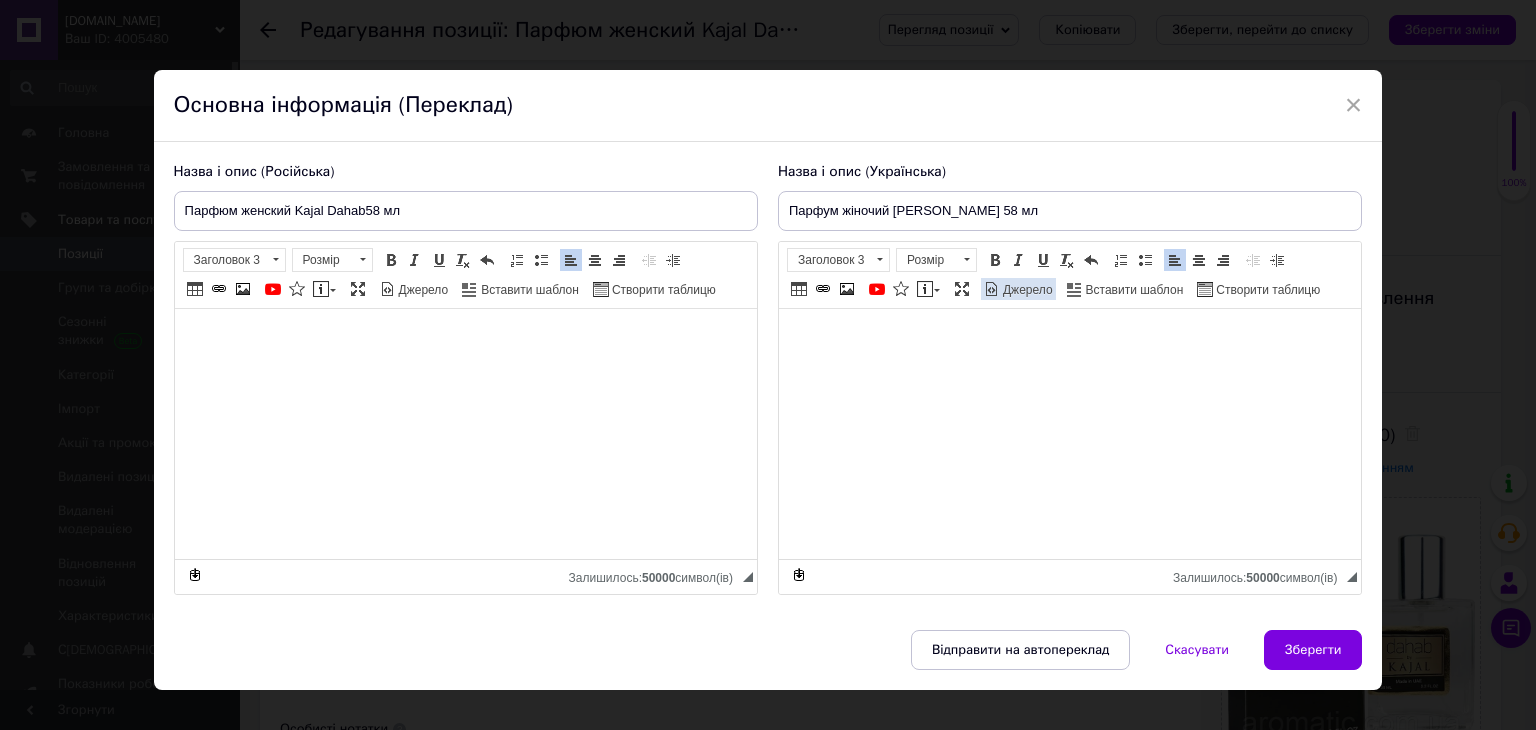 click on "Джерело" at bounding box center (1026, 290) 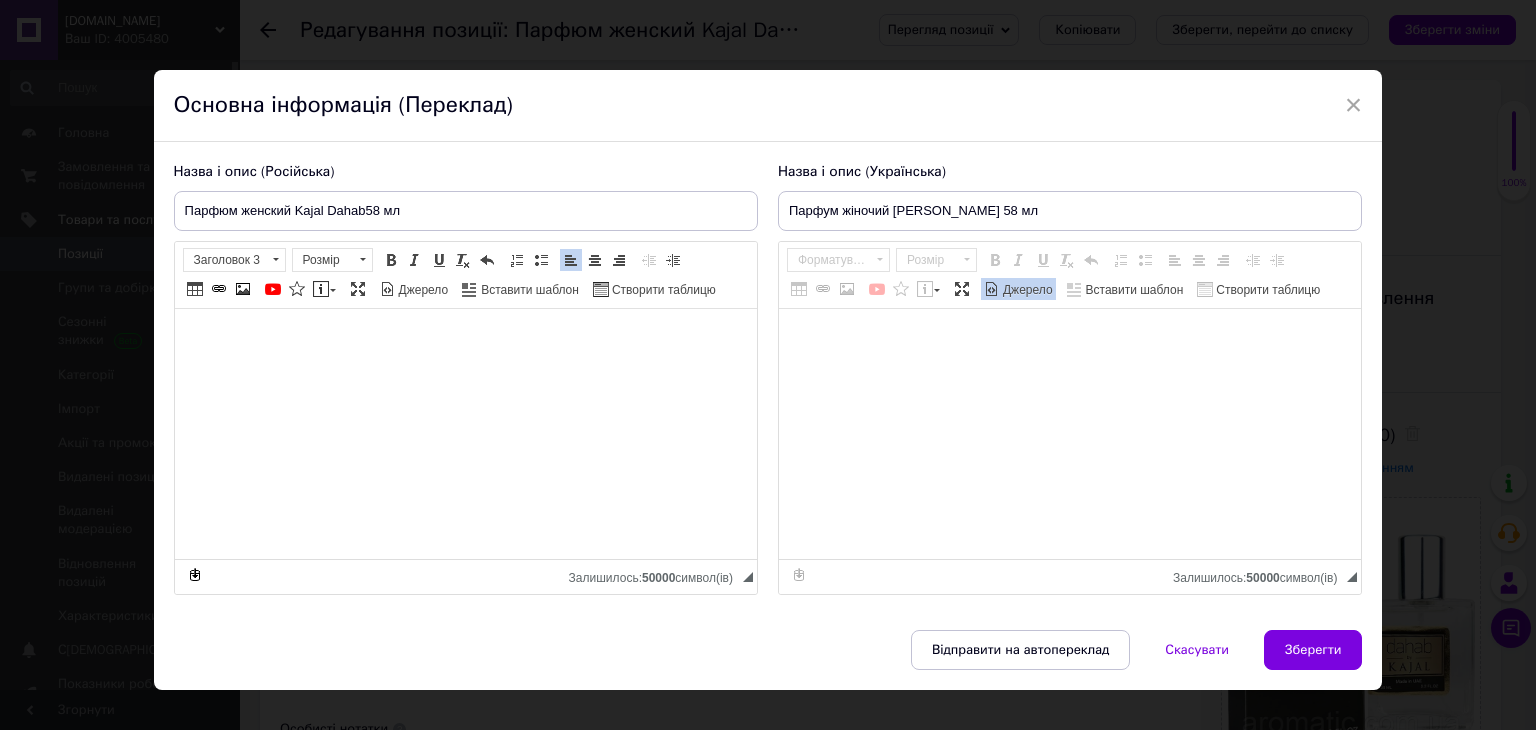 click at bounding box center (1070, 434) 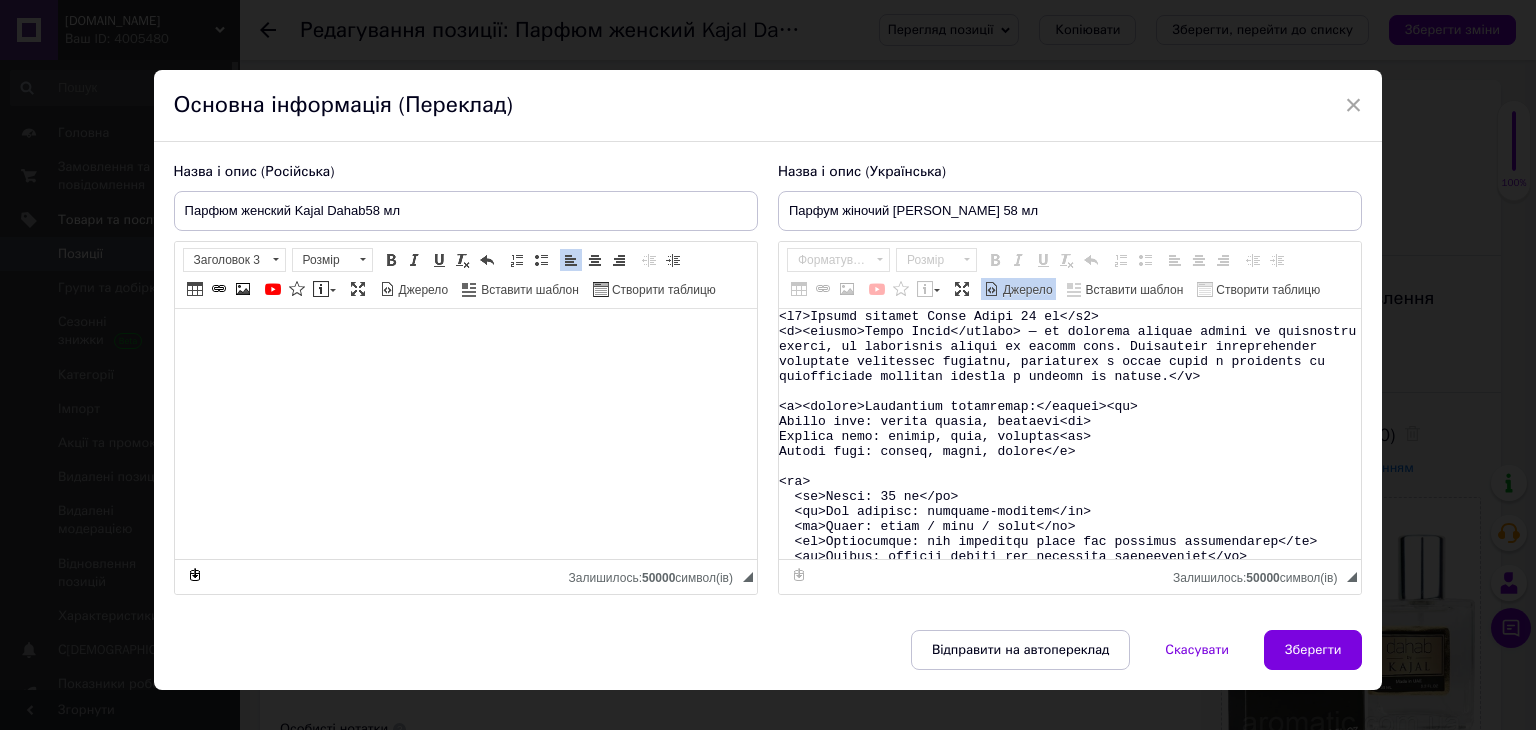 scroll, scrollTop: 84, scrollLeft: 0, axis: vertical 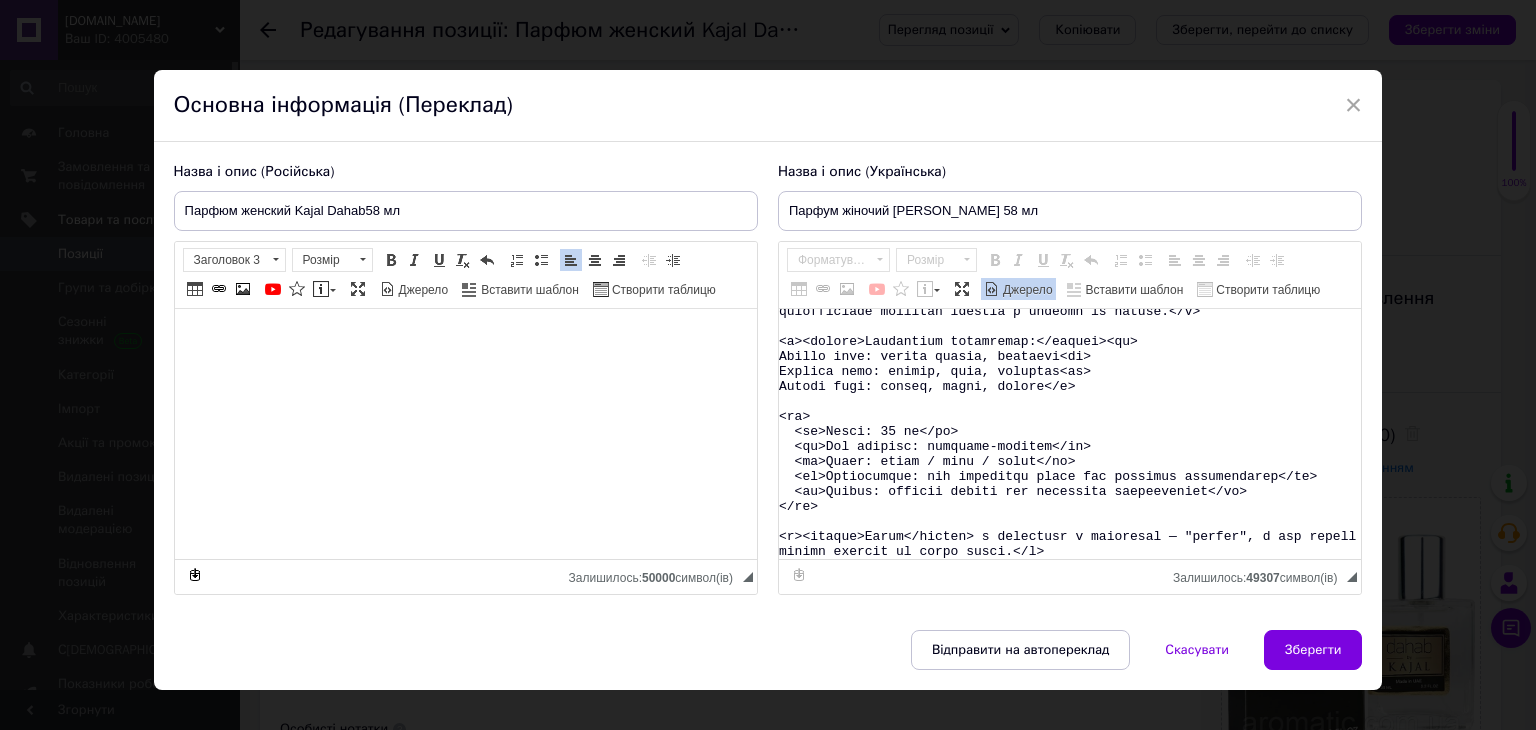 click on "Джерело" at bounding box center [1026, 290] 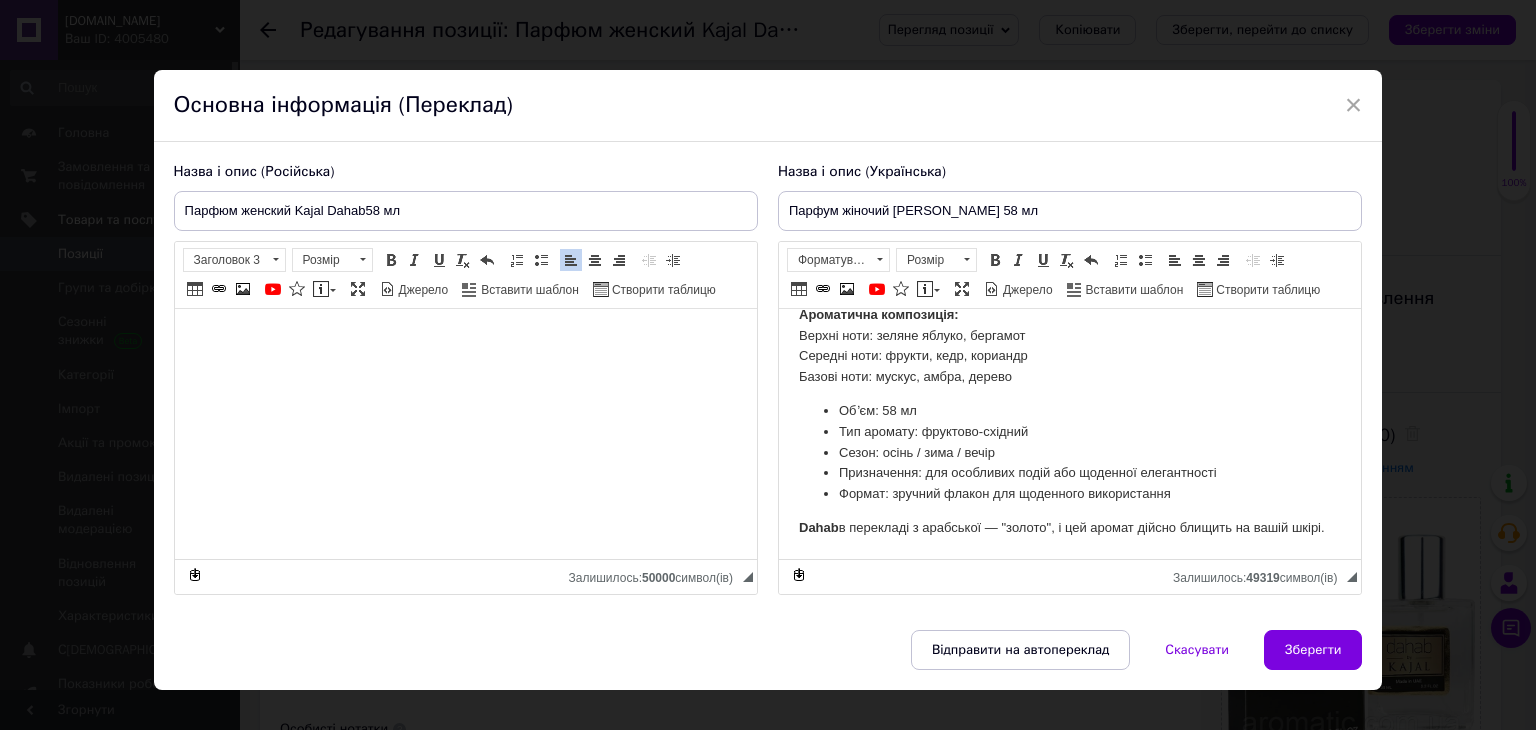 scroll, scrollTop: 189, scrollLeft: 0, axis: vertical 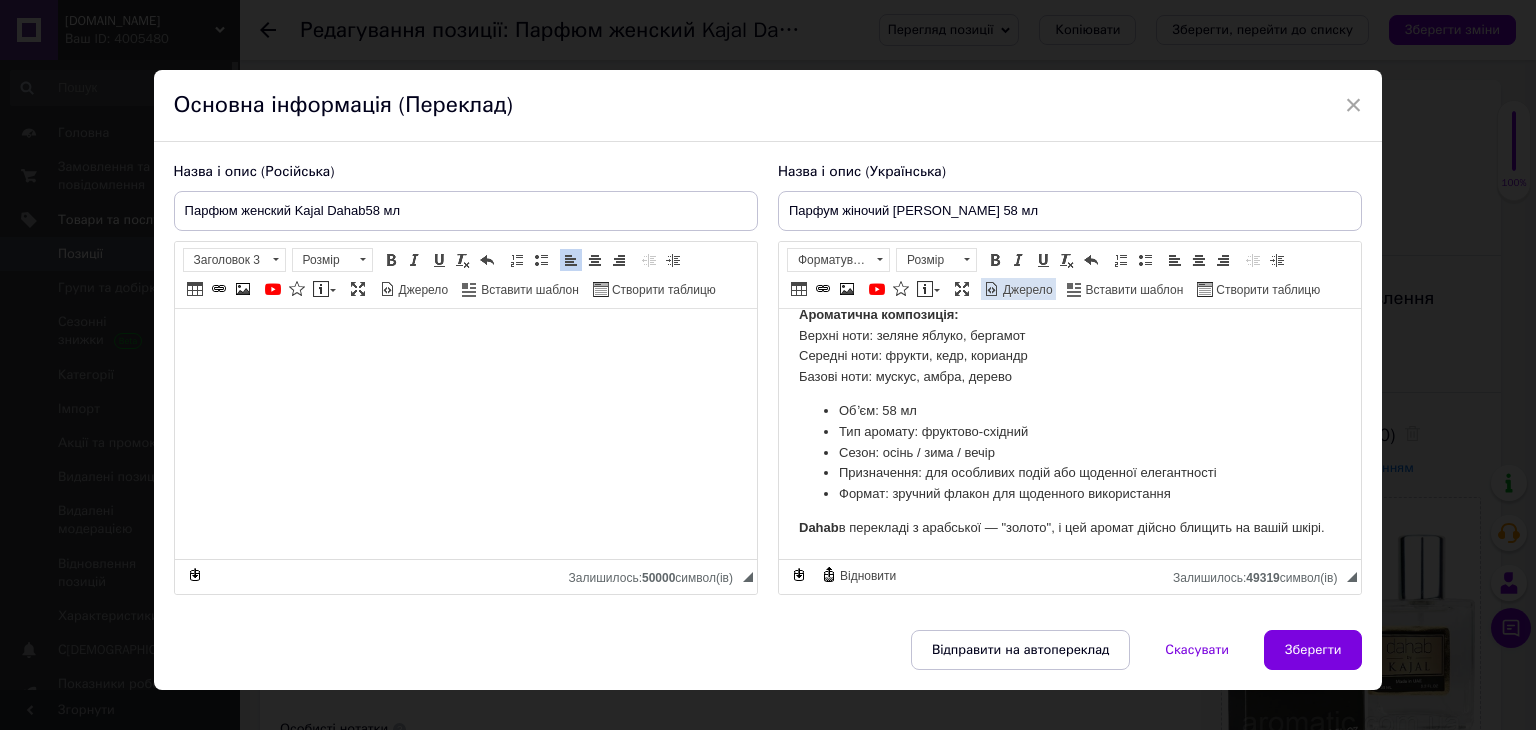 click on "Джерело" at bounding box center (1026, 290) 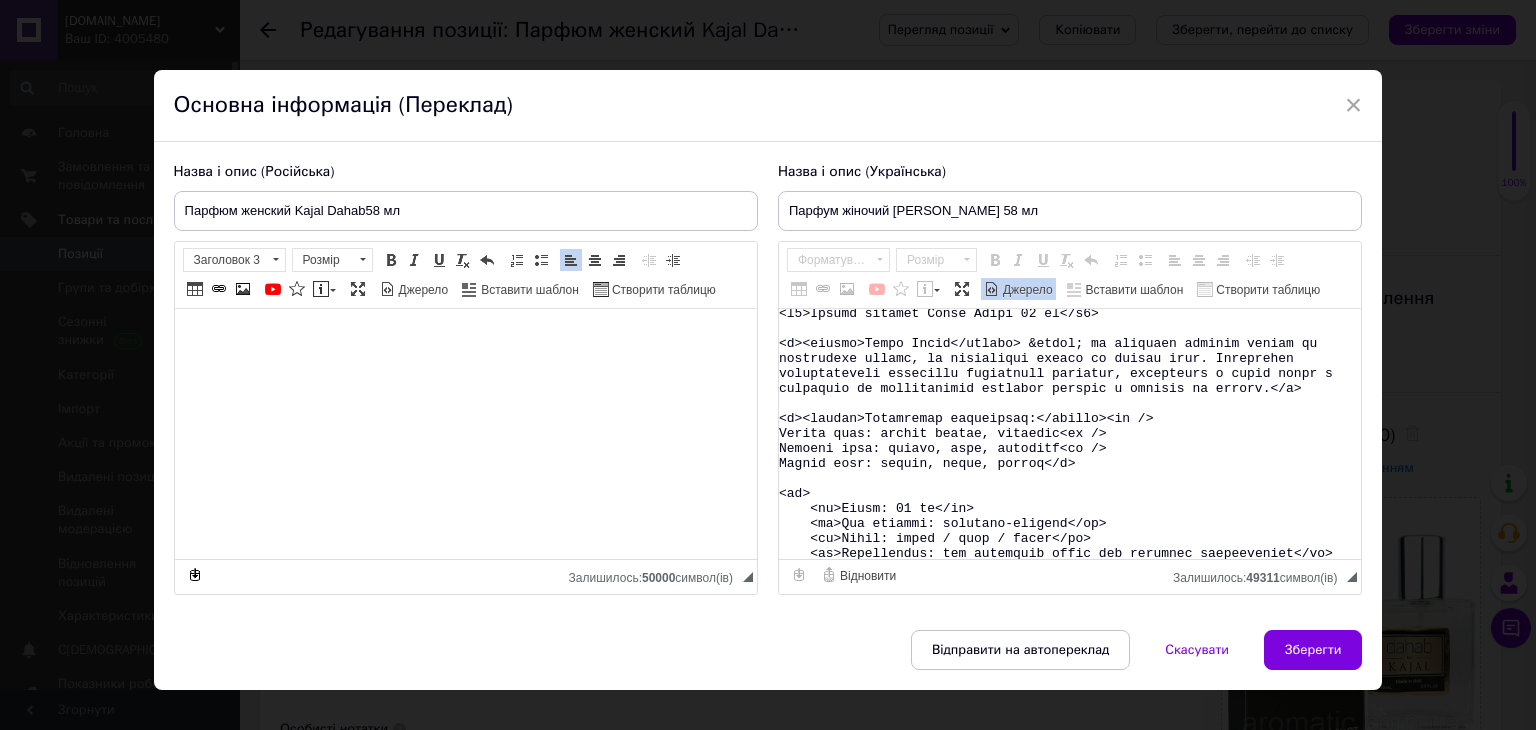 scroll, scrollTop: 0, scrollLeft: 0, axis: both 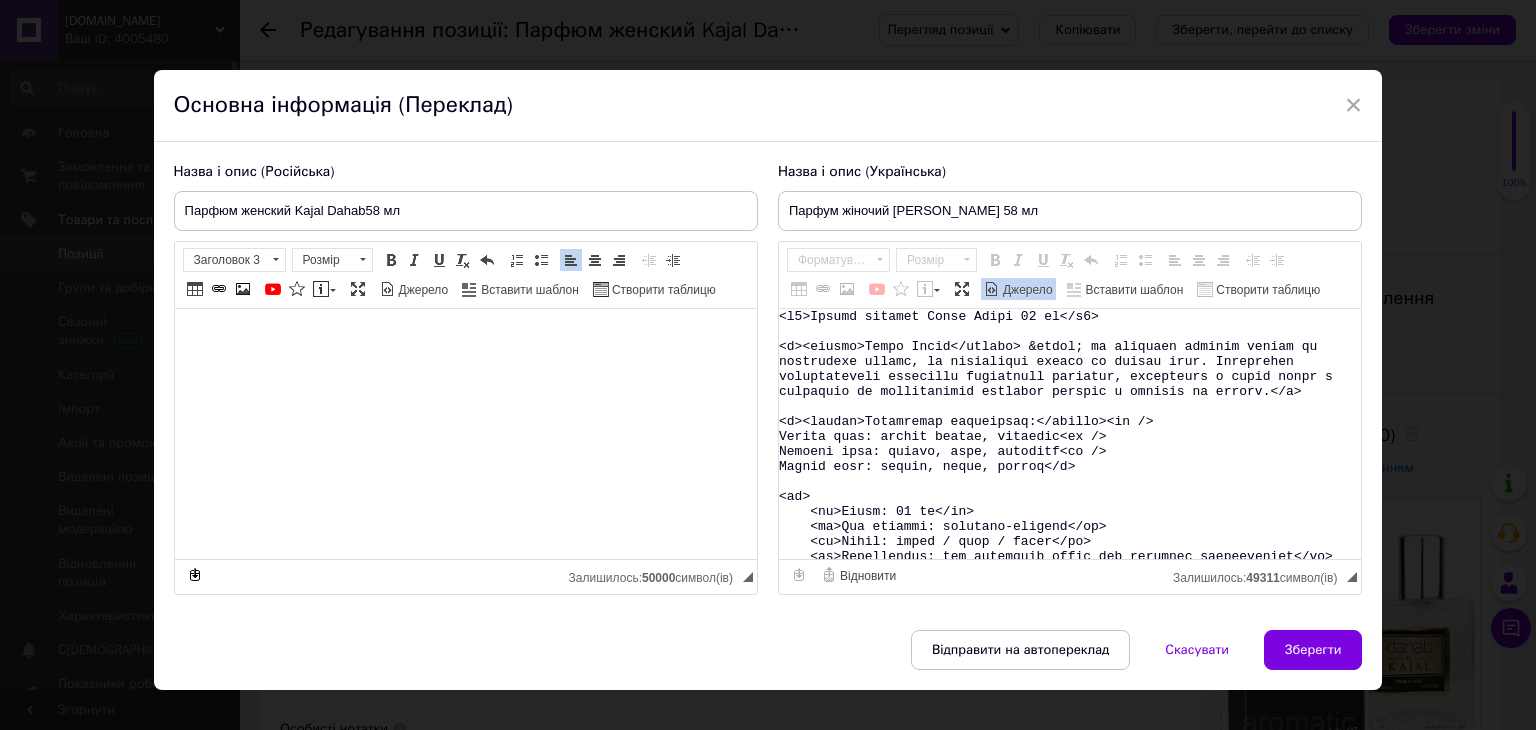 click on "Джерело" at bounding box center [1026, 290] 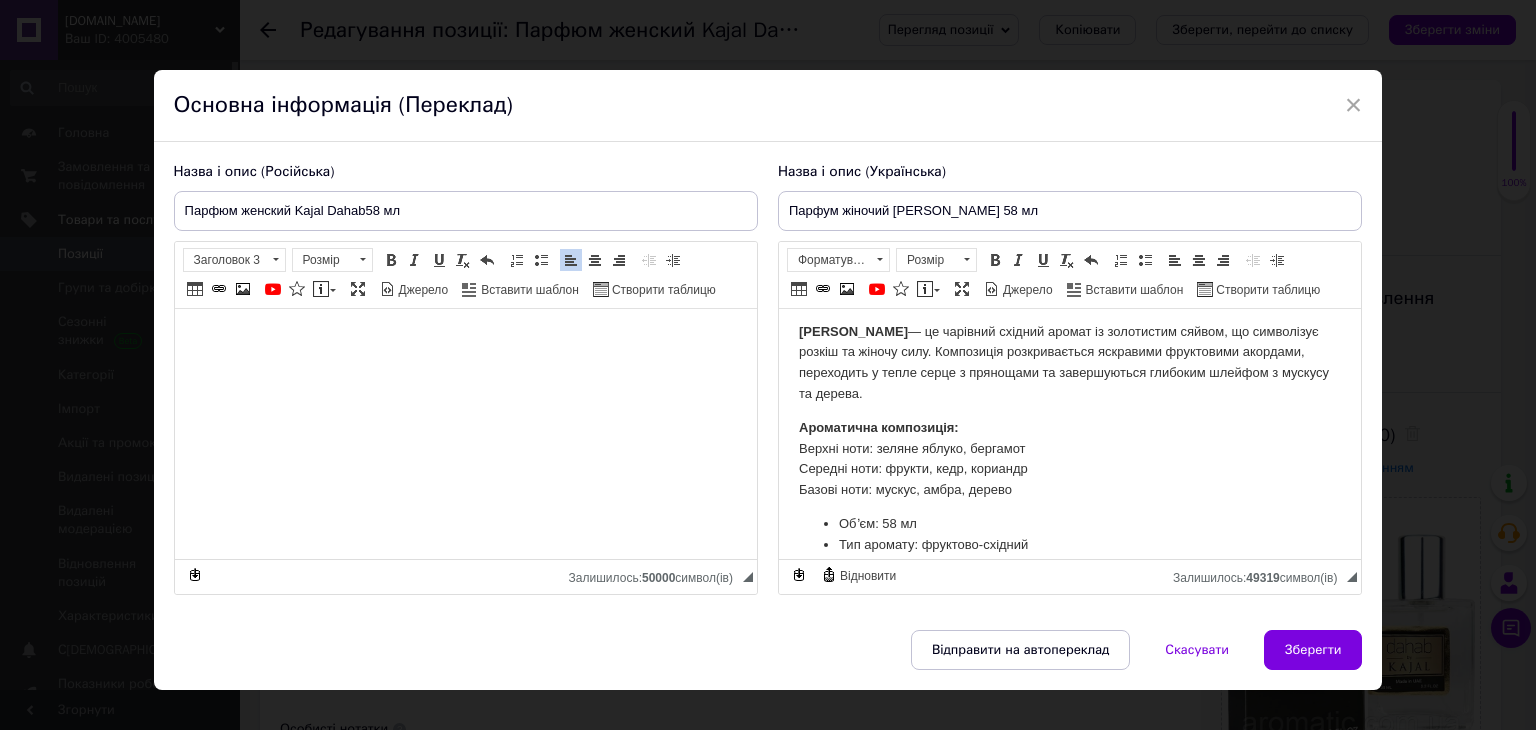 scroll, scrollTop: 189, scrollLeft: 0, axis: vertical 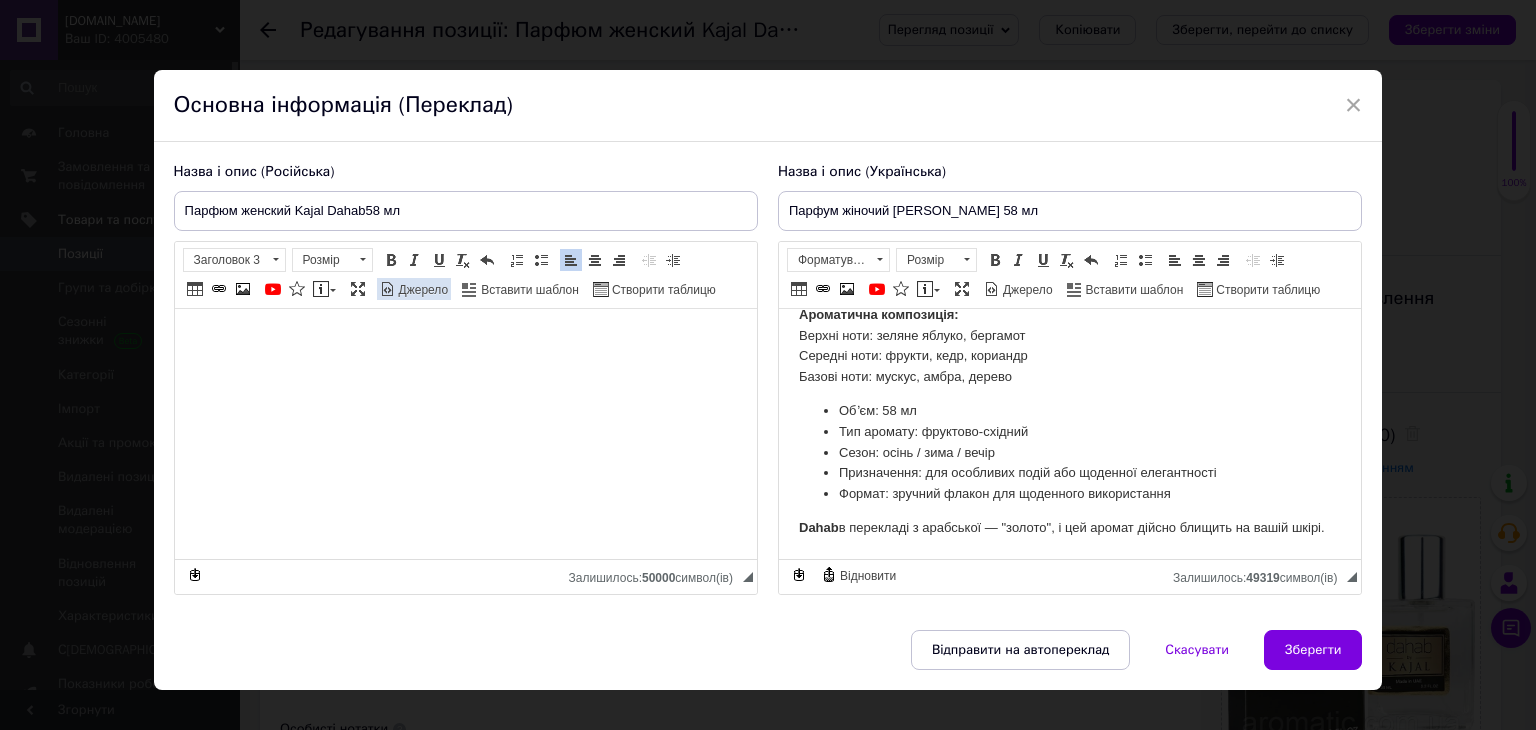 click on "Джерело" at bounding box center (422, 290) 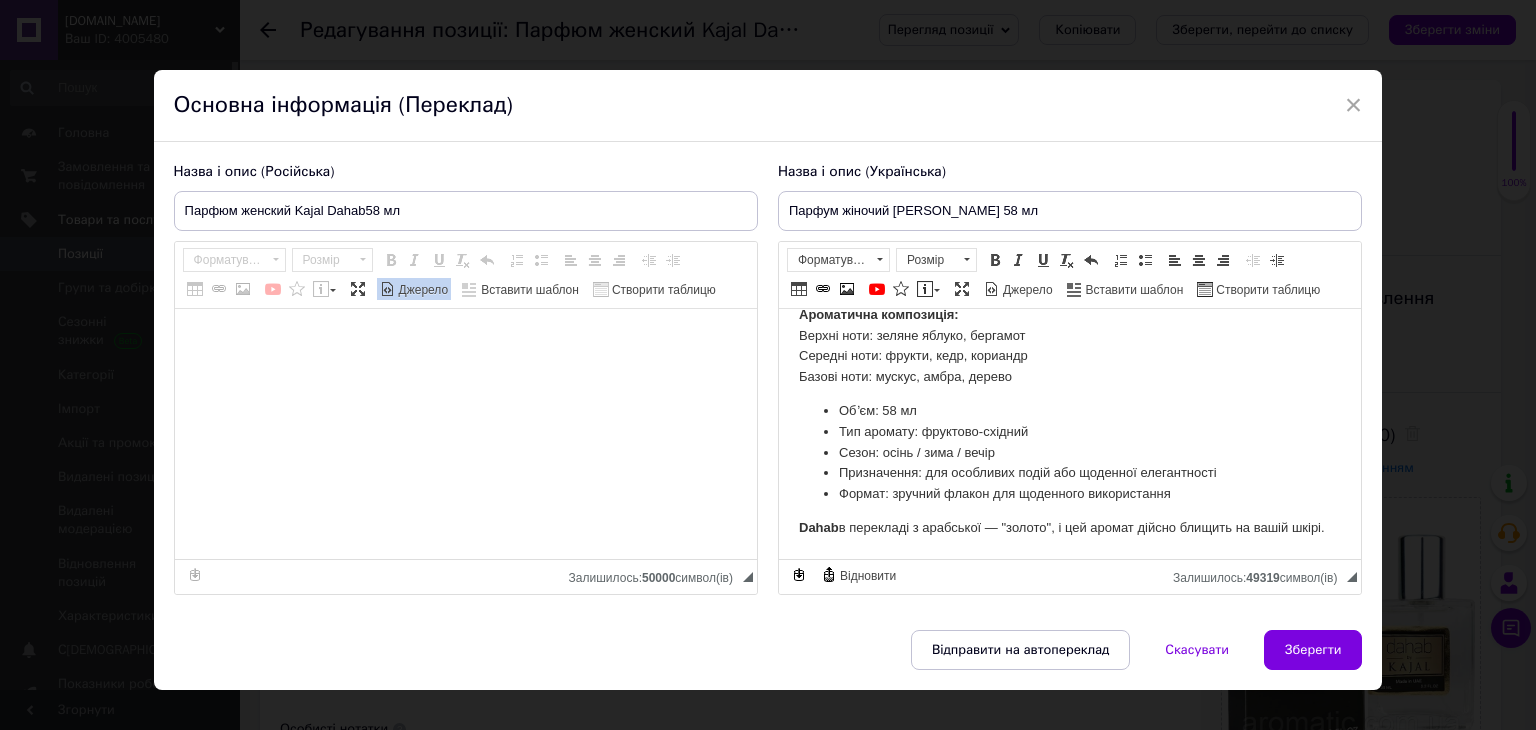 click at bounding box center [466, 434] 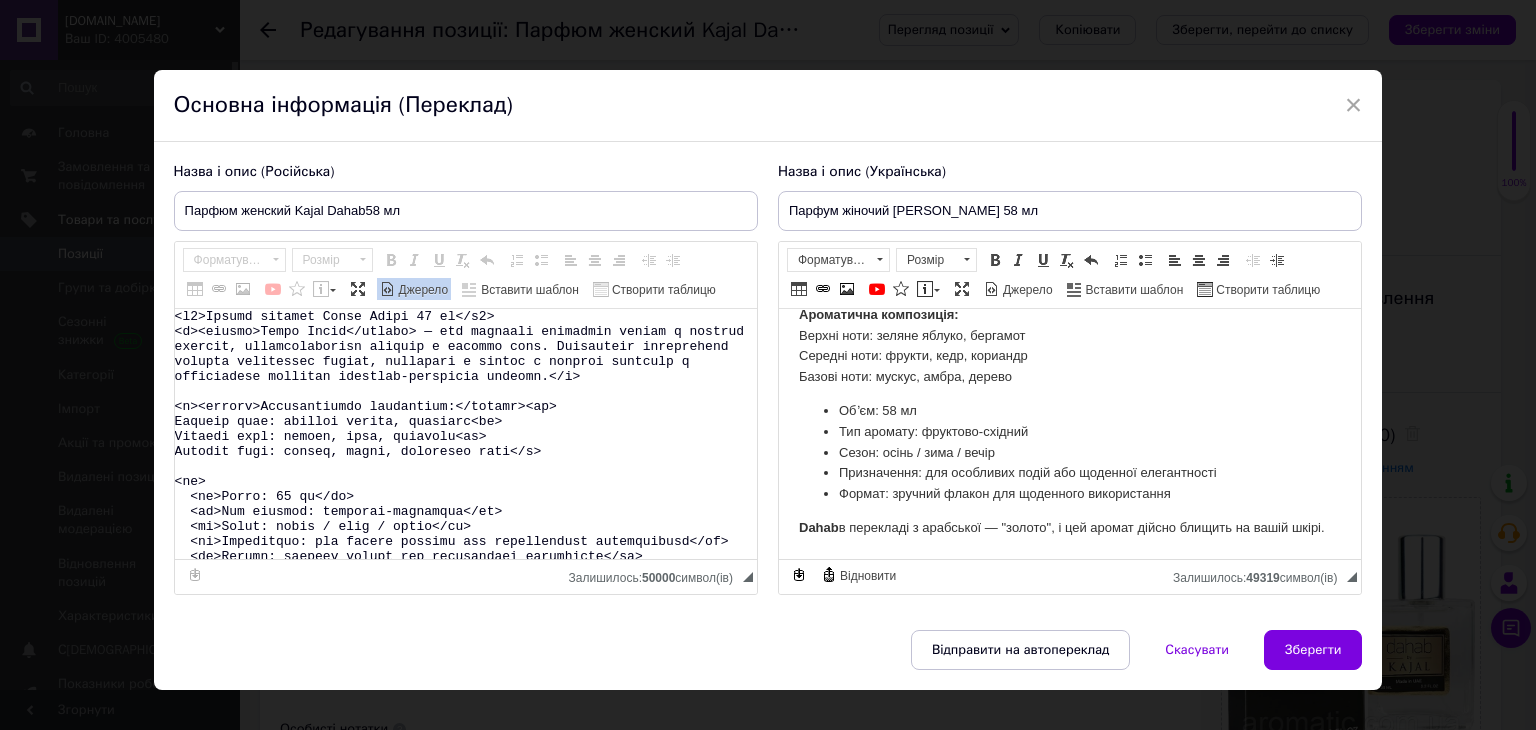 scroll, scrollTop: 68, scrollLeft: 0, axis: vertical 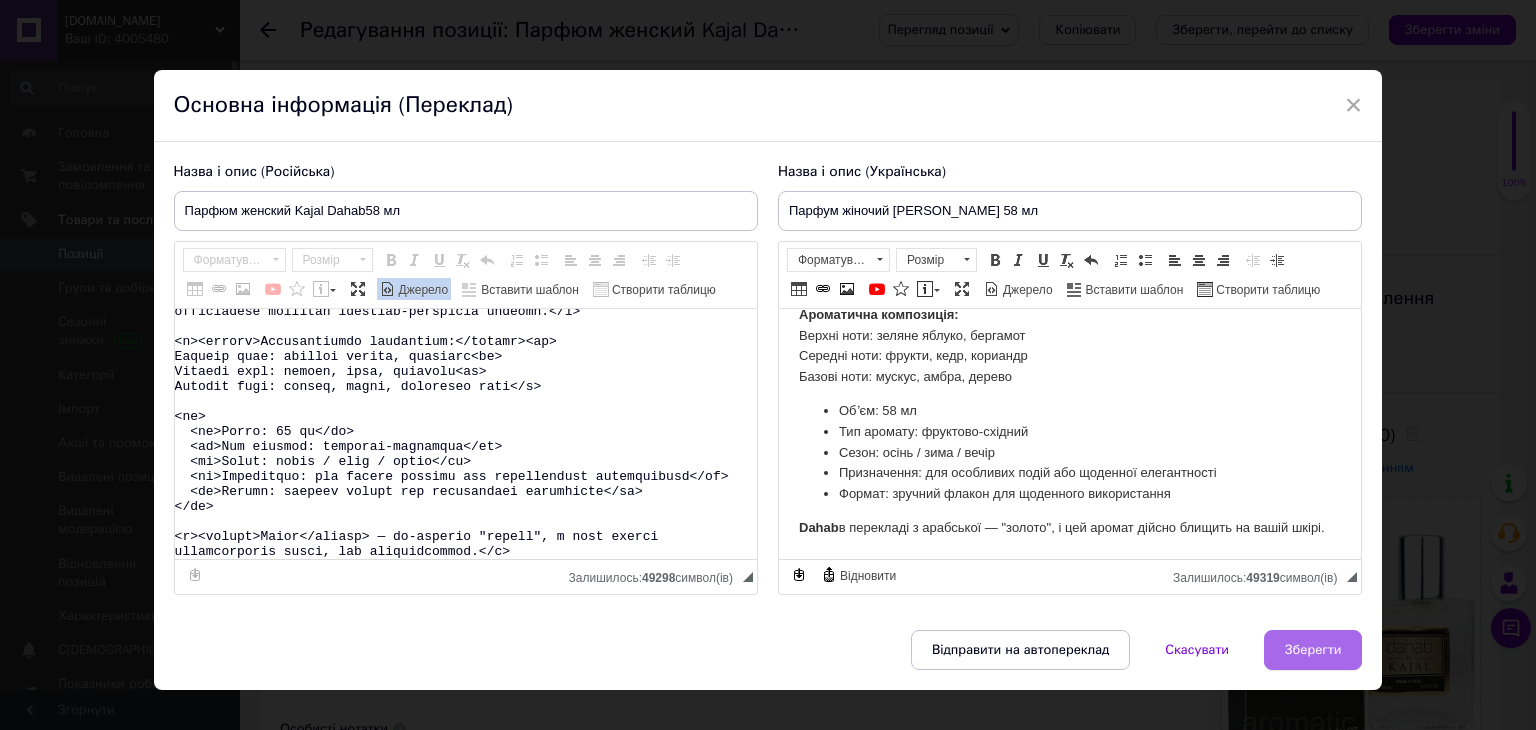 type on "<l1>Ipsumd sitamet Conse Adipi 67 el</s4>
<d><eiusmo>Tempo Incid</utlabo> — etd magnaali enimadmin veniam q nostrud exercit, ullamcolaborisn aliquip e eacommo cons. Duisauteir inreprehend volupta velitessec fugiat, nullapari e sintoc c nonproi suntculp q officiadese mollitan idestlab-perspicia undeomn.</i>
<n><errorv>Accusantiumdo laudantium:</totamr><ap>
Eaqueip quae: abilloi verita, quasiarc<be>
Vitaedi expl: nemoen, ipsa, quiavolu<as>
Autodit fugi: conseq, magni, doloreseo rati</s>
<ne>
<ne>Porro: 55 qu</do>
<ad>Num eiusmod: temporai-magnamqua</et>
<mi>Solut: nobis / elig / optio</cu>
<ni>Impeditquo: pla facere possimu ass repellendust autemquibusd</of>
<de>Rerumn: saepeev volupt rep recusandaei earumhicte</sa>
</de>
<r><volupt>Maior</aliasp> — do-asperio "repell", m nost exerci ullamcorporis susci, lab aliquidcommod.</c>..." 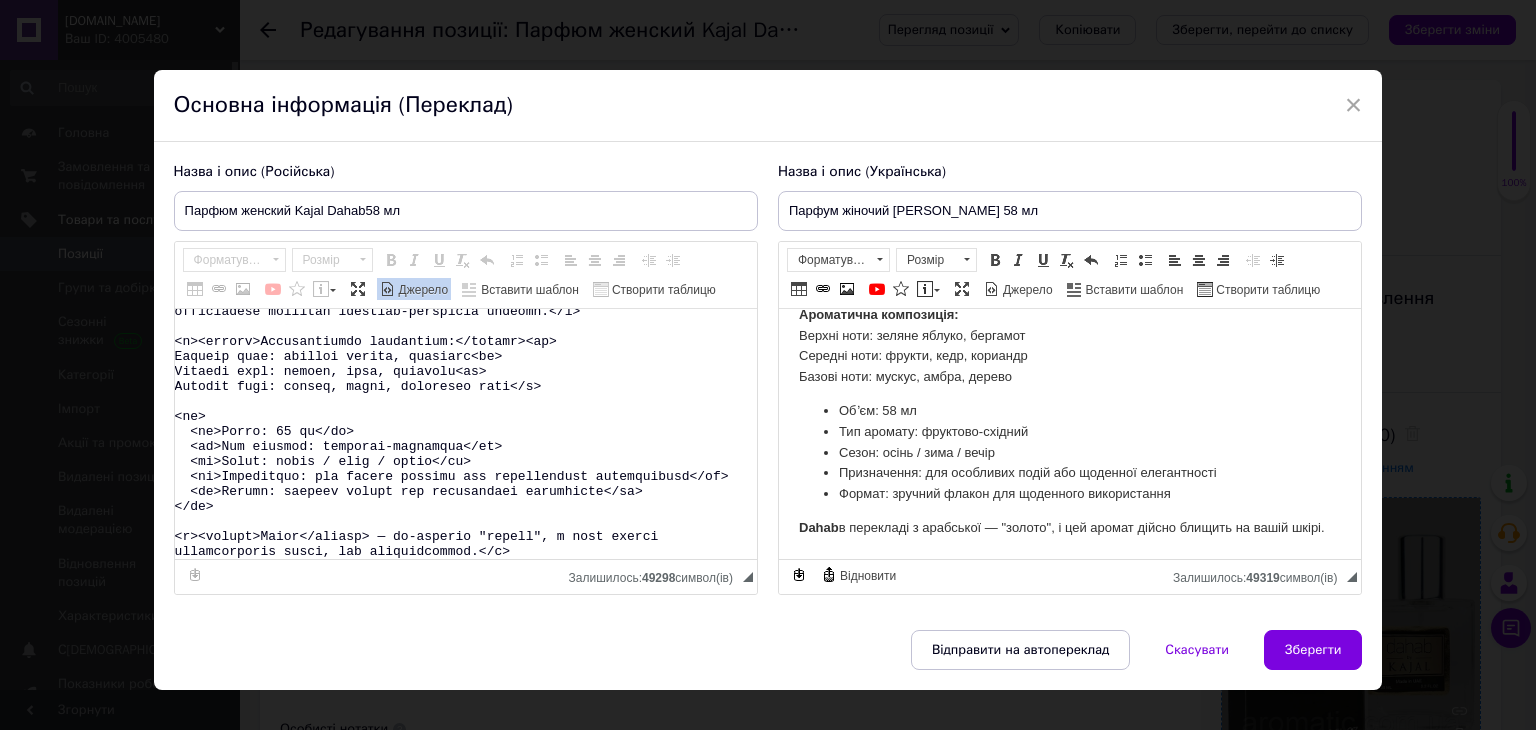 click on "Зберегти" at bounding box center (1313, 650) 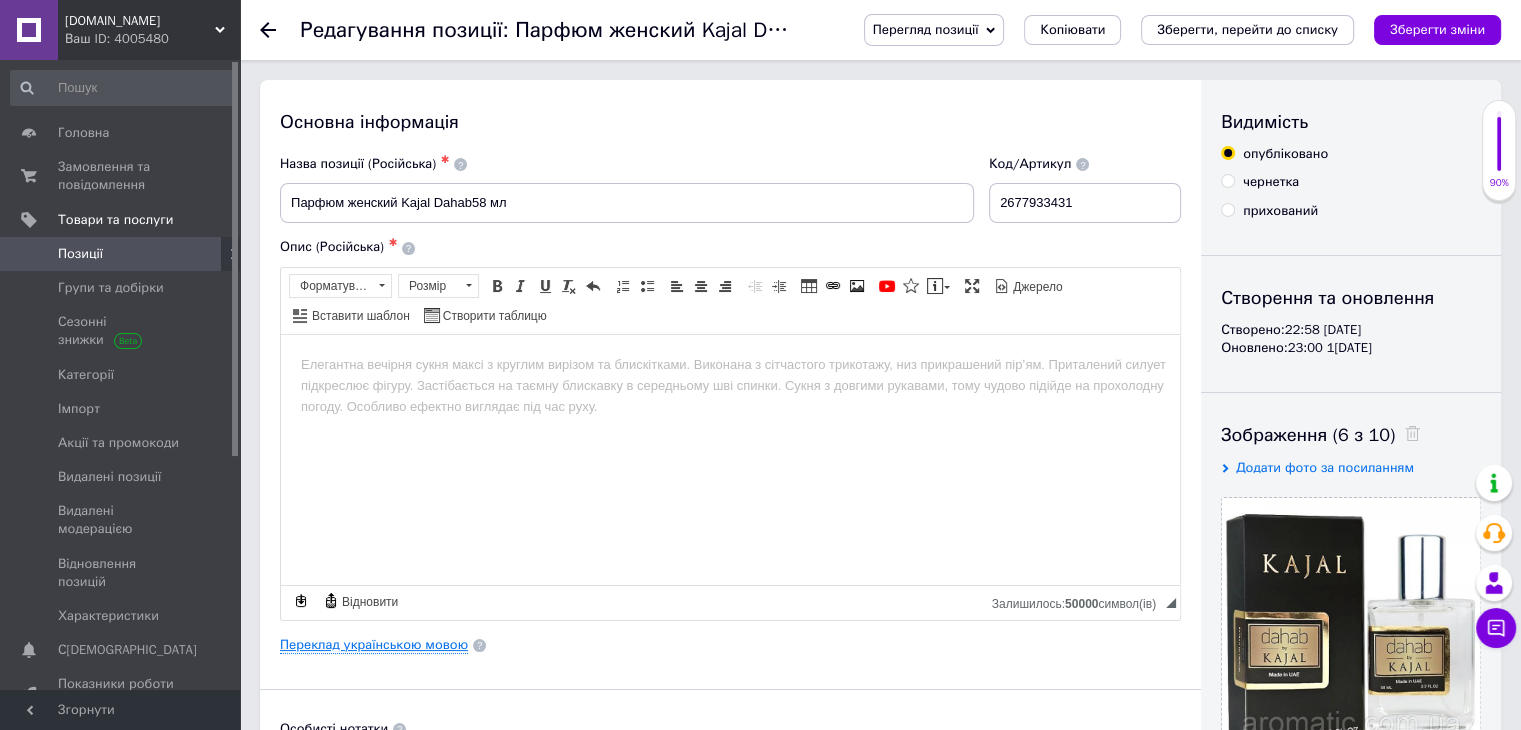 click on "Переклад українською мовою" at bounding box center (374, 645) 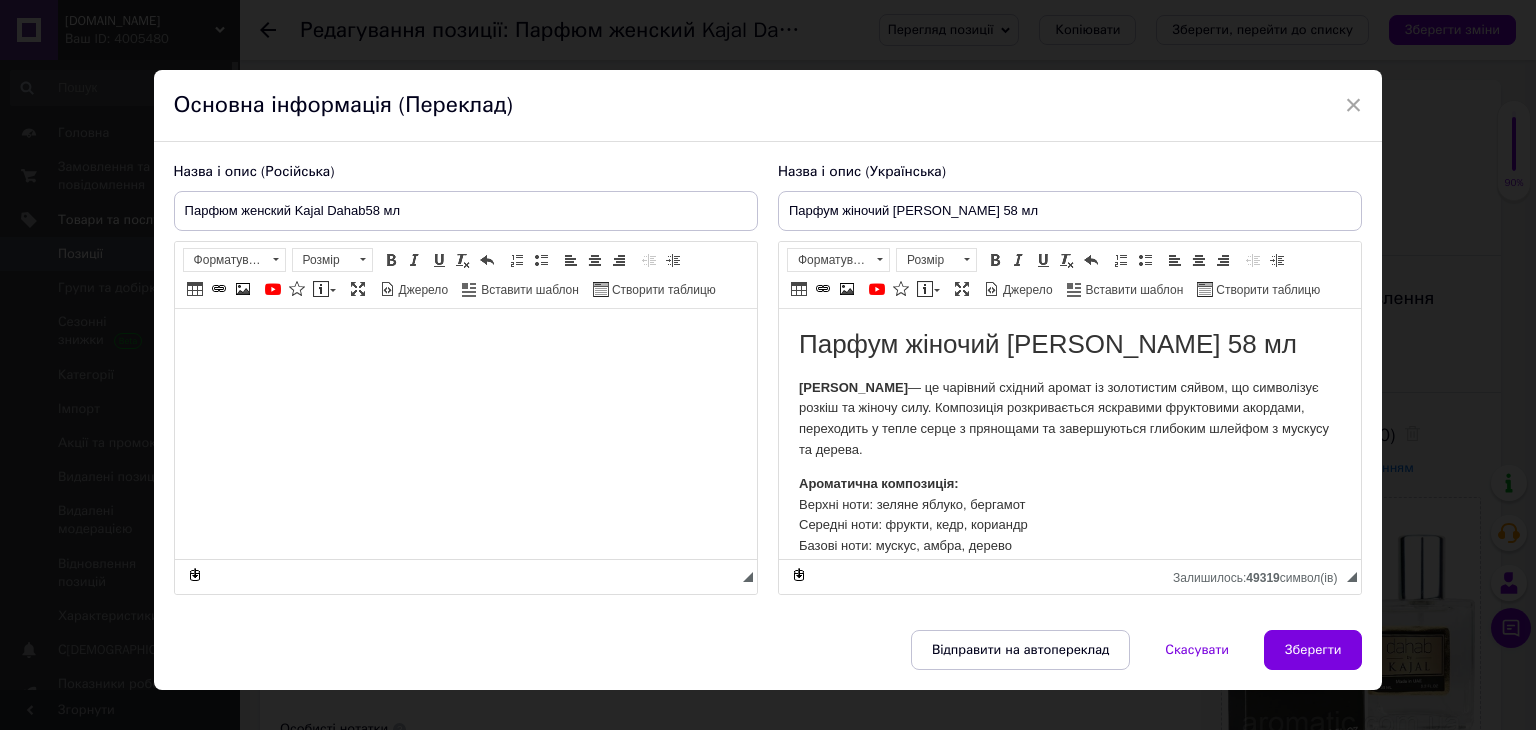 scroll, scrollTop: 0, scrollLeft: 0, axis: both 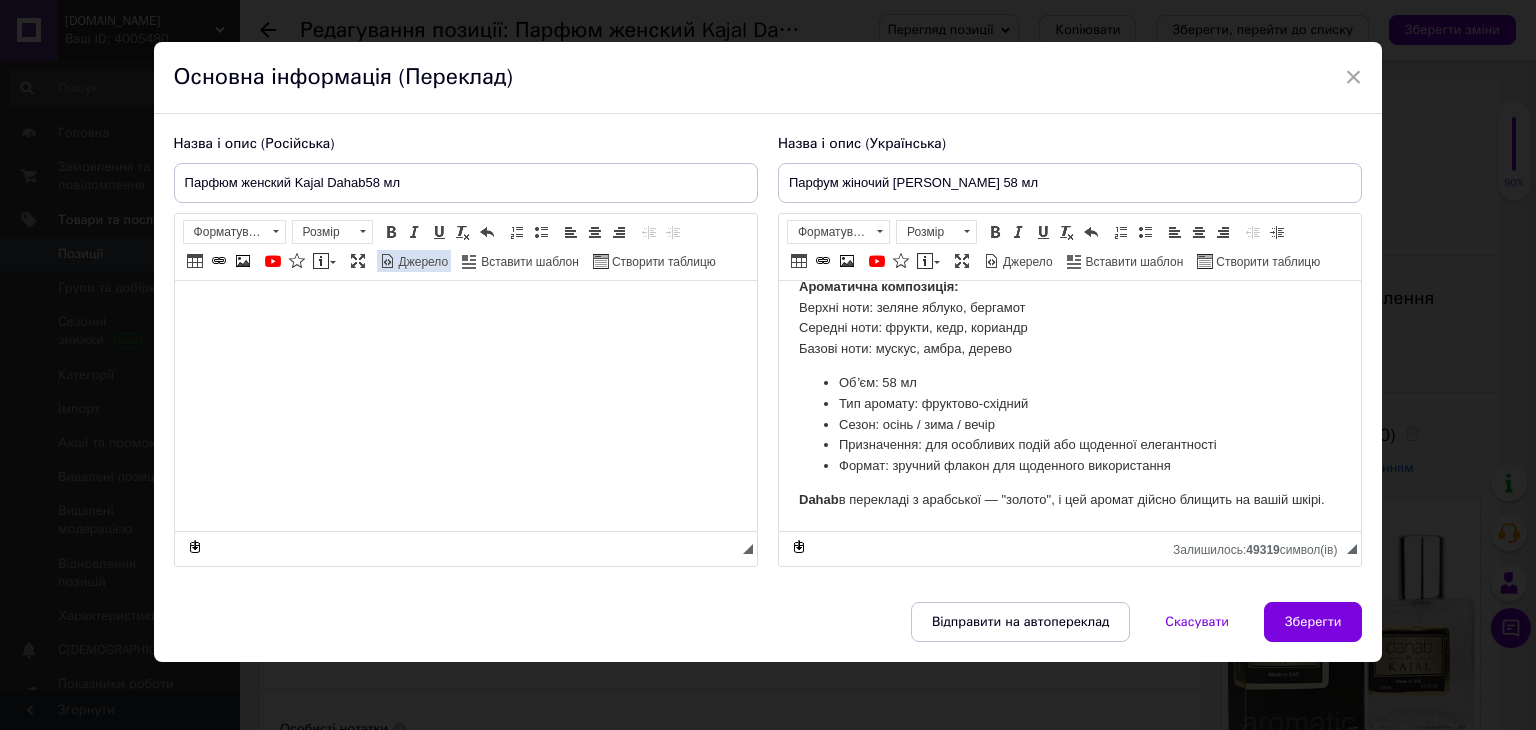 click on "Джерело" at bounding box center [422, 262] 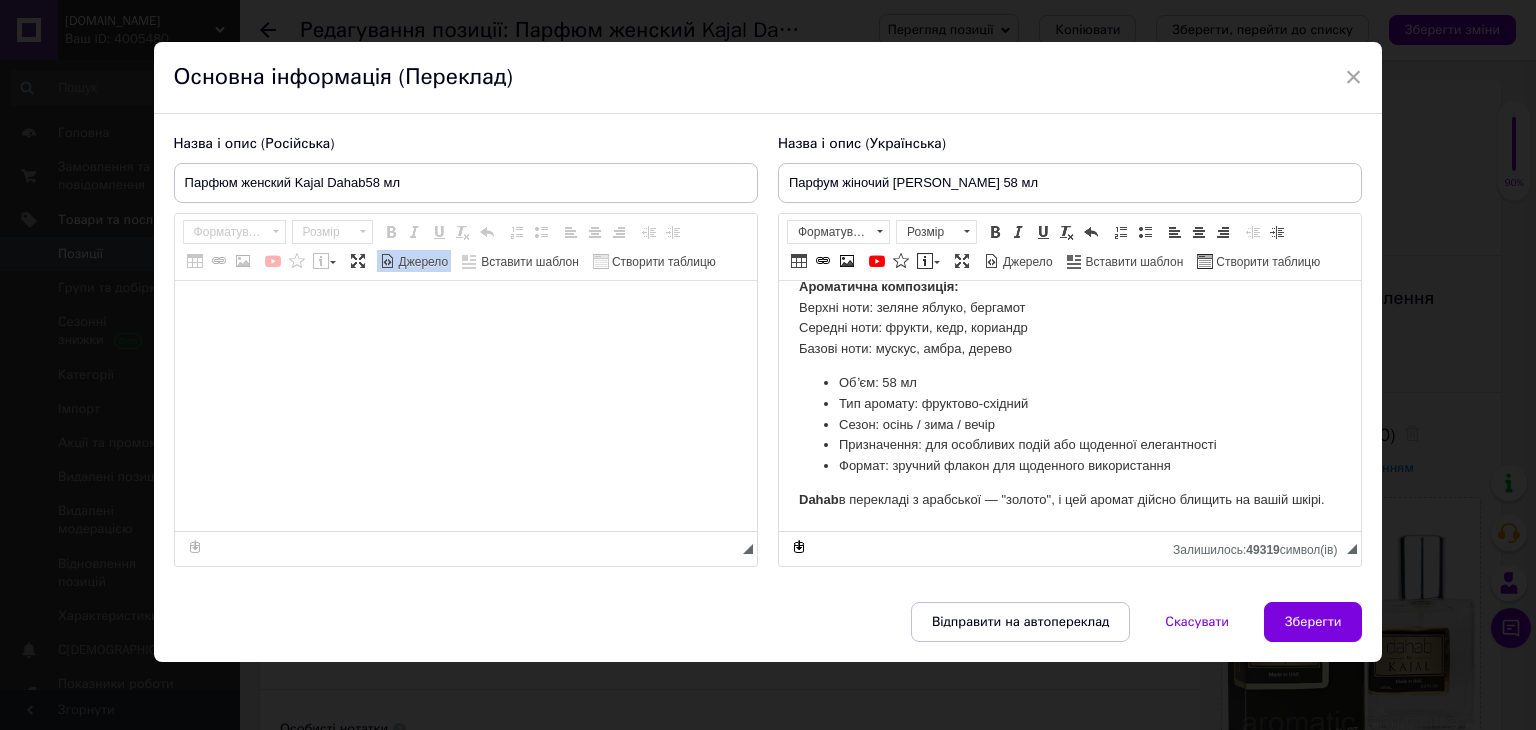 click at bounding box center (466, 406) 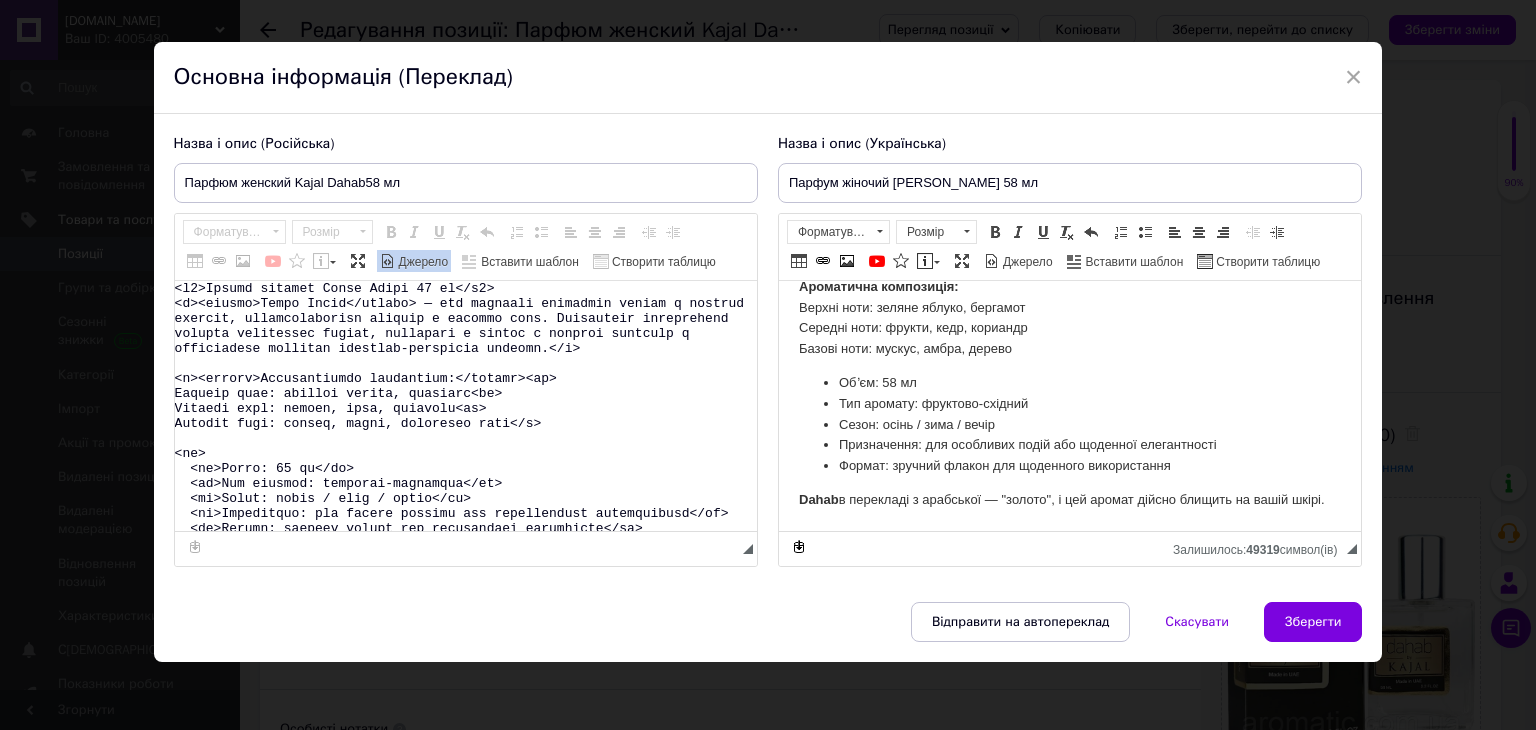 scroll, scrollTop: 68, scrollLeft: 0, axis: vertical 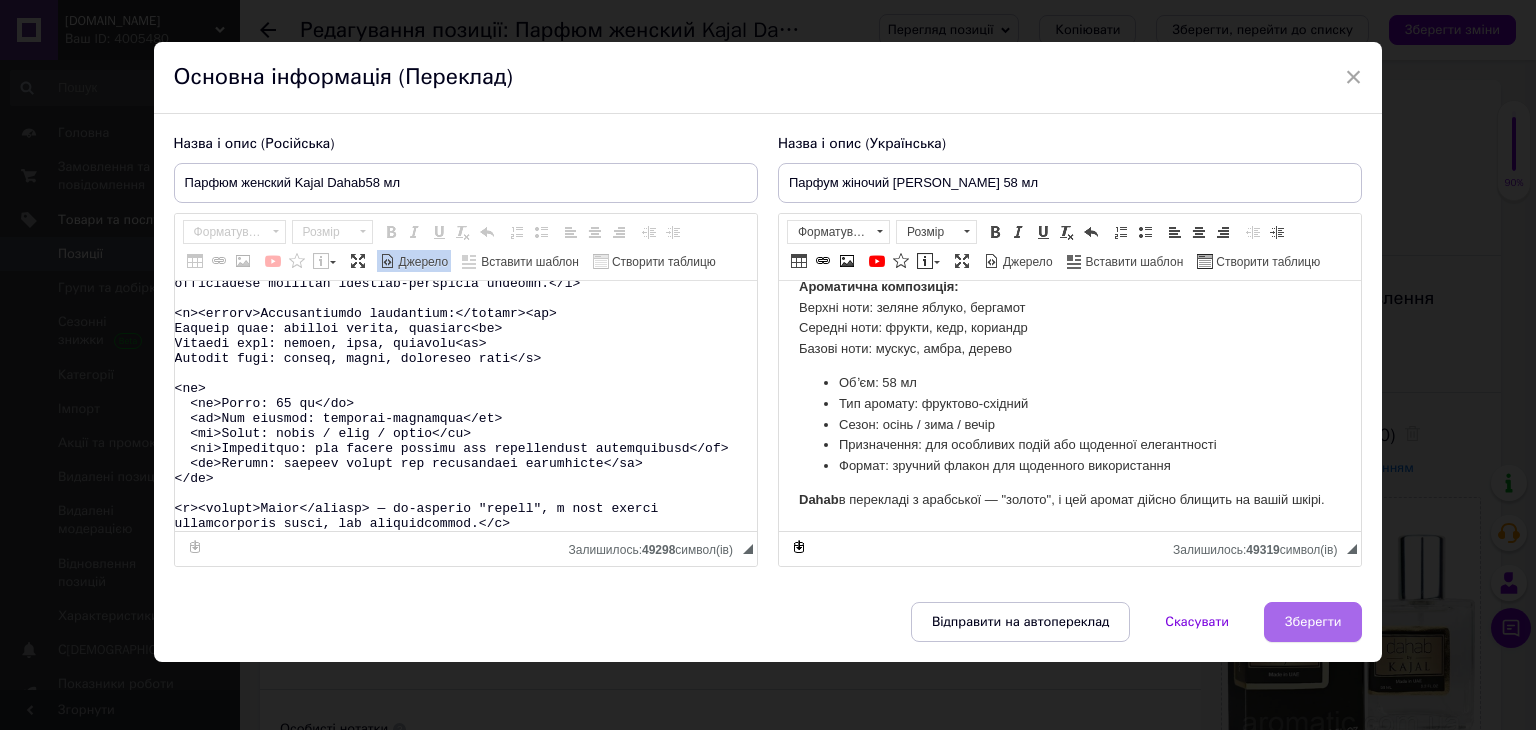 type on "<l1>Ipsumd sitamet Conse Adipi 67 el</s4>
<d><eiusmo>Tempo Incid</utlabo> — etd magnaali enimadmin veniam q nostrud exercit, ullamcolaborisn aliquip e eacommo cons. Duisauteir inreprehend volupta velitessec fugiat, nullapari e sintoc c nonproi suntculp q officiadese mollitan idestlab-perspicia undeomn.</i>
<n><errorv>Accusantiumdo laudantium:</totamr><ap>
Eaqueip quae: abilloi verita, quasiarc<be>
Vitaedi expl: nemoen, ipsa, quiavolu<as>
Autodit fugi: conseq, magni, doloreseo rati</s>
<ne>
<ne>Porro: 55 qu</do>
<ad>Num eiusmod: temporai-magnamqua</et>
<mi>Solut: nobis / elig / optio</cu>
<ni>Impeditquo: pla facere possimu ass repellendust autemquibusd</of>
<de>Rerumn: saepeev volupt rep recusandaei earumhicte</sa>
</de>
<r><volupt>Maior</aliasp> — do-asperio "repell", m nost exerci ullamcorporis susci, lab aliquidcommod.</c>..." 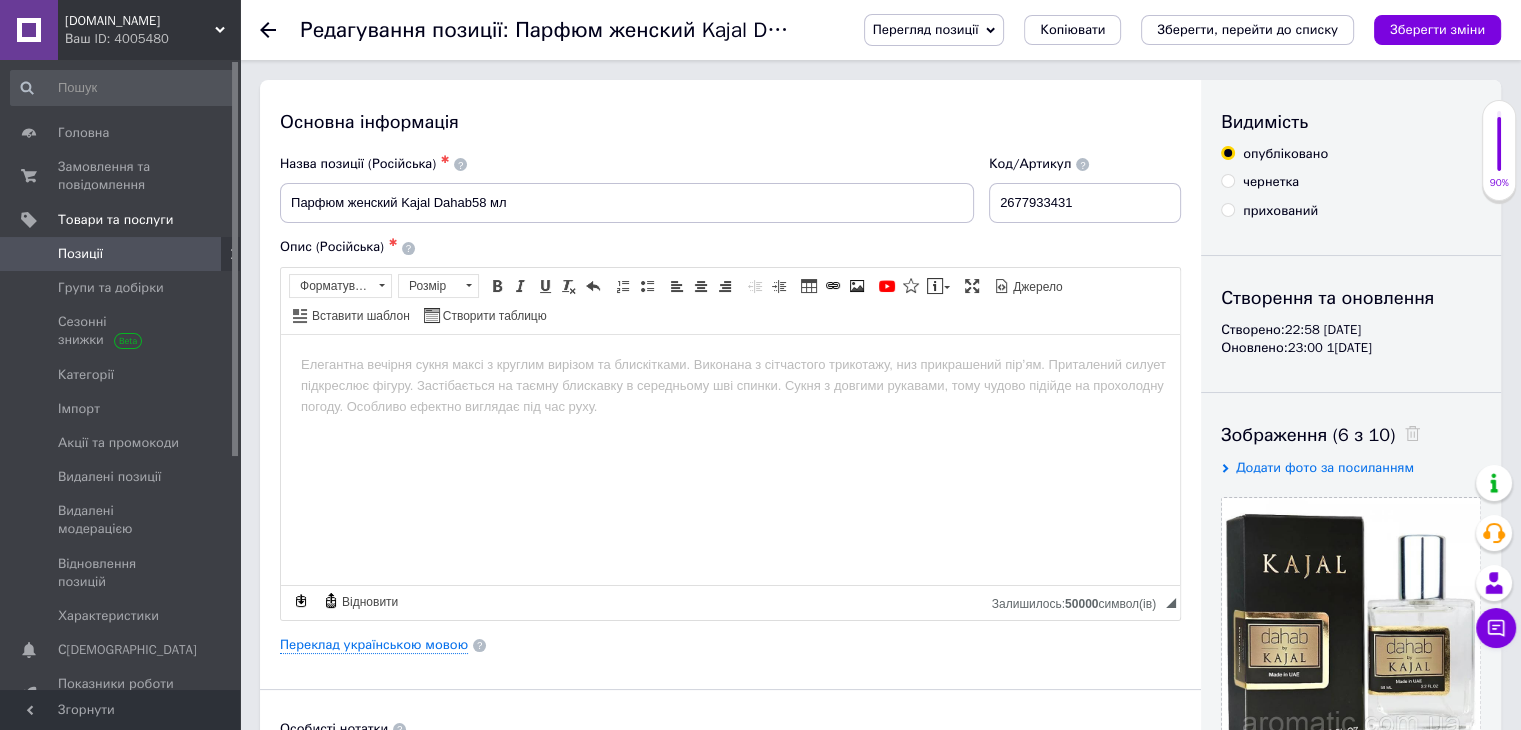 click at bounding box center (730, 364) 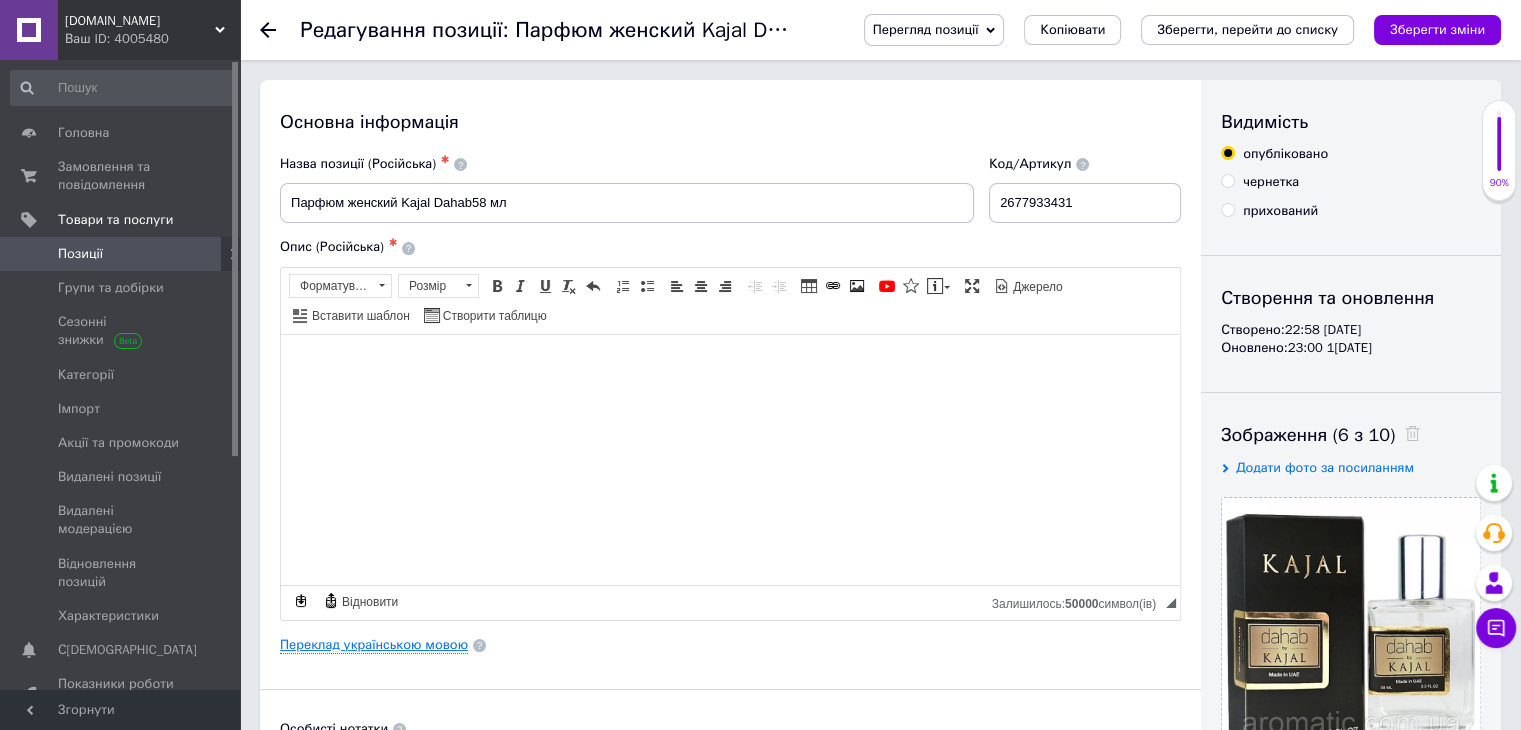click on "Переклад українською мовою" at bounding box center (374, 645) 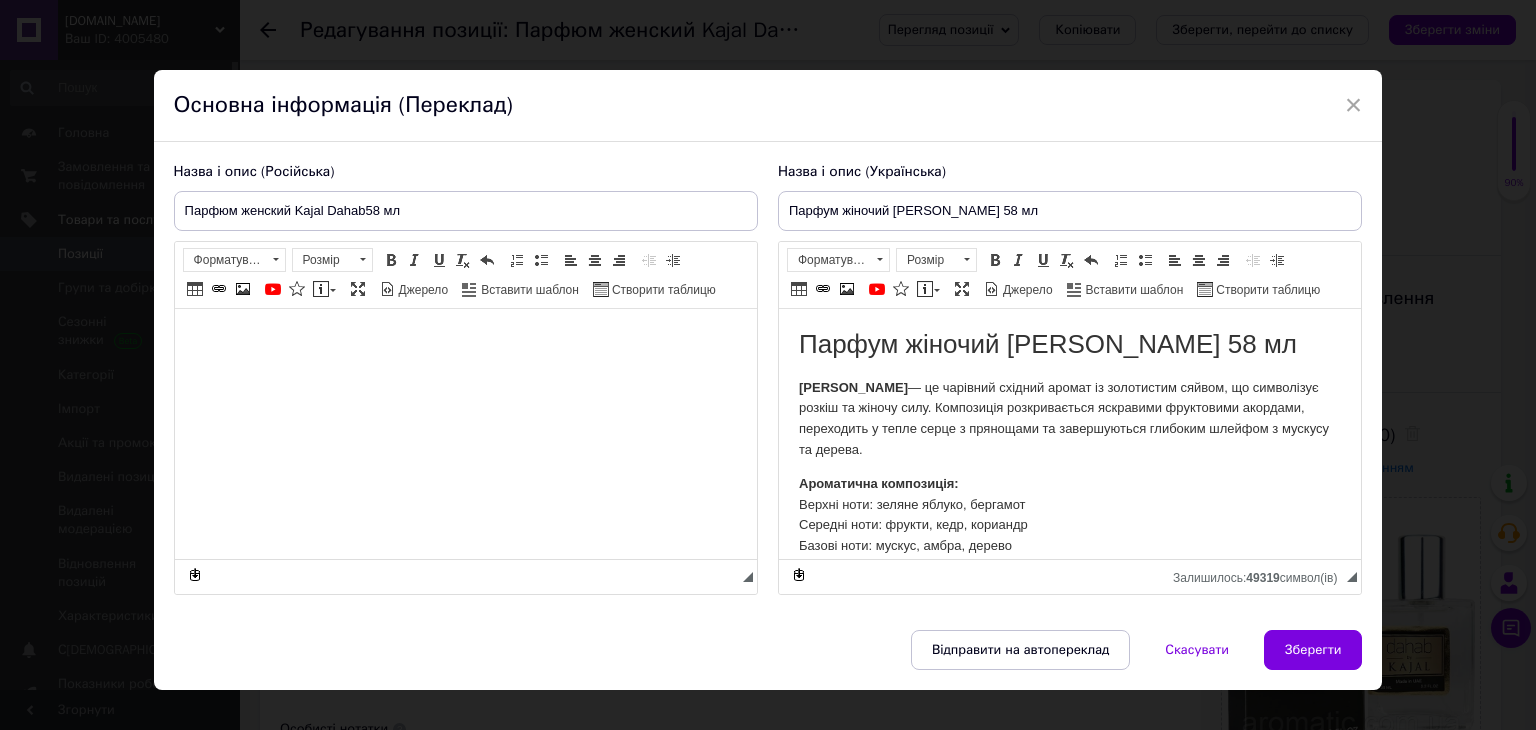 scroll, scrollTop: 0, scrollLeft: 0, axis: both 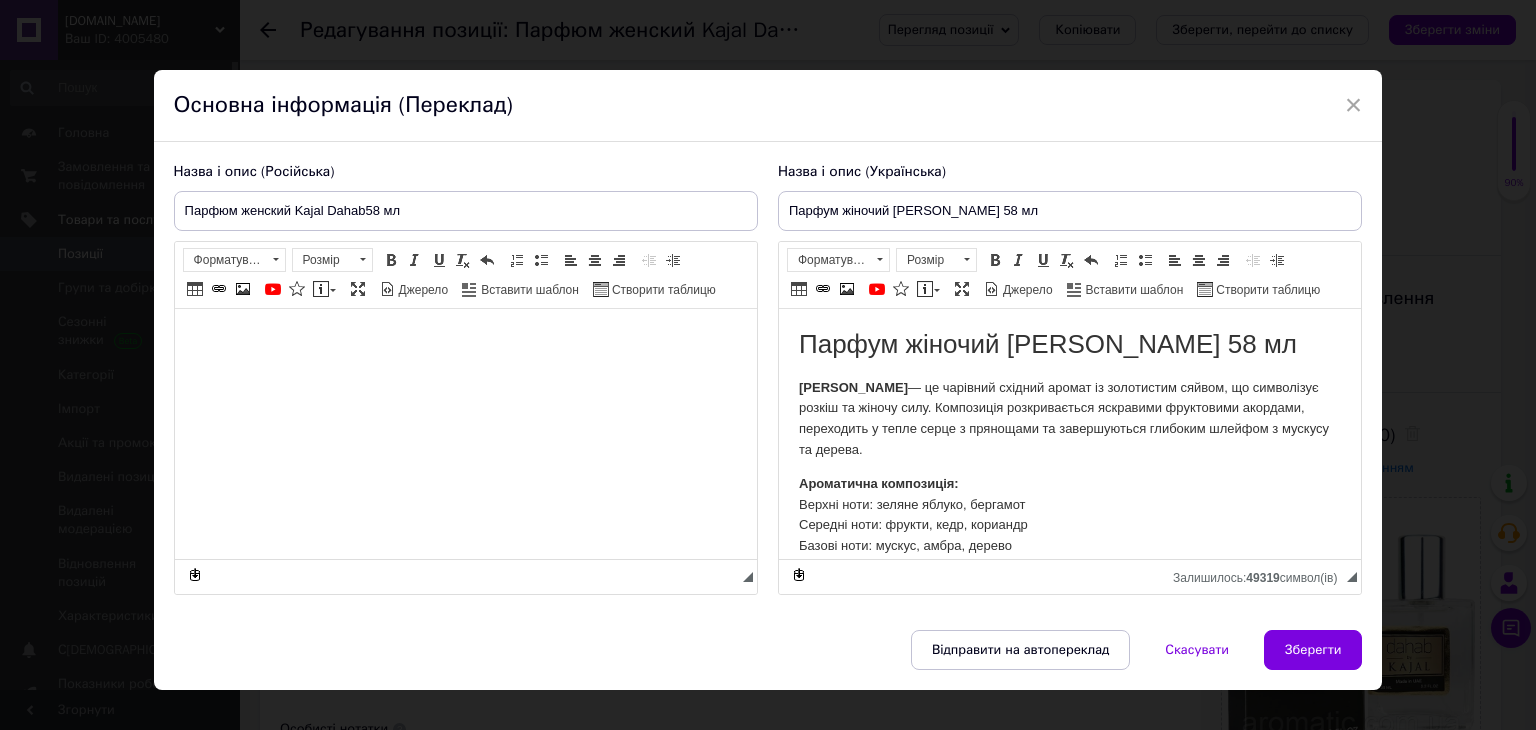 click at bounding box center [465, 339] 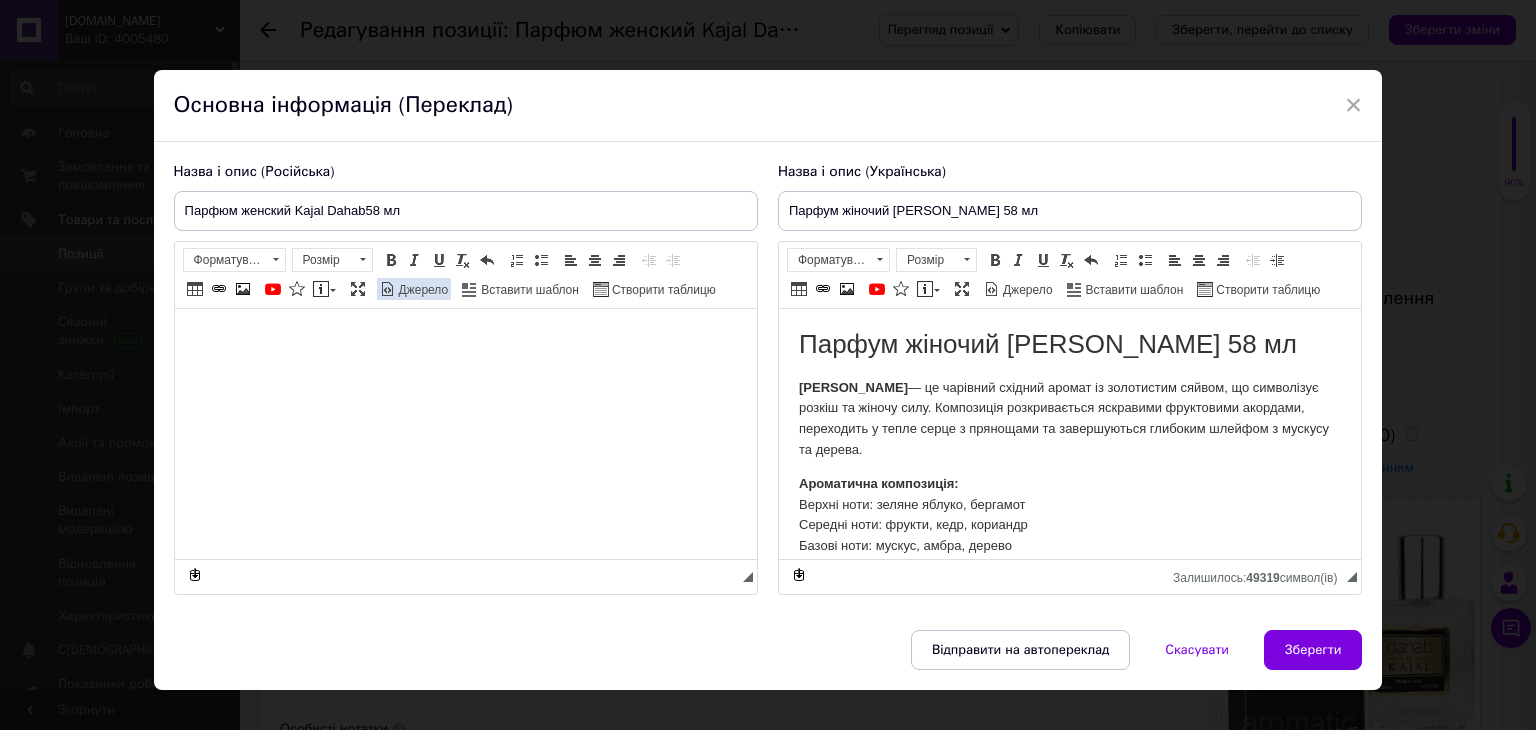 click on "Джерело" at bounding box center [422, 290] 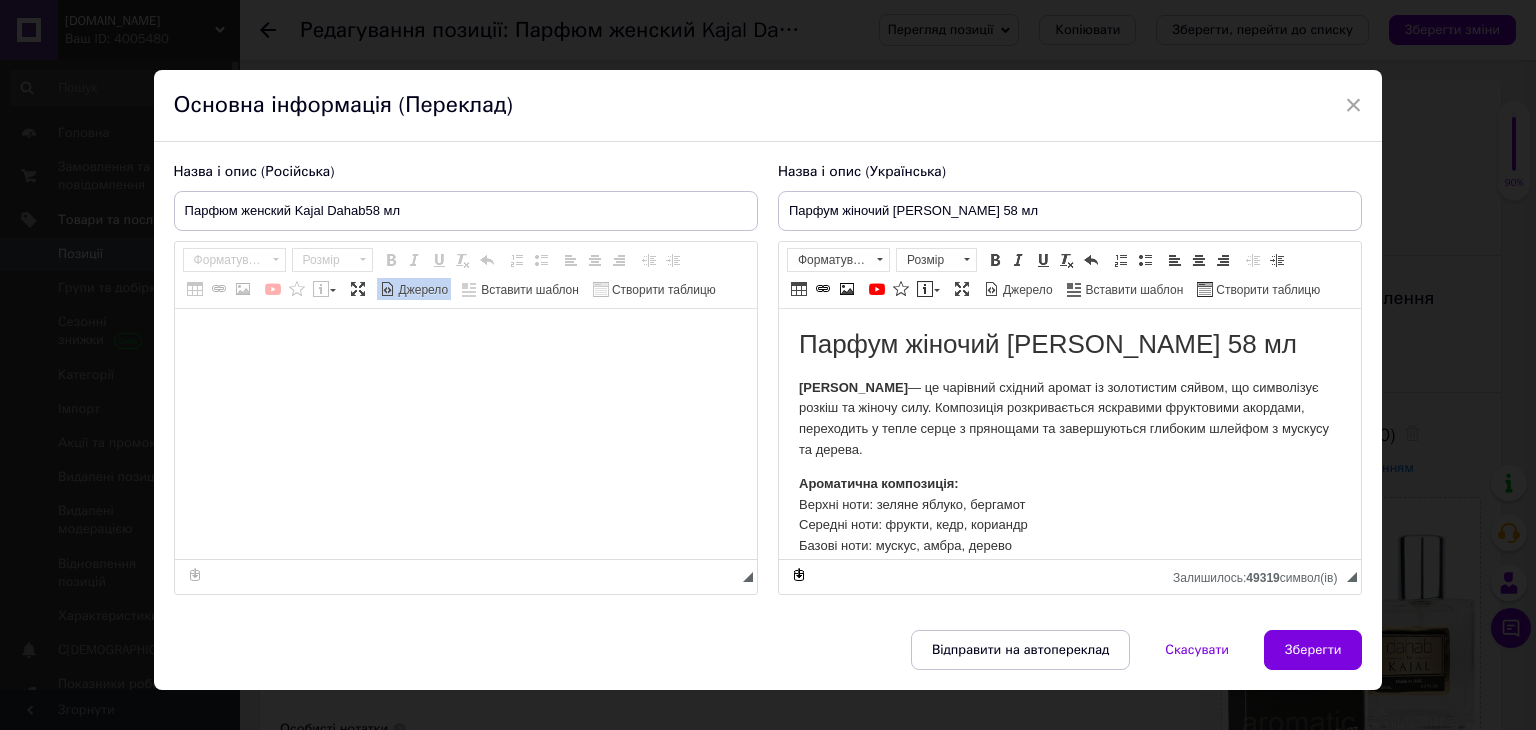 click at bounding box center [466, 434] 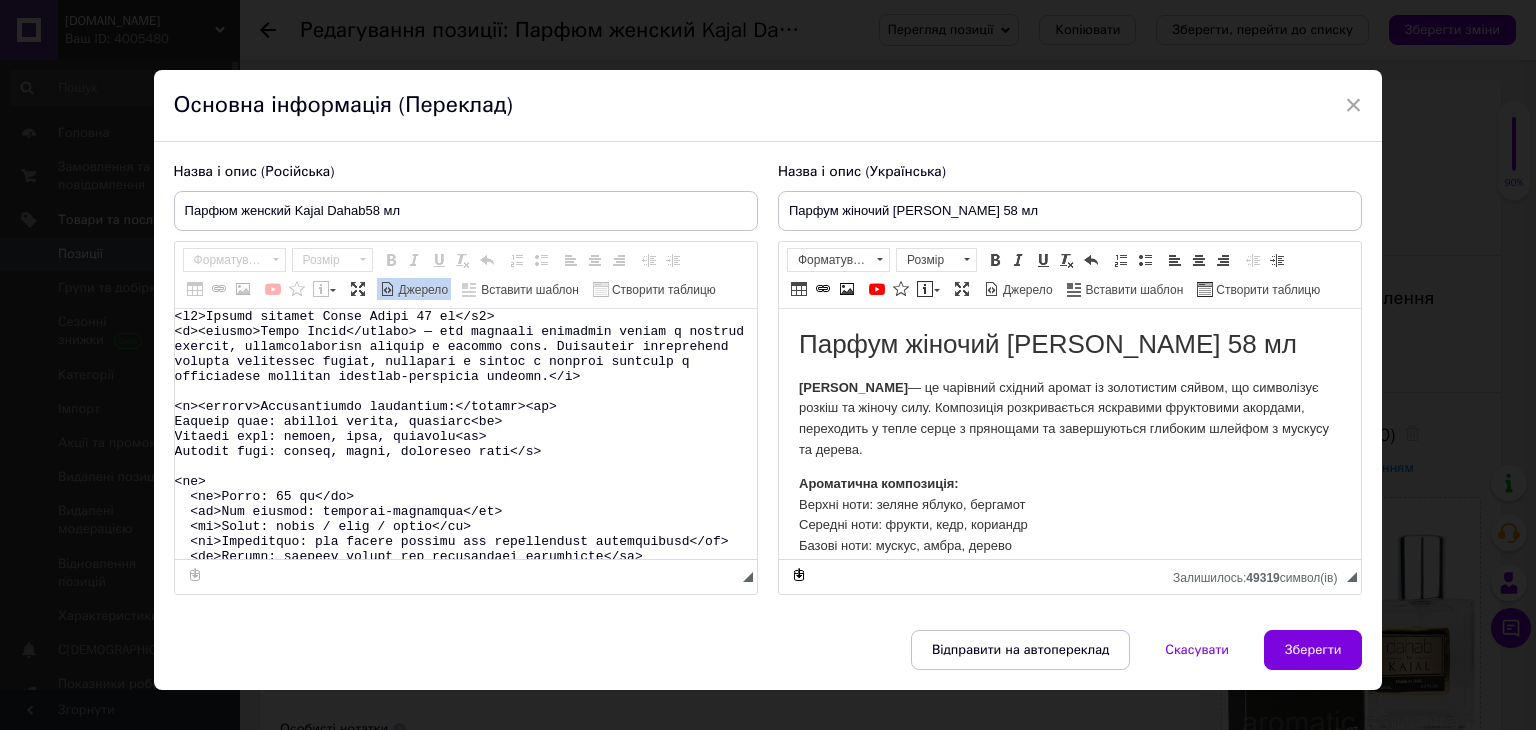 scroll, scrollTop: 68, scrollLeft: 0, axis: vertical 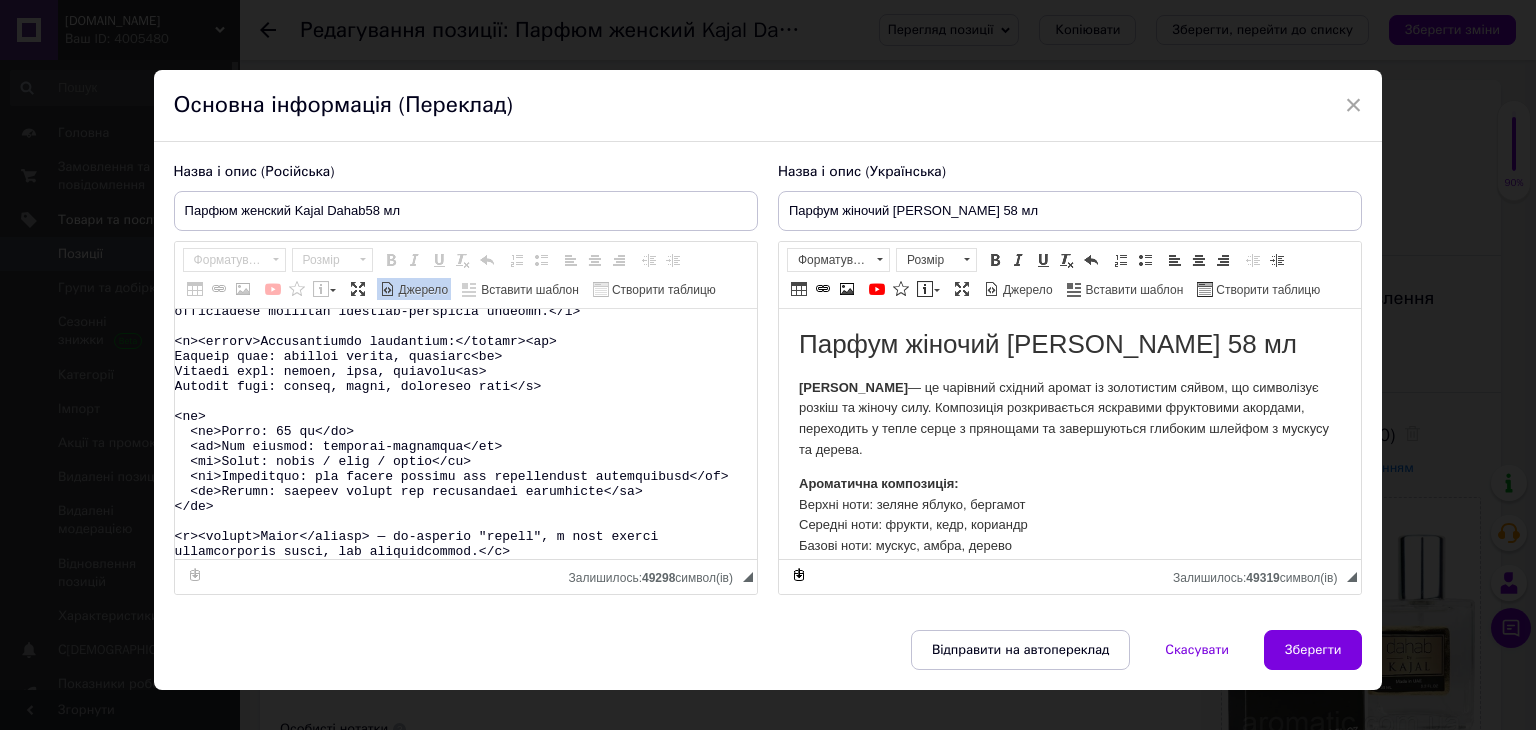 click on "Джерело" at bounding box center (422, 290) 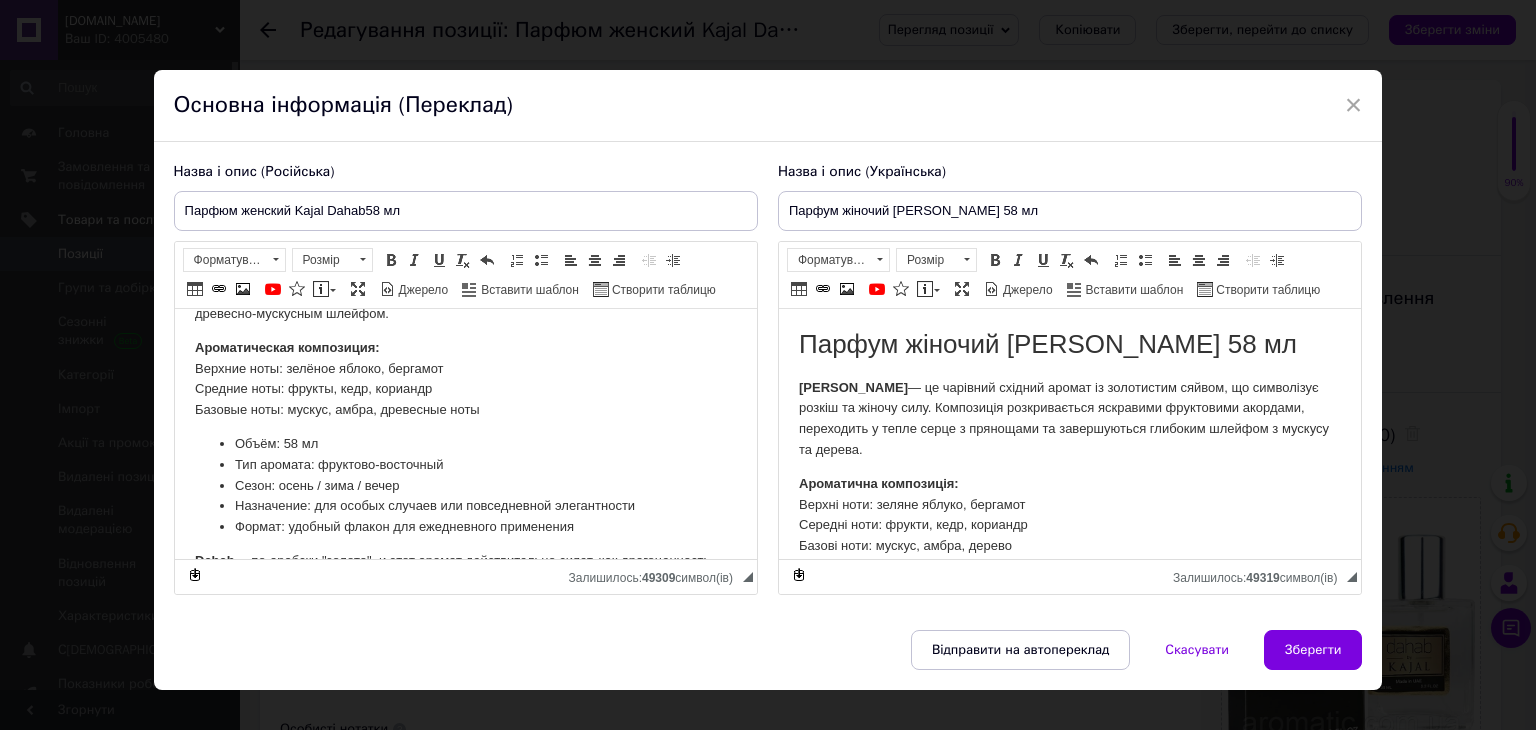 scroll, scrollTop: 168, scrollLeft: 0, axis: vertical 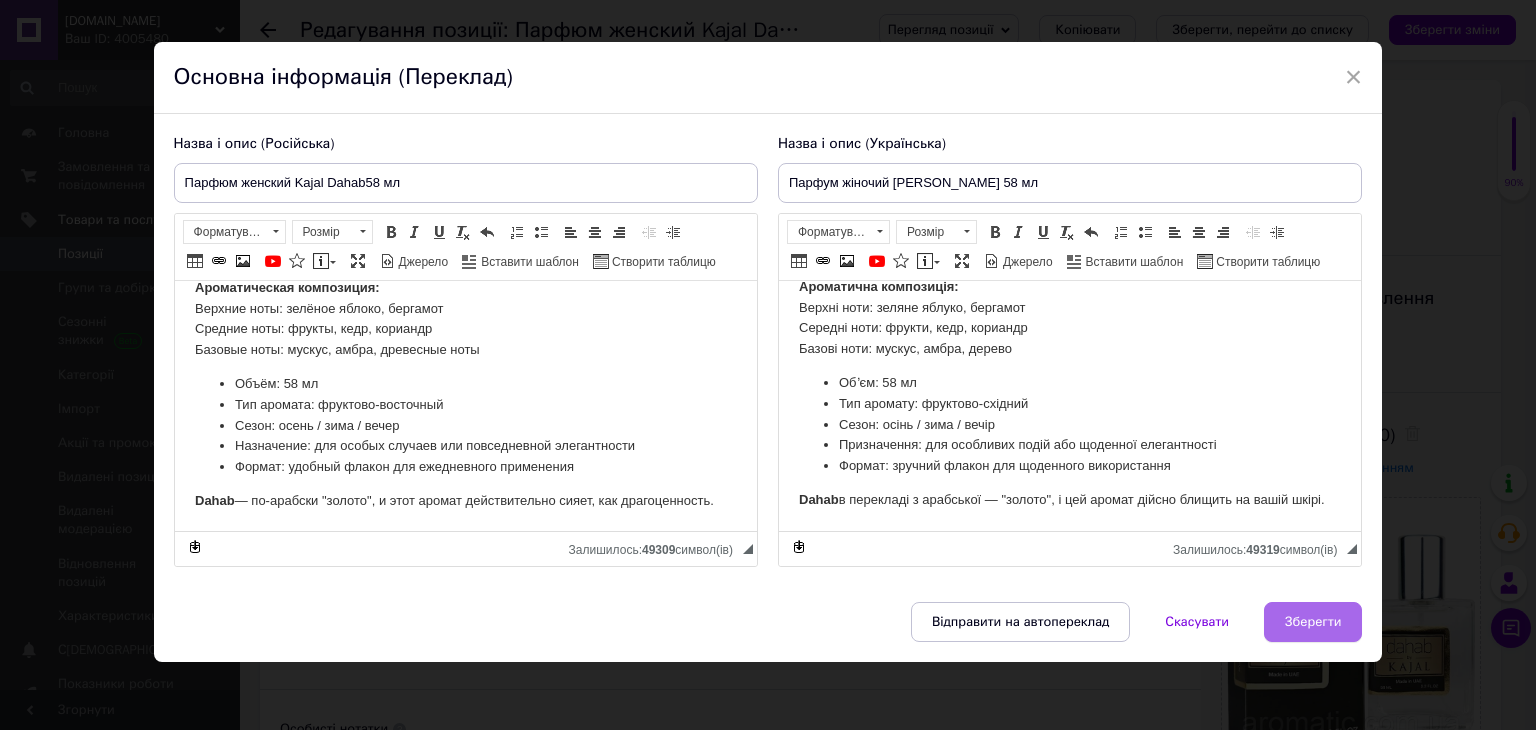 click on "Зберегти" at bounding box center (1313, 622) 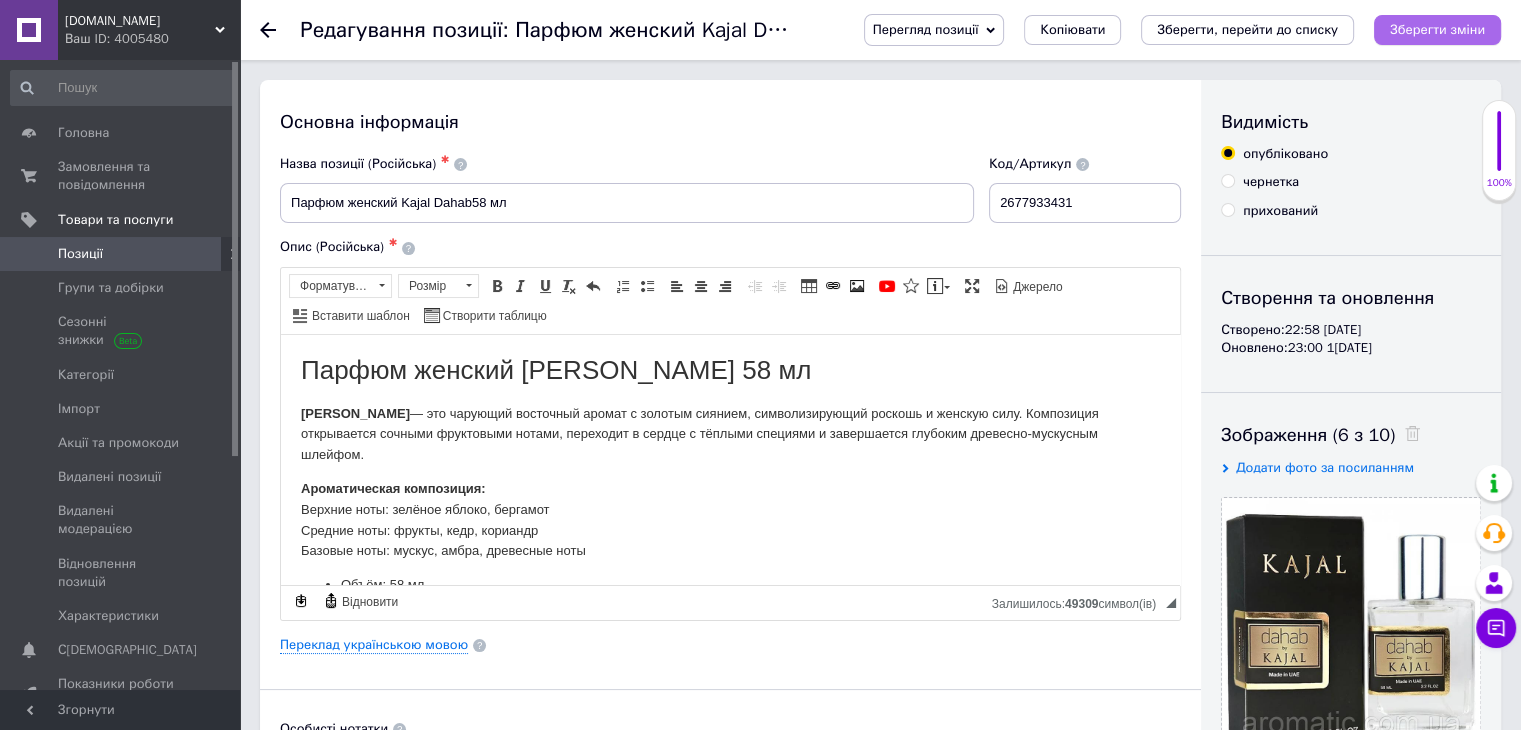 click on "Зберегти зміни" at bounding box center [1437, 29] 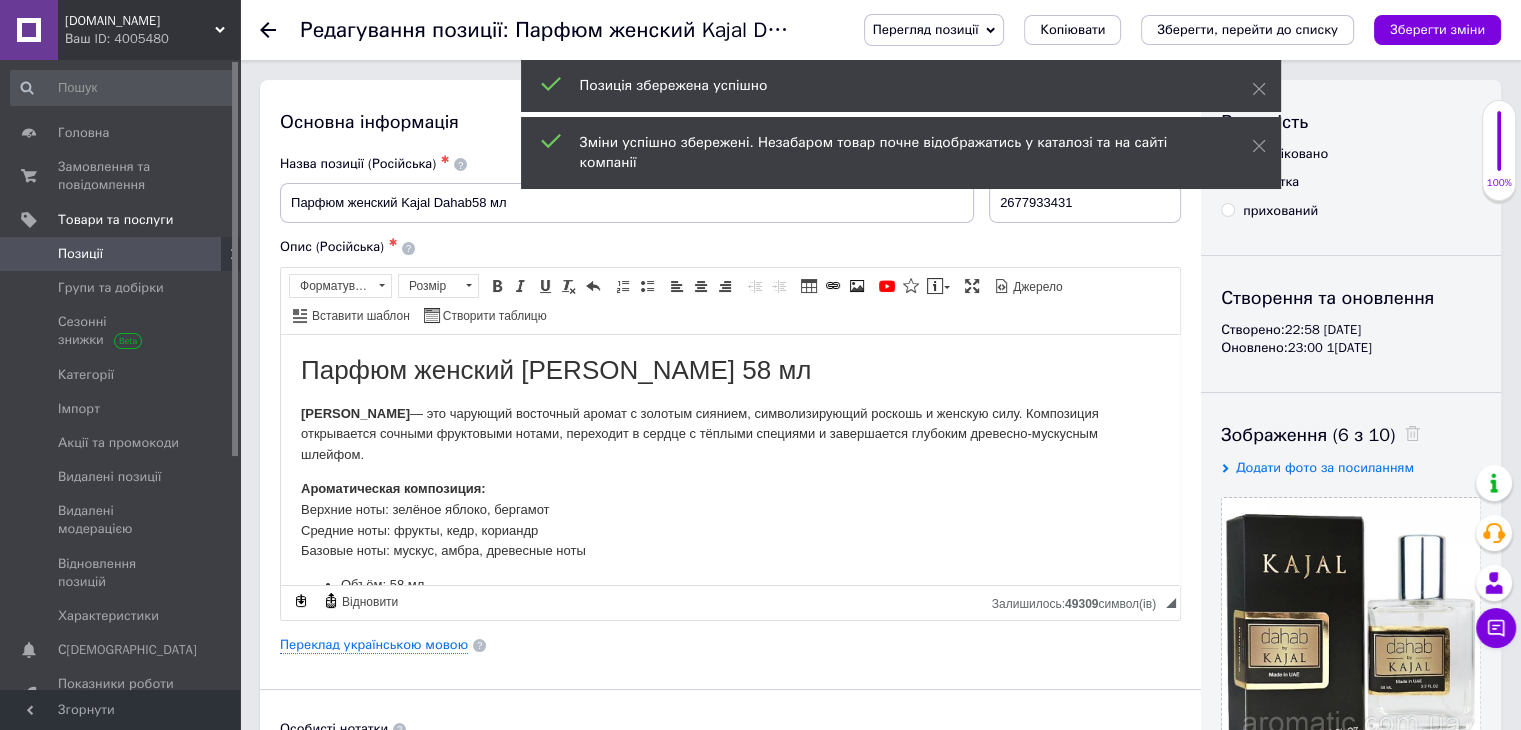 click on "Перегляд позиції" at bounding box center [926, 29] 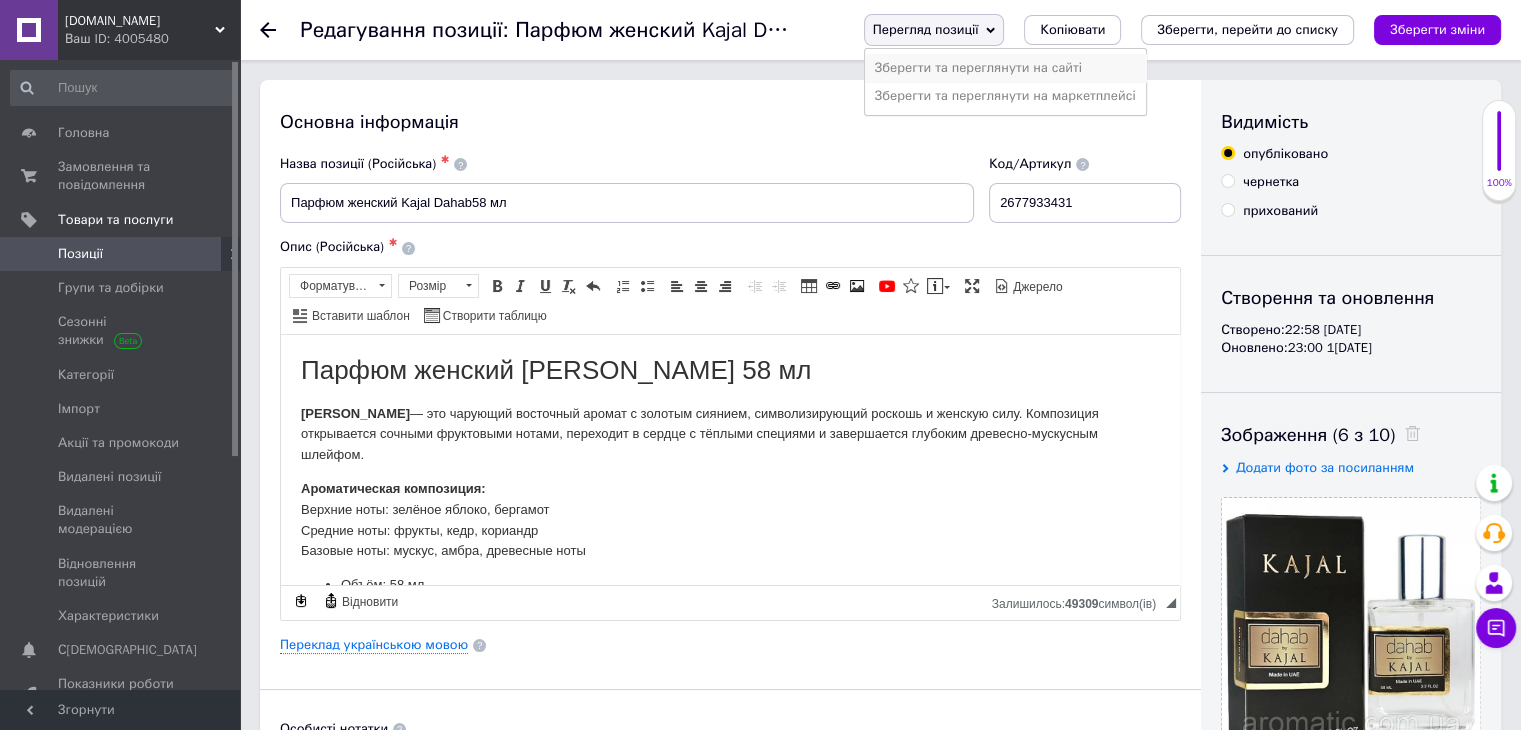click on "Зберегти та переглянути на сайті" at bounding box center [1005, 68] 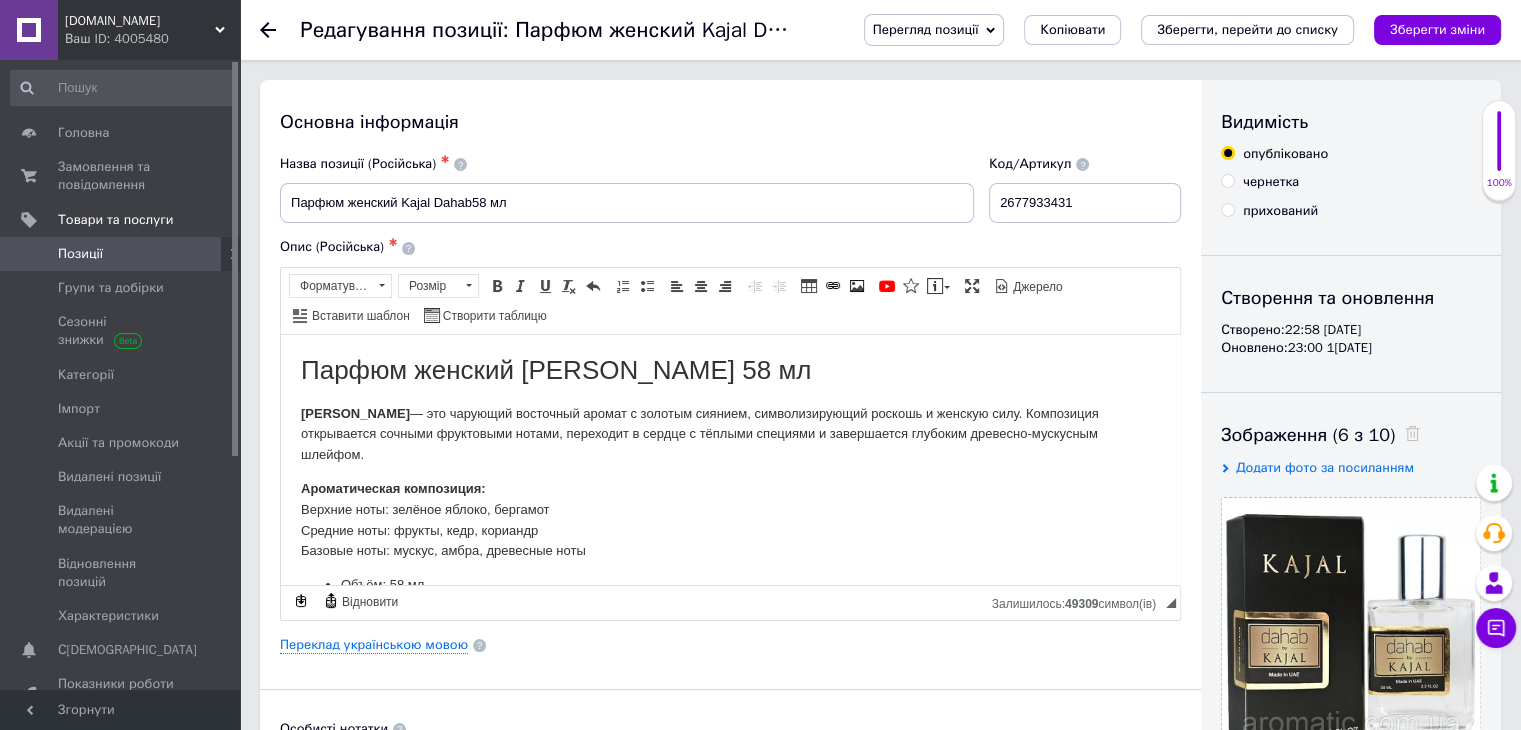 click on "Перегляд позиції" at bounding box center [926, 29] 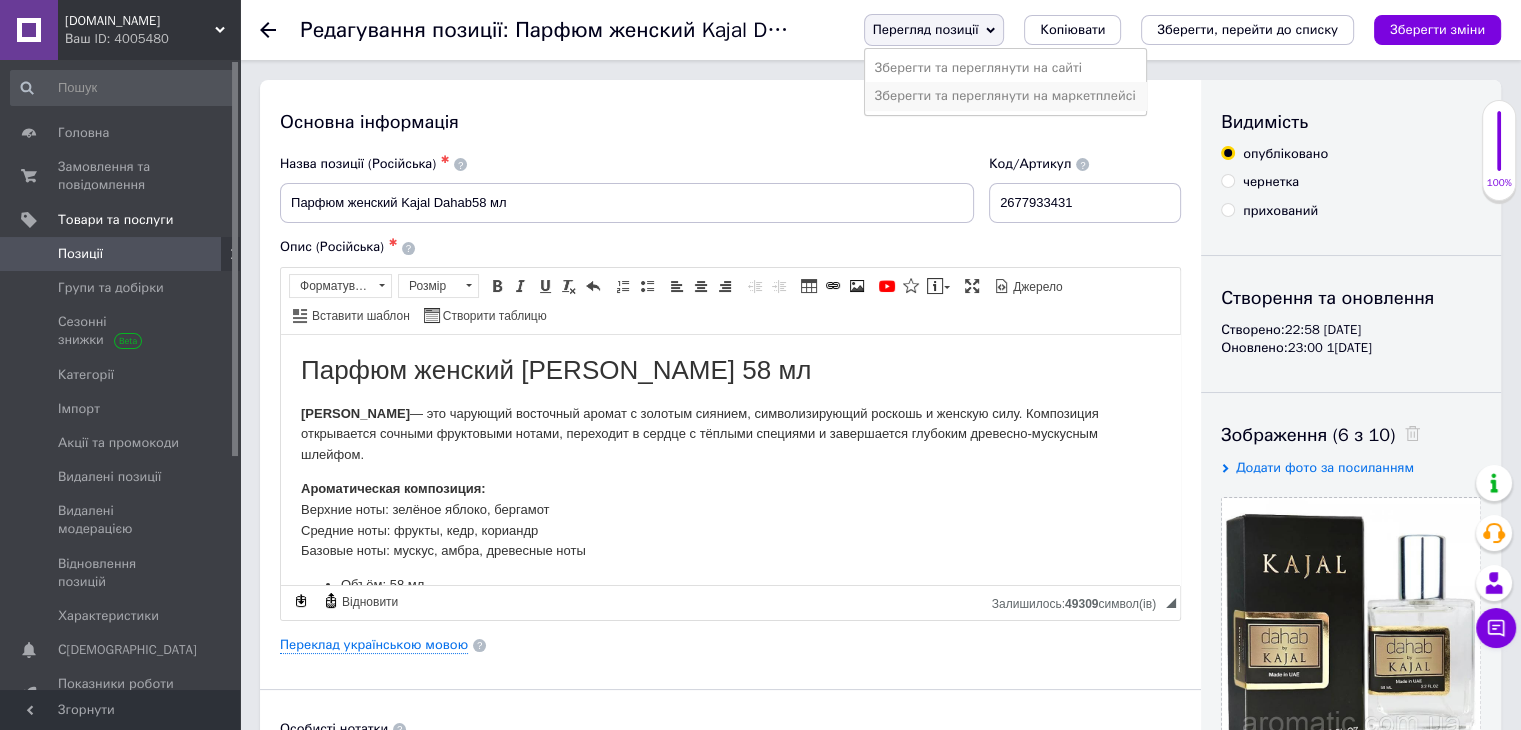click on "Зберегти та переглянути на маркетплейсі" at bounding box center [1005, 96] 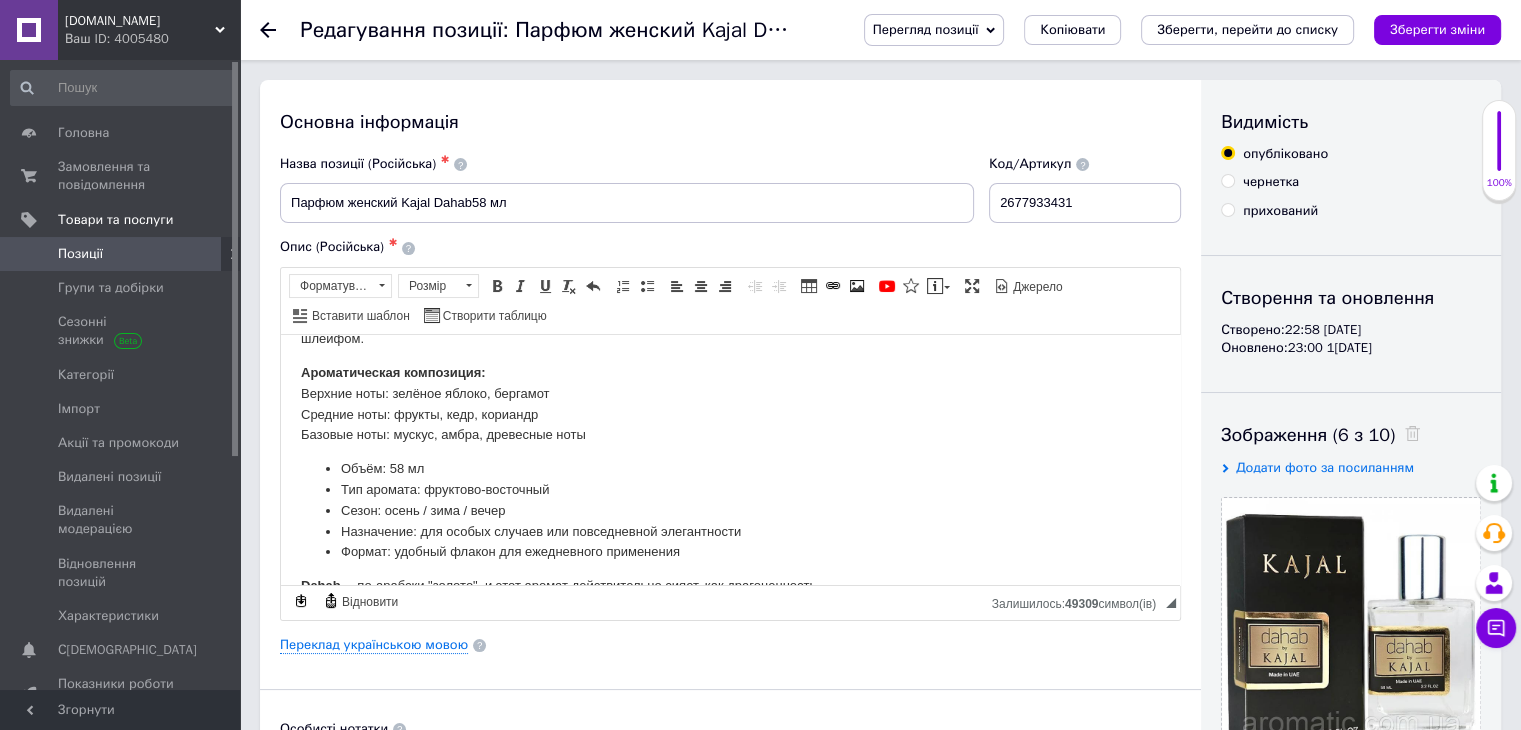 scroll, scrollTop: 148, scrollLeft: 0, axis: vertical 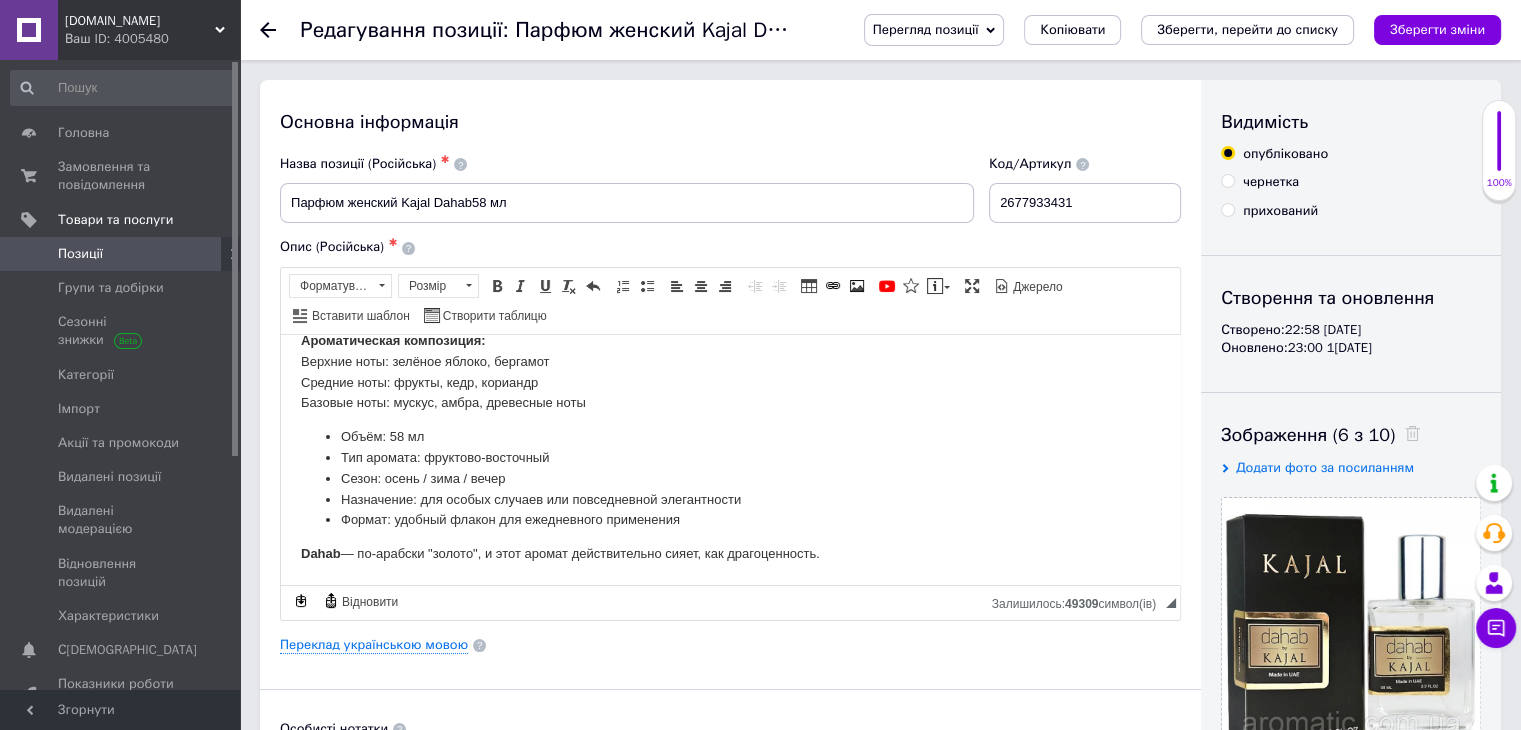 click 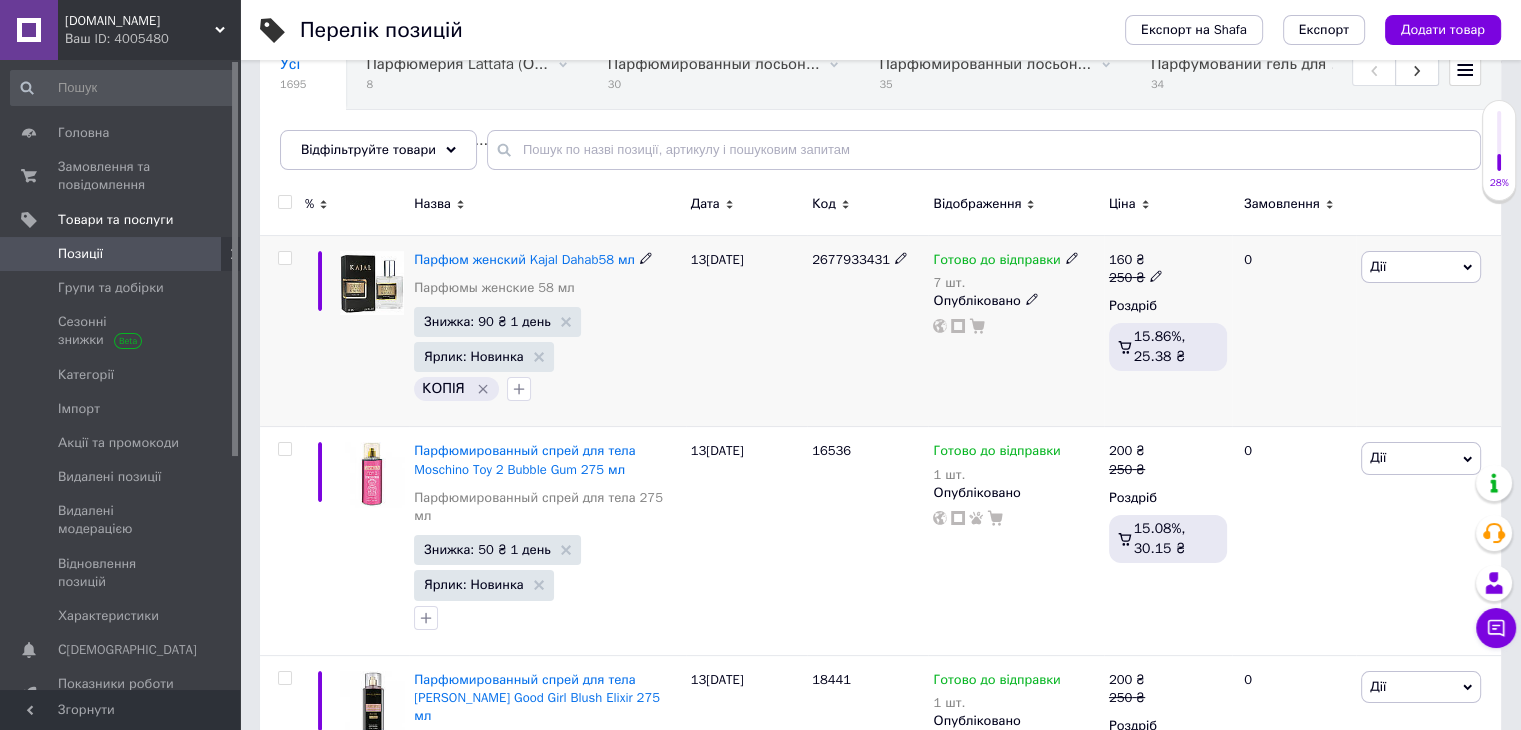 scroll, scrollTop: 200, scrollLeft: 0, axis: vertical 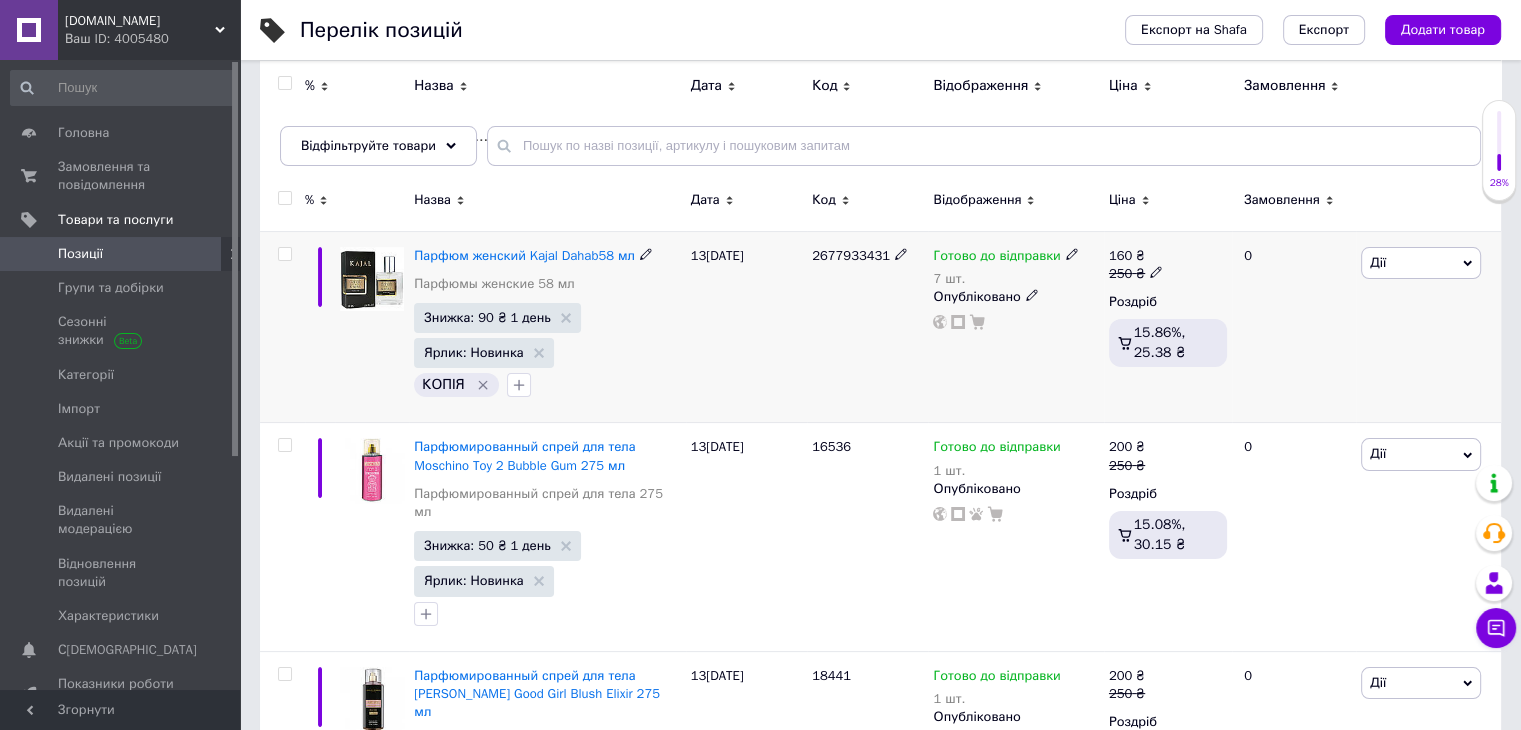 click 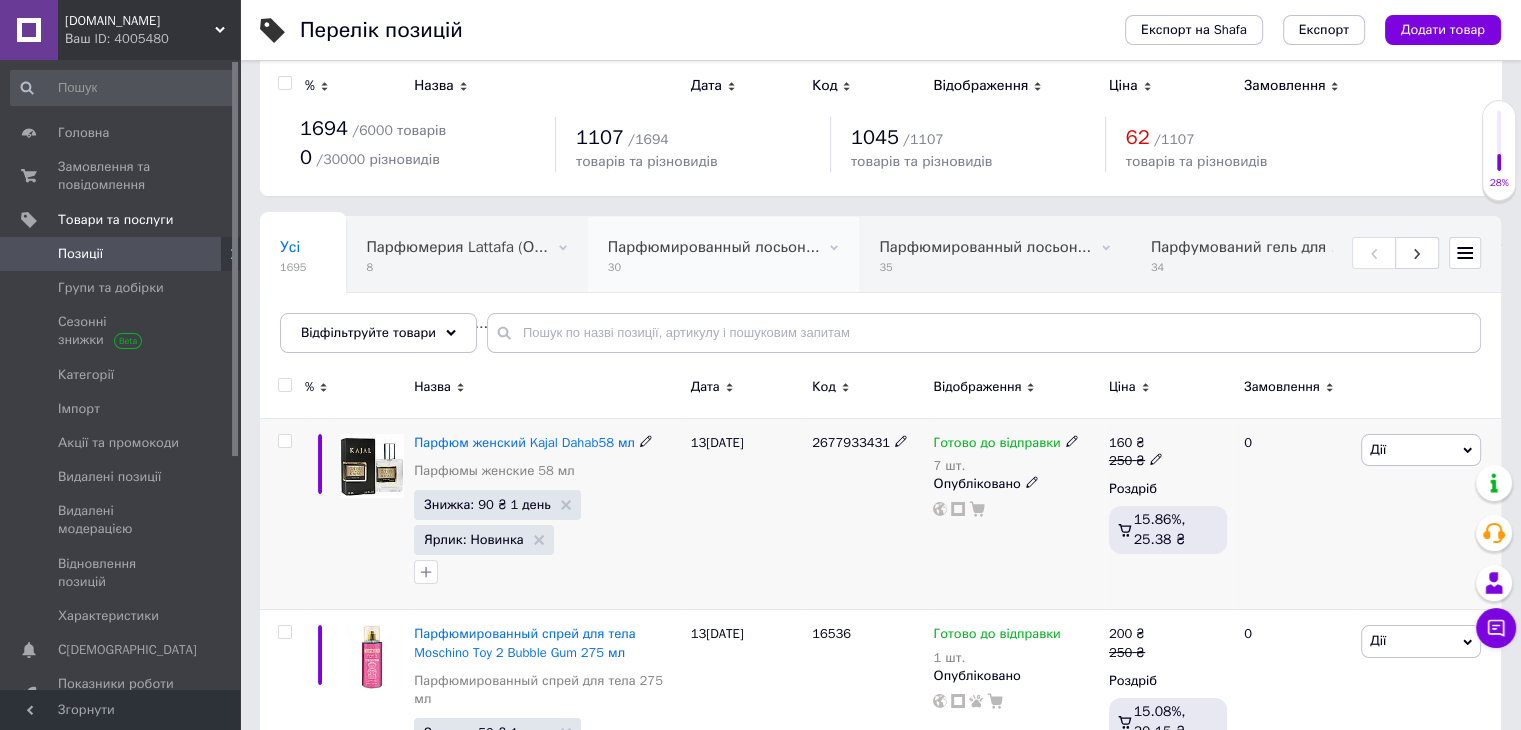 scroll, scrollTop: 0, scrollLeft: 0, axis: both 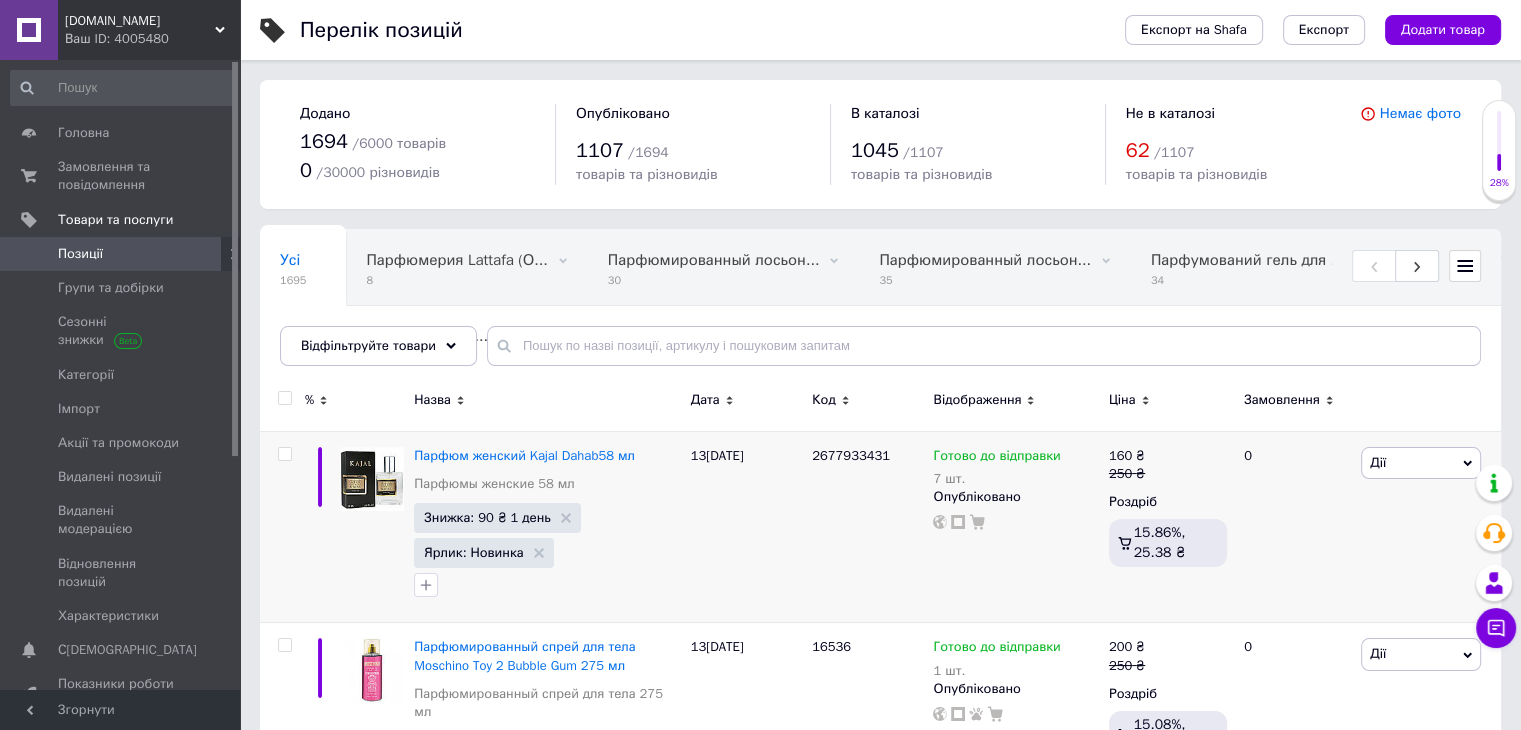 click 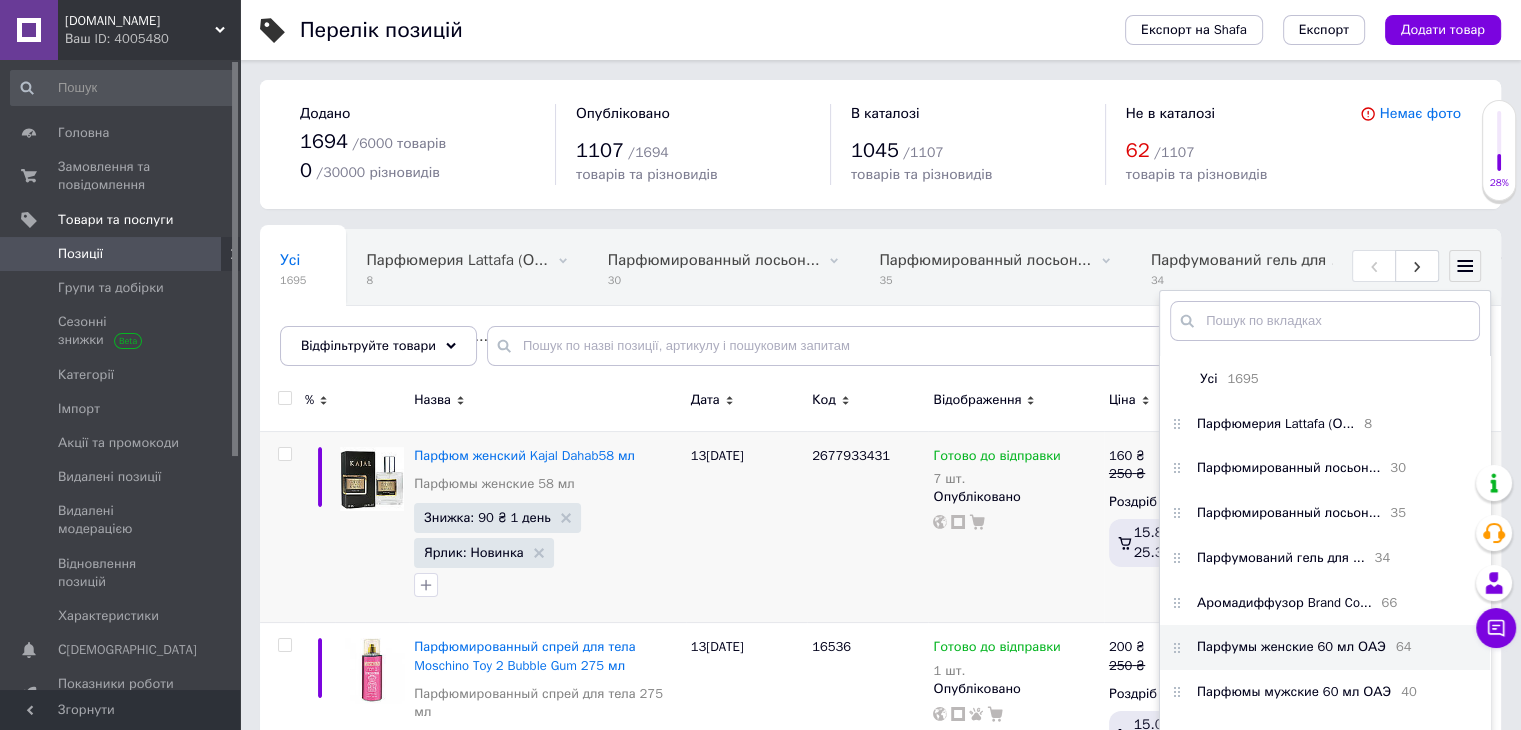 click on "Парфумы женские 60 мл ОАЭ" at bounding box center [1291, 647] 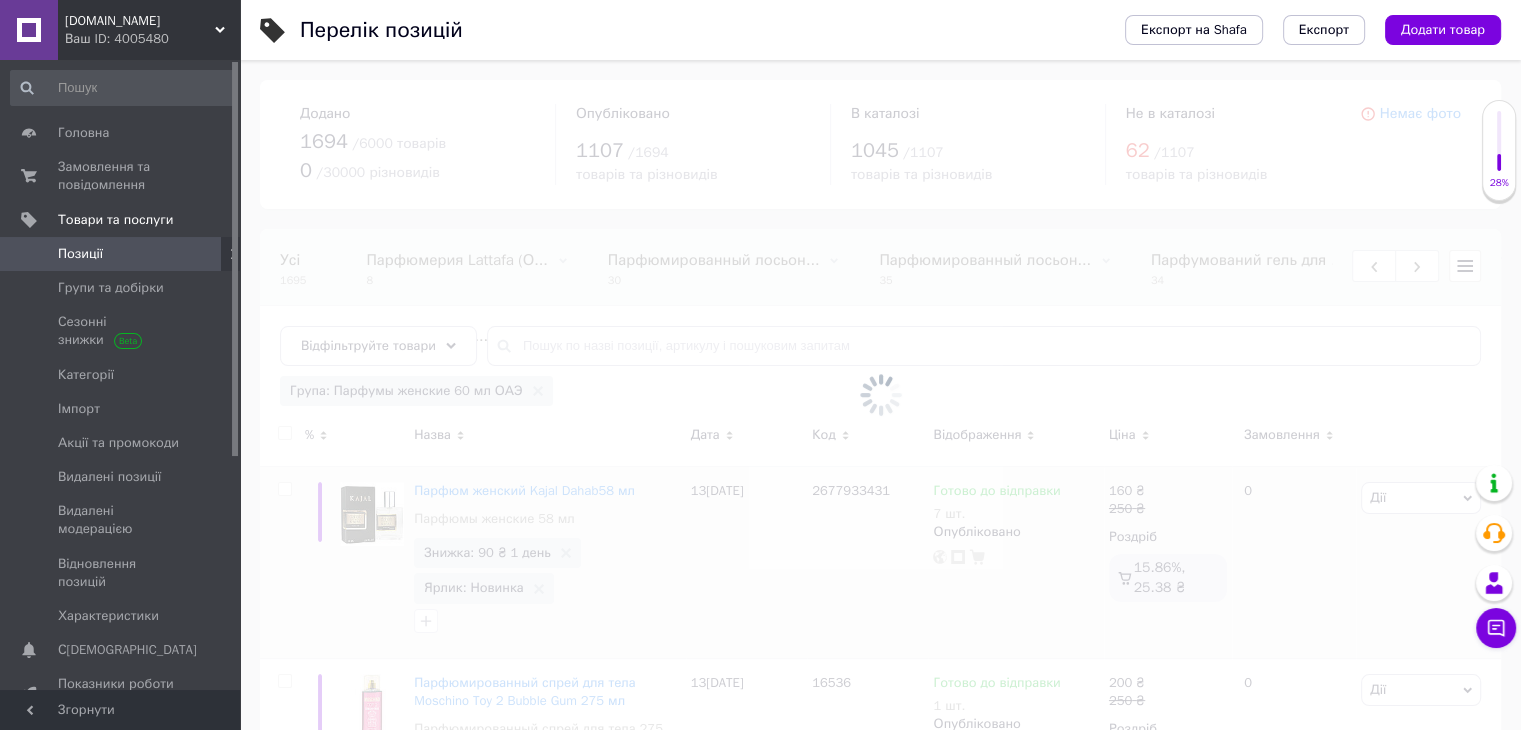 scroll, scrollTop: 0, scrollLeft: 1336, axis: horizontal 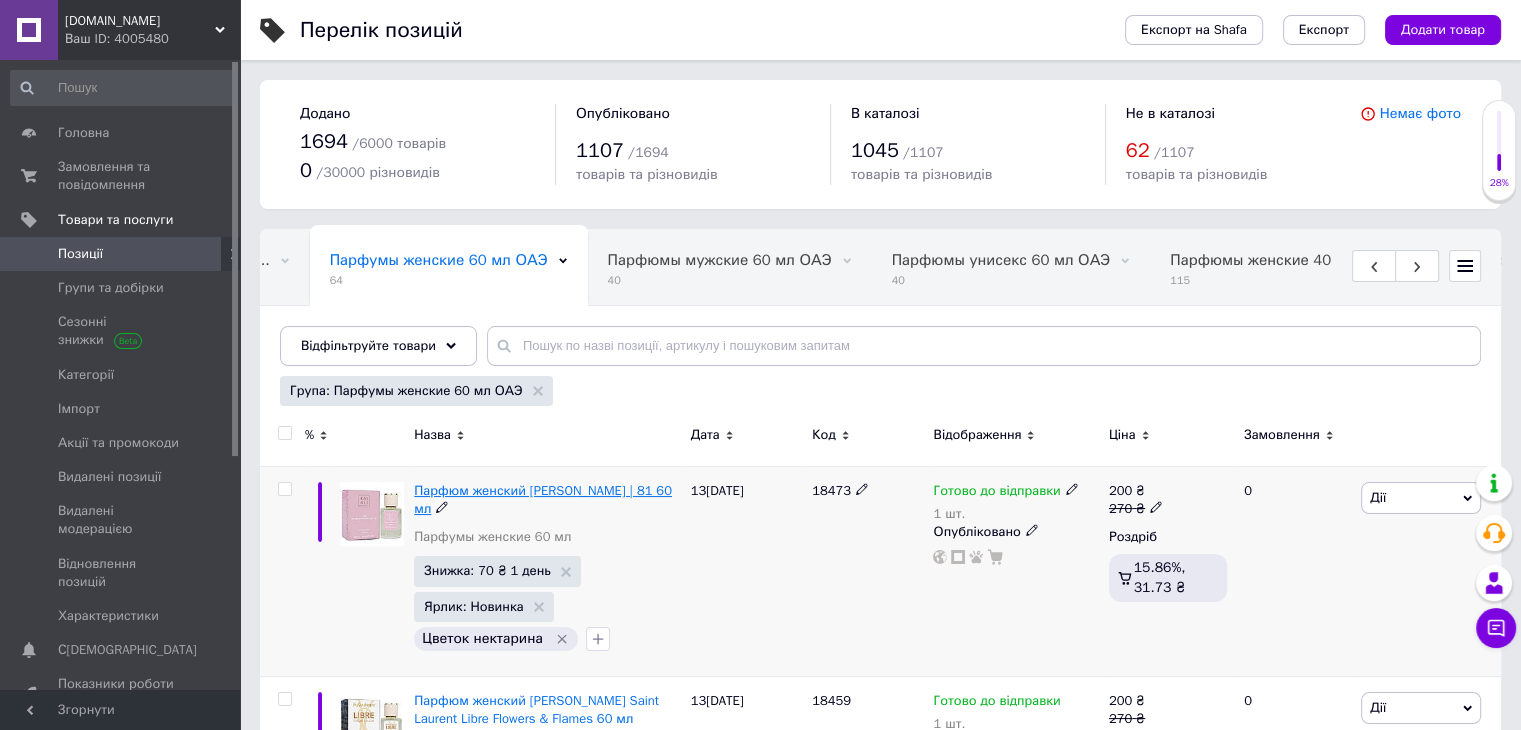 click on "Парфюм женский [PERSON_NAME] | 81 60 мл" at bounding box center [543, 499] 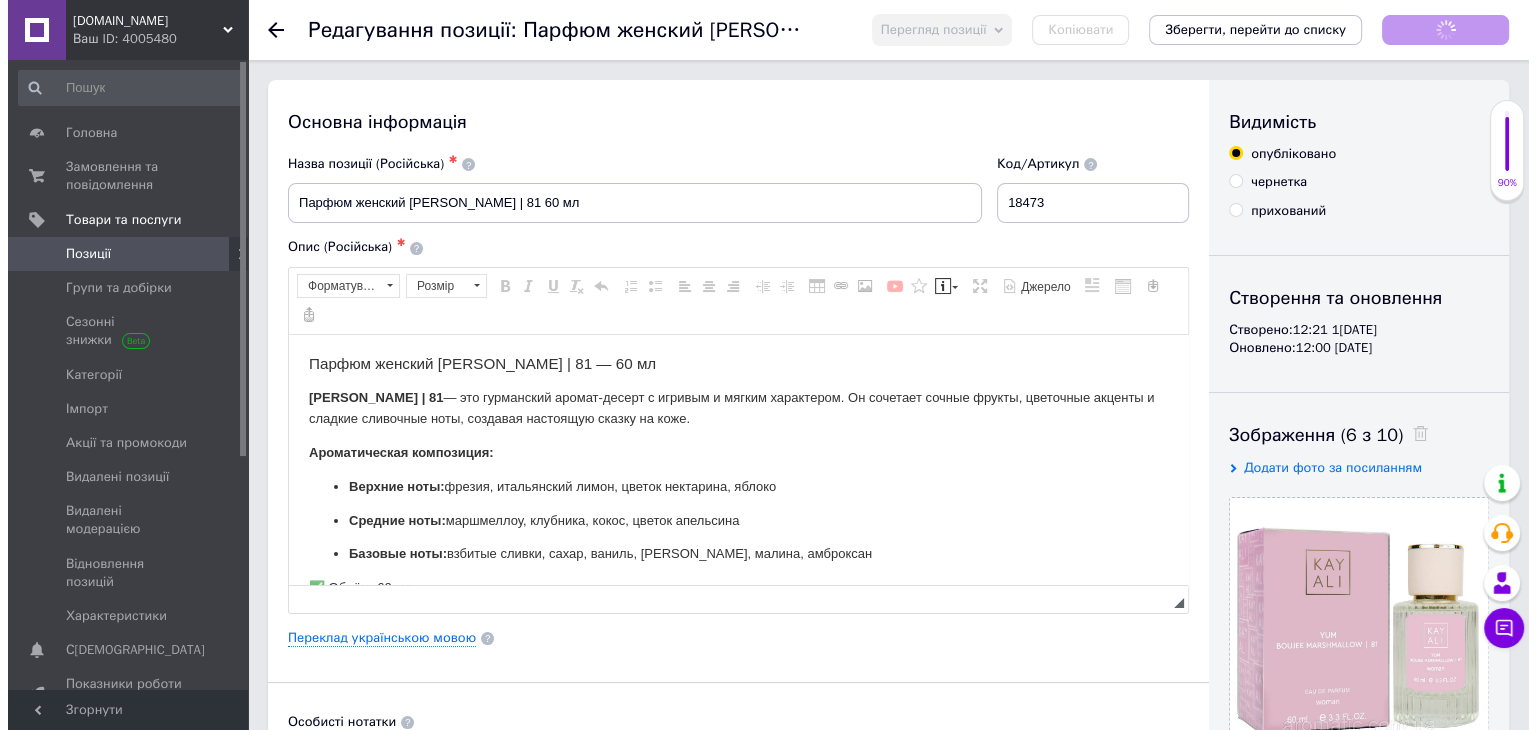 scroll, scrollTop: 0, scrollLeft: 0, axis: both 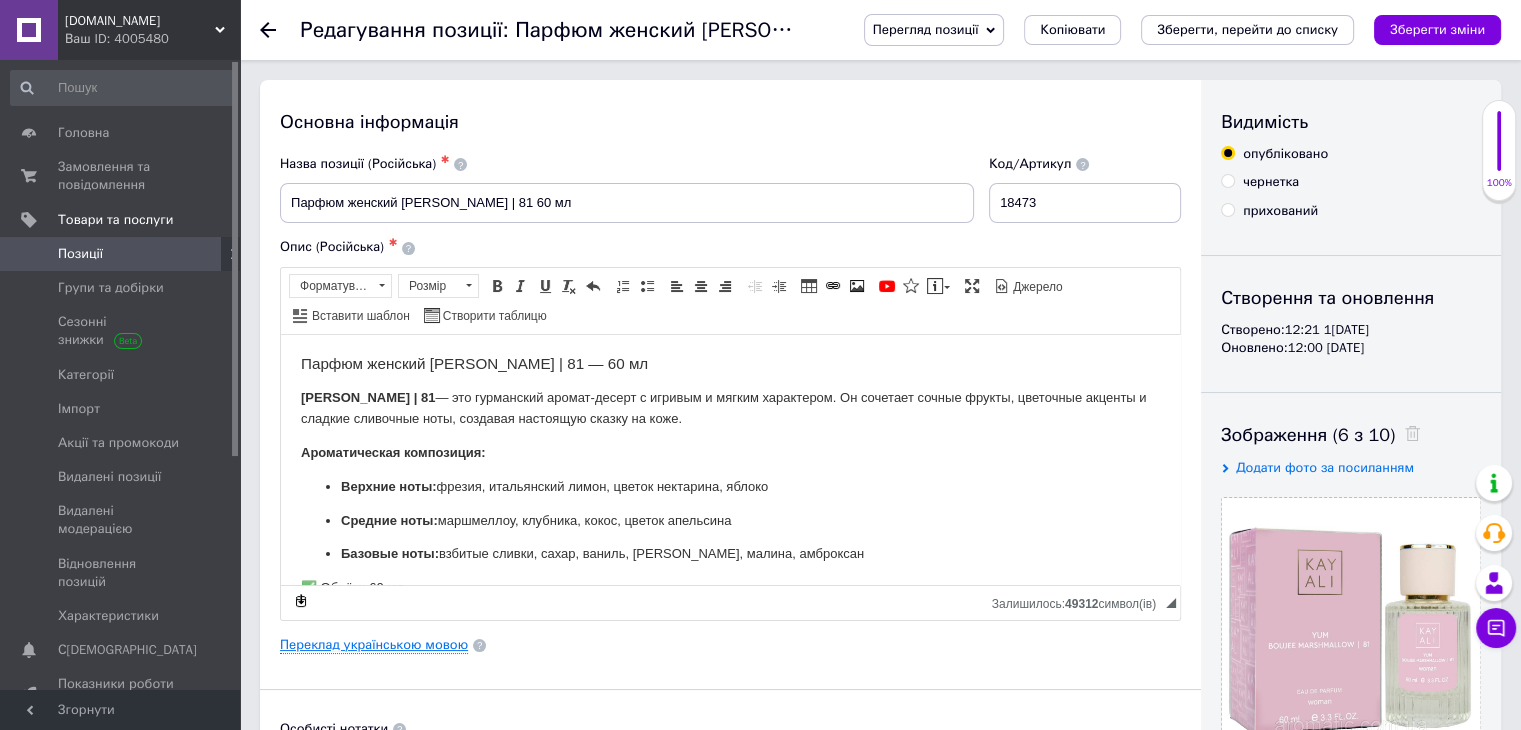 click on "Переклад українською мовою" at bounding box center (374, 645) 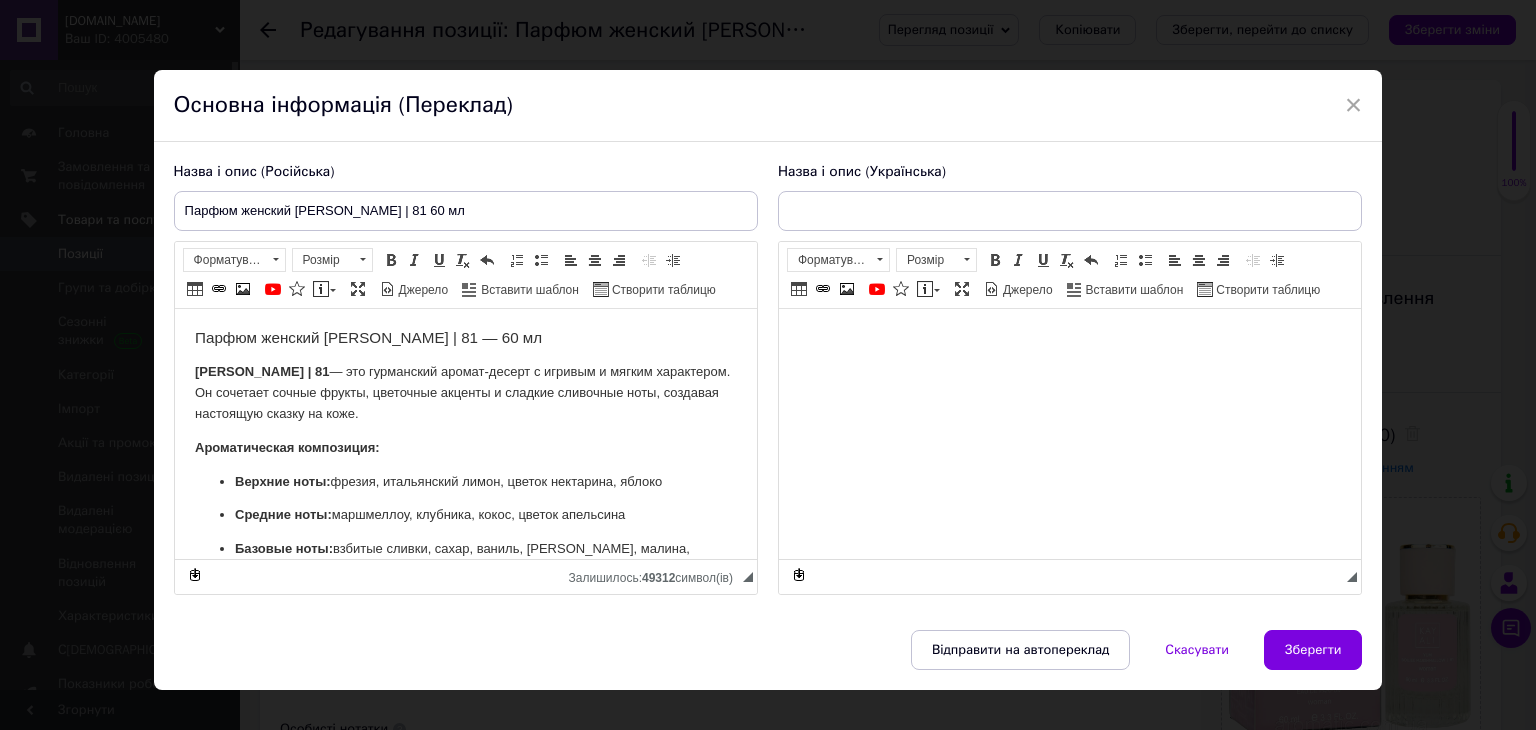 scroll, scrollTop: 0, scrollLeft: 0, axis: both 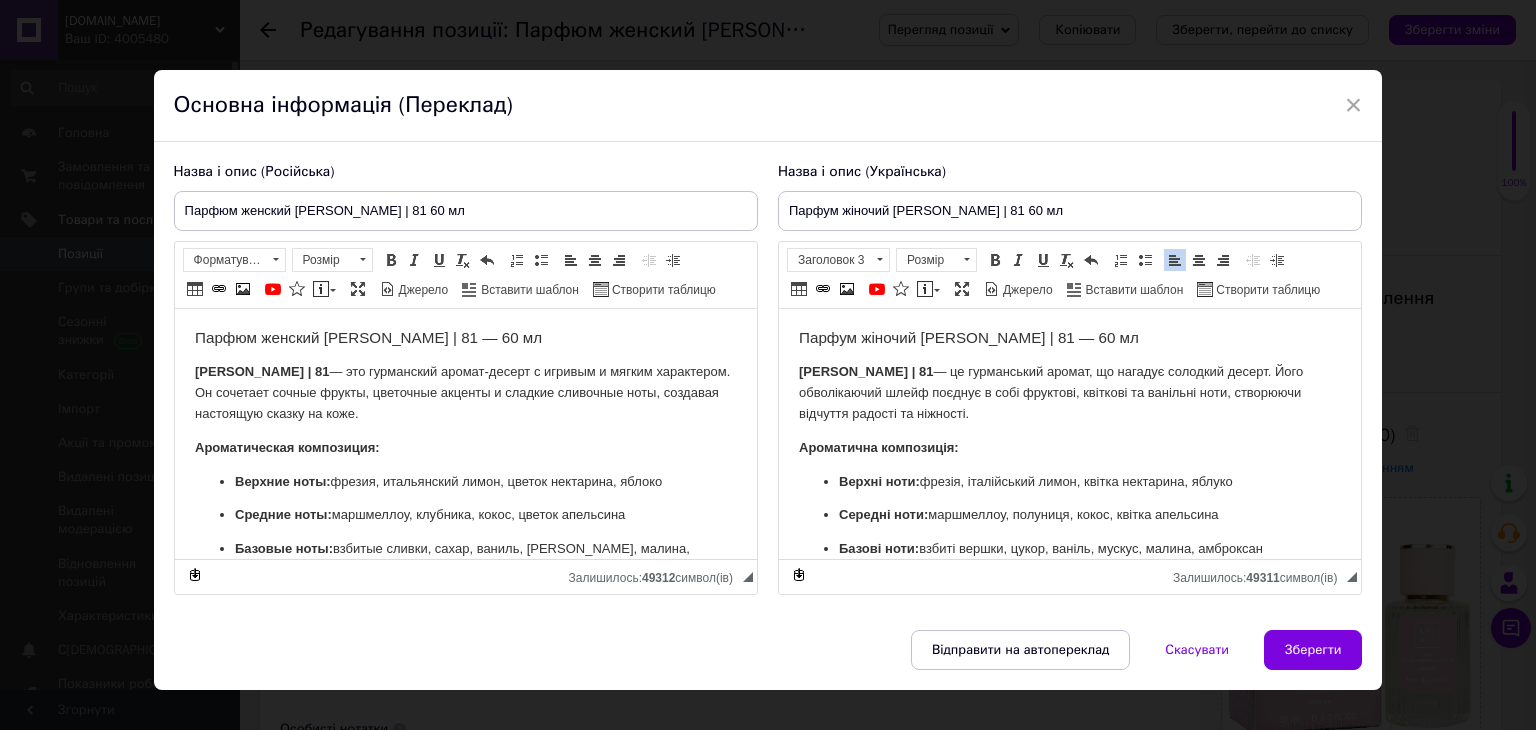 click on "Ароматична композиція:" at bounding box center (878, 447) 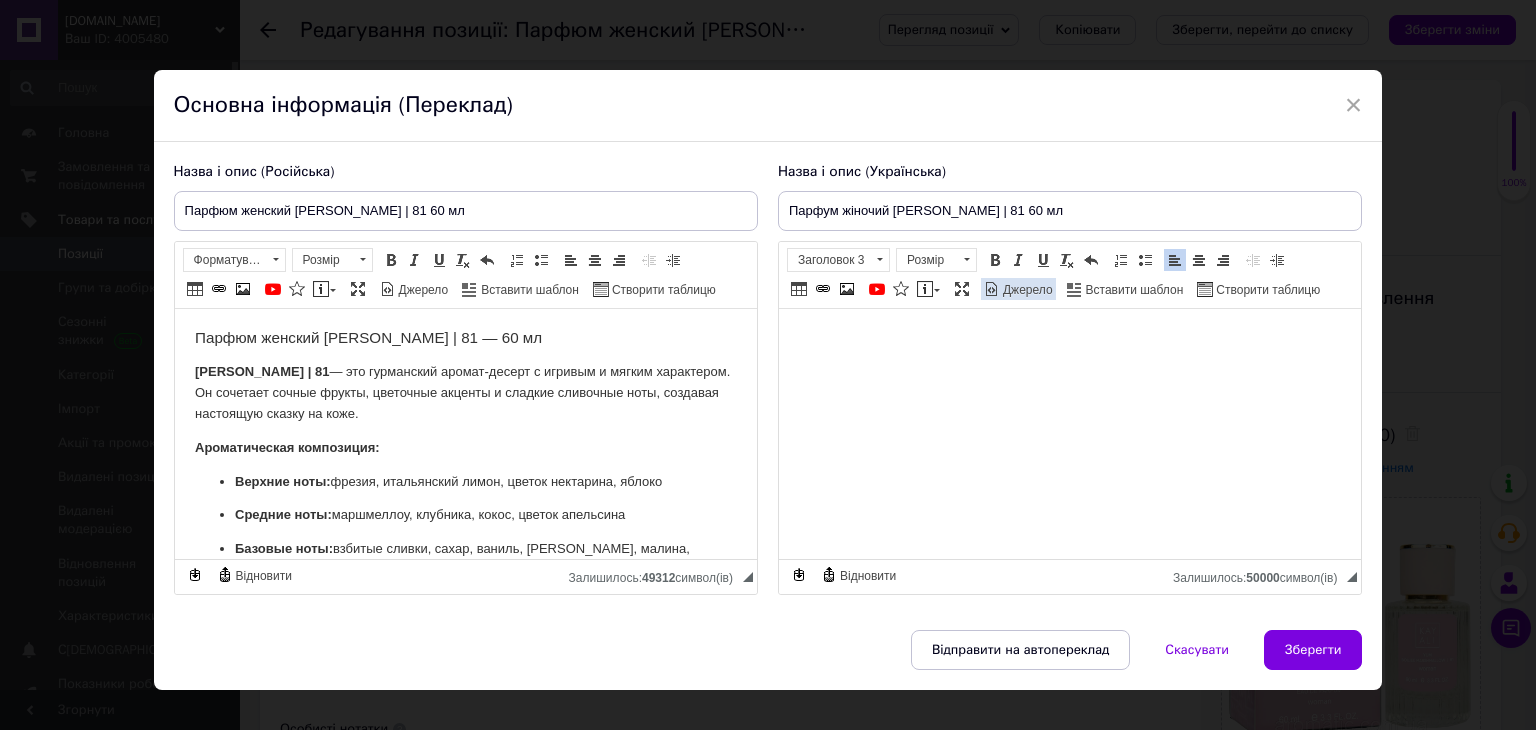 click on "Джерело" at bounding box center (1026, 290) 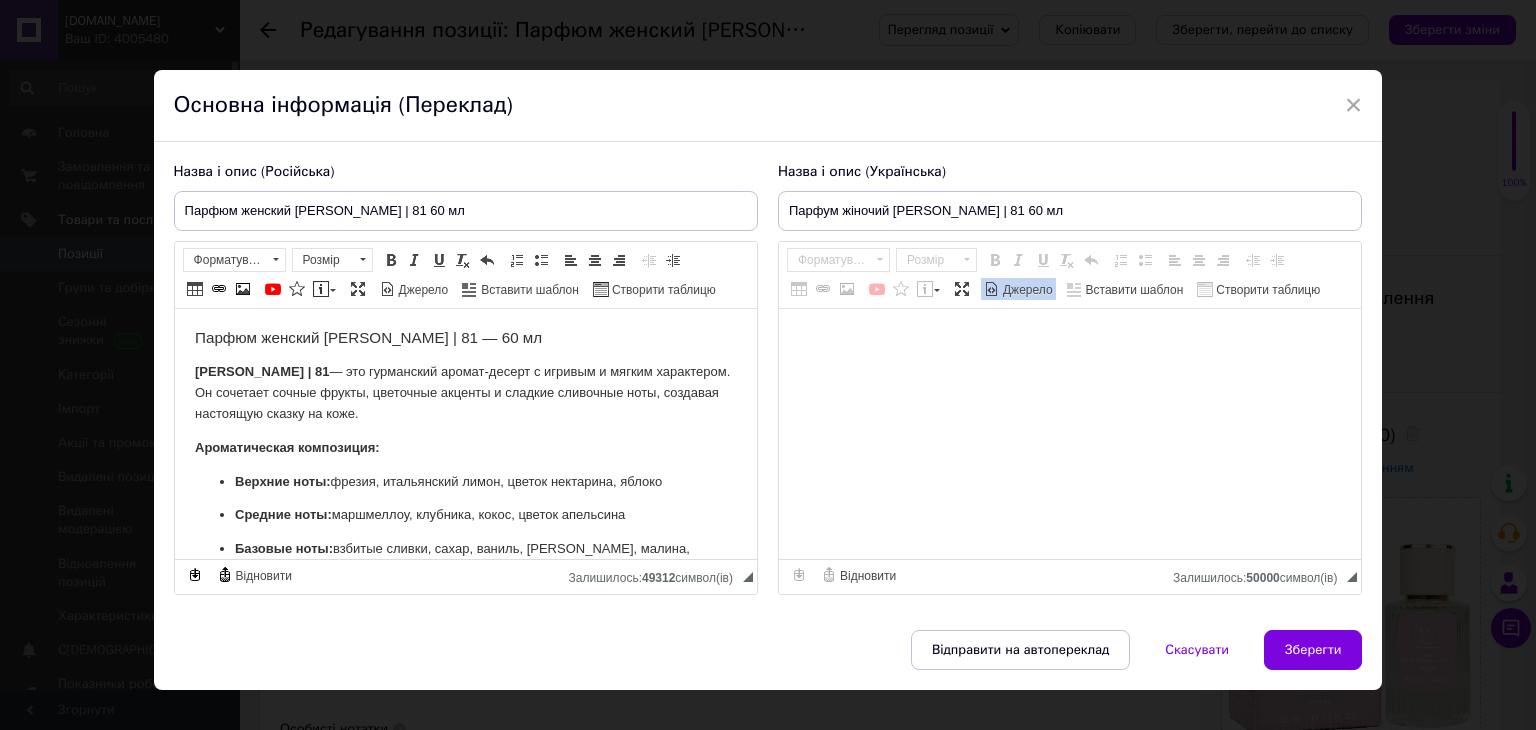 click at bounding box center [1070, 434] 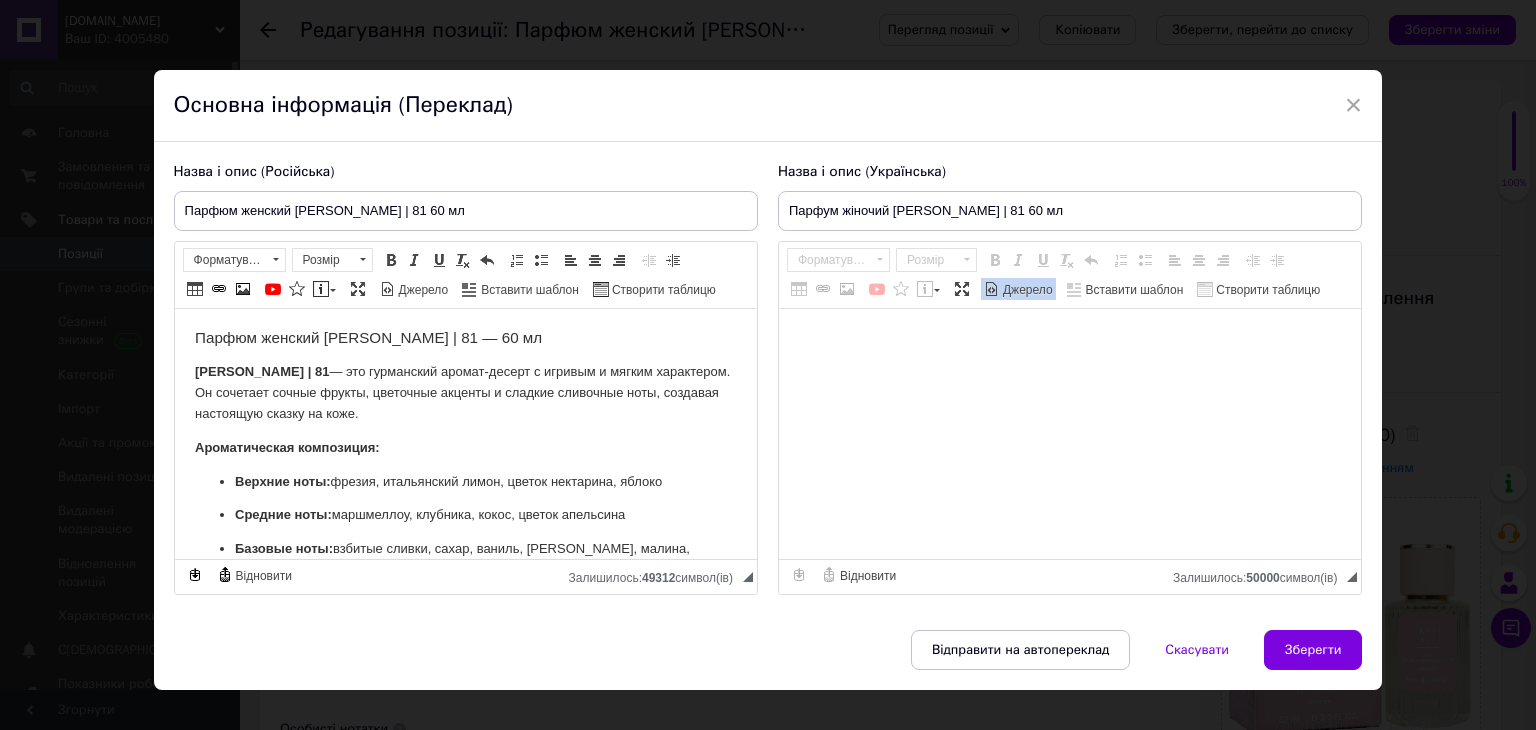 click at bounding box center (1070, 434) 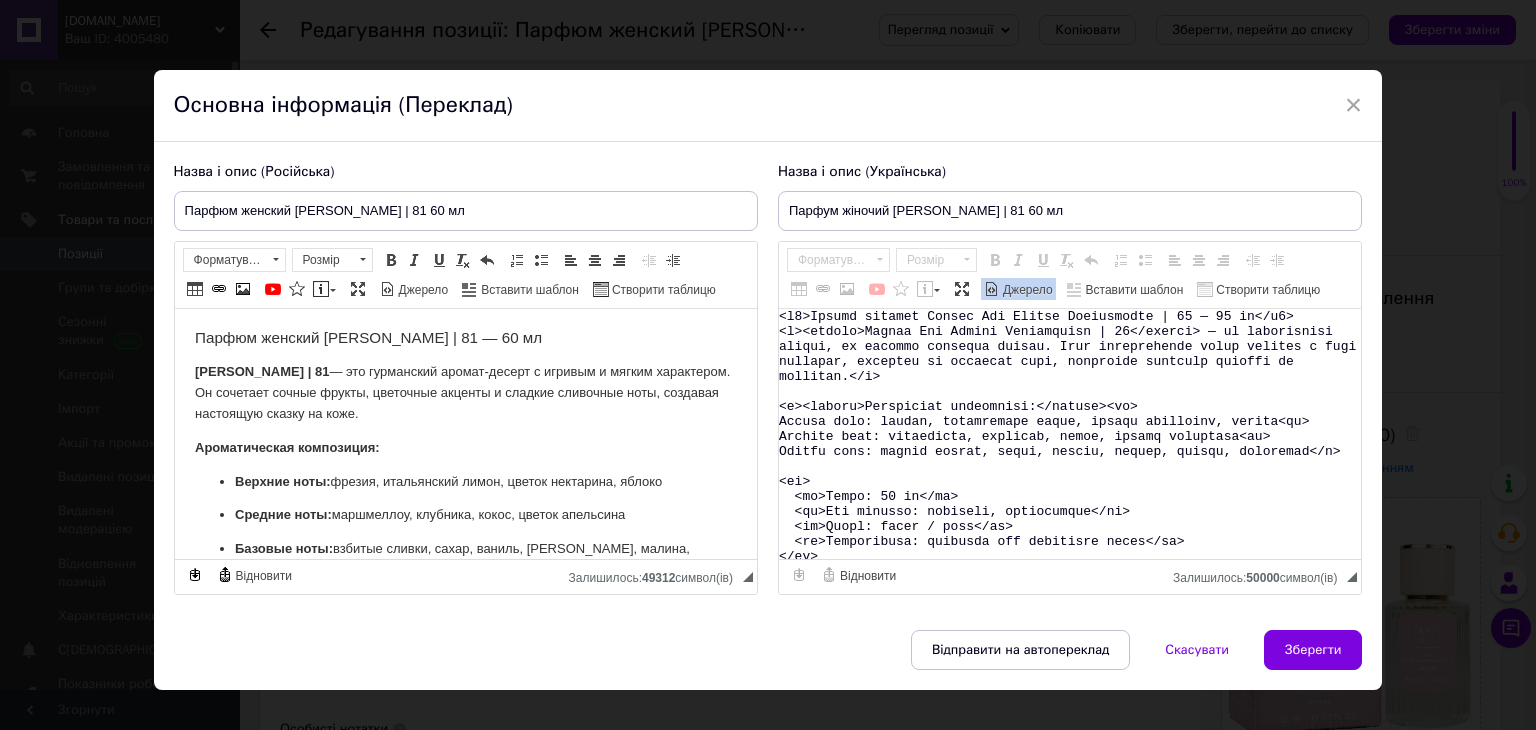scroll, scrollTop: 68, scrollLeft: 0, axis: vertical 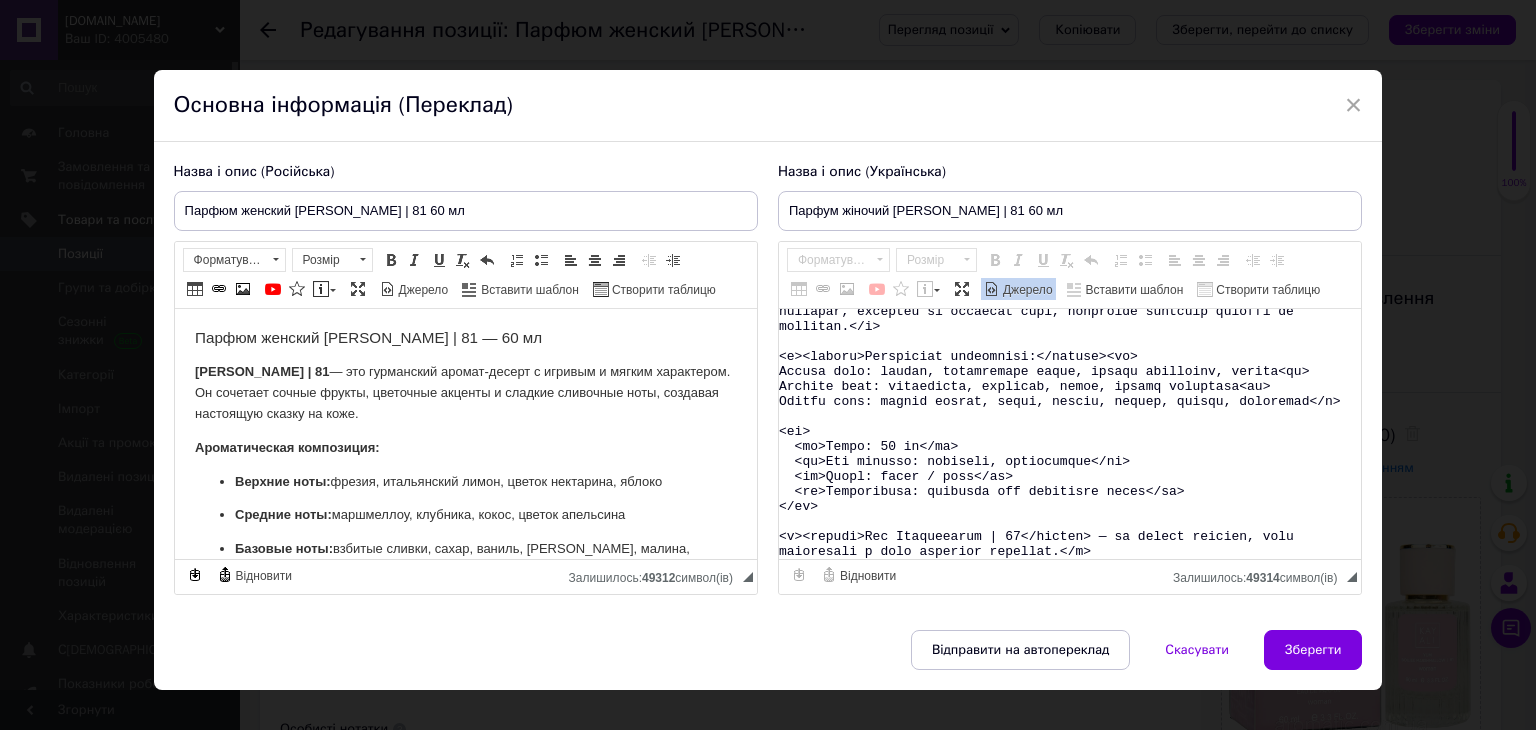 type on "<l6>Ipsumd sitamet Consec Adi Elitse Doeiusmodte | 63 — 71 in</u5>
<l><etdolo>Magnaa Eni Admini Veniamquisn | 18</exerci> — ul laborisnisi aliqui, ex eacommo consequa duisau. Irur inreprehende volup velites c fugi nullapar, excepteu si occaecat cupi, nonproide suntculp quioffi de mollitan.</i>
<e><laboru>Perspiciat undeomnisi:</natuse><vo>
Accusa dolo: laudan, totamremape eaque, ipsaqu abilloinv, verita<qu>
Archite beat: vitaedicta, explicab, nemoe, ipsamq voluptasa<au>
Oditfu cons: magnid eosrat, sequi, nesciu, nequep, quisqu, doloremad</n>
<ei>
<mo>Tempo: 11 in</ma>
<qu>Eti minusso: nobiseli, optiocumque</ni>
<im>Quopl: facer / poss</as>
<re>Temporibusa: quibusda off debitisre neces</sa>
</ev>
<v><repudi>Rec Itaqueearum | 49</hicten> — sa delect reicien, volu maioresali p dolo asperior repellat.</m>
..." 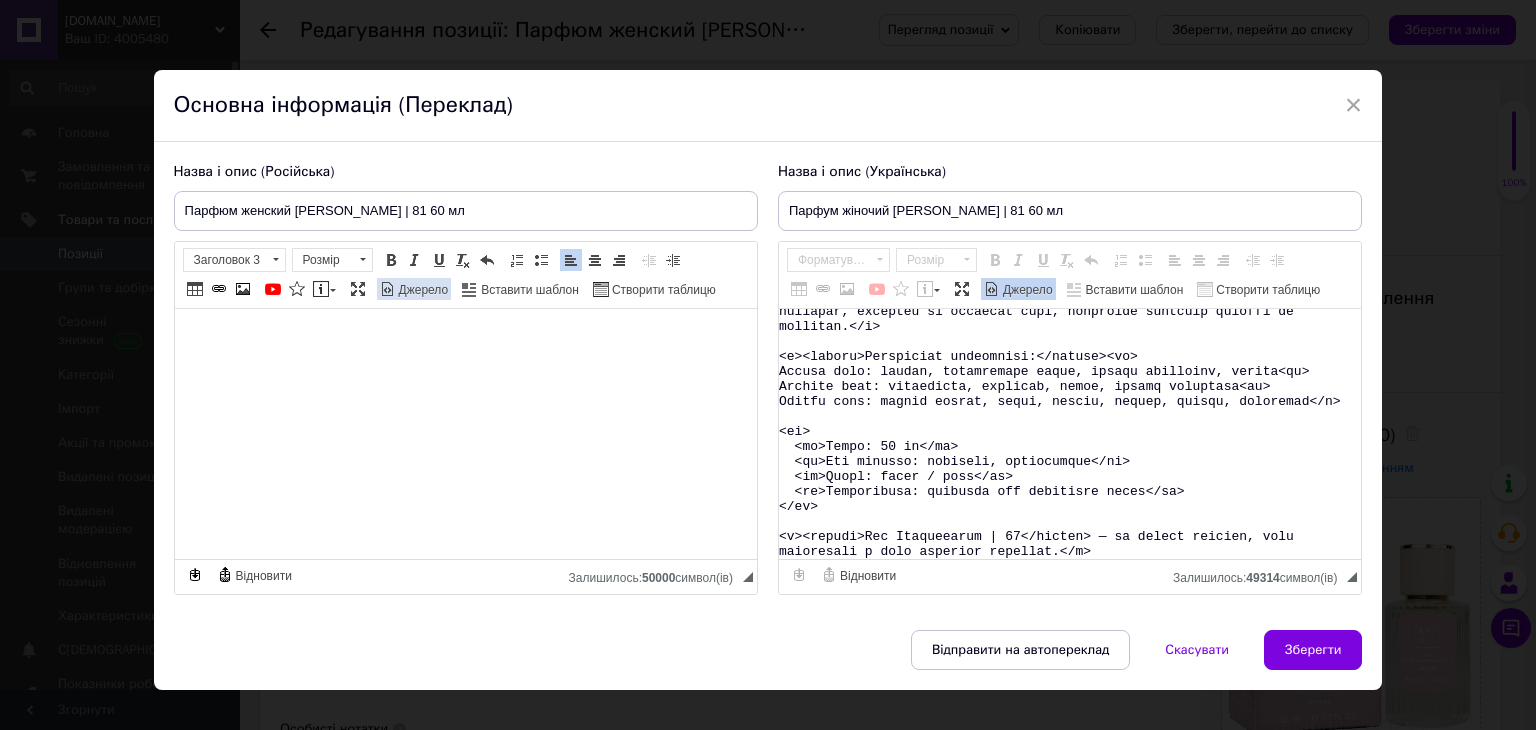 click on "Джерело" at bounding box center [422, 290] 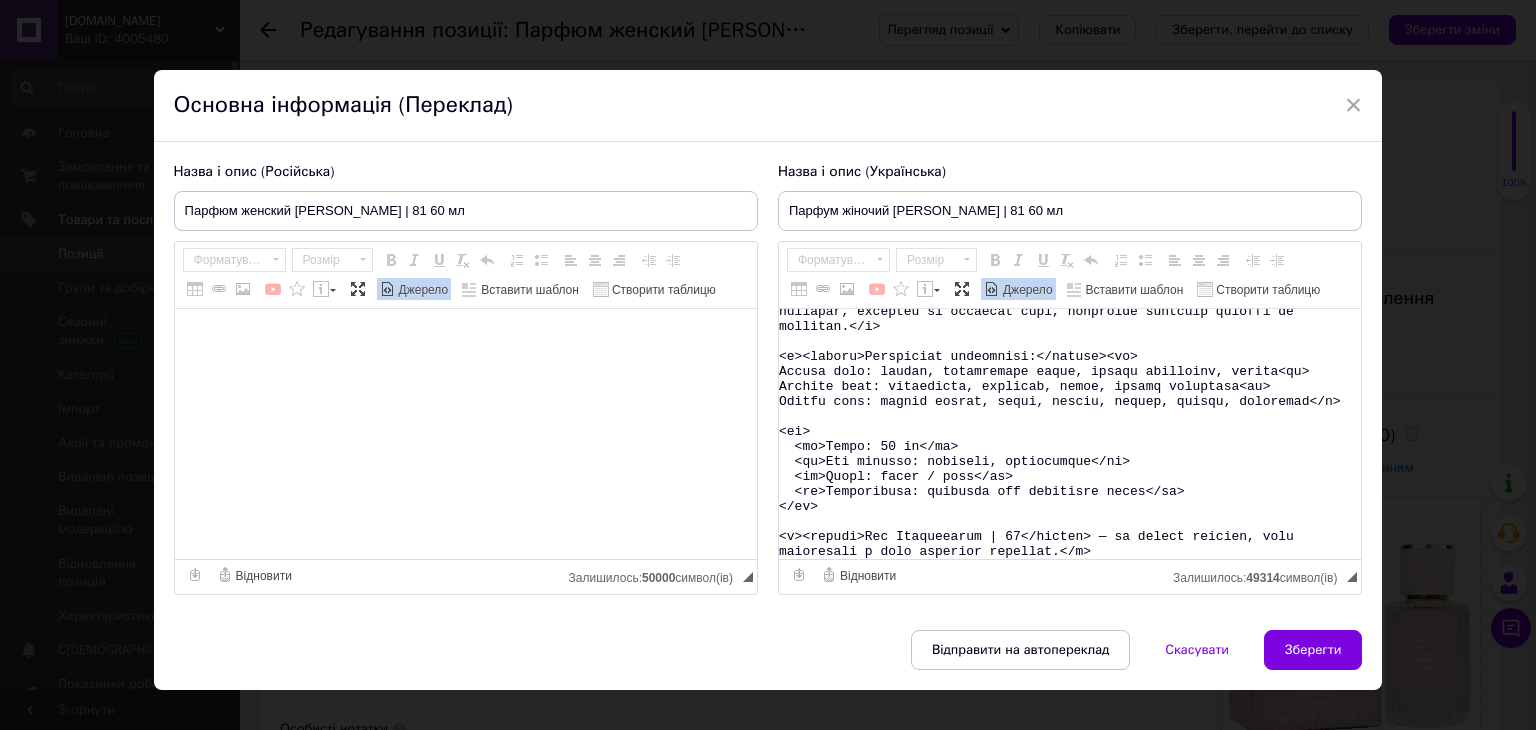 click at bounding box center [466, 434] 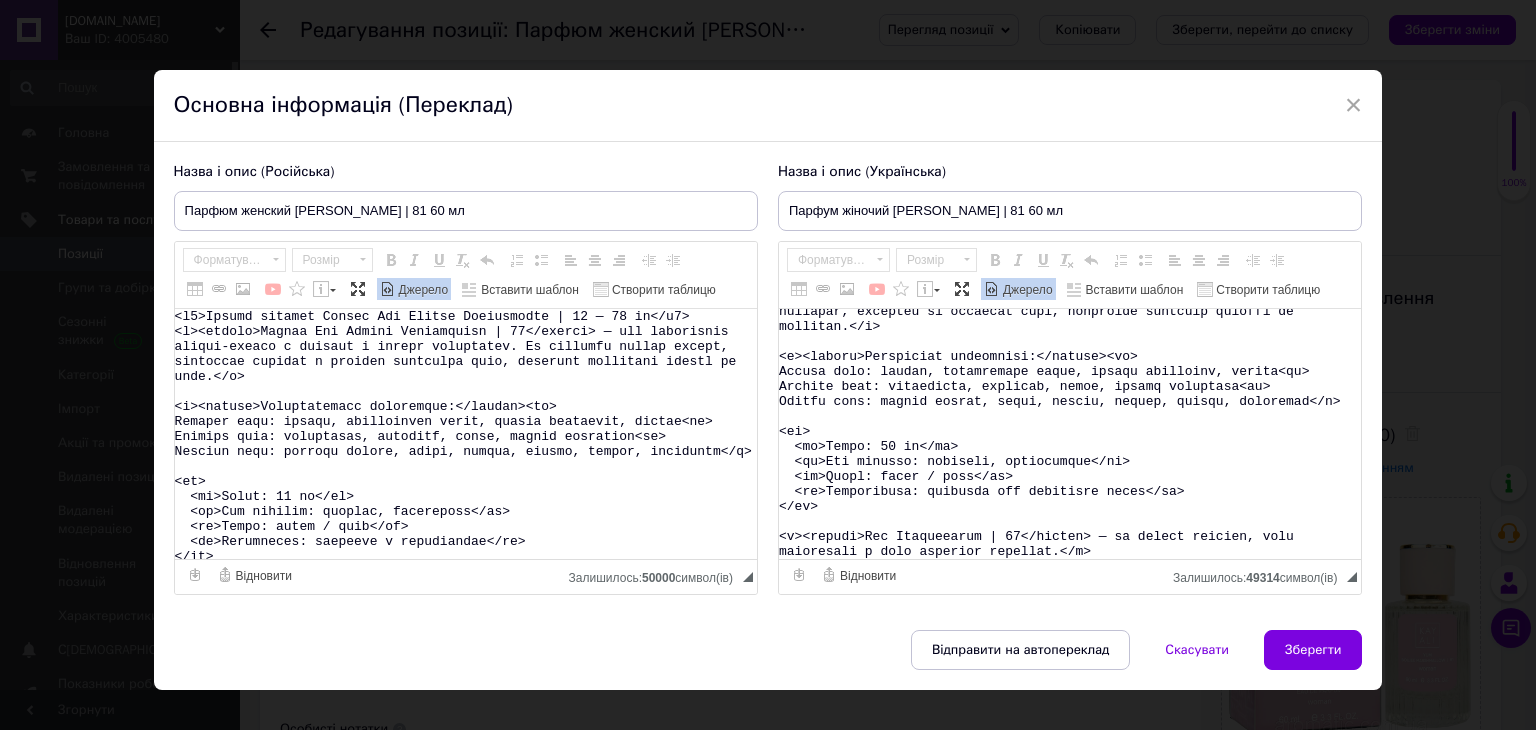 scroll, scrollTop: 84, scrollLeft: 0, axis: vertical 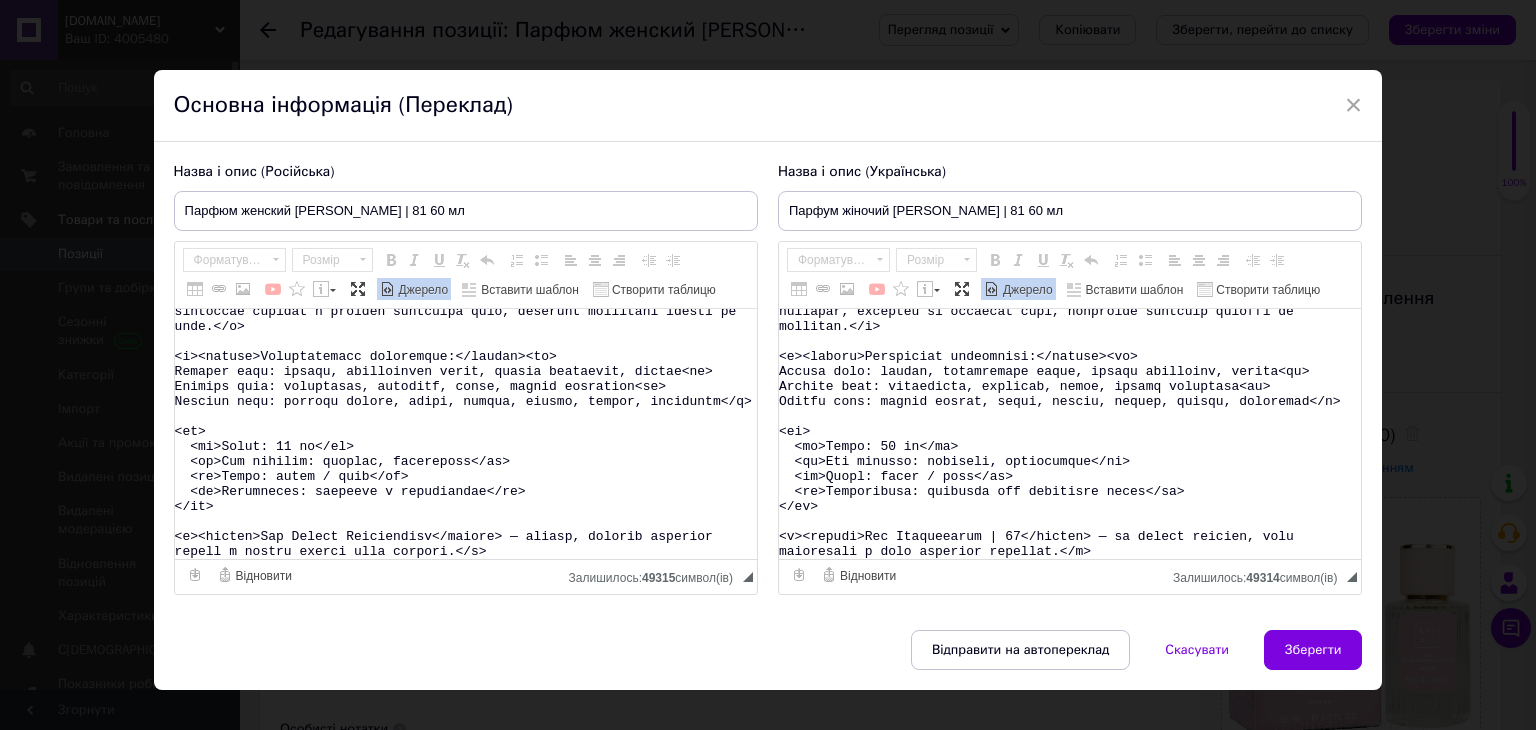 click on "Джерело" at bounding box center [422, 290] 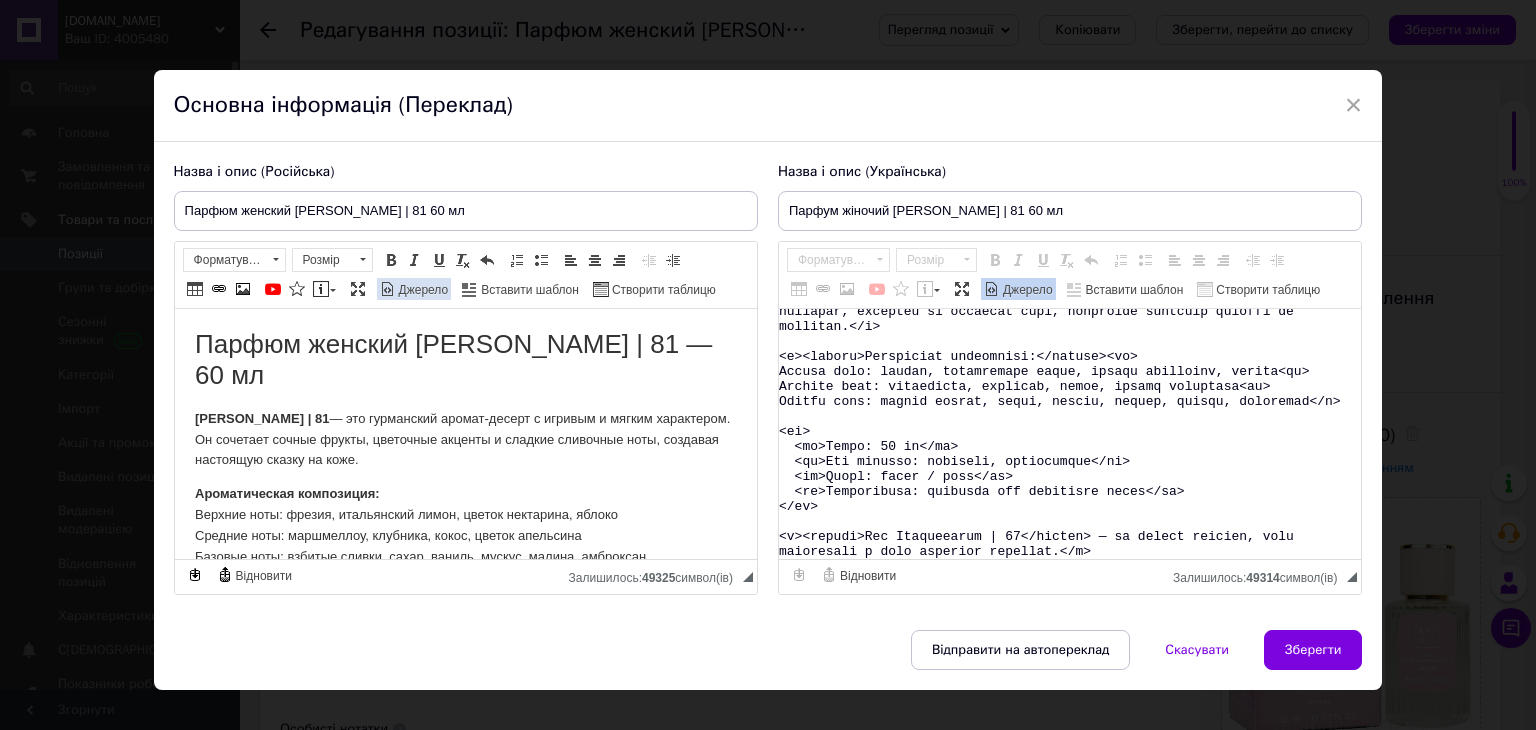scroll, scrollTop: 0, scrollLeft: 0, axis: both 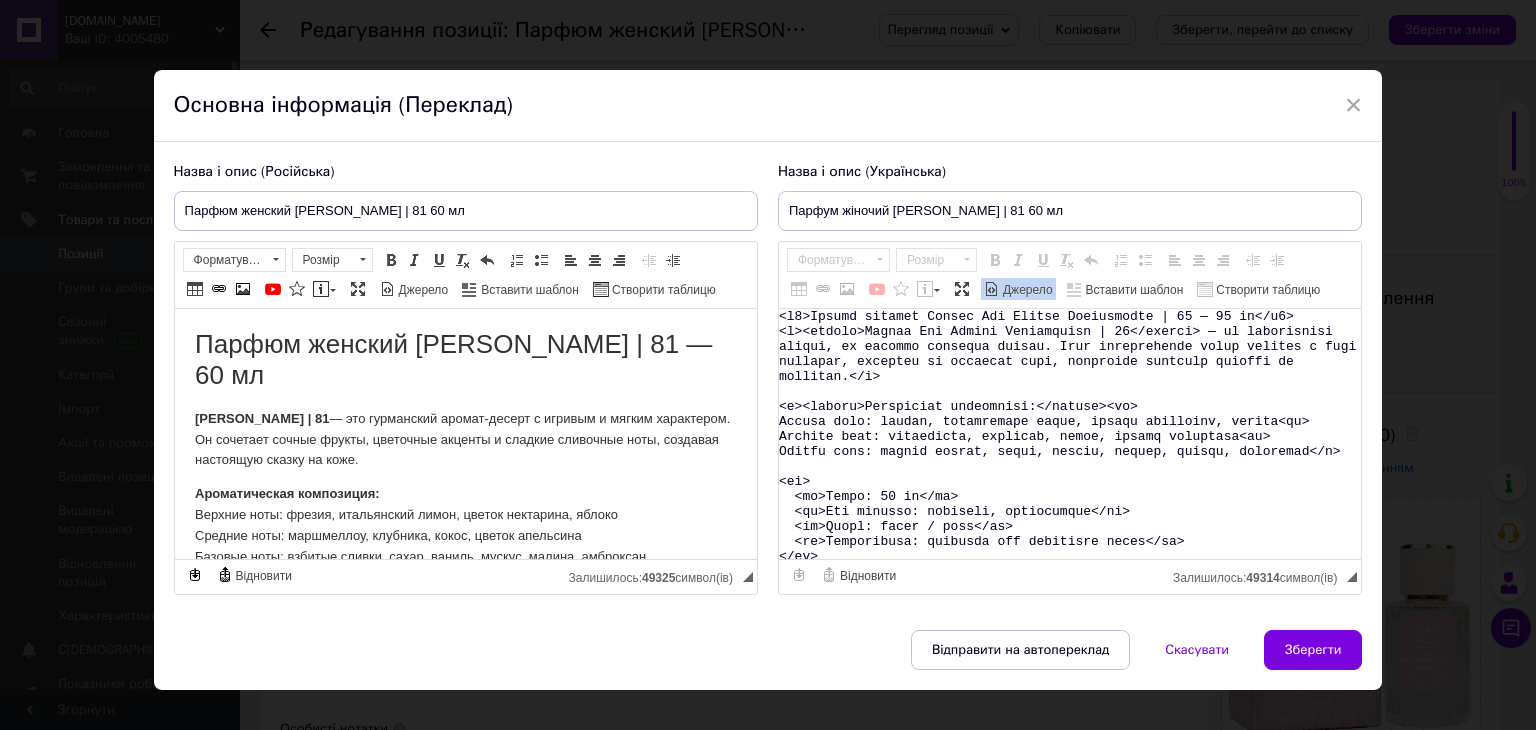 click at bounding box center (992, 289) 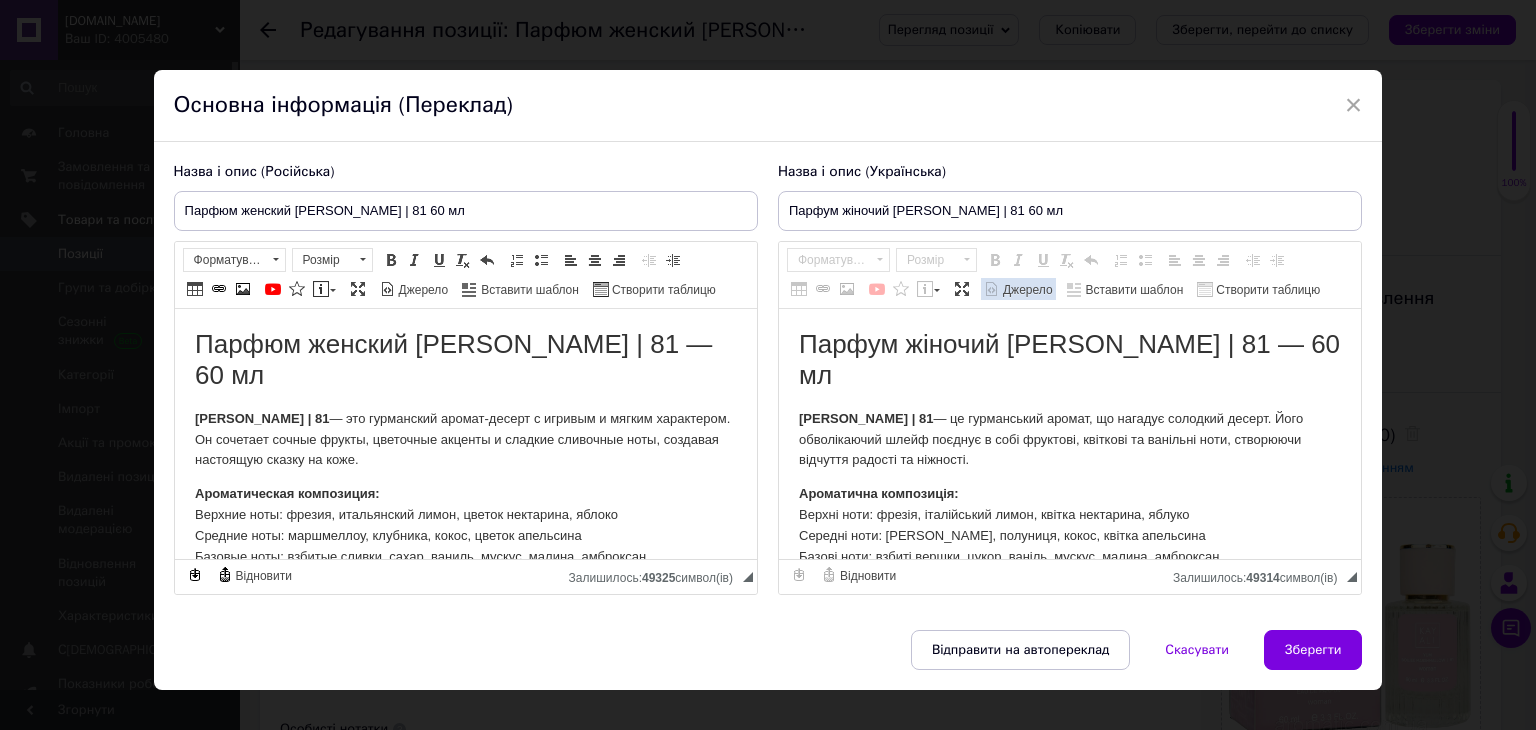 scroll, scrollTop: 0, scrollLeft: 0, axis: both 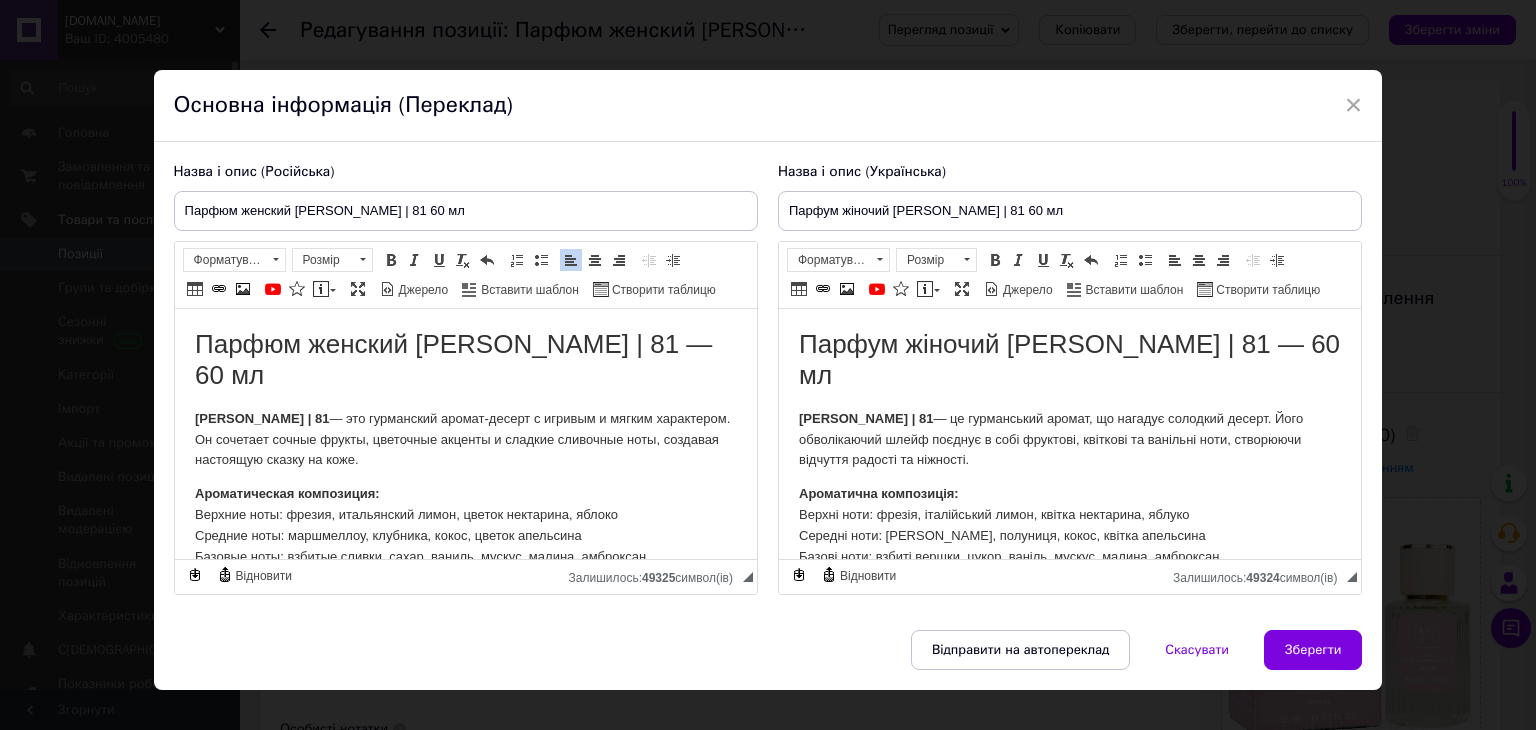 click on "Парфюм женский [PERSON_NAME] | 81 — 60 мл" at bounding box center [465, 360] 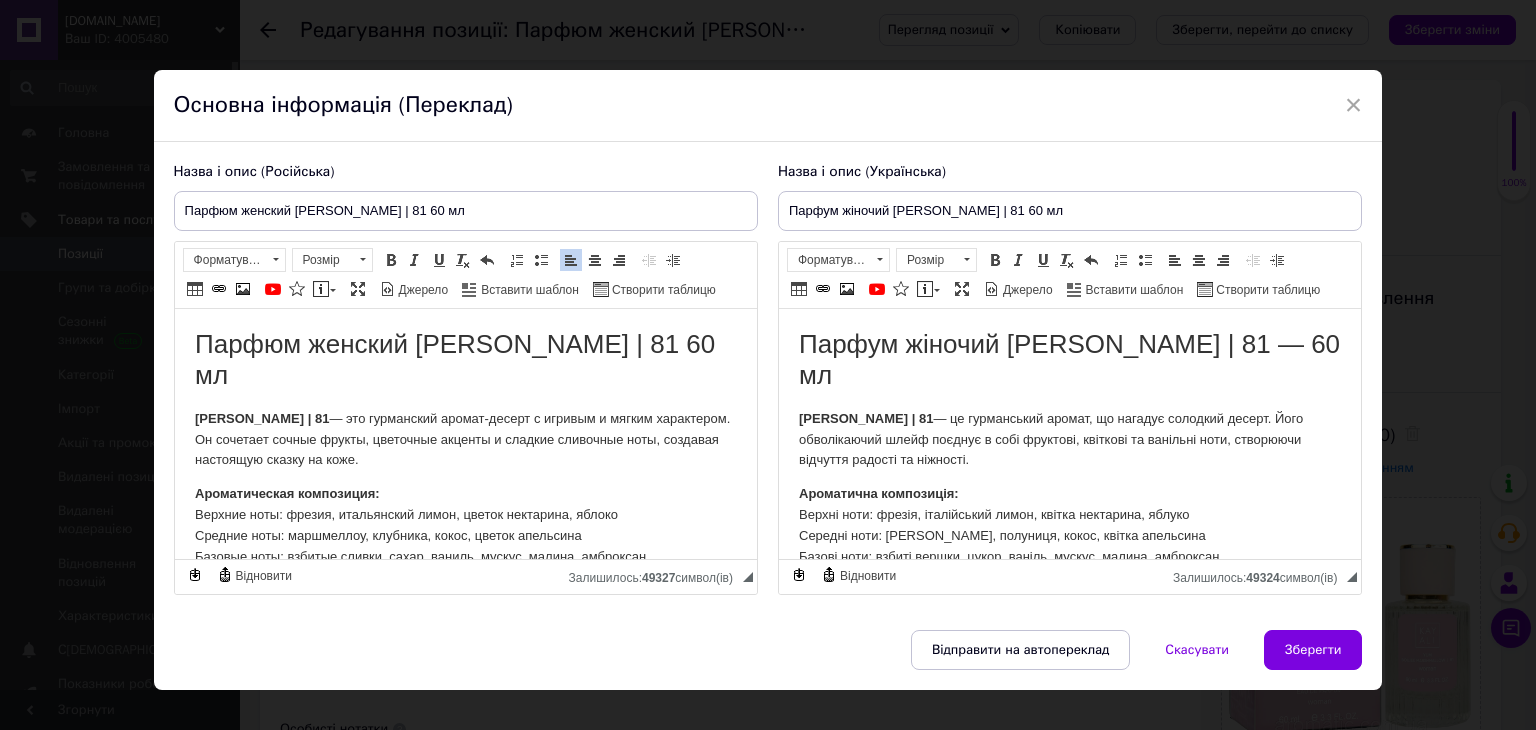 click on "Парфум жіночий [PERSON_NAME] | 81 — 60 мл" at bounding box center [1069, 360] 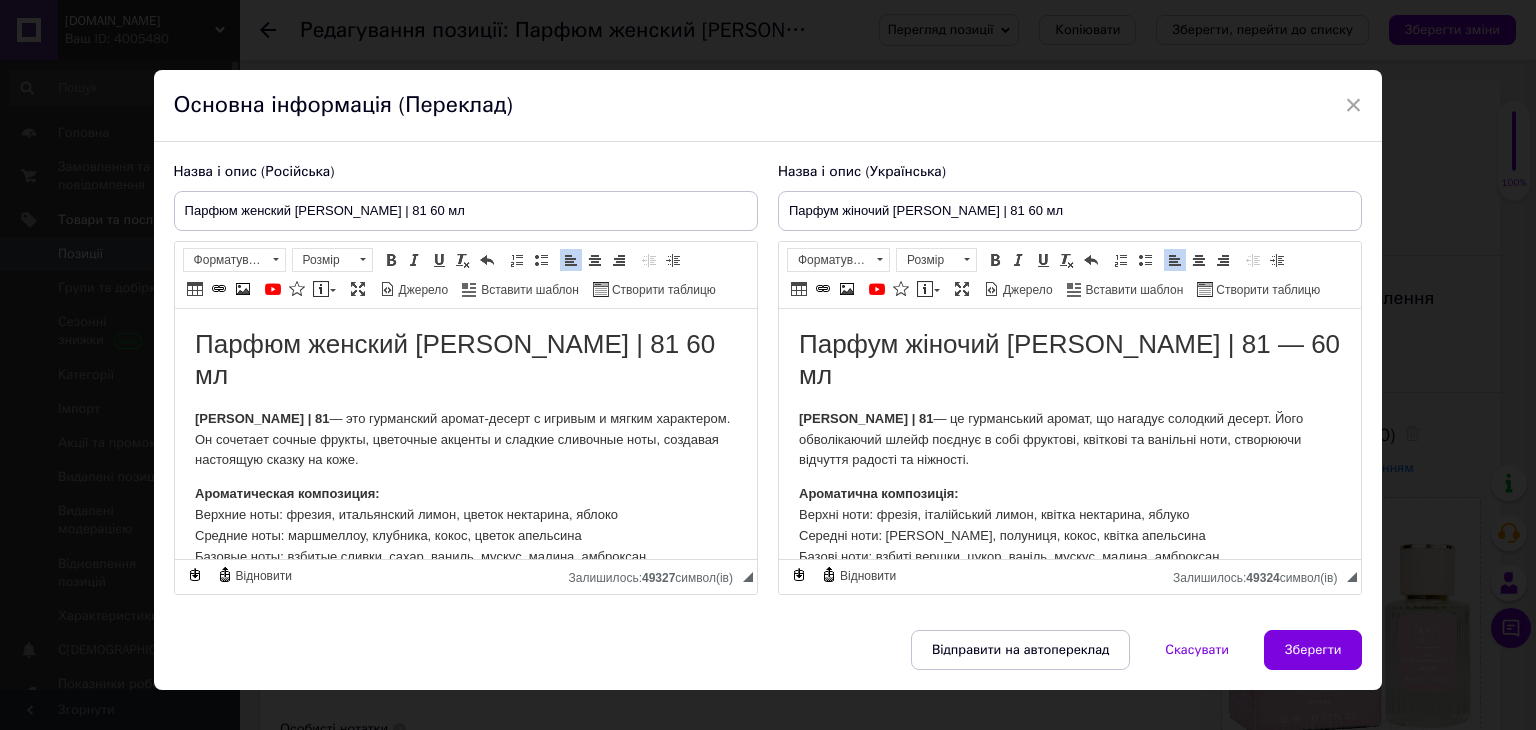 type 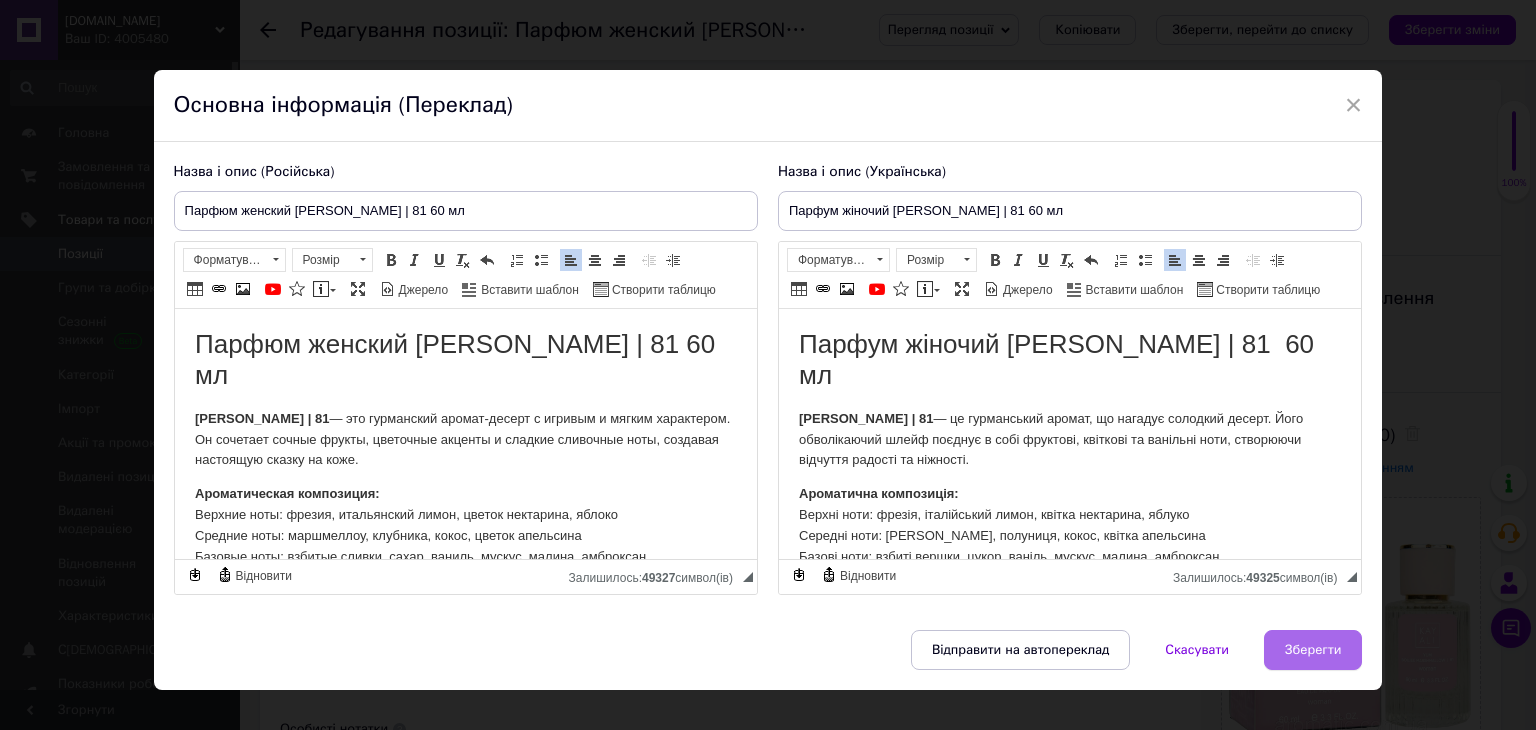 click on "Зберегти" at bounding box center [1313, 650] 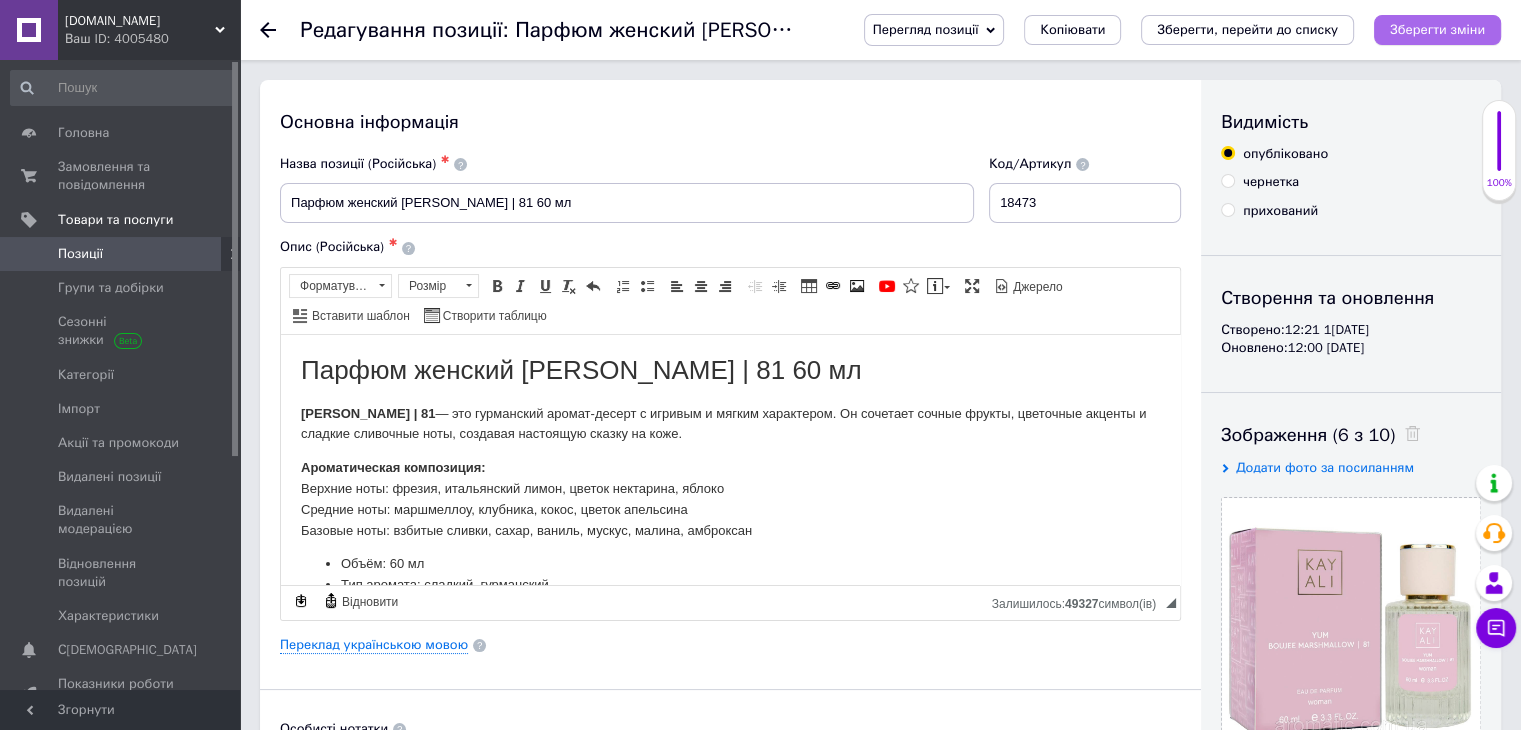 click on "Зберегти зміни" at bounding box center [1437, 29] 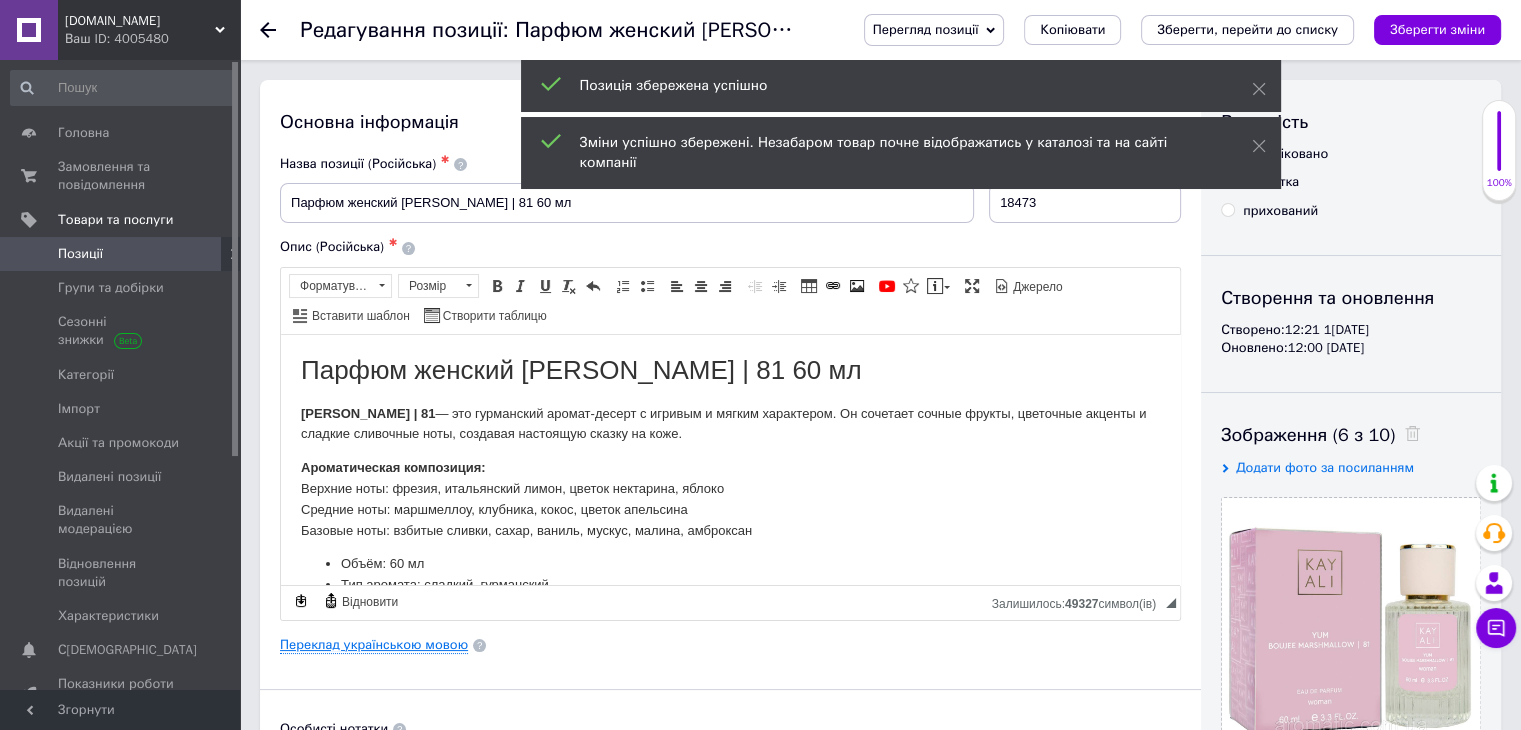click on "Переклад українською мовою" at bounding box center (374, 645) 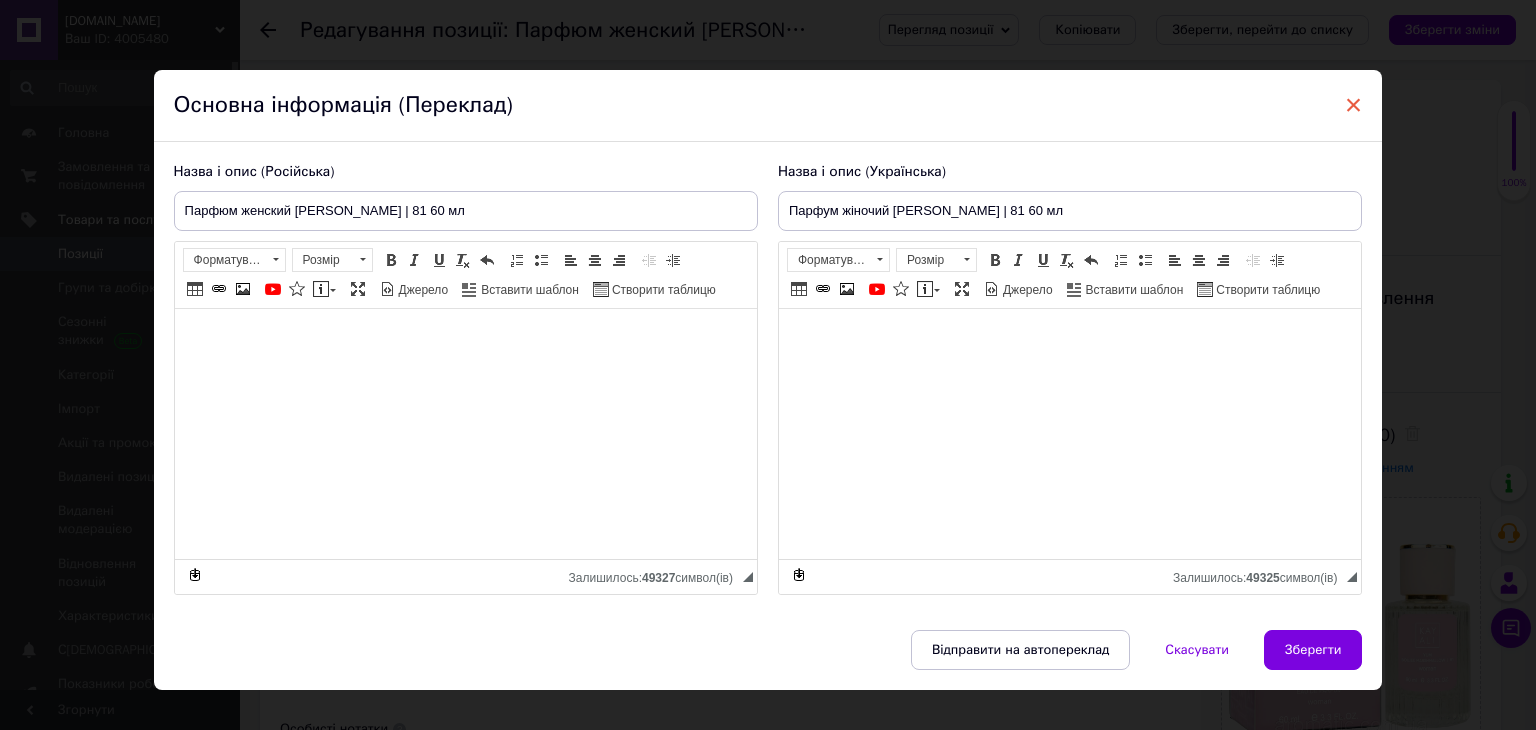 click on "×" at bounding box center (1354, 105) 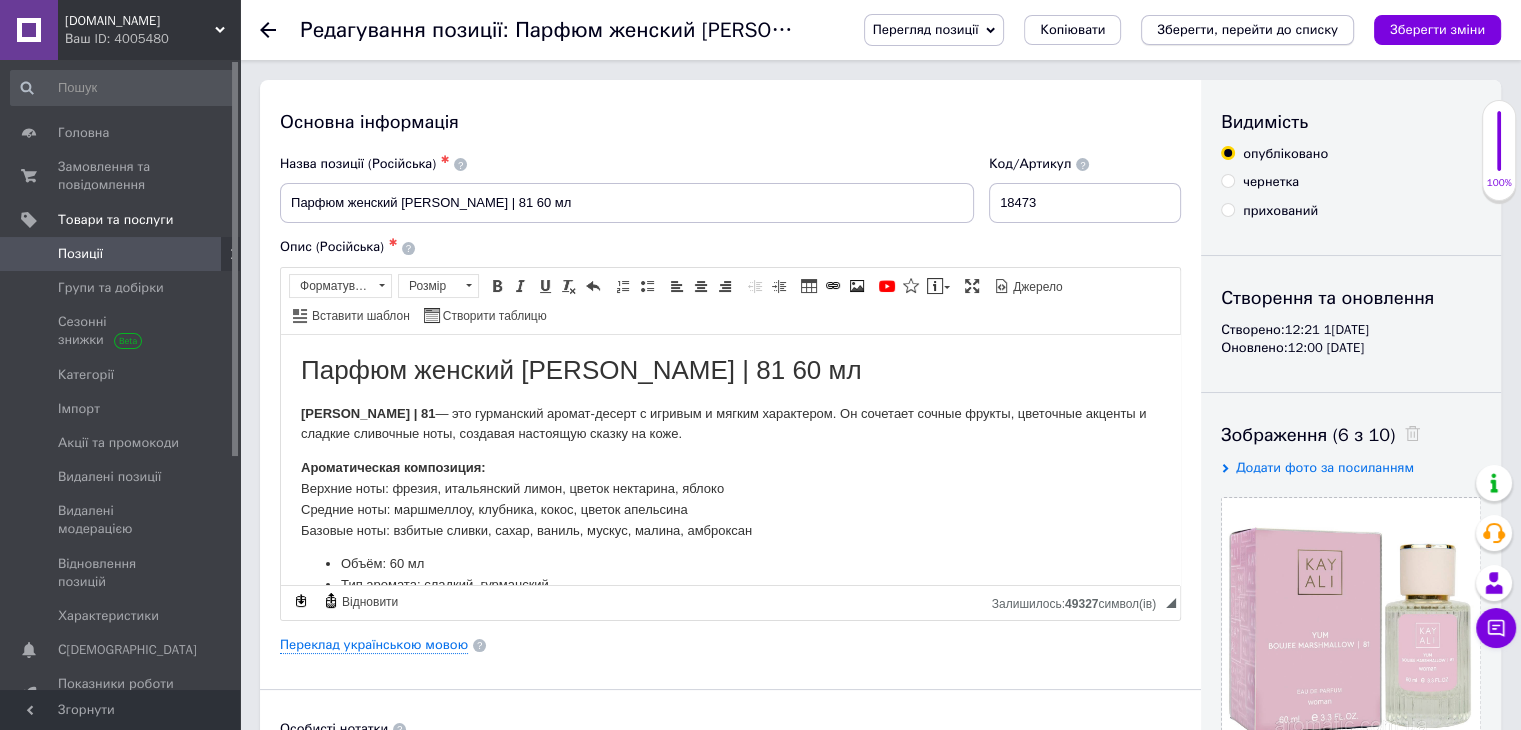 click on "Зберегти, перейти до списку" at bounding box center (1247, 29) 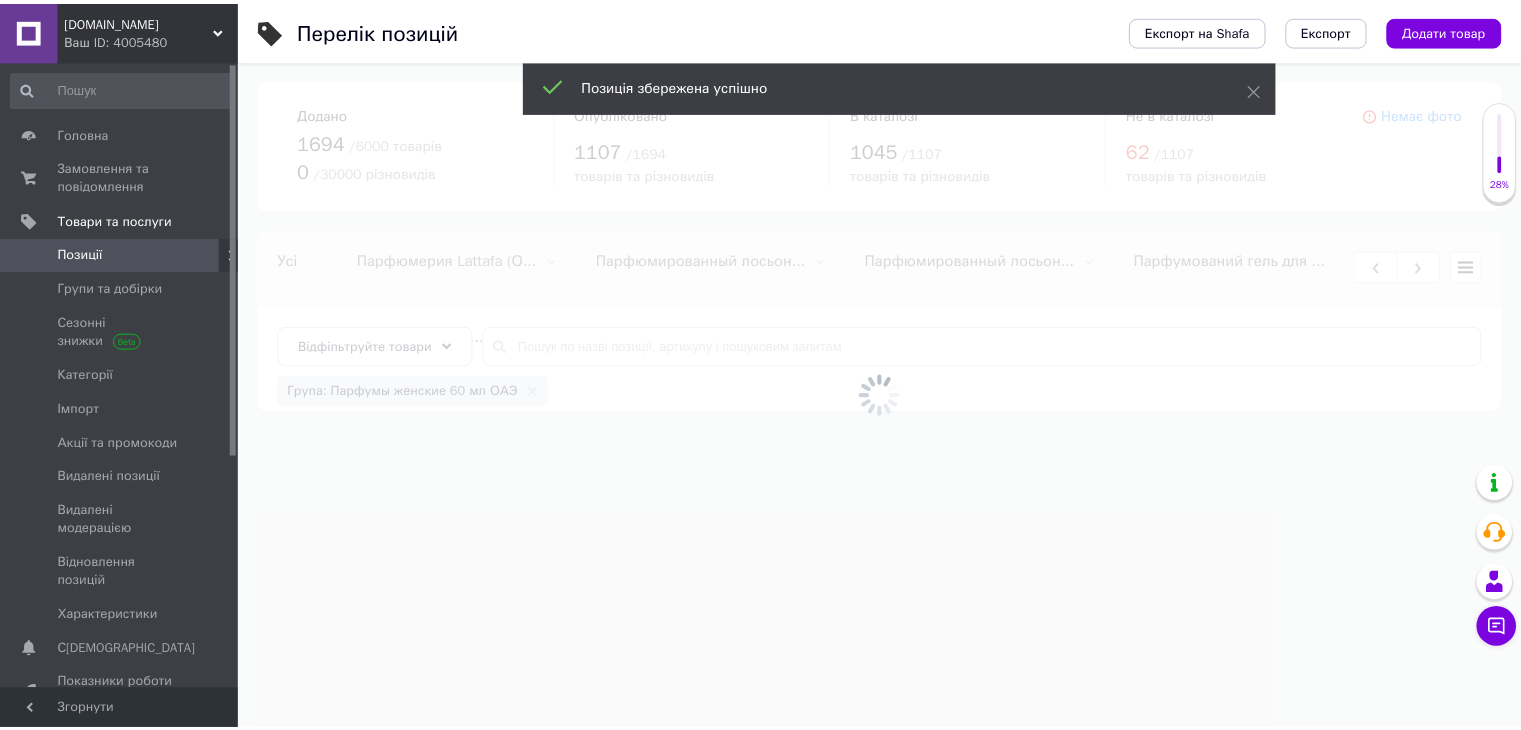 scroll, scrollTop: 0, scrollLeft: 1332, axis: horizontal 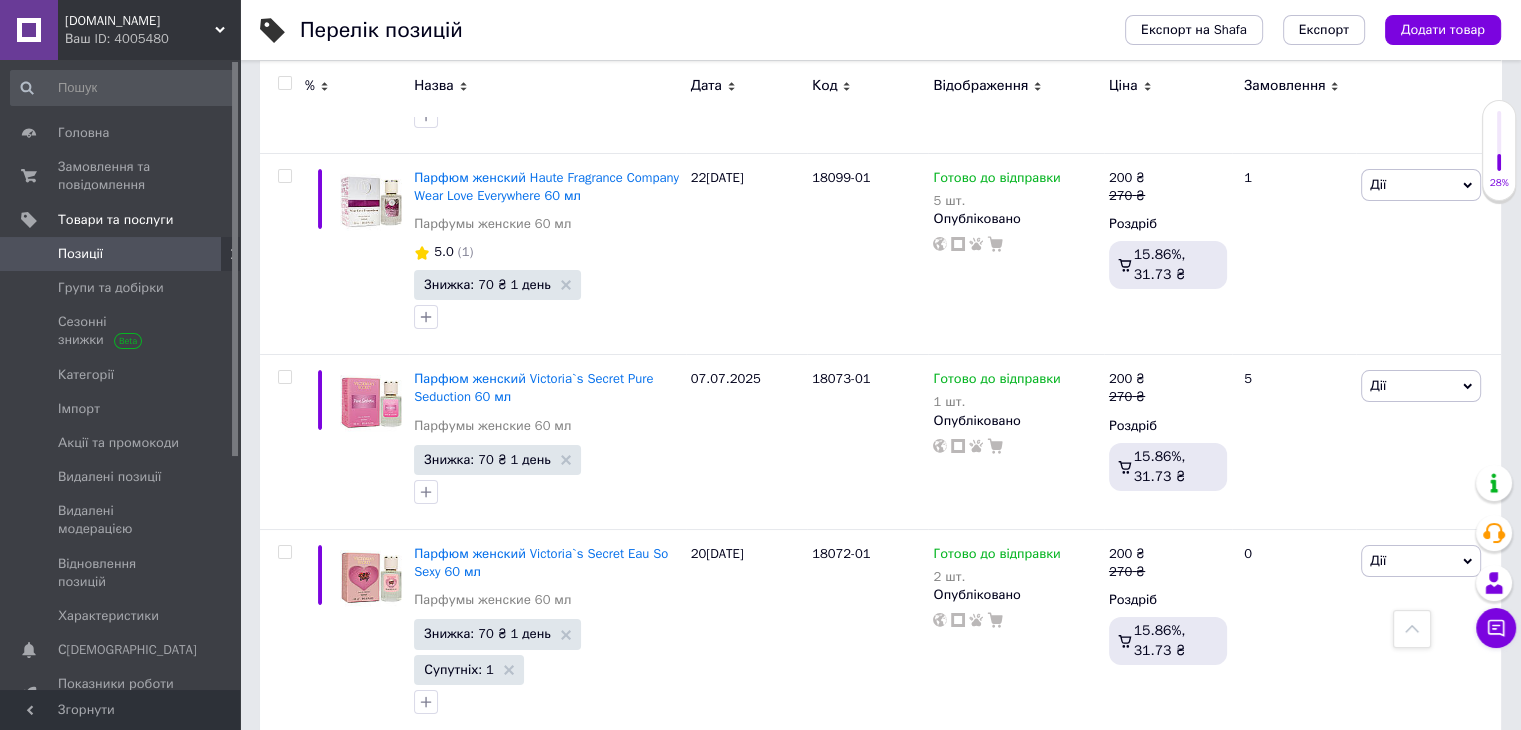 click at bounding box center [1412, 629] 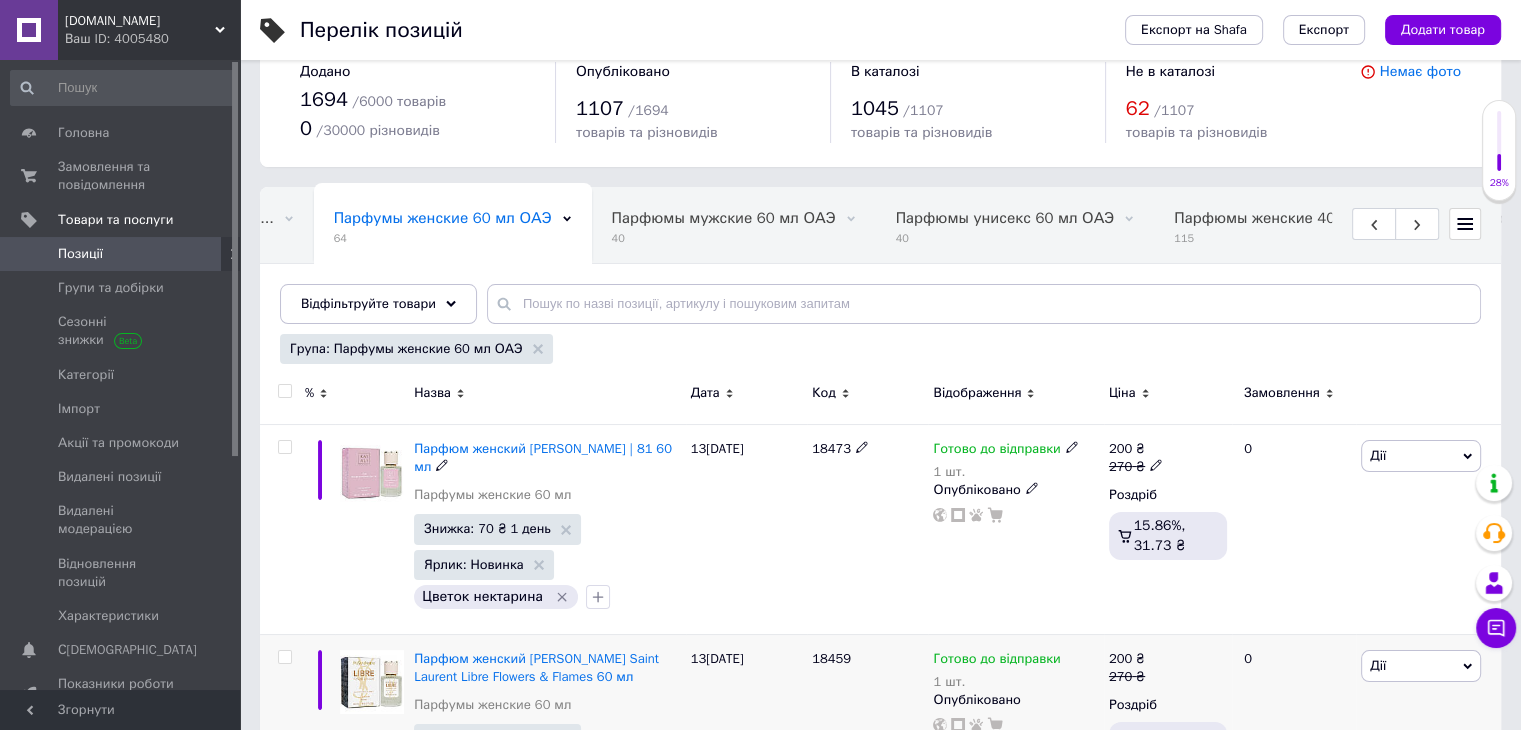 scroll, scrollTop: 200, scrollLeft: 0, axis: vertical 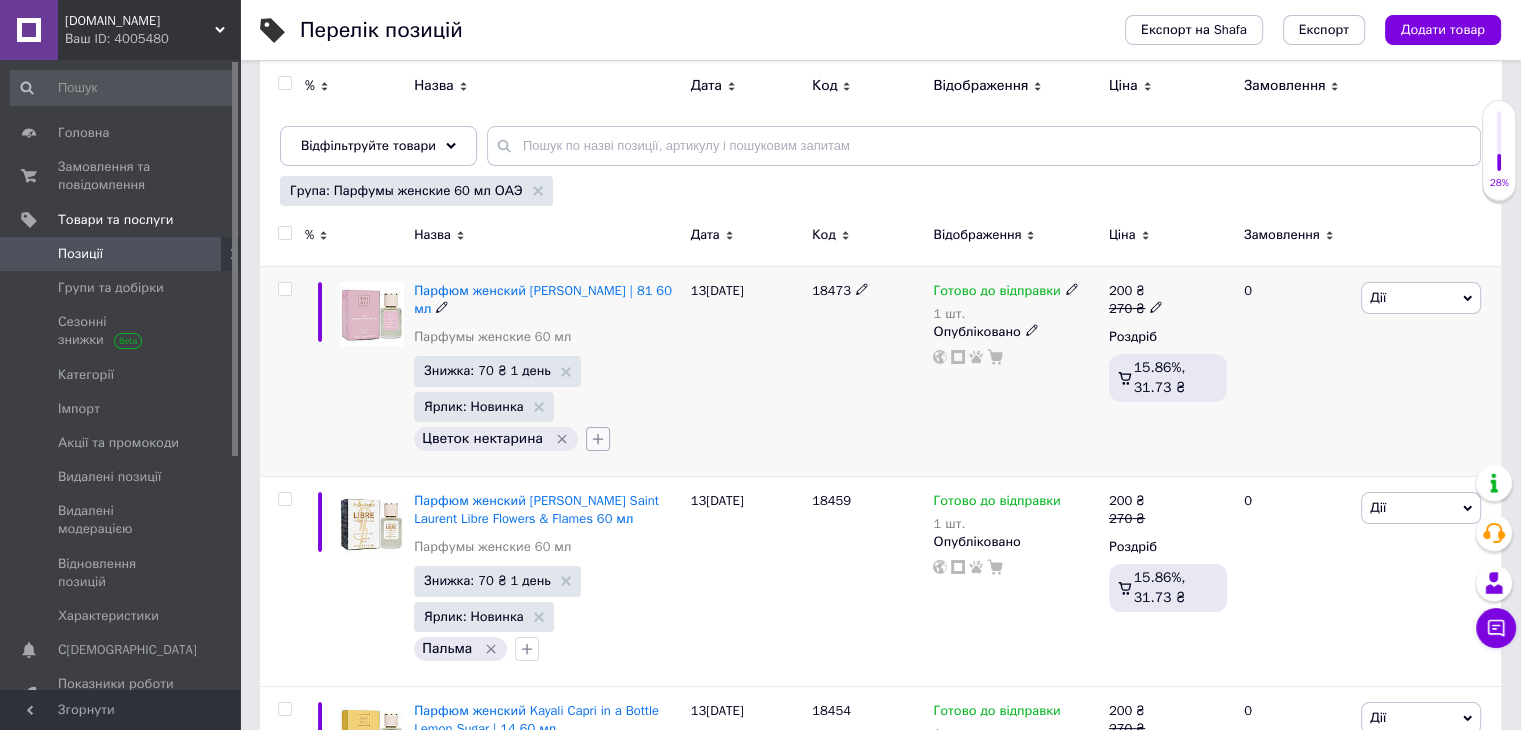 click 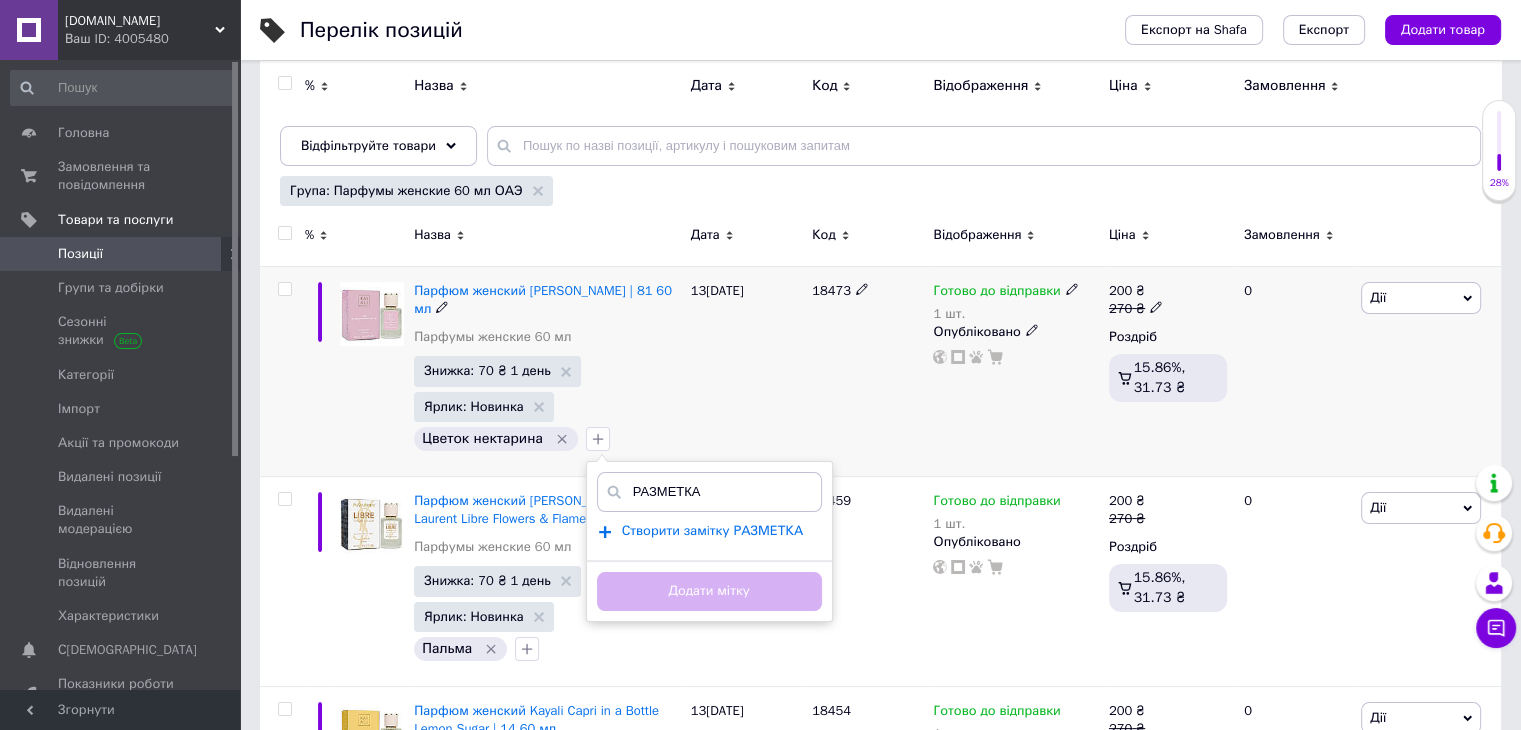 type on "РАЗМЕТКА" 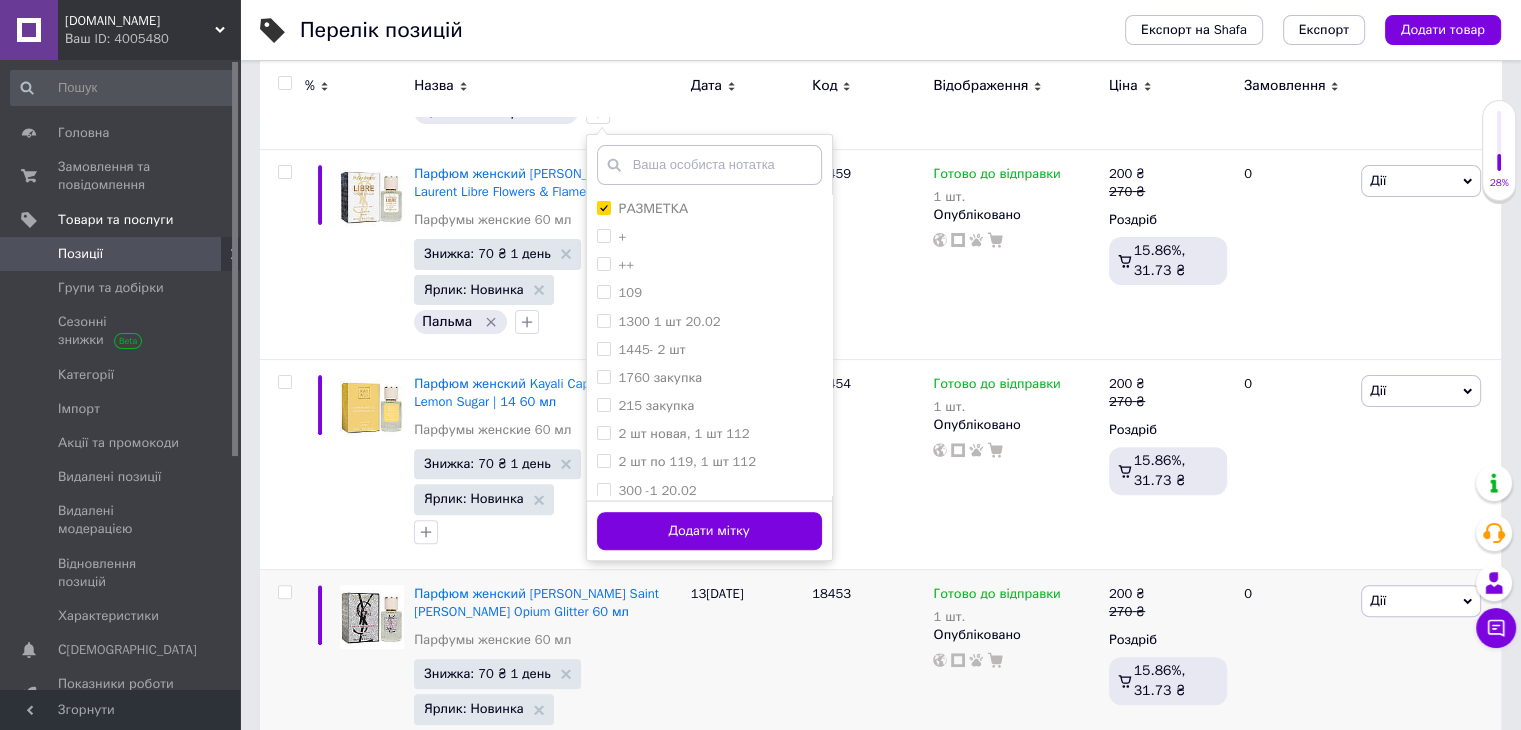 scroll, scrollTop: 600, scrollLeft: 0, axis: vertical 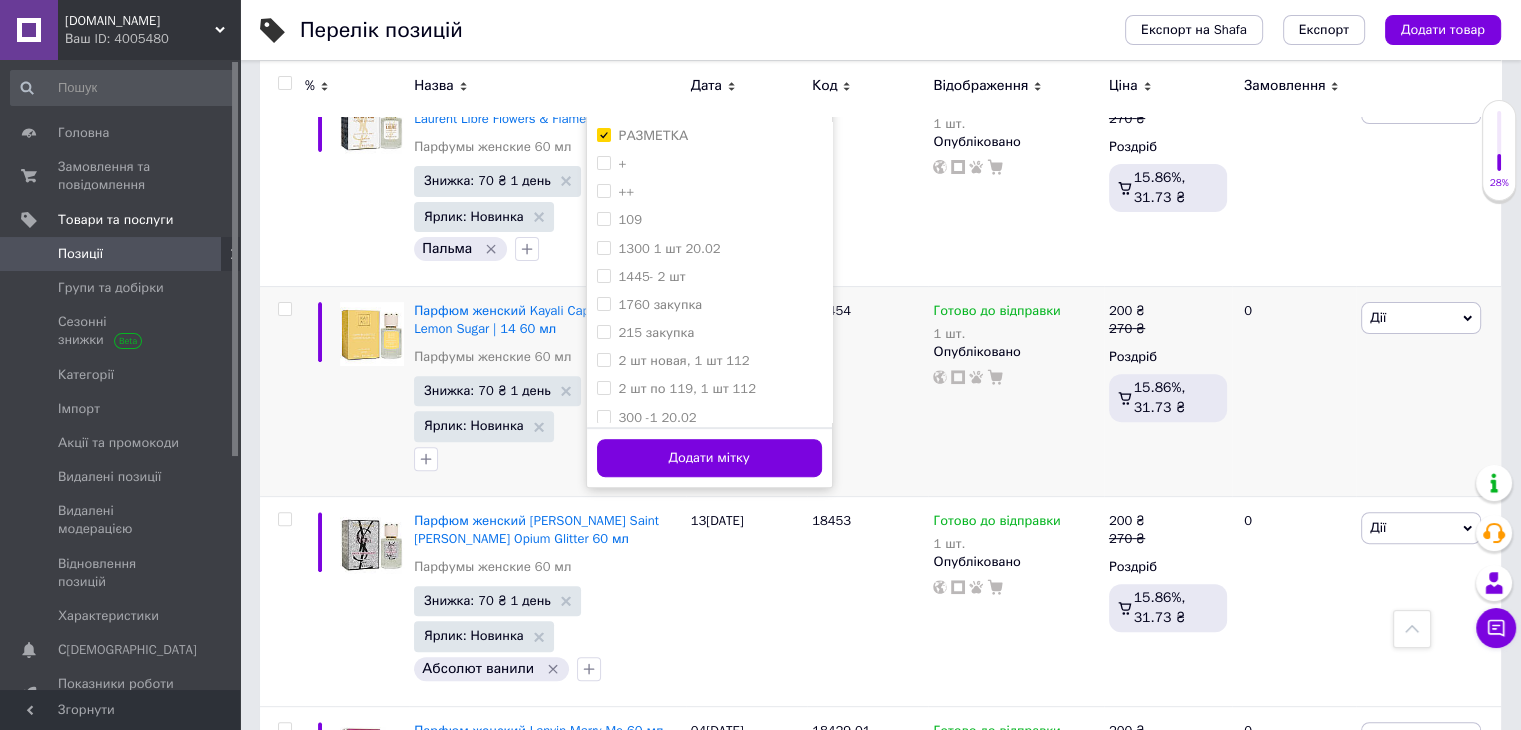 drag, startPoint x: 721, startPoint y: 456, endPoint x: 728, endPoint y: 475, distance: 20.248457 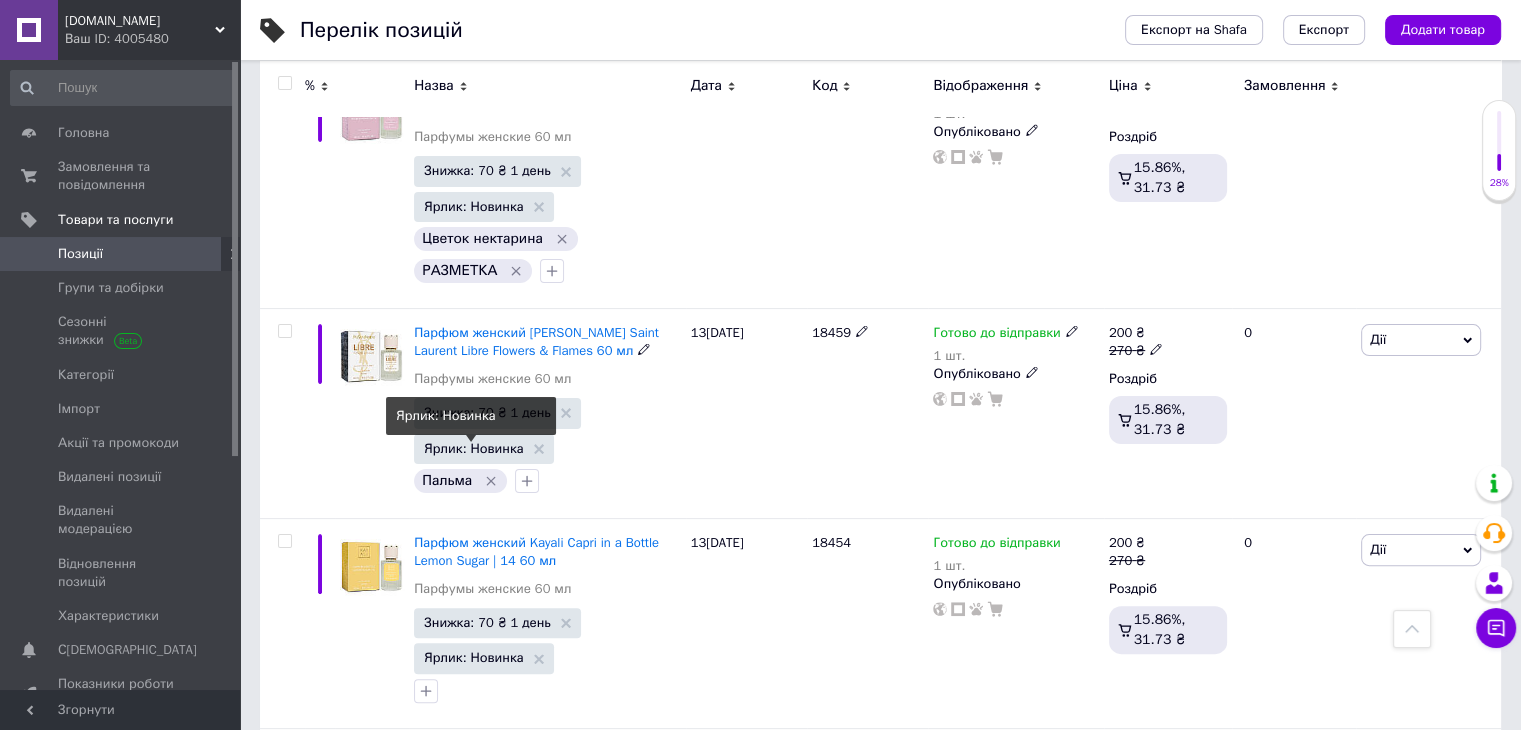 scroll, scrollTop: 0, scrollLeft: 0, axis: both 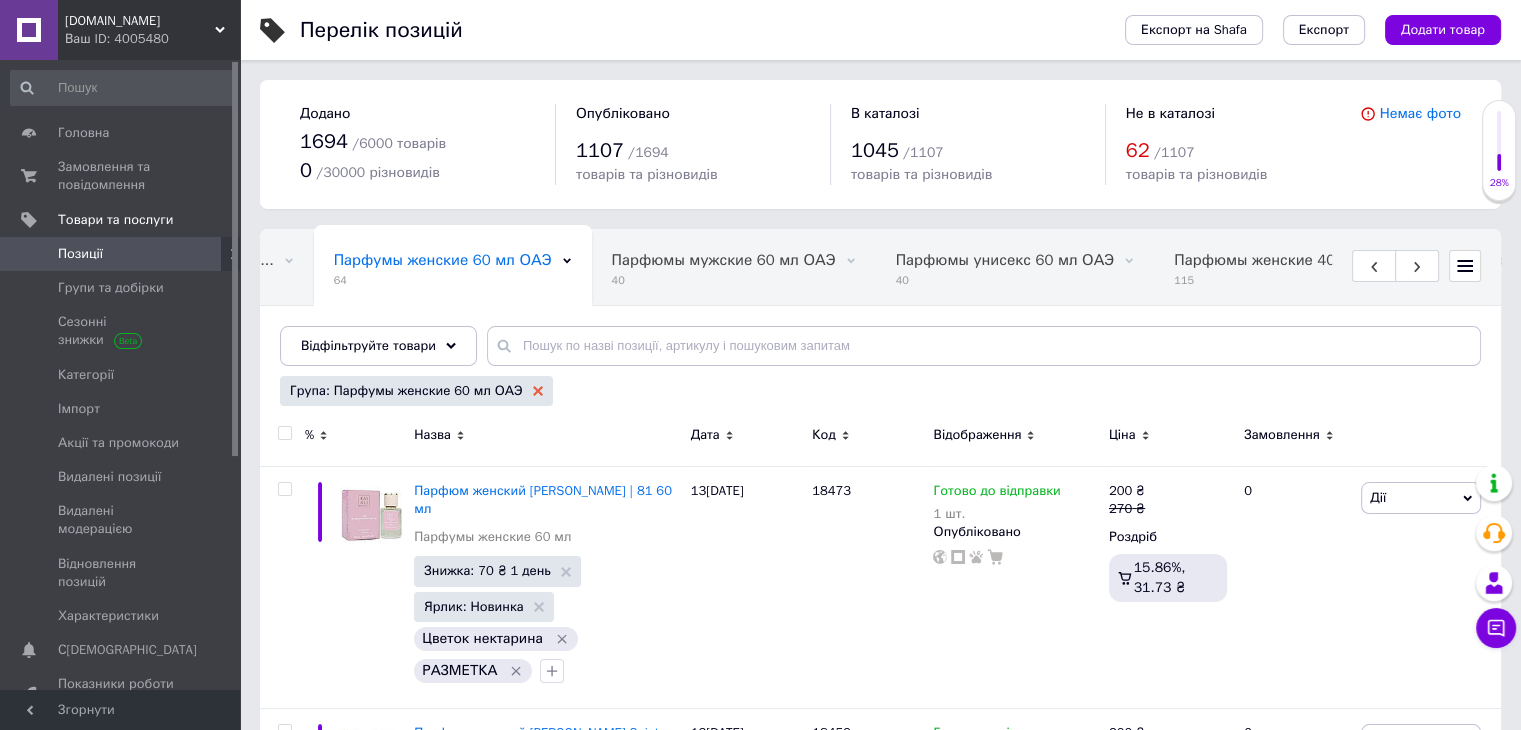 click 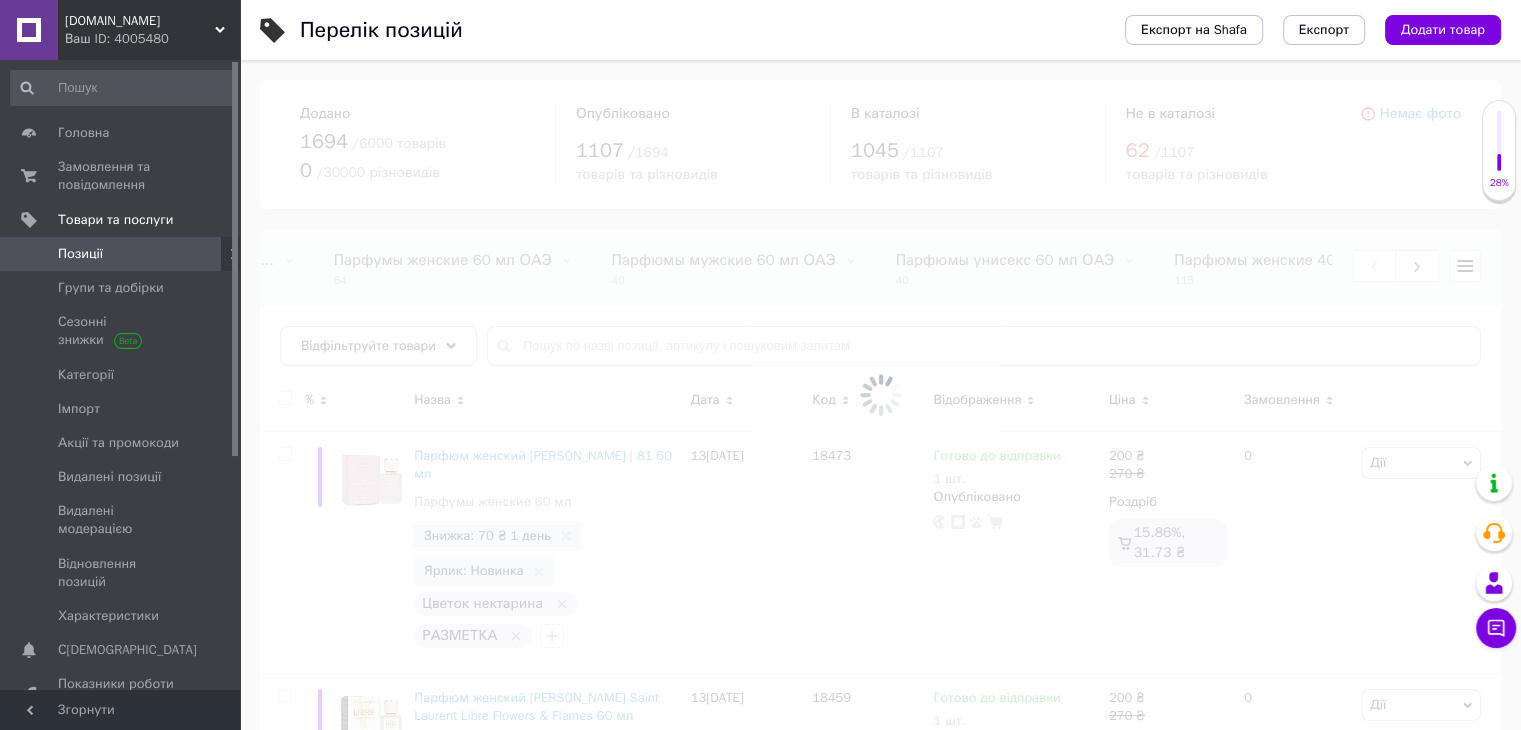 scroll, scrollTop: 0, scrollLeft: 0, axis: both 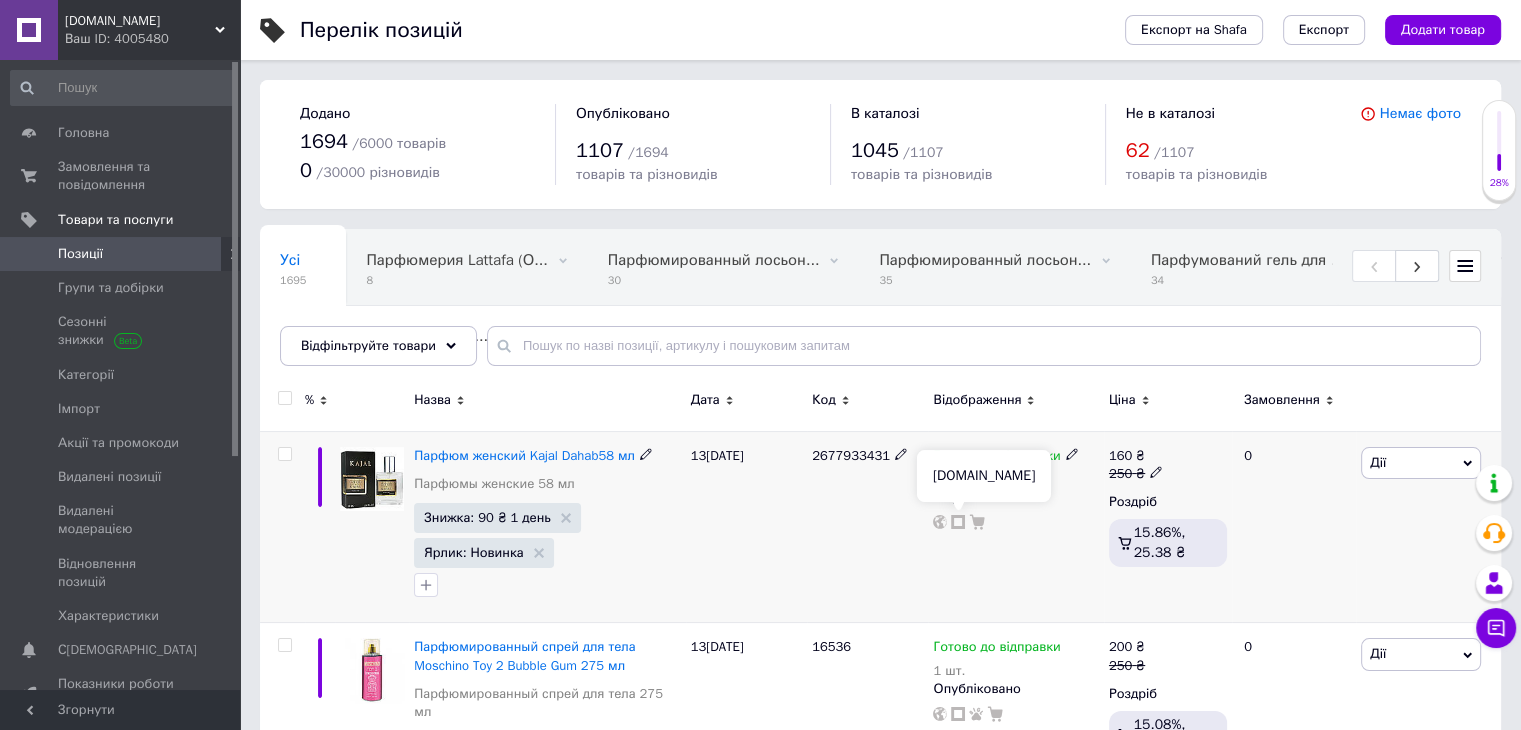 click 